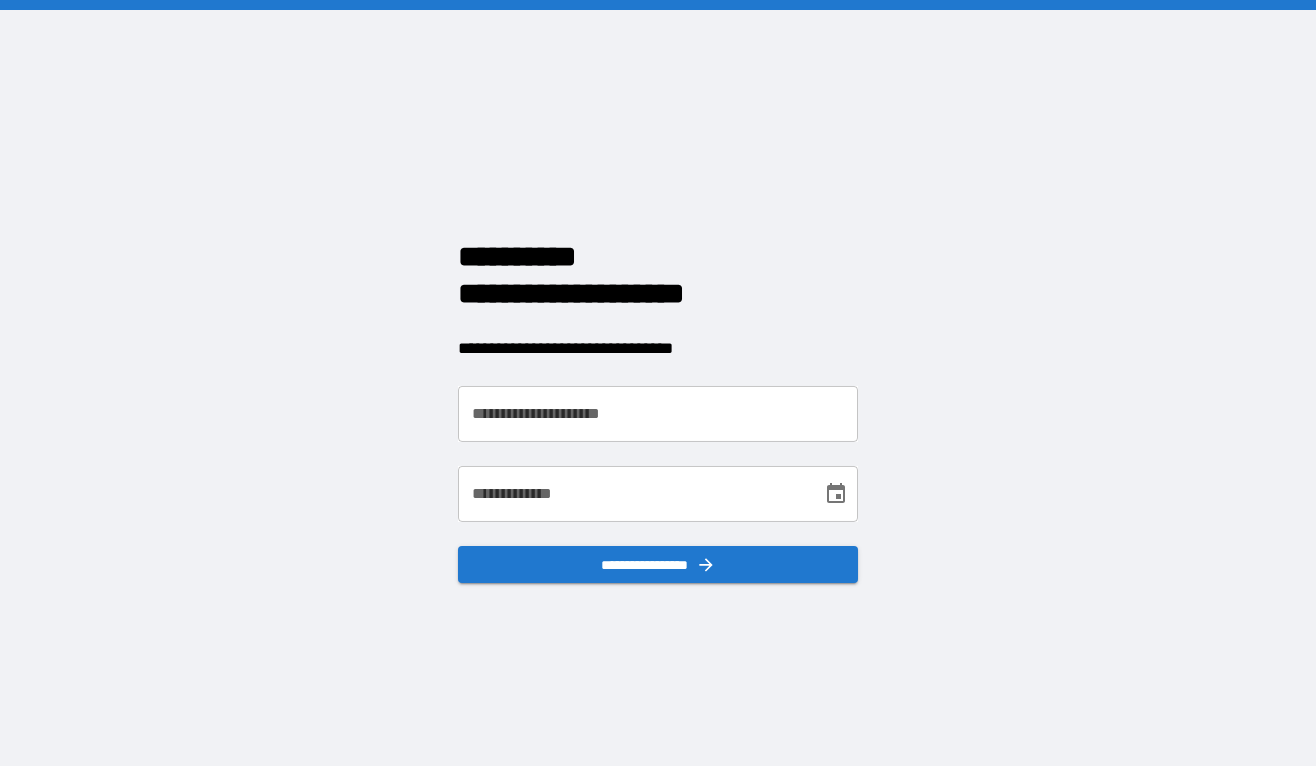 scroll, scrollTop: 0, scrollLeft: 0, axis: both 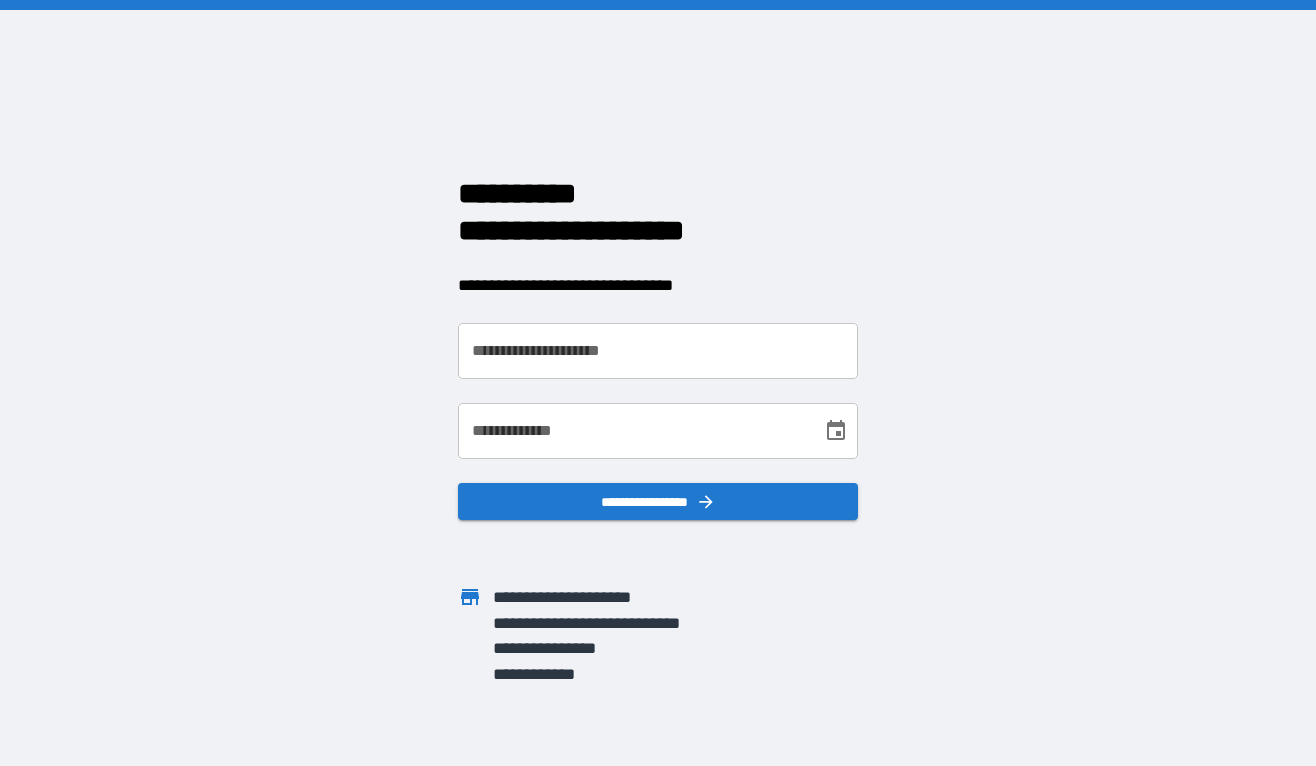 click on "**********" at bounding box center [658, 351] 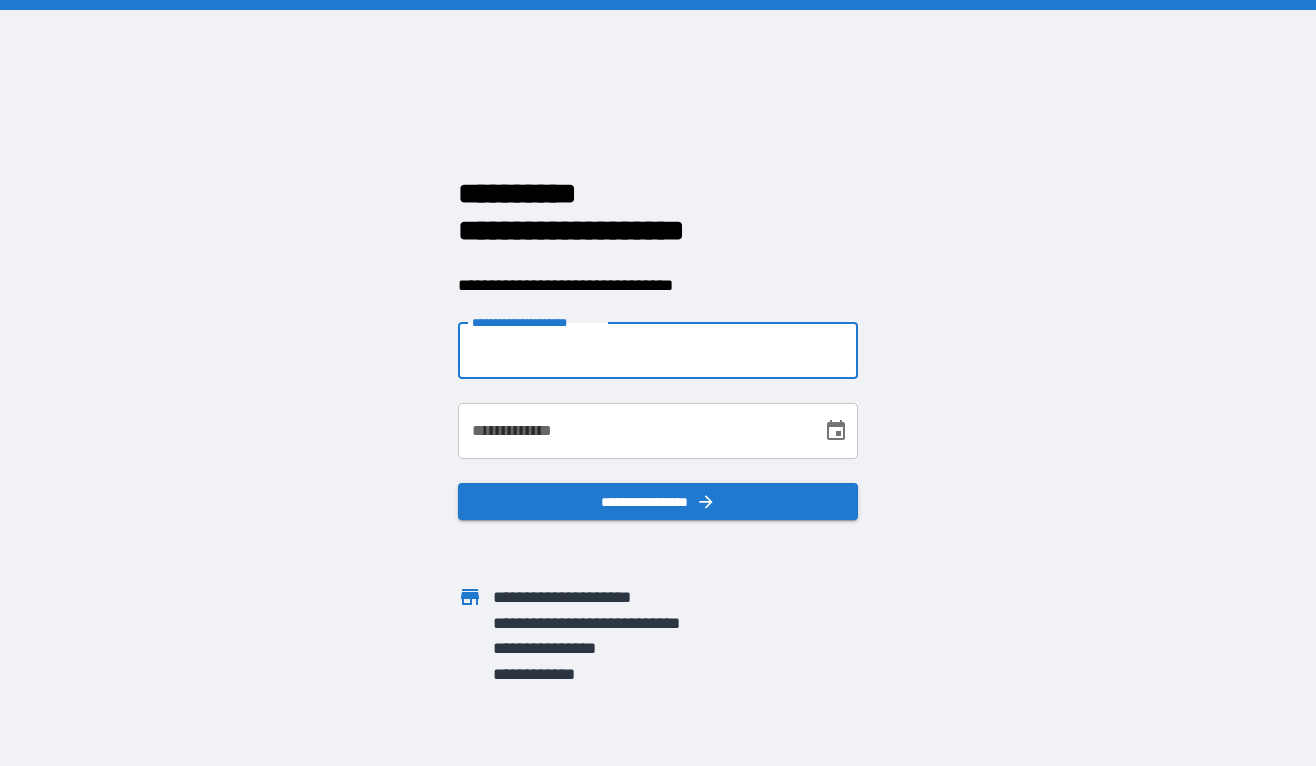 type on "**********" 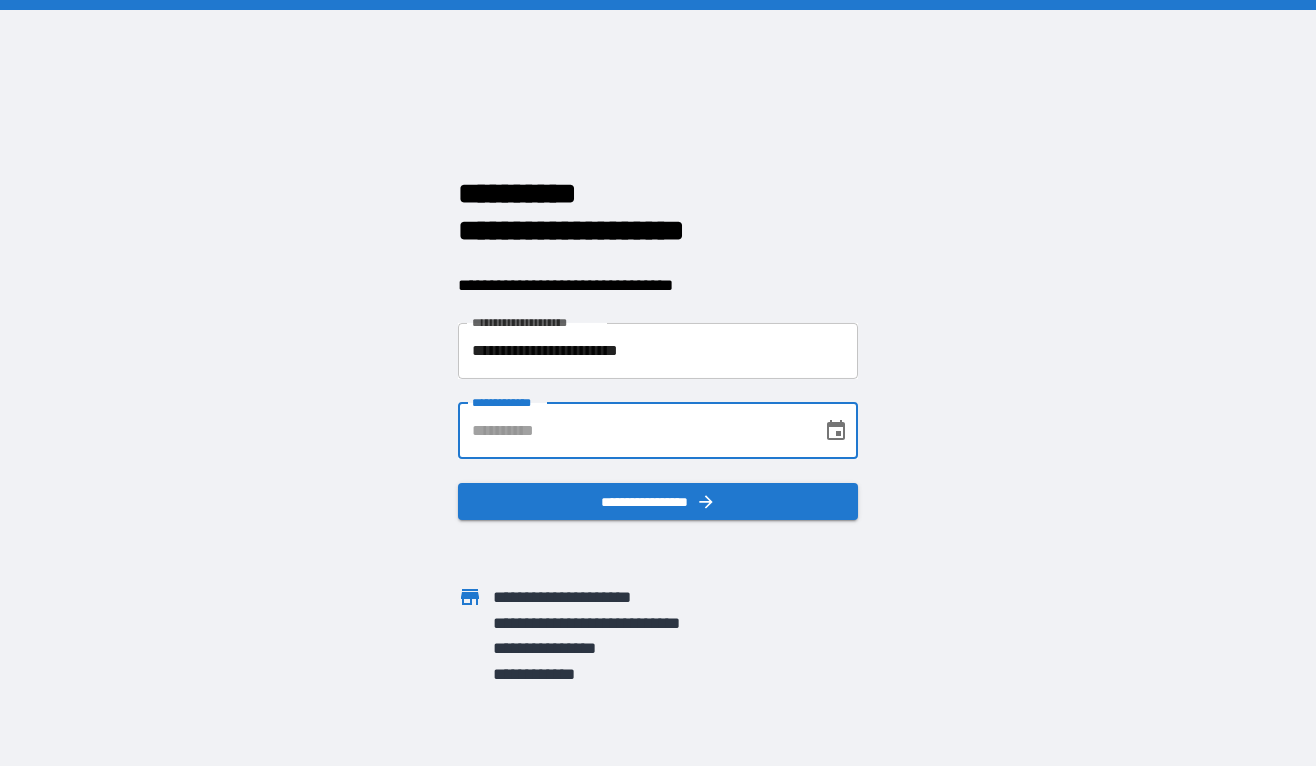 click on "**********" at bounding box center (633, 431) 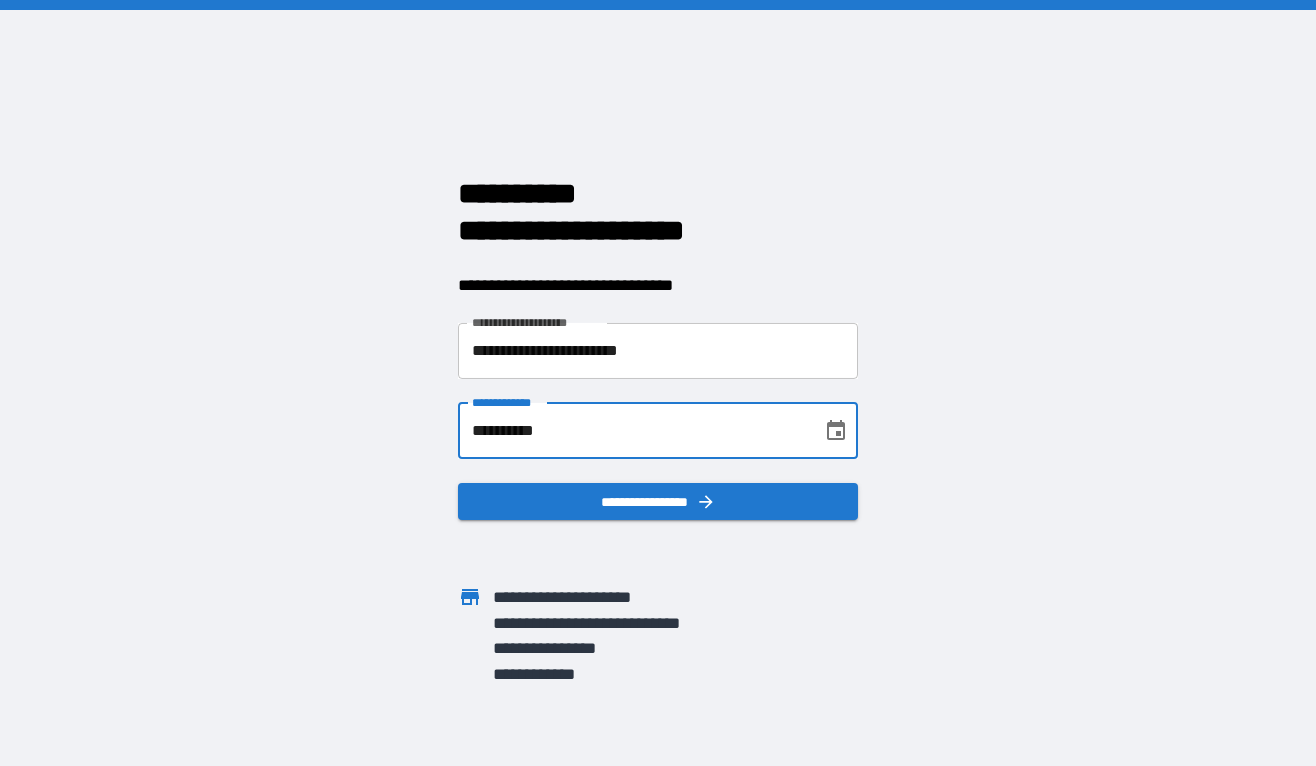 type on "**********" 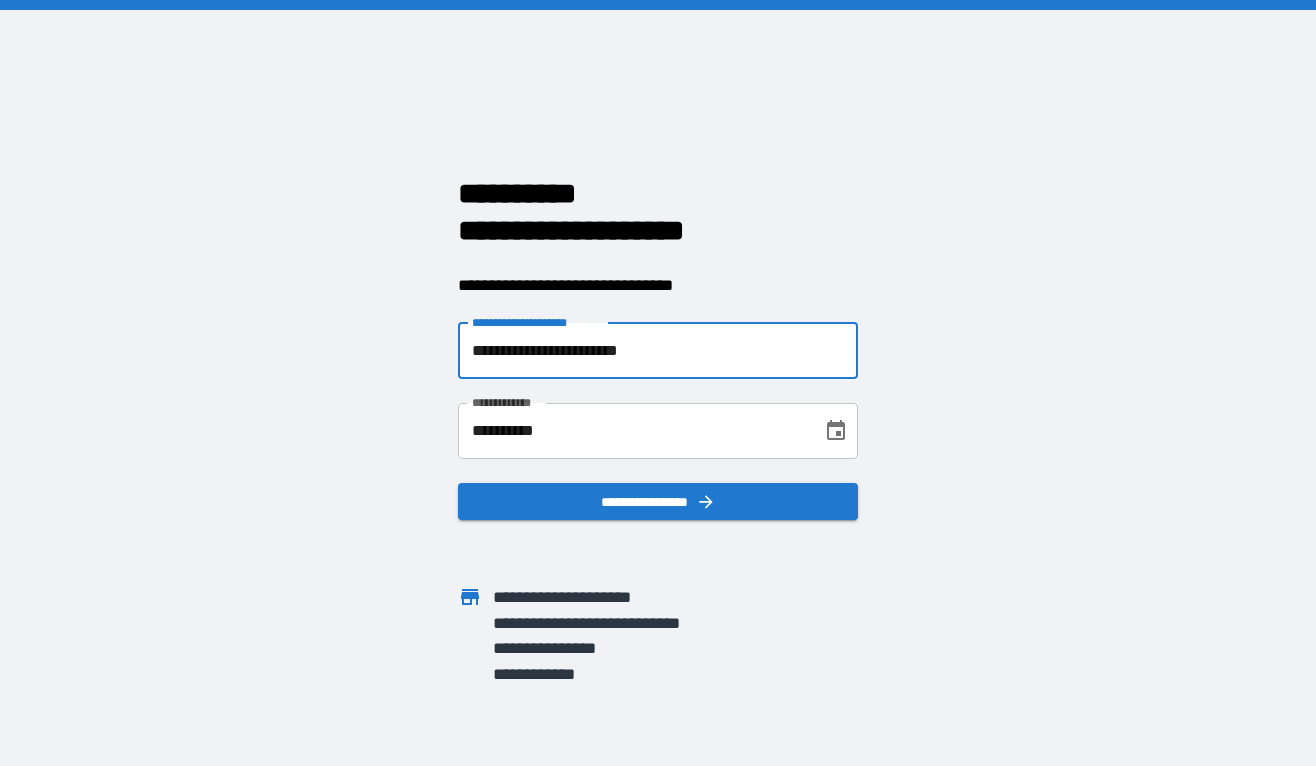 drag, startPoint x: 697, startPoint y: 355, endPoint x: 427, endPoint y: 355, distance: 270 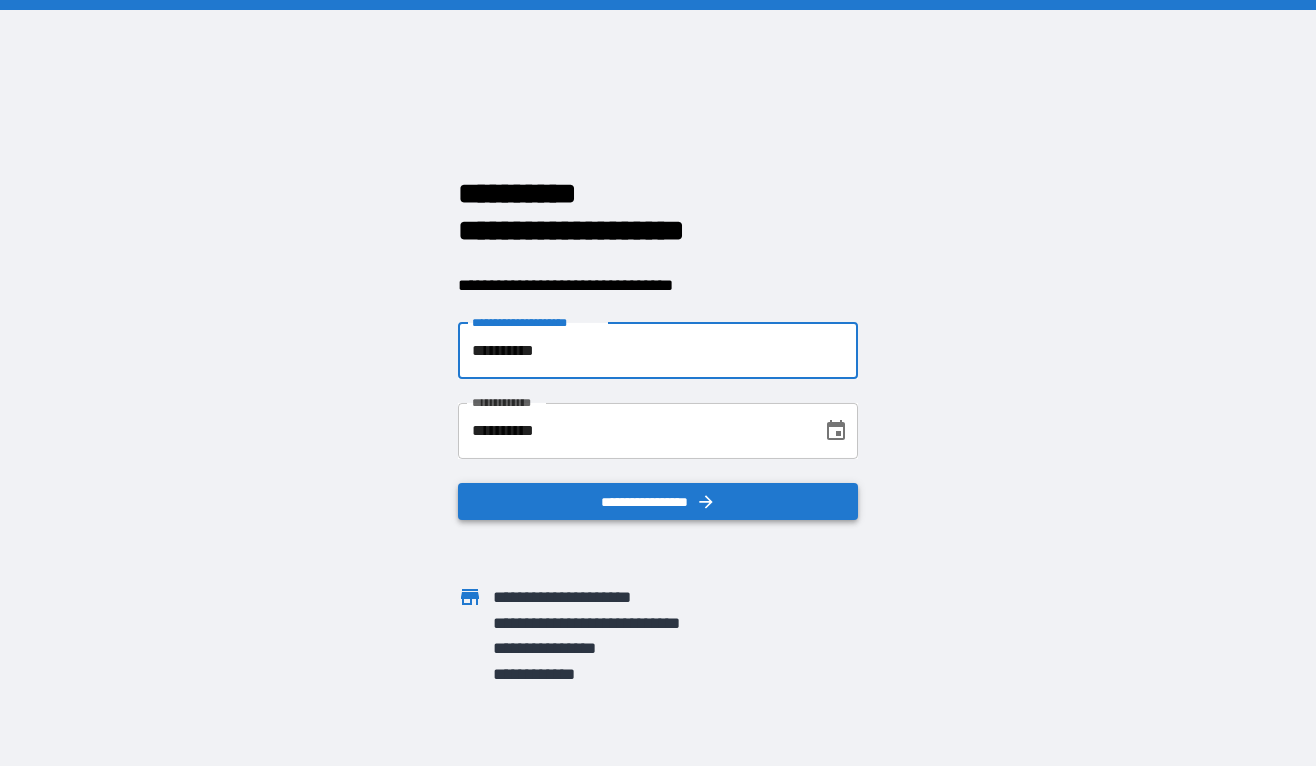 type on "**********" 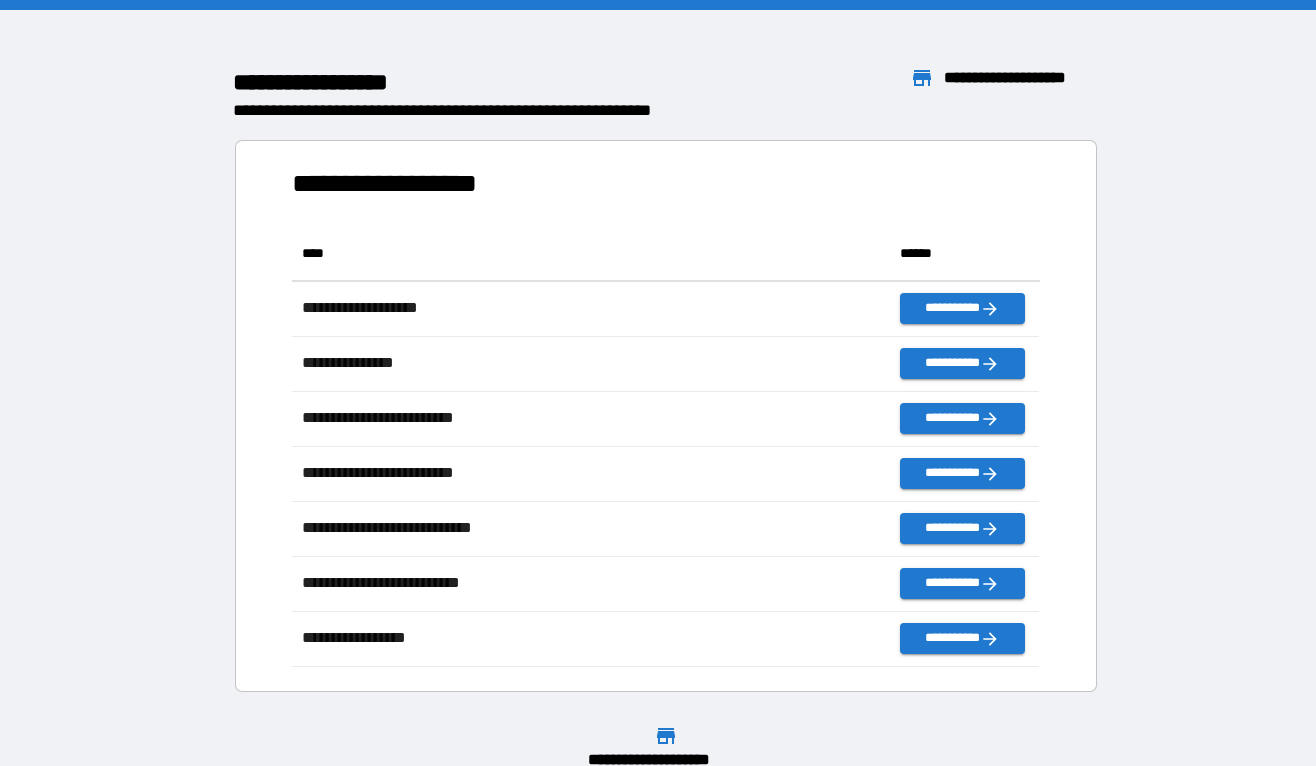 scroll, scrollTop: 1, scrollLeft: 0, axis: vertical 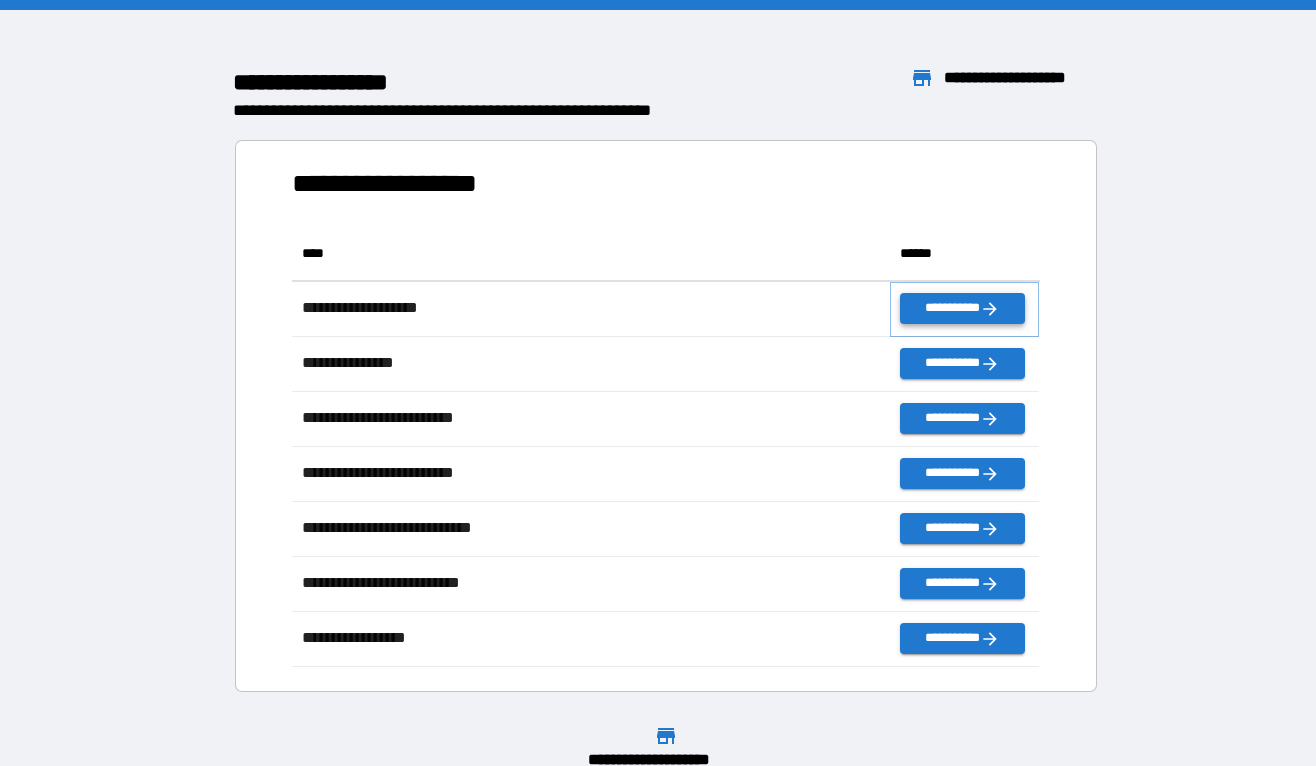 click on "**********" at bounding box center (962, 308) 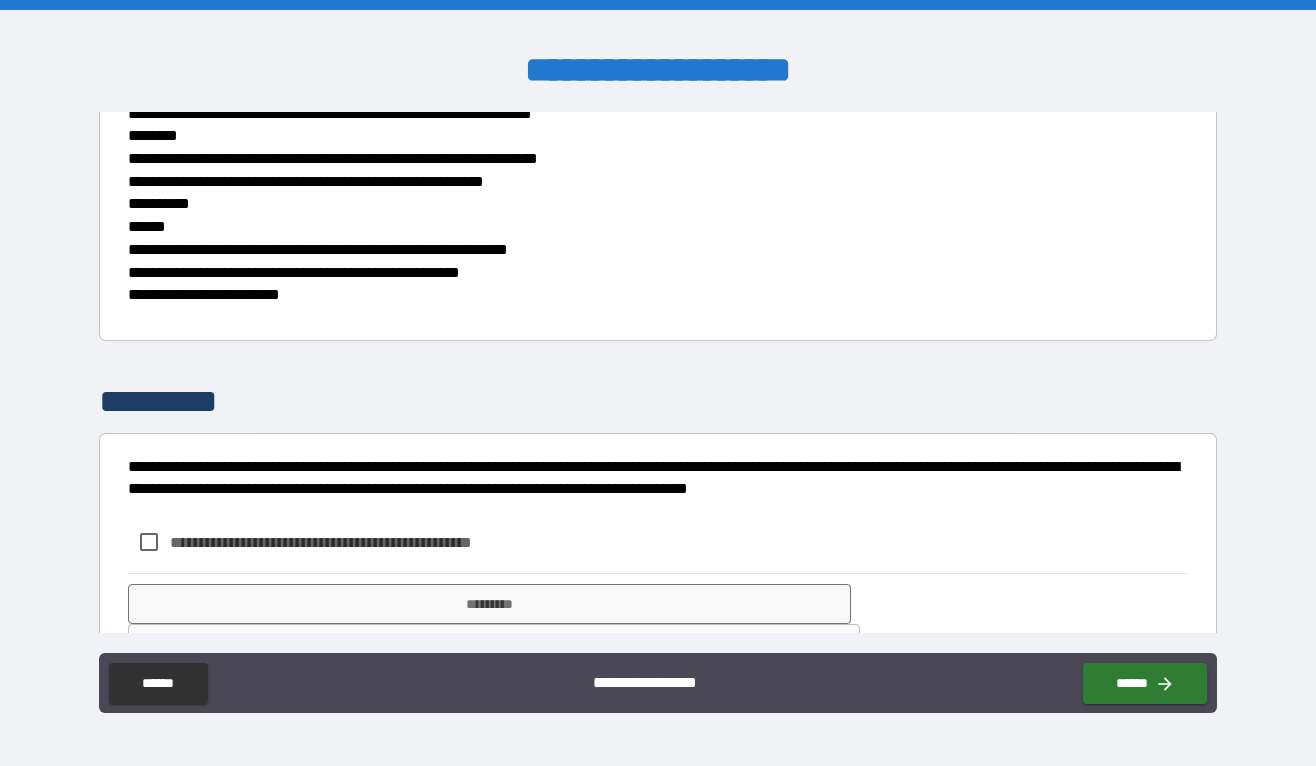scroll, scrollTop: 1119, scrollLeft: 0, axis: vertical 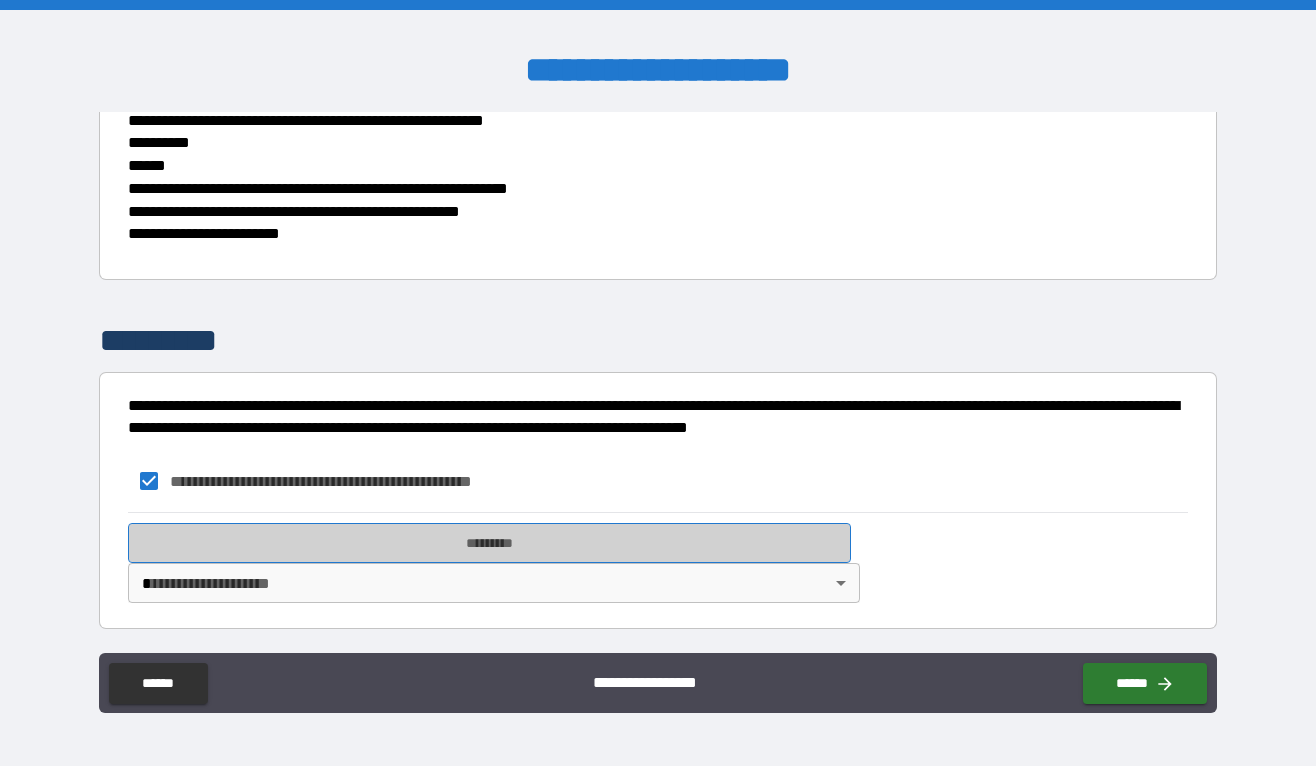 click on "*********" at bounding box center [490, 543] 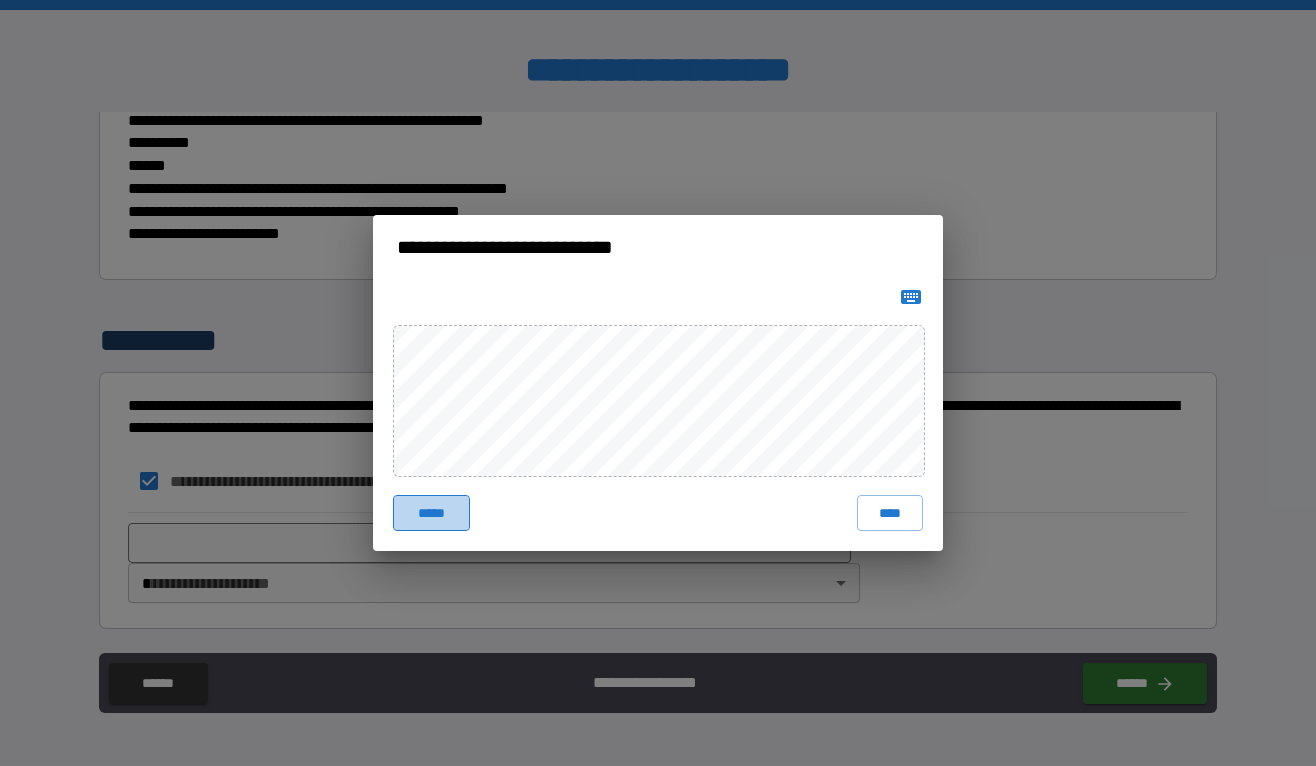 click on "*****" at bounding box center (431, 513) 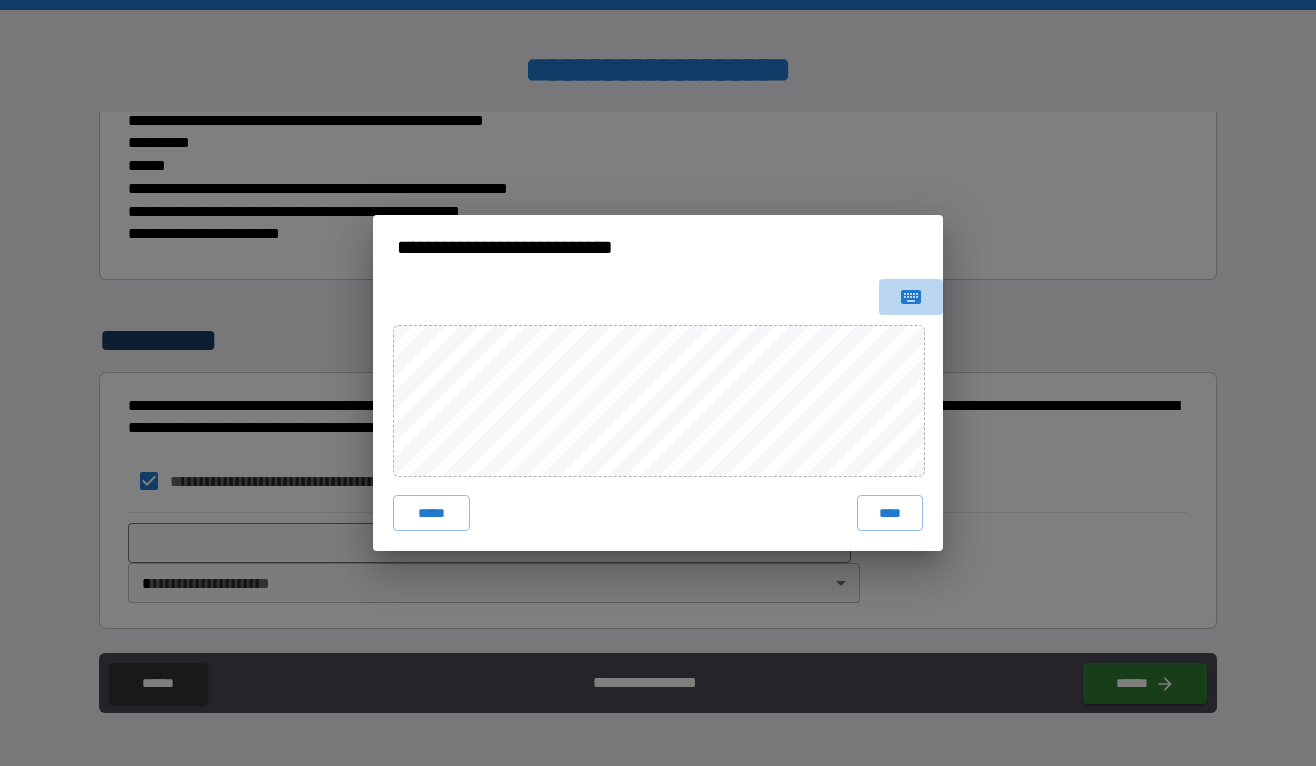 click 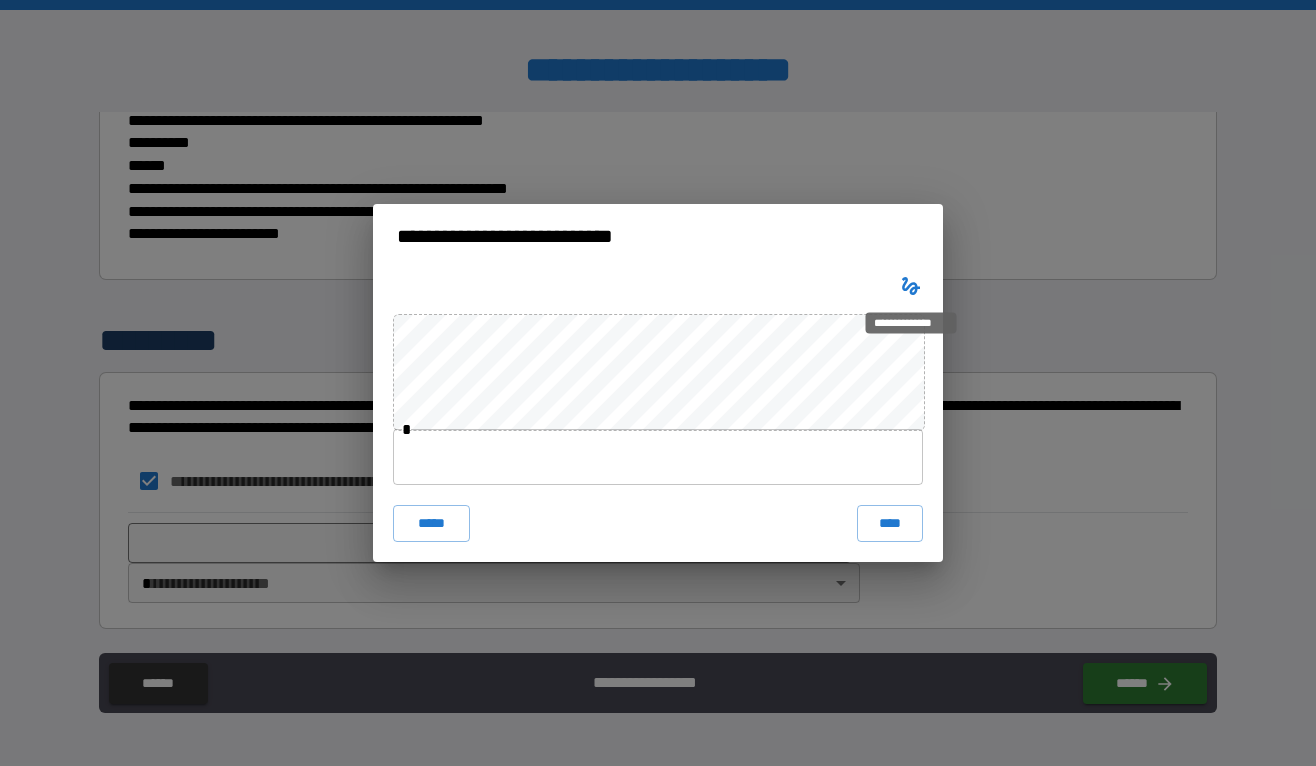 type 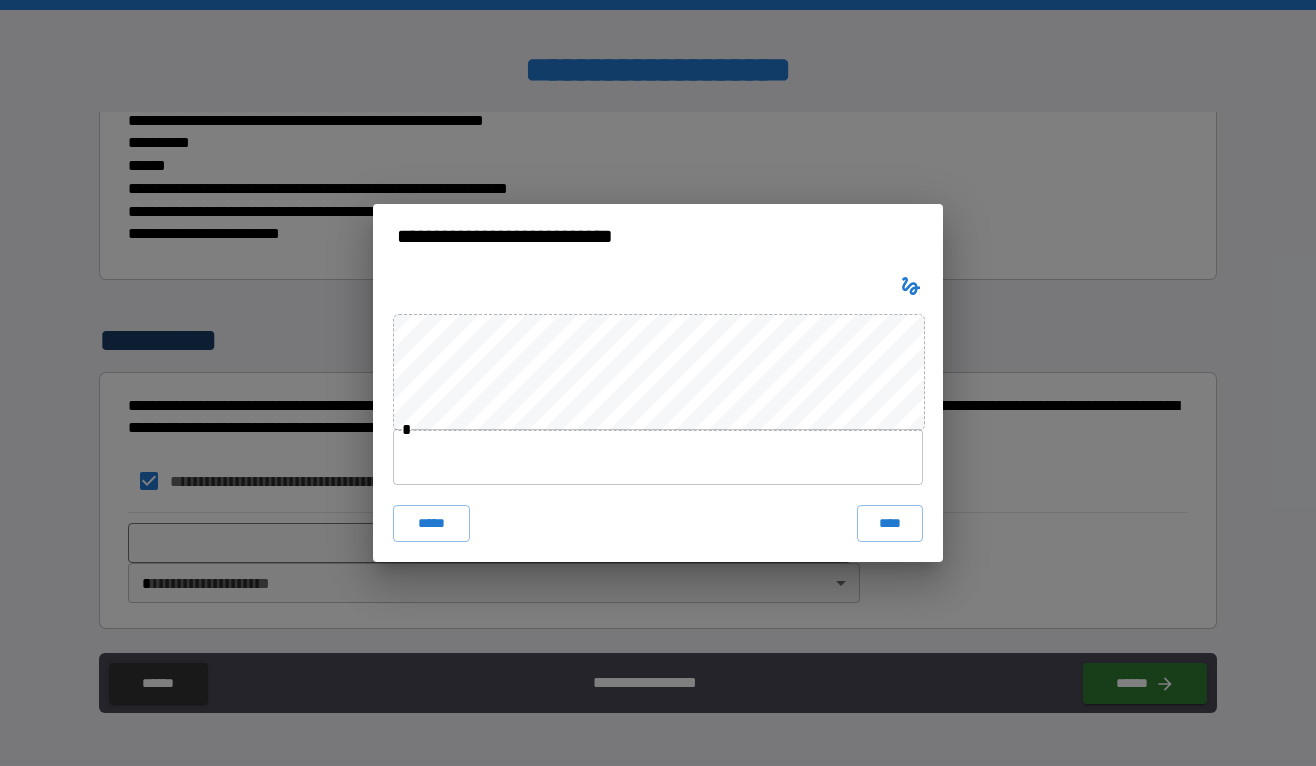 click at bounding box center [658, 457] 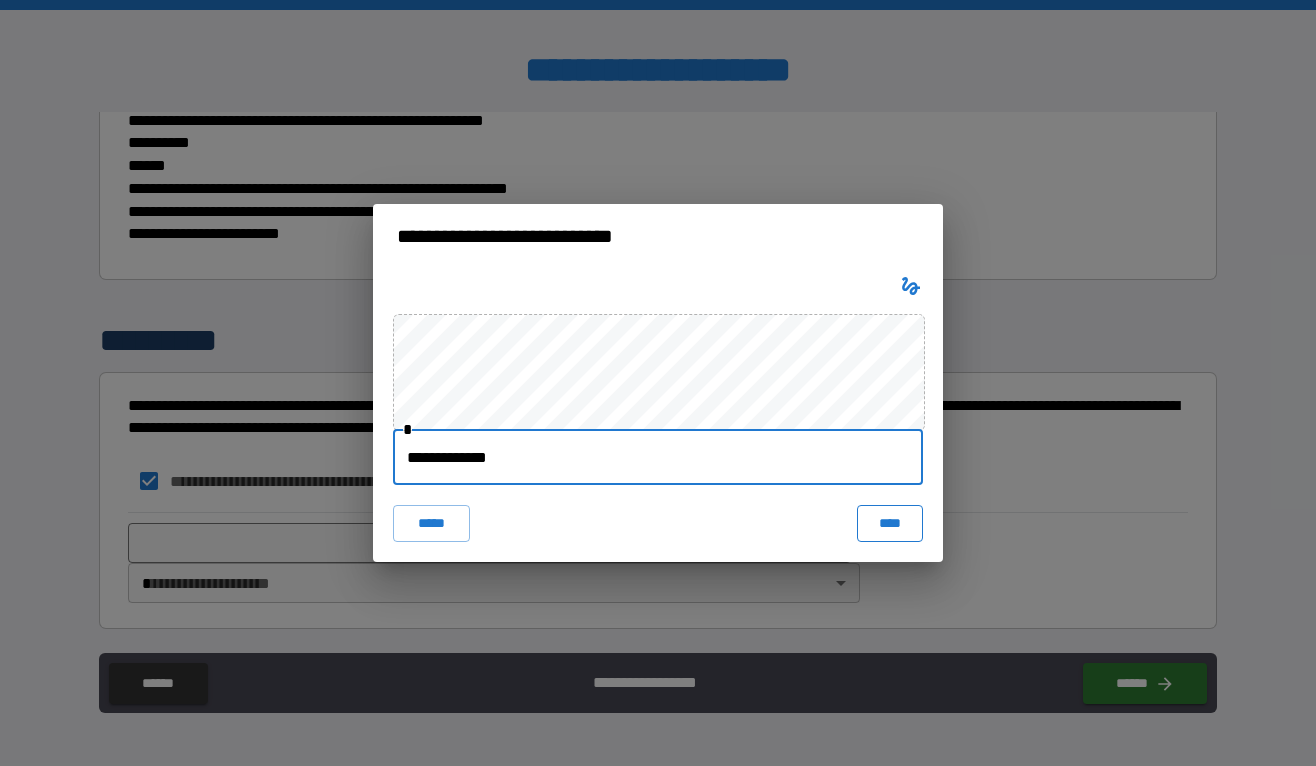 type on "**********" 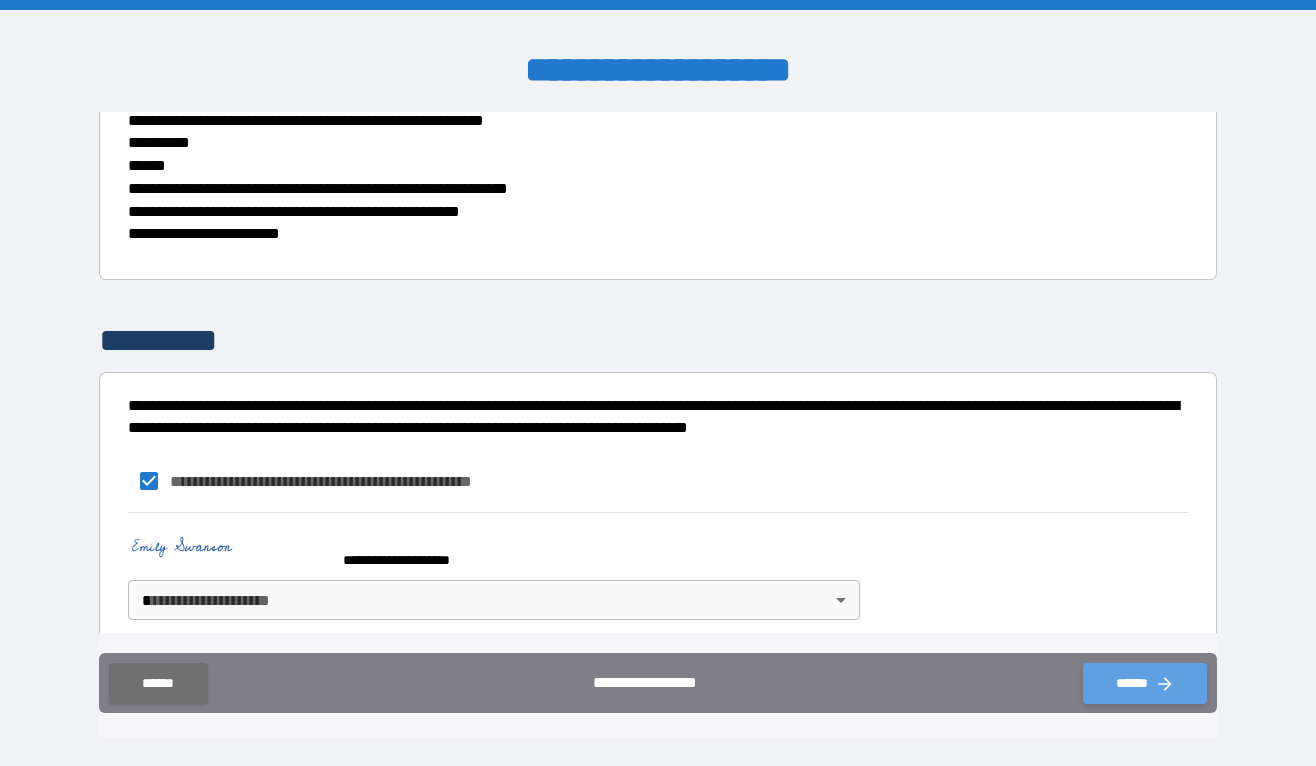 click 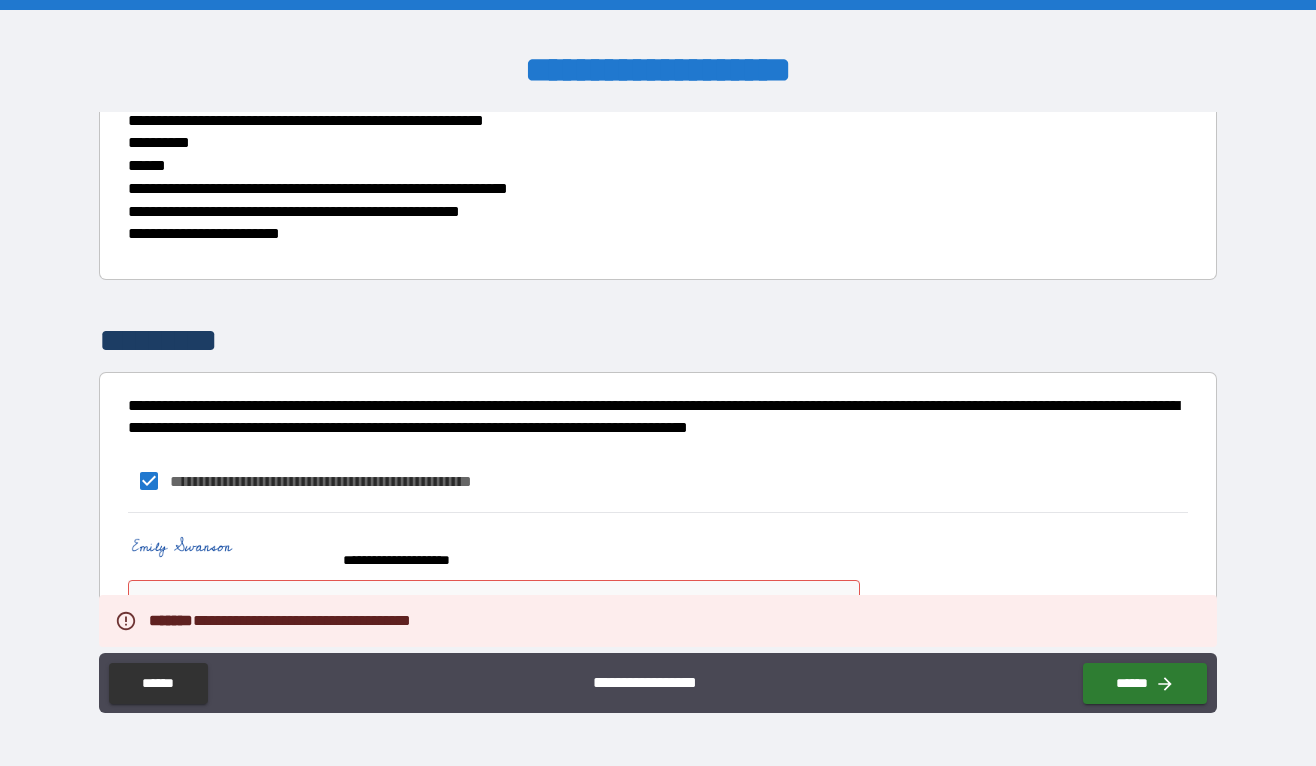 scroll, scrollTop: 1137, scrollLeft: 0, axis: vertical 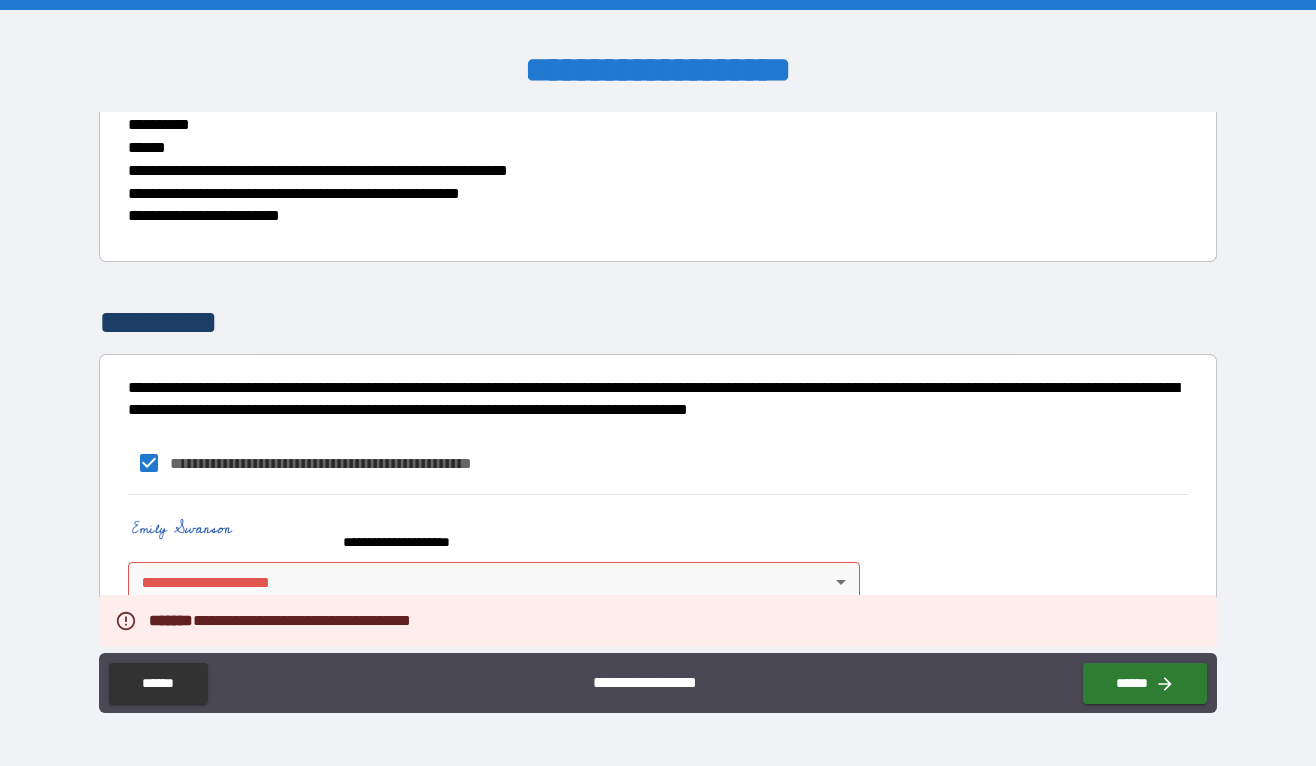 click on "**********" at bounding box center (658, 383) 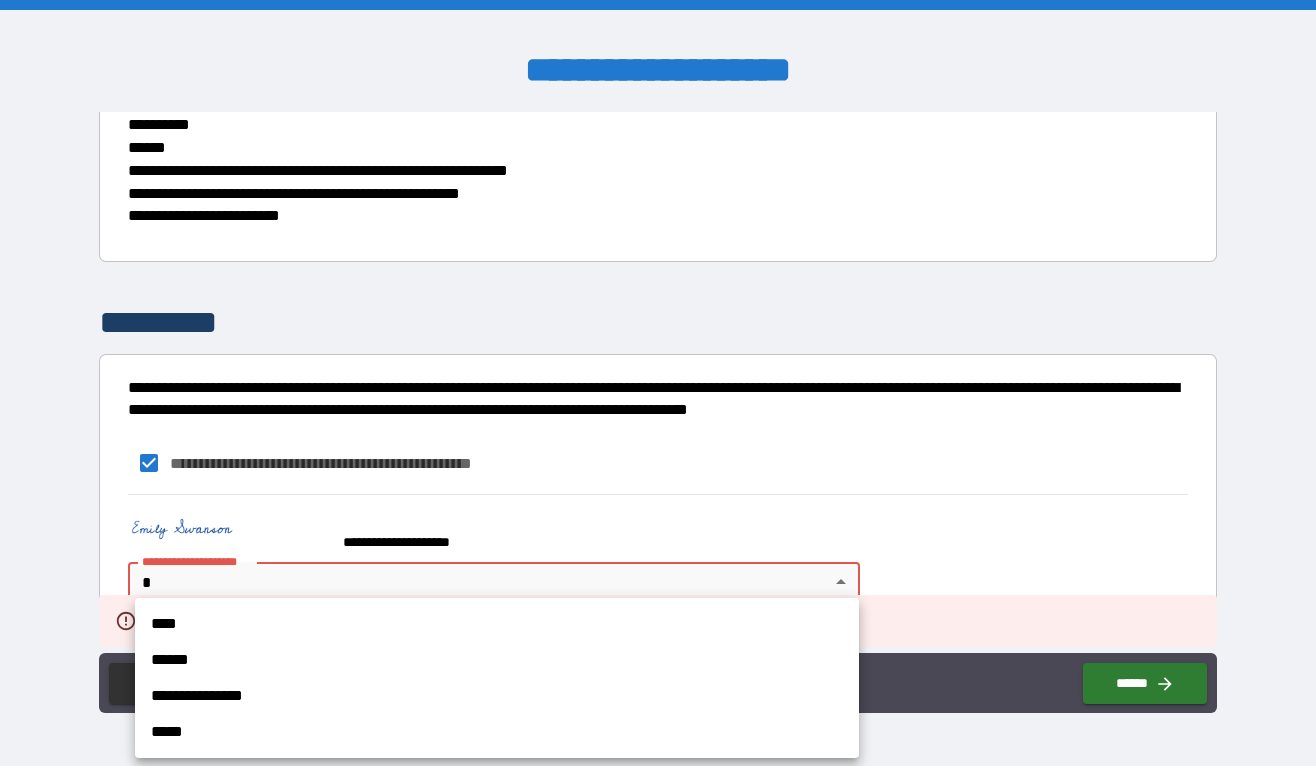 click on "****" at bounding box center [497, 624] 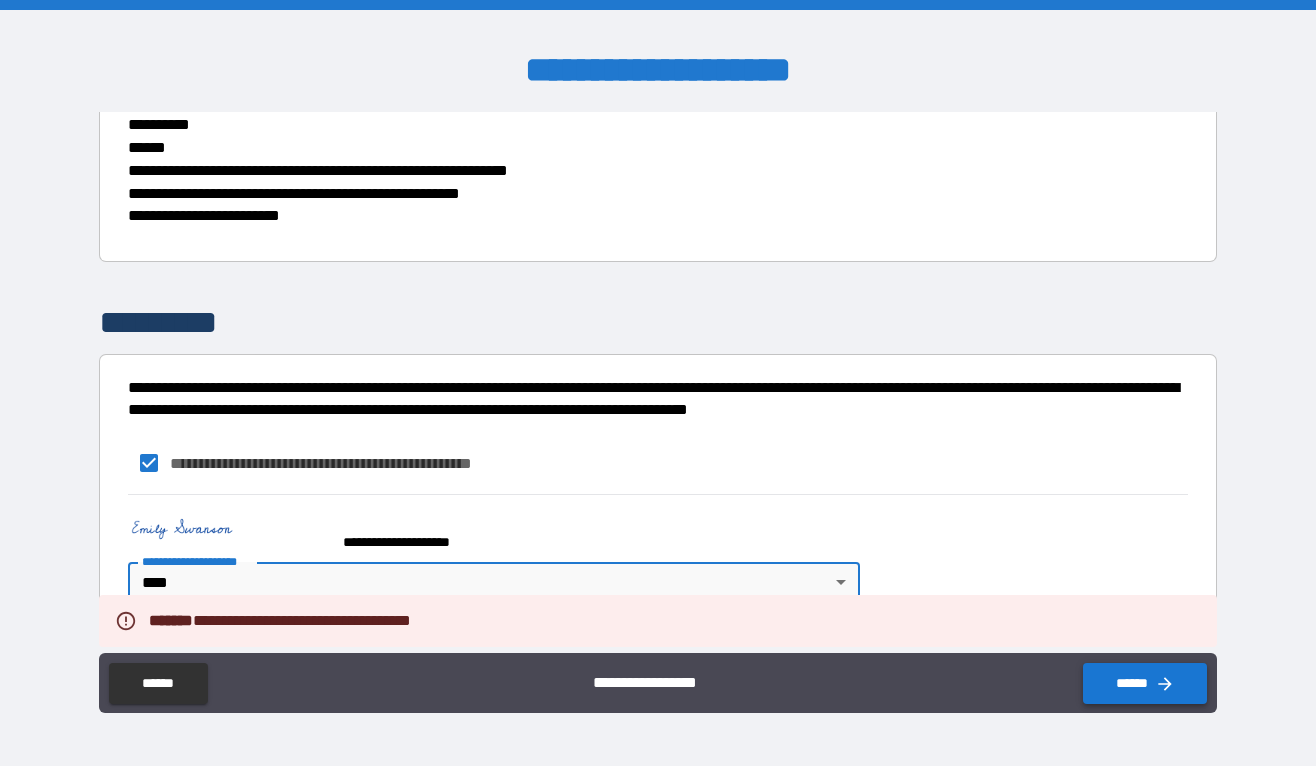 click on "******" at bounding box center (1145, 683) 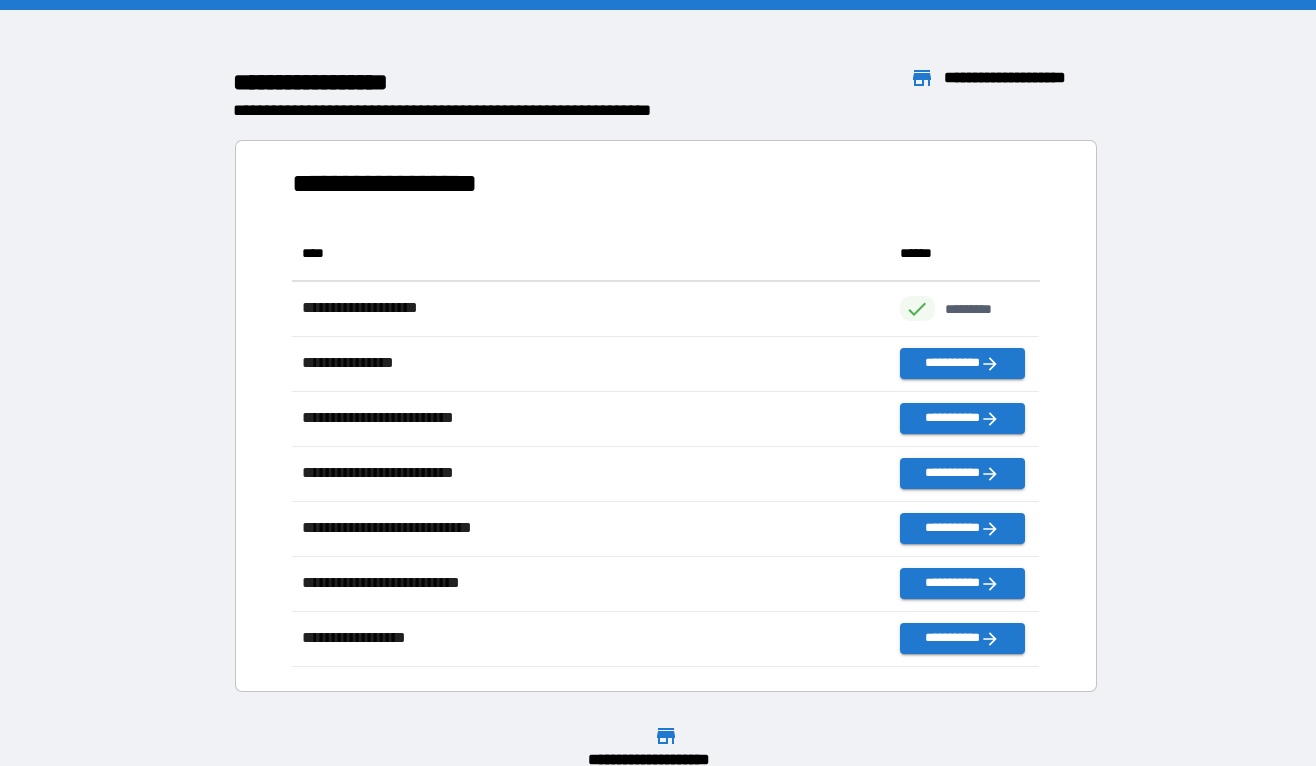 scroll, scrollTop: 1, scrollLeft: 0, axis: vertical 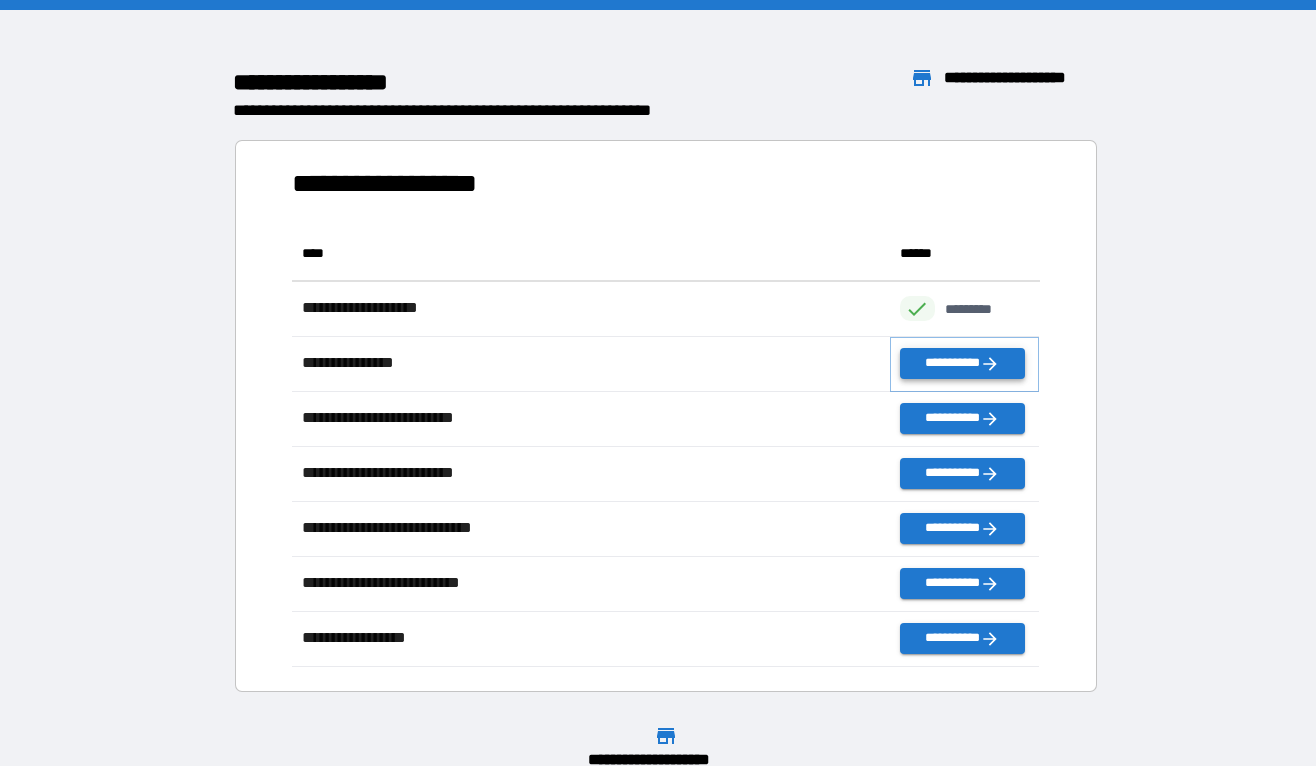 click on "**********" at bounding box center [962, 363] 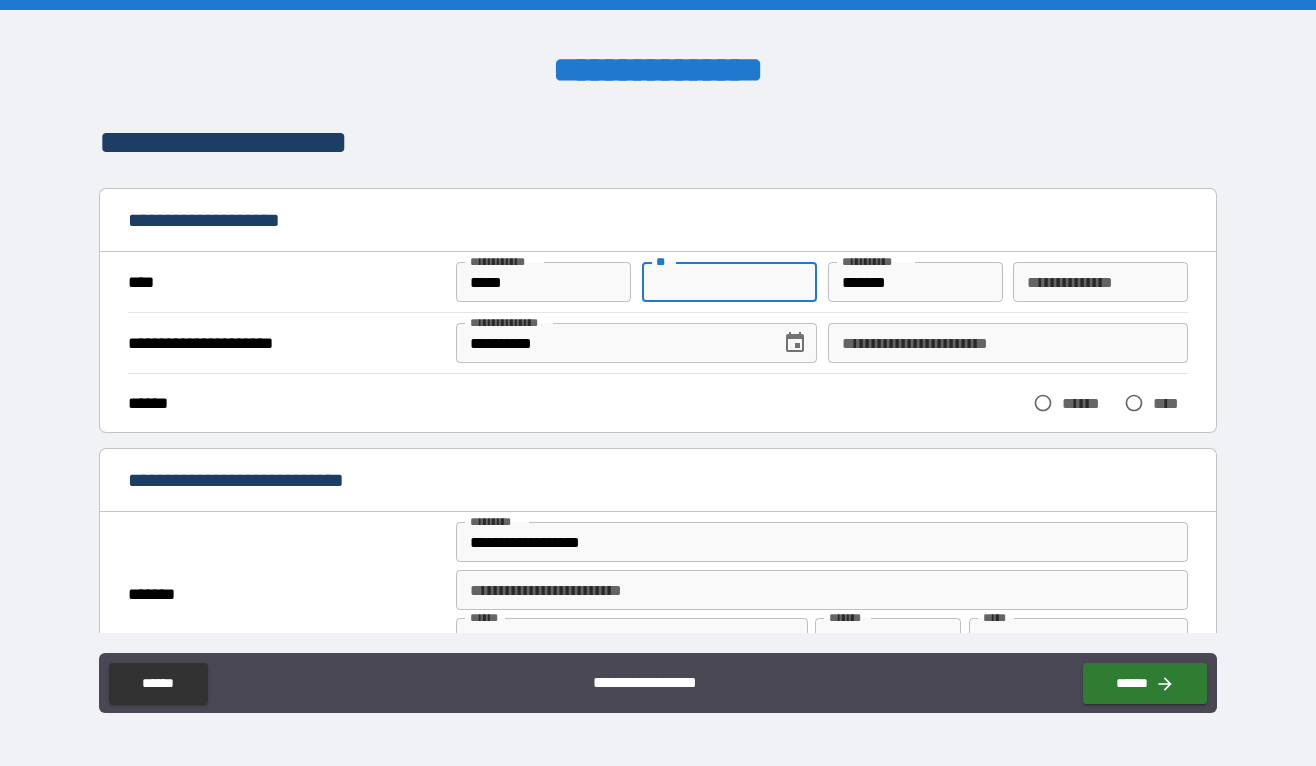 click on "**" at bounding box center [729, 282] 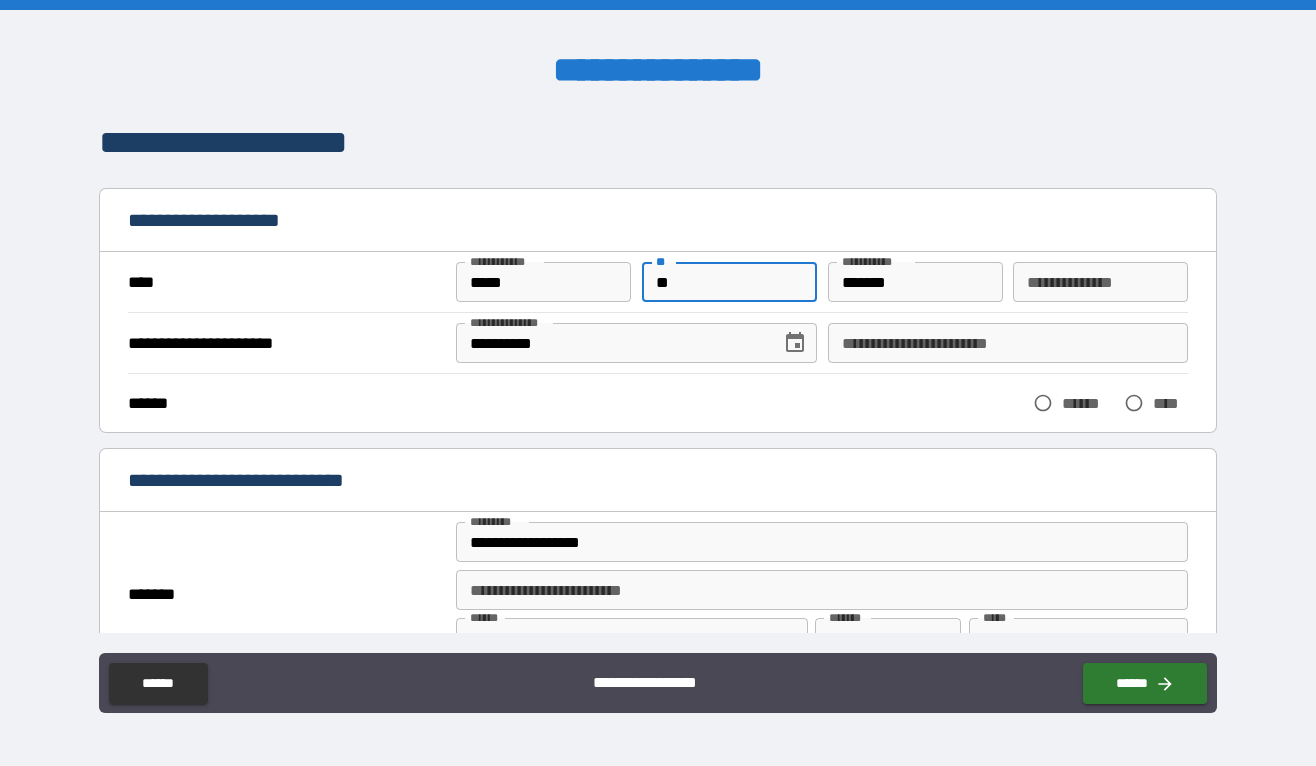 type on "*" 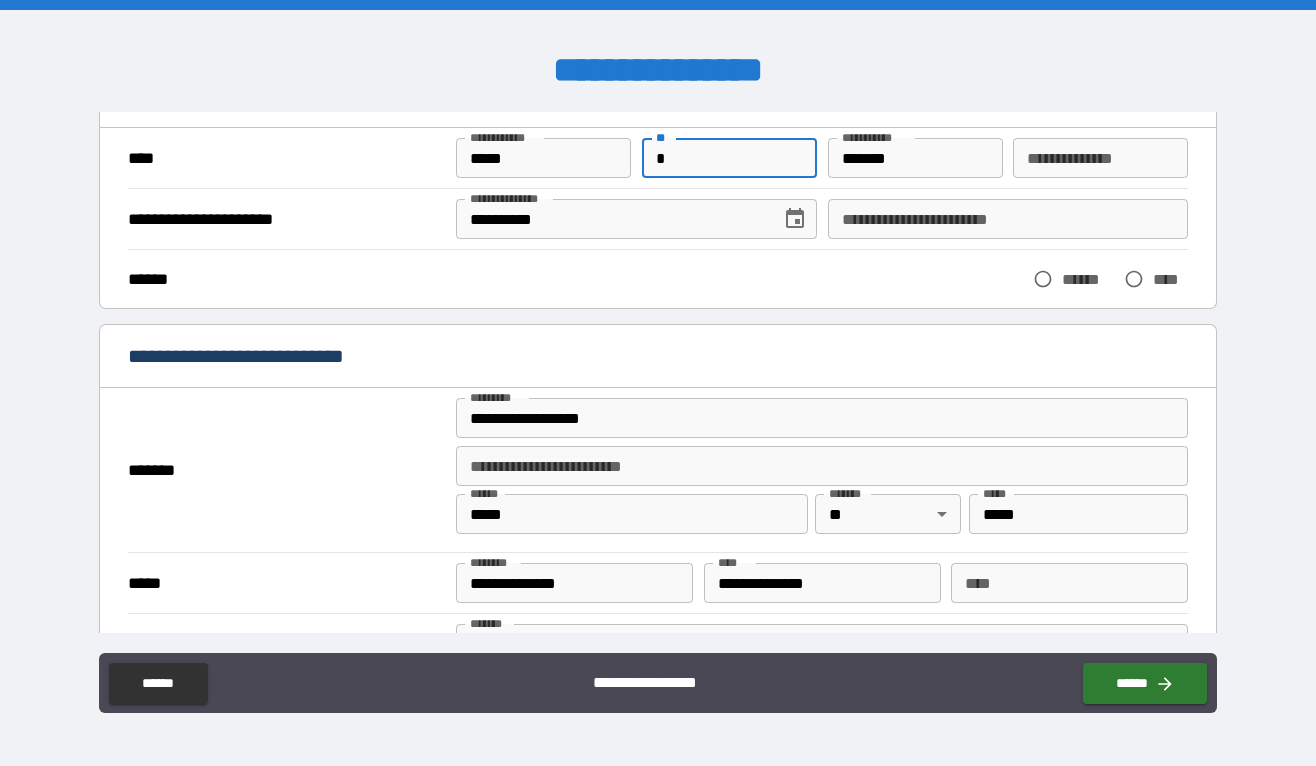 scroll, scrollTop: 0, scrollLeft: 0, axis: both 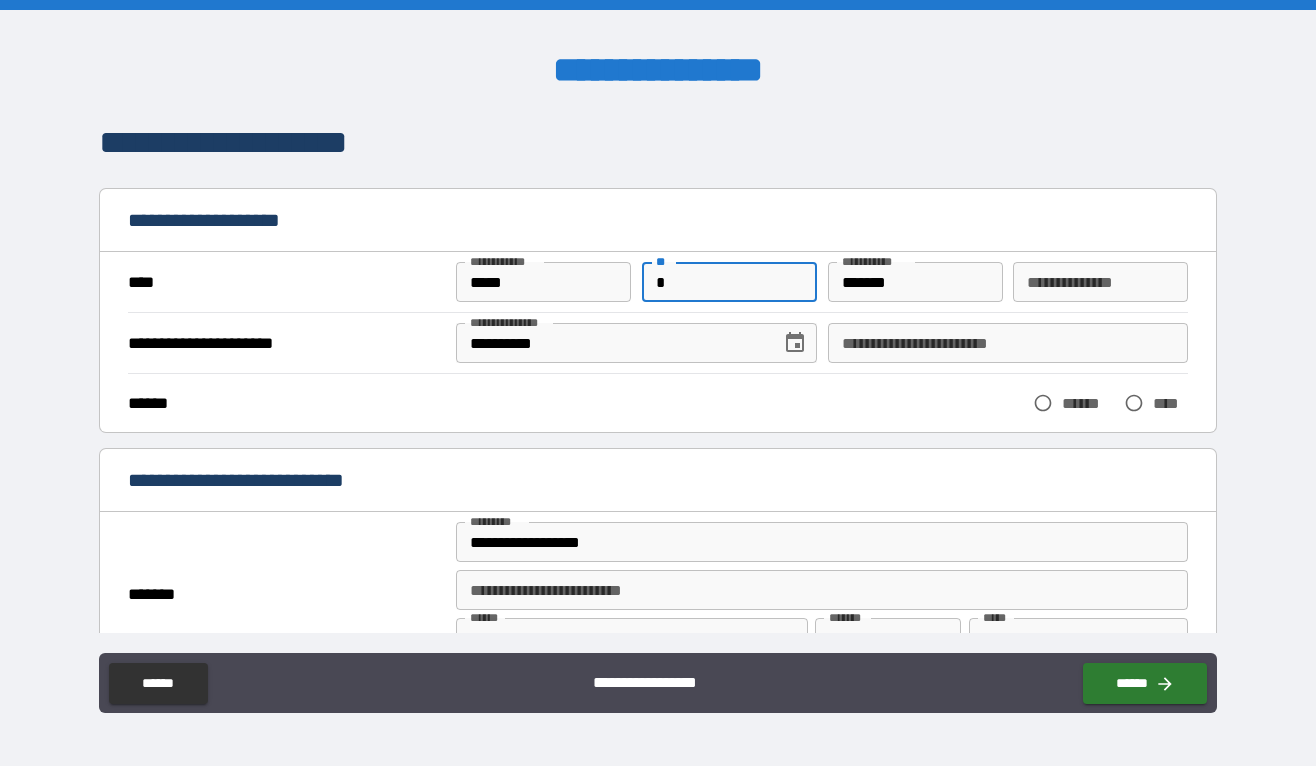type on "*" 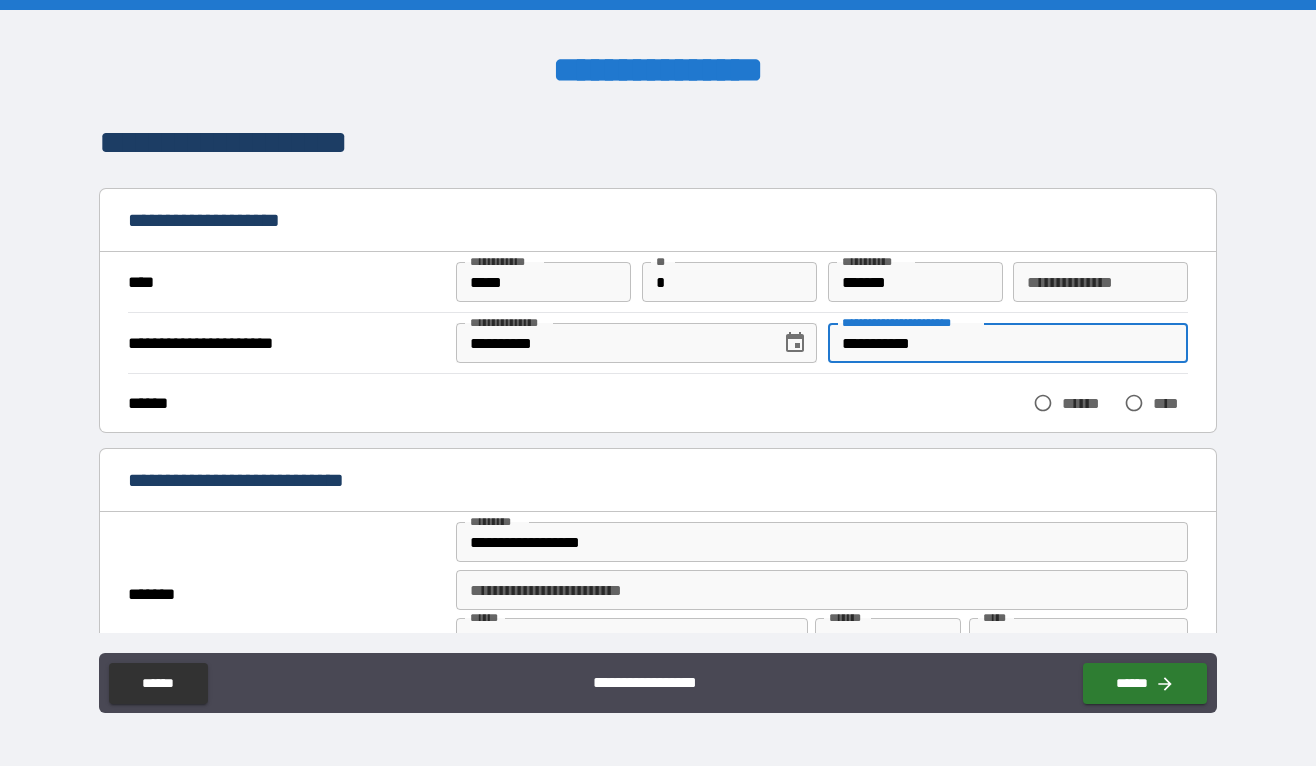 type on "**********" 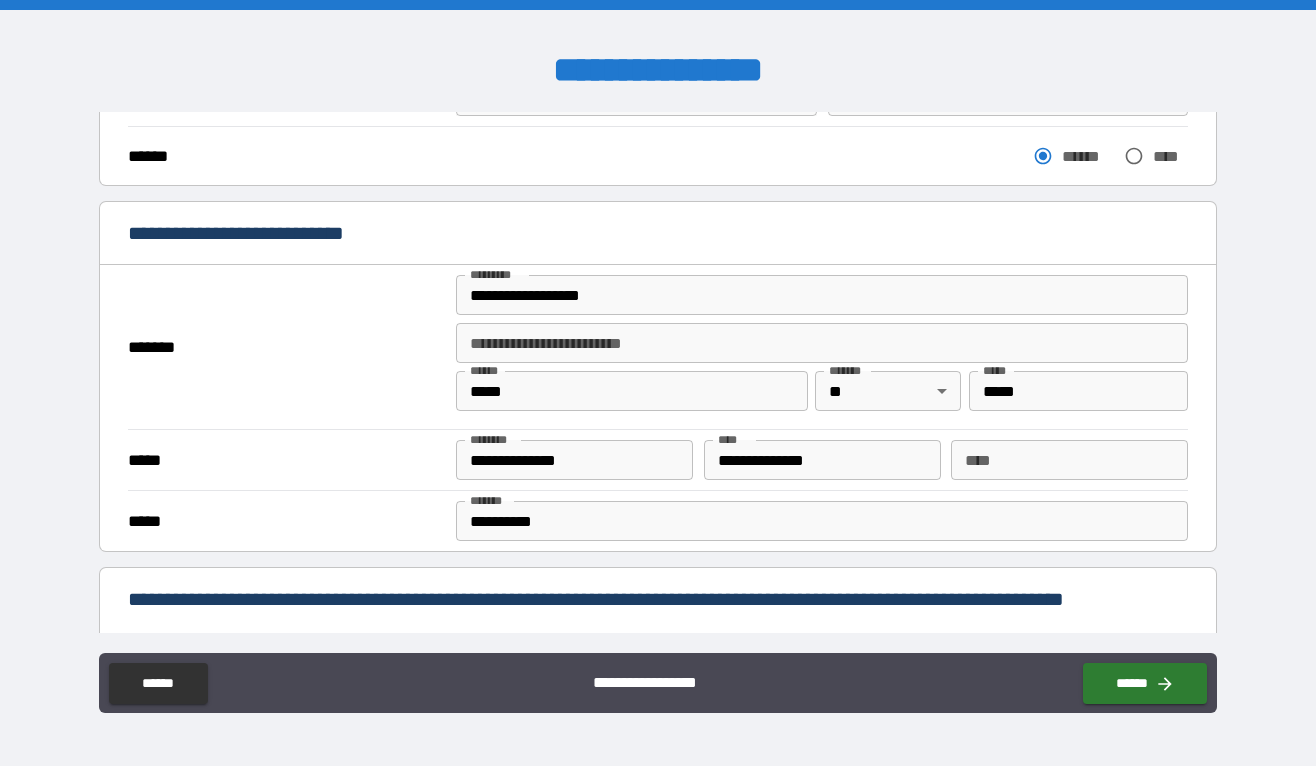 scroll, scrollTop: 250, scrollLeft: 0, axis: vertical 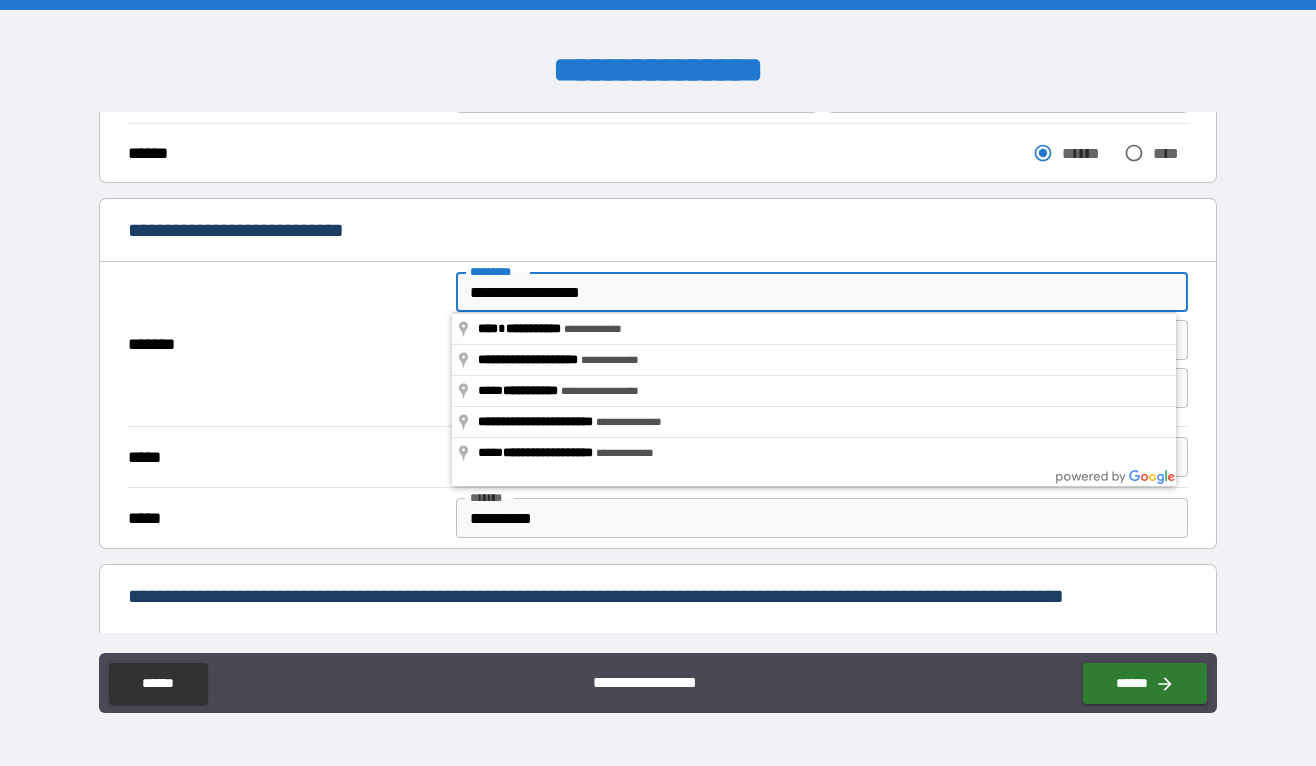 drag, startPoint x: 615, startPoint y: 295, endPoint x: 305, endPoint y: 302, distance: 310.079 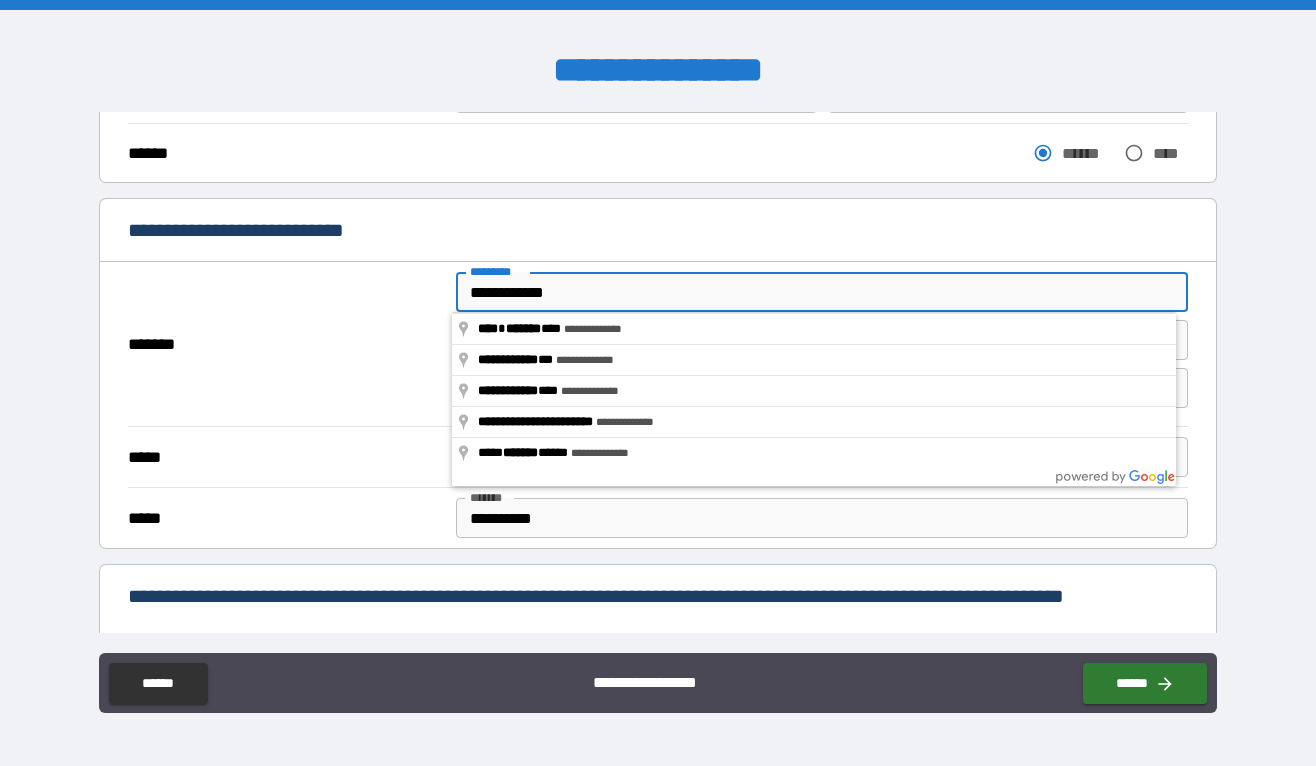 type on "**********" 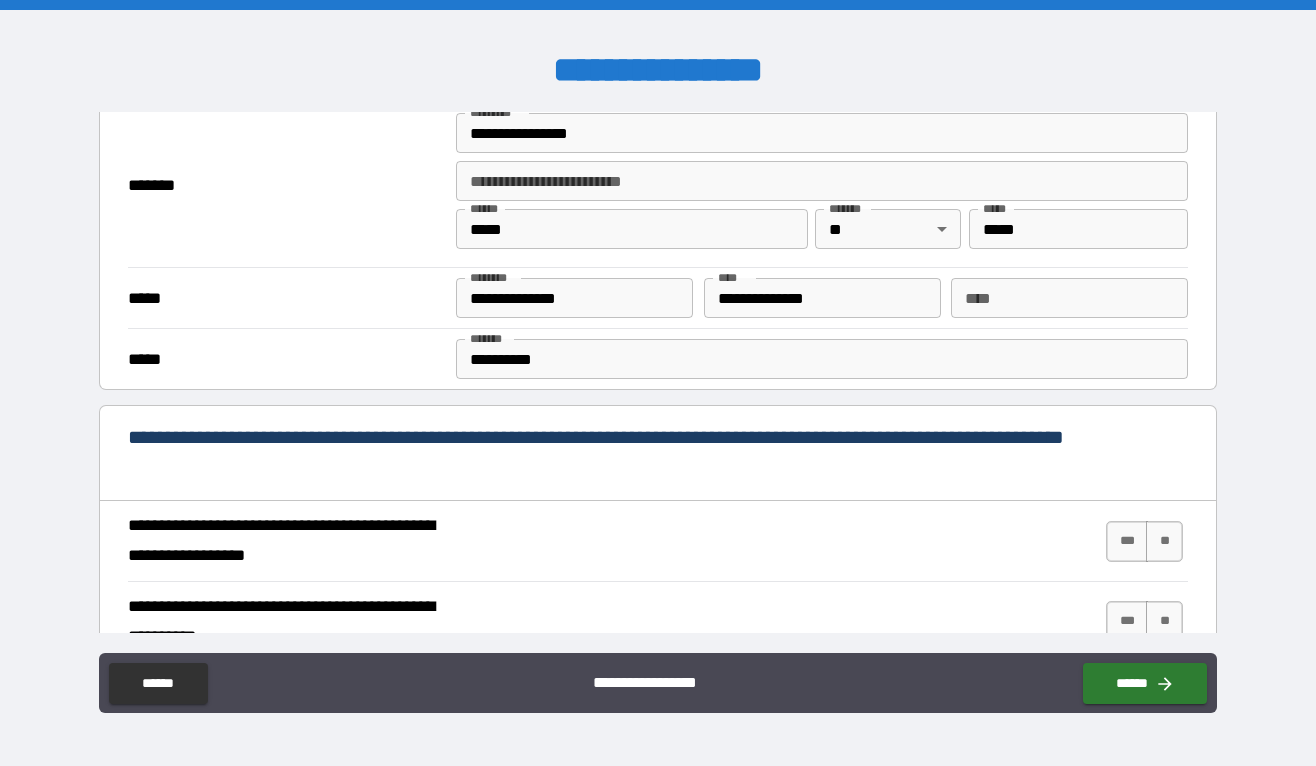 scroll, scrollTop: 611, scrollLeft: 0, axis: vertical 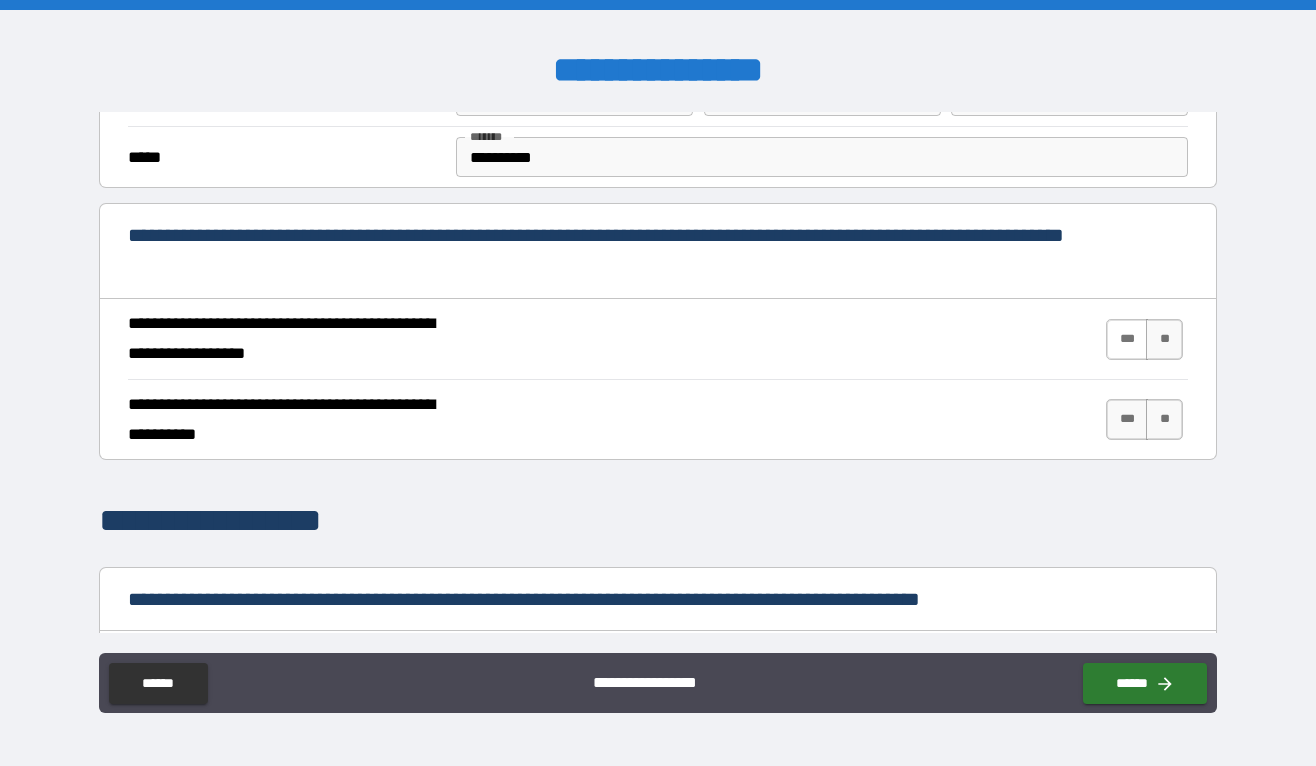 click on "***" at bounding box center (1127, 339) 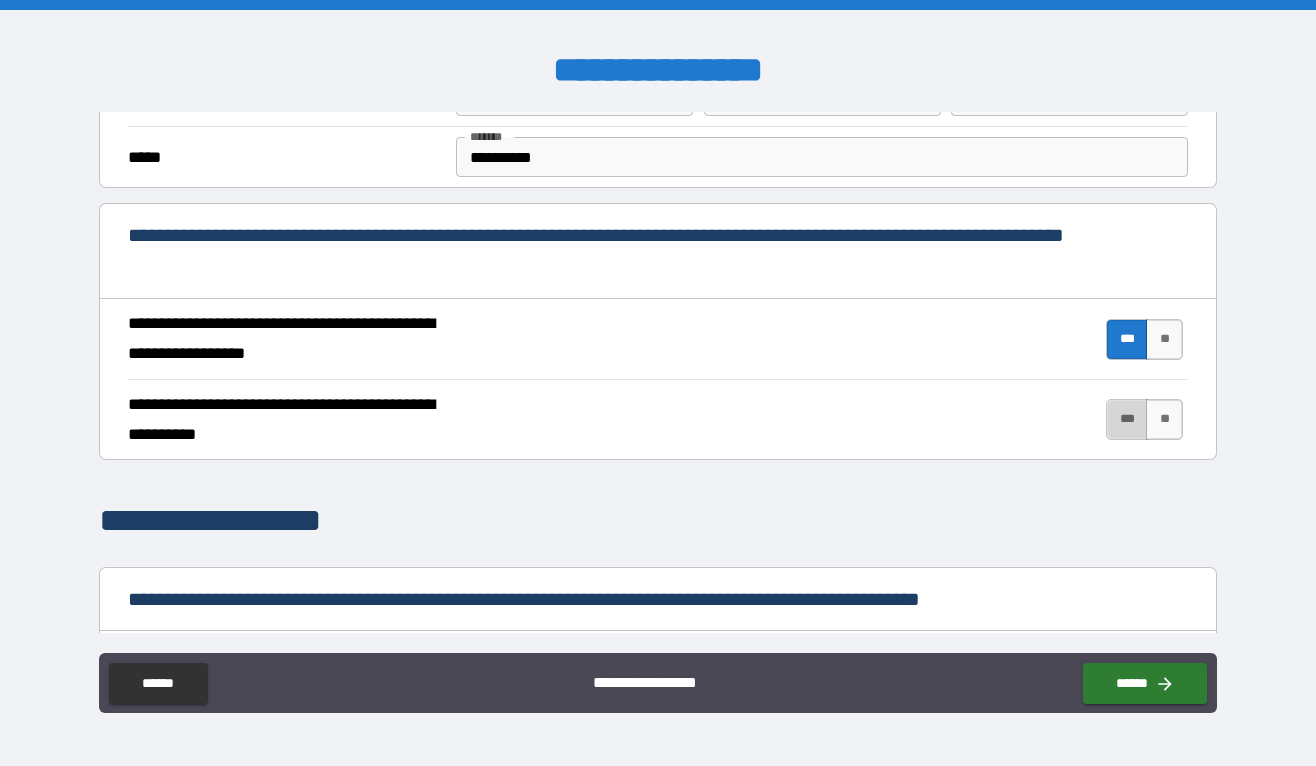 click on "***" at bounding box center [1127, 419] 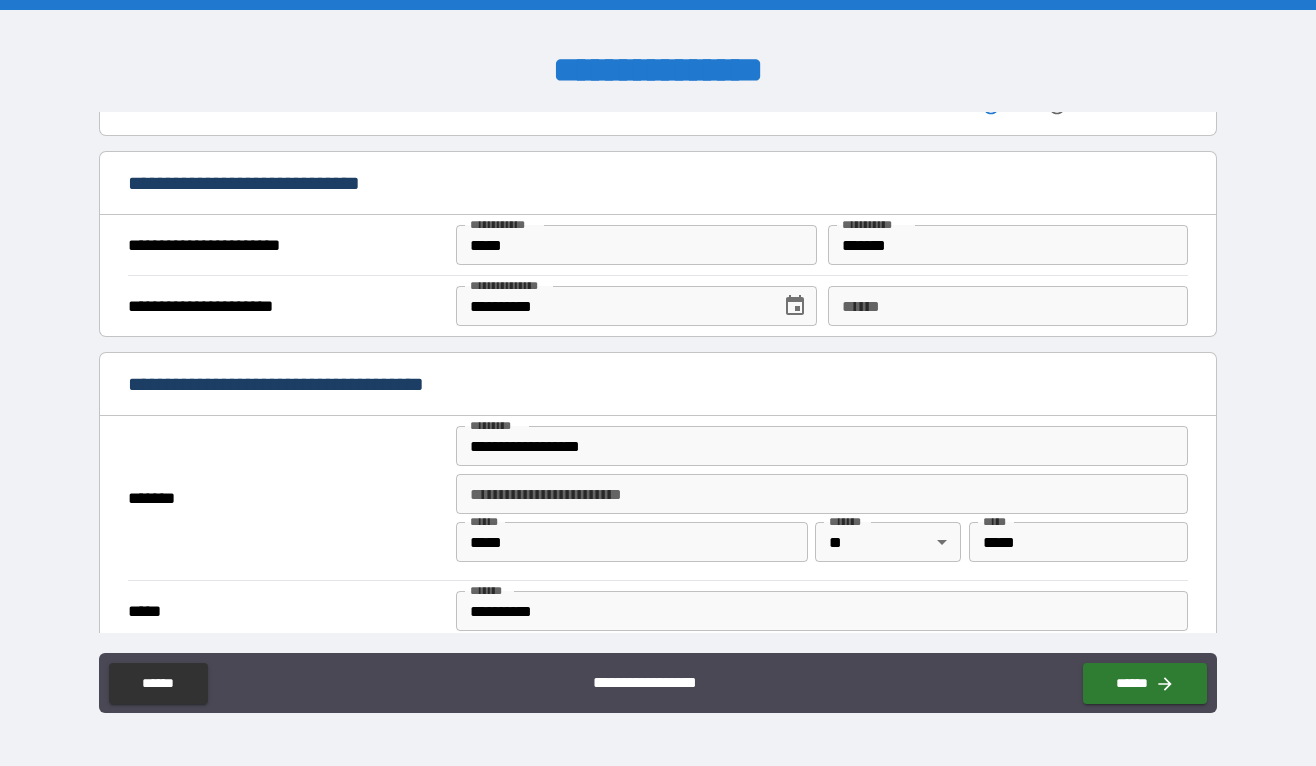scroll, scrollTop: 1175, scrollLeft: 0, axis: vertical 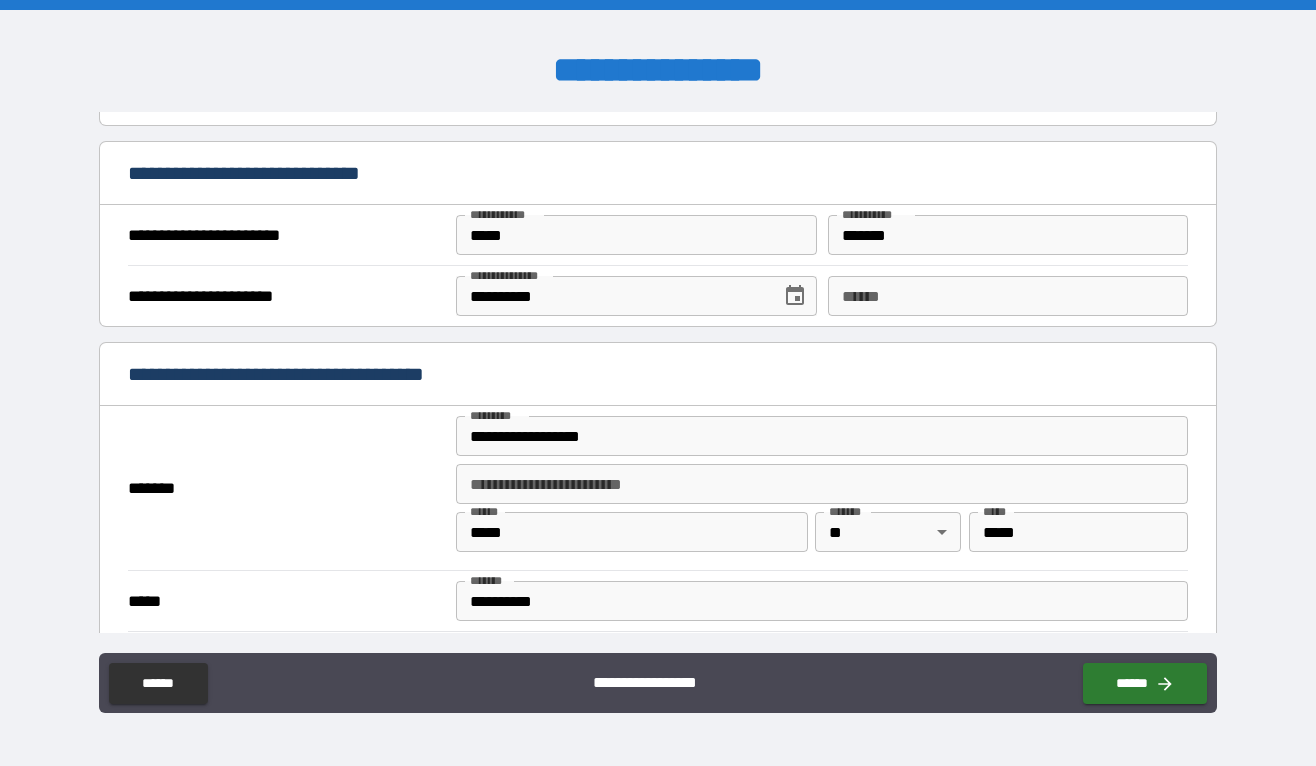 click on "****   *" at bounding box center [1008, 296] 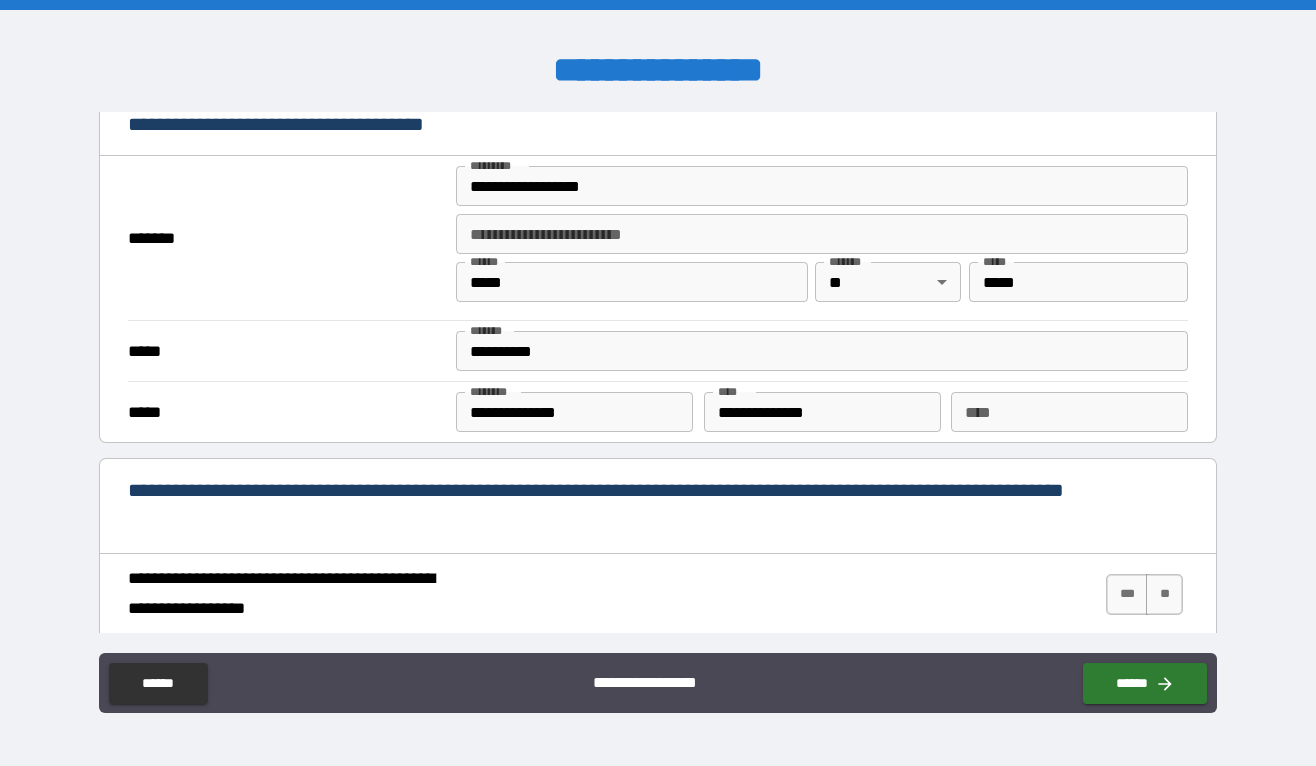 scroll, scrollTop: 1426, scrollLeft: 0, axis: vertical 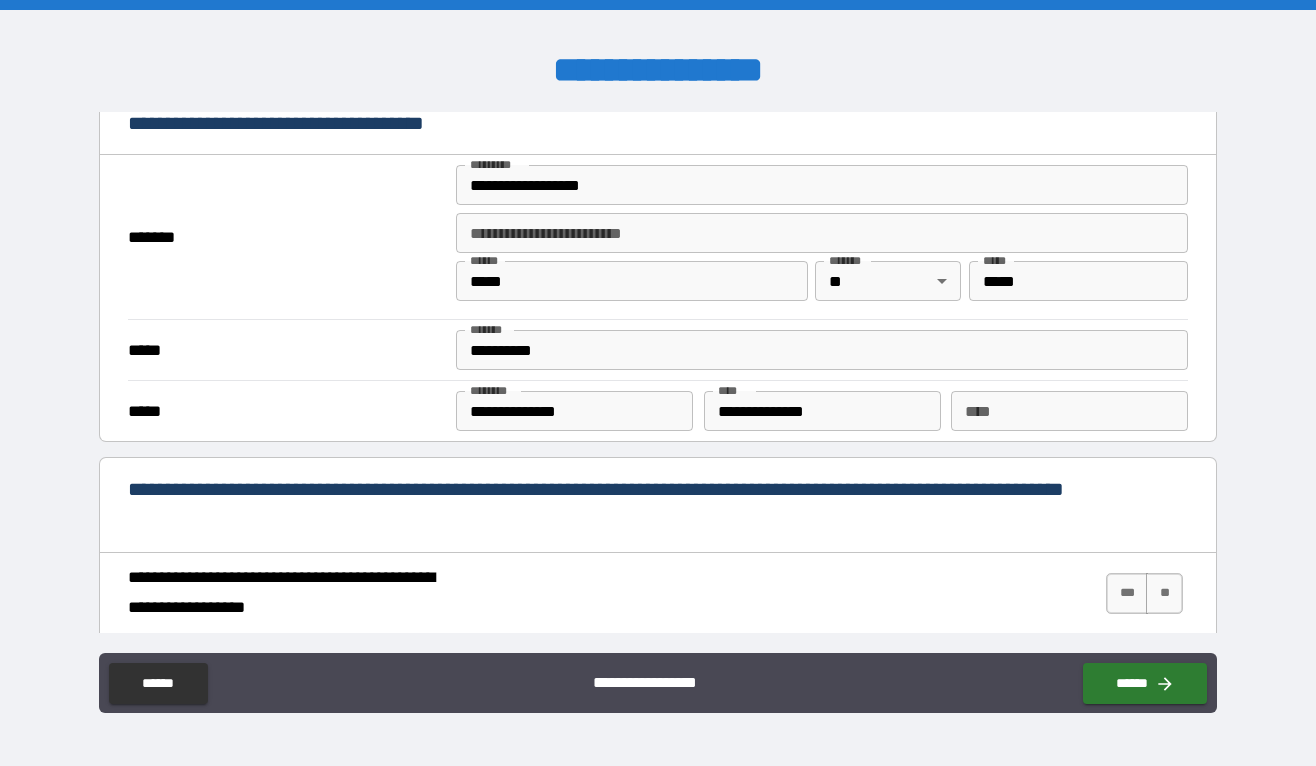 type on "**********" 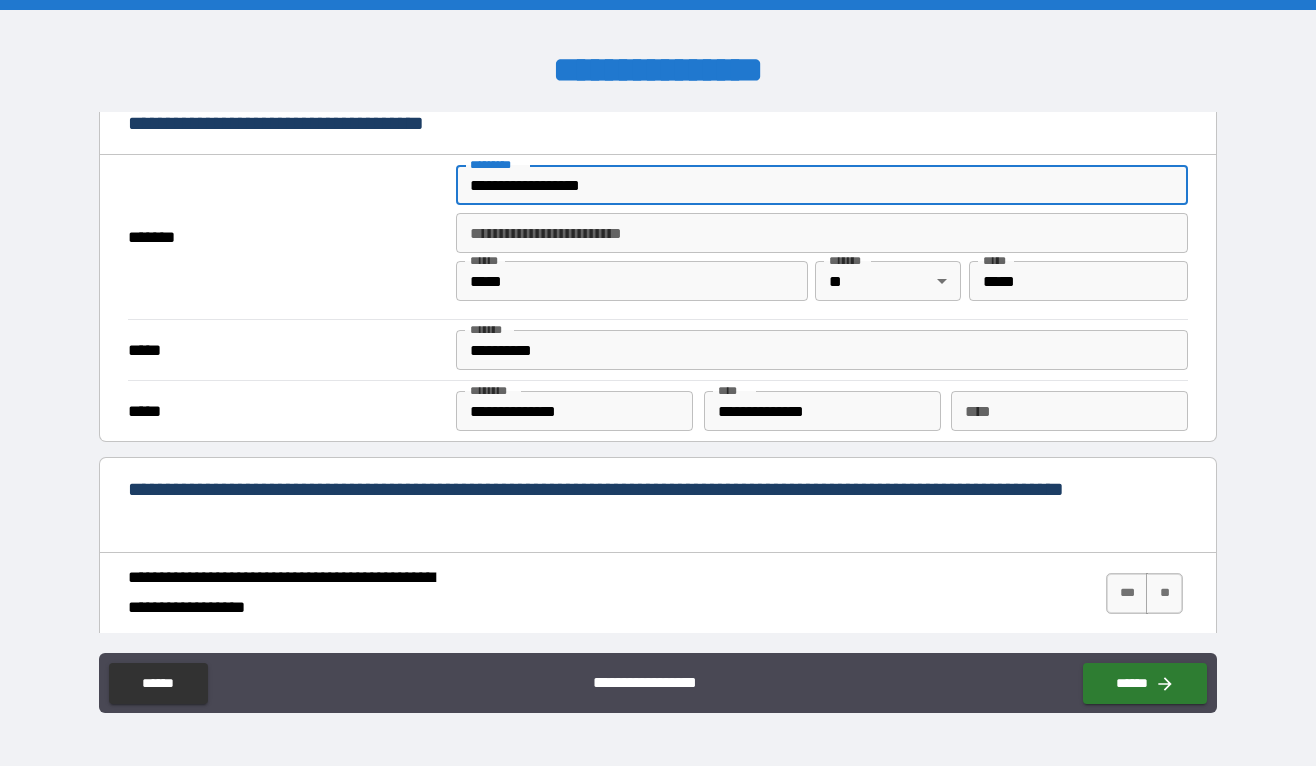 drag, startPoint x: 620, startPoint y: 185, endPoint x: 348, endPoint y: 185, distance: 272 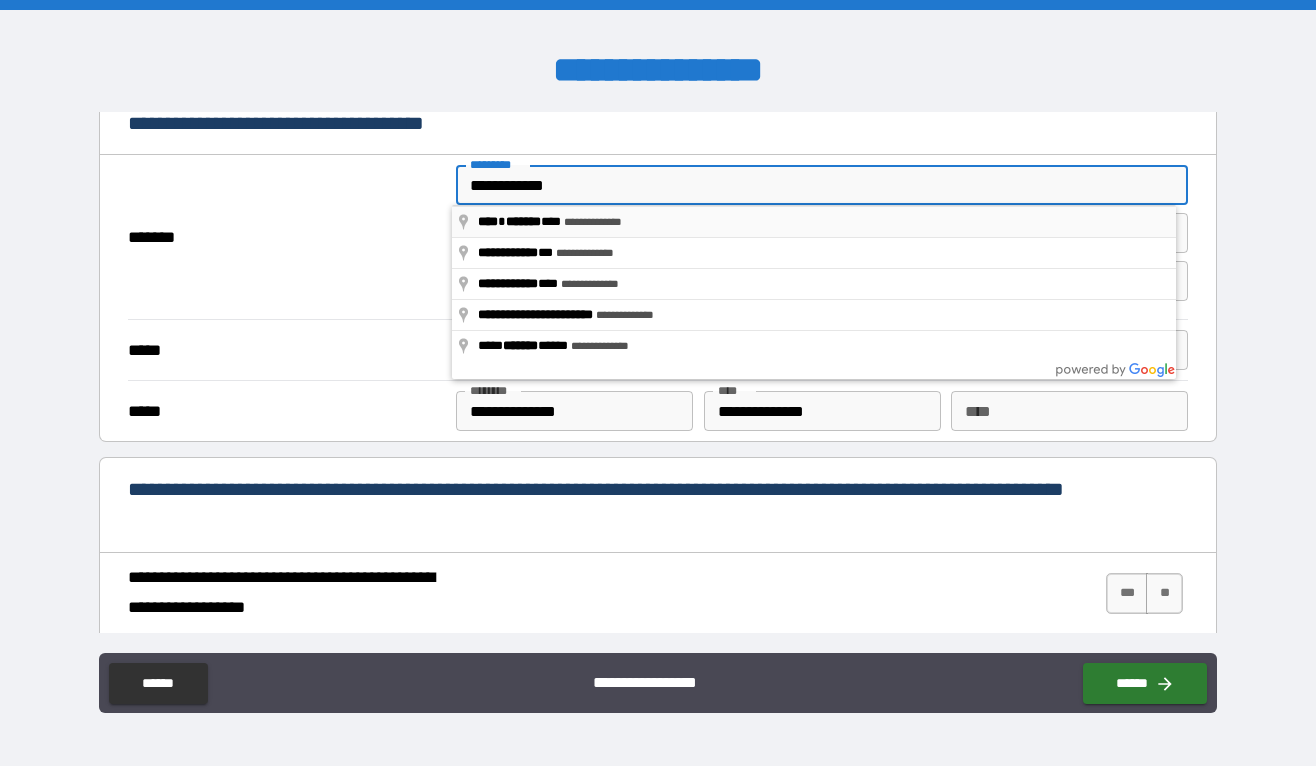 type on "**********" 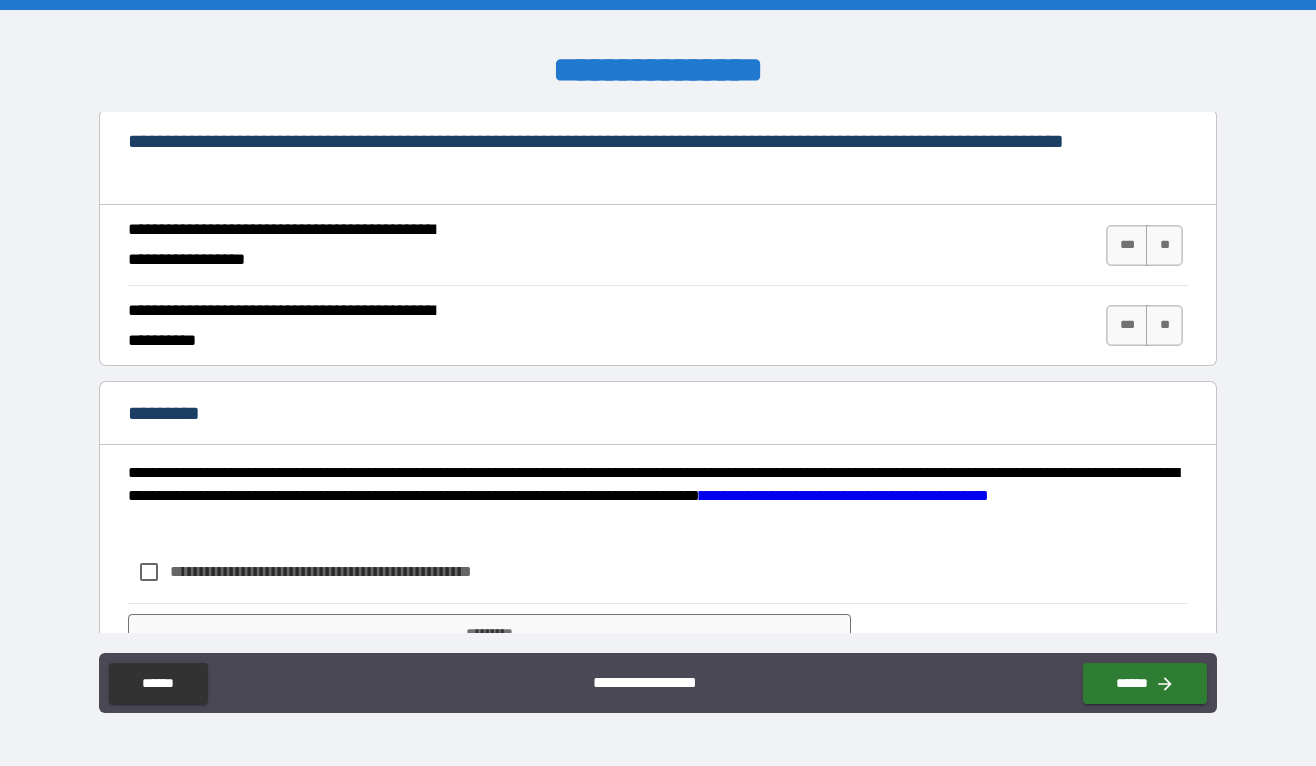 scroll, scrollTop: 1777, scrollLeft: 0, axis: vertical 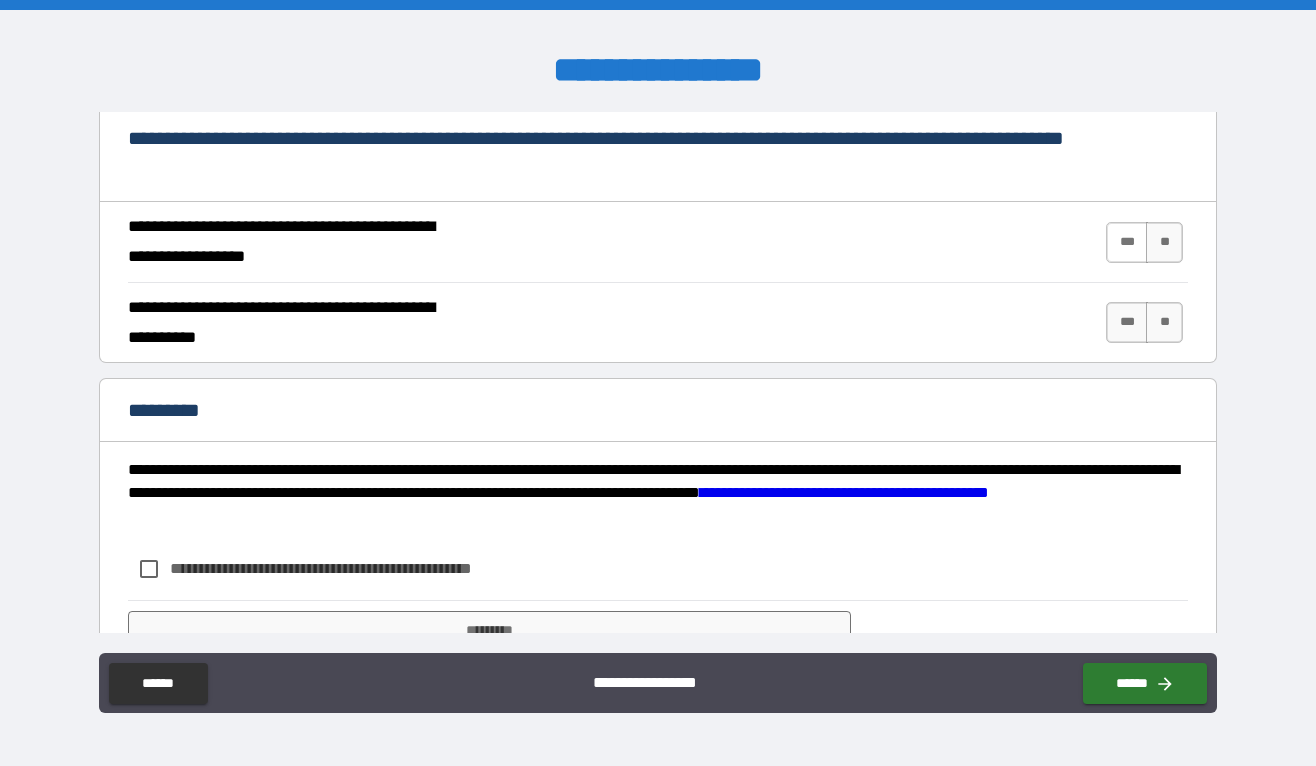 click on "***" at bounding box center (1127, 242) 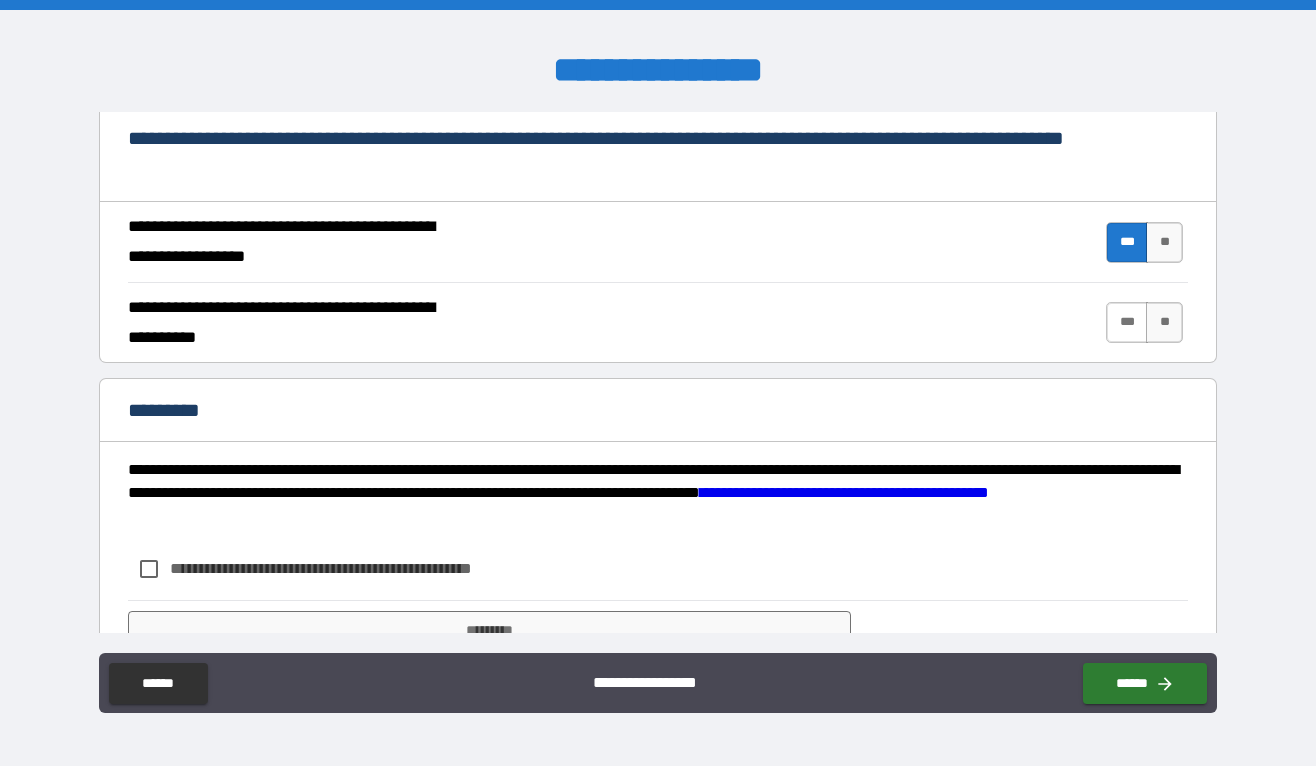 click on "***" at bounding box center [1127, 322] 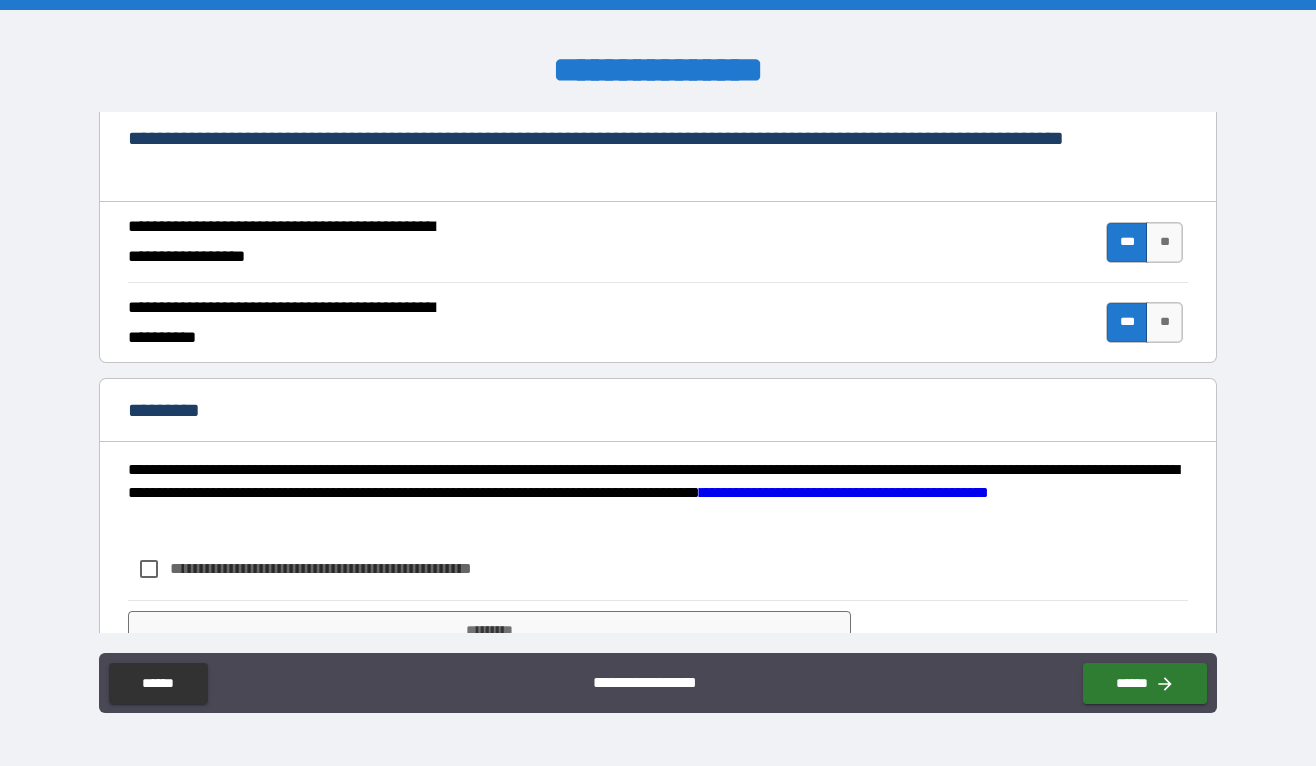 scroll, scrollTop: 1865, scrollLeft: 0, axis: vertical 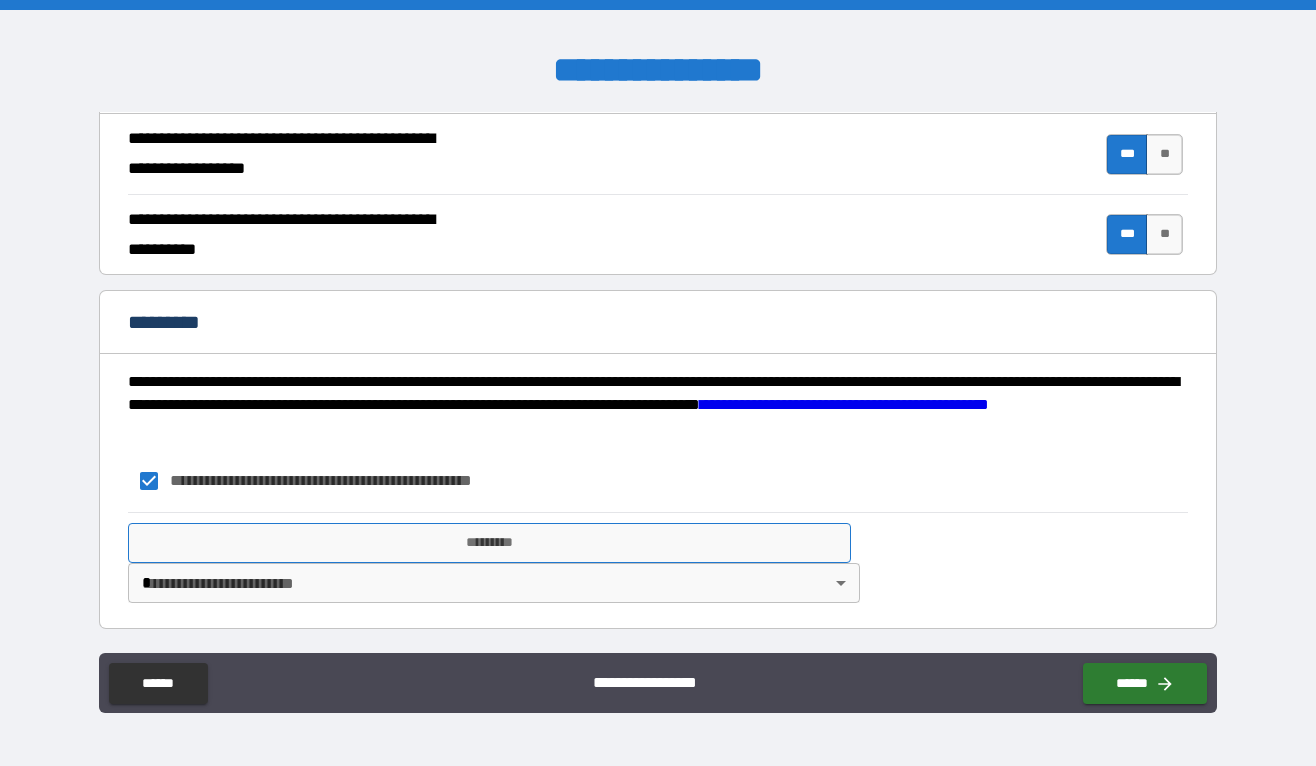 click on "*********" at bounding box center (490, 543) 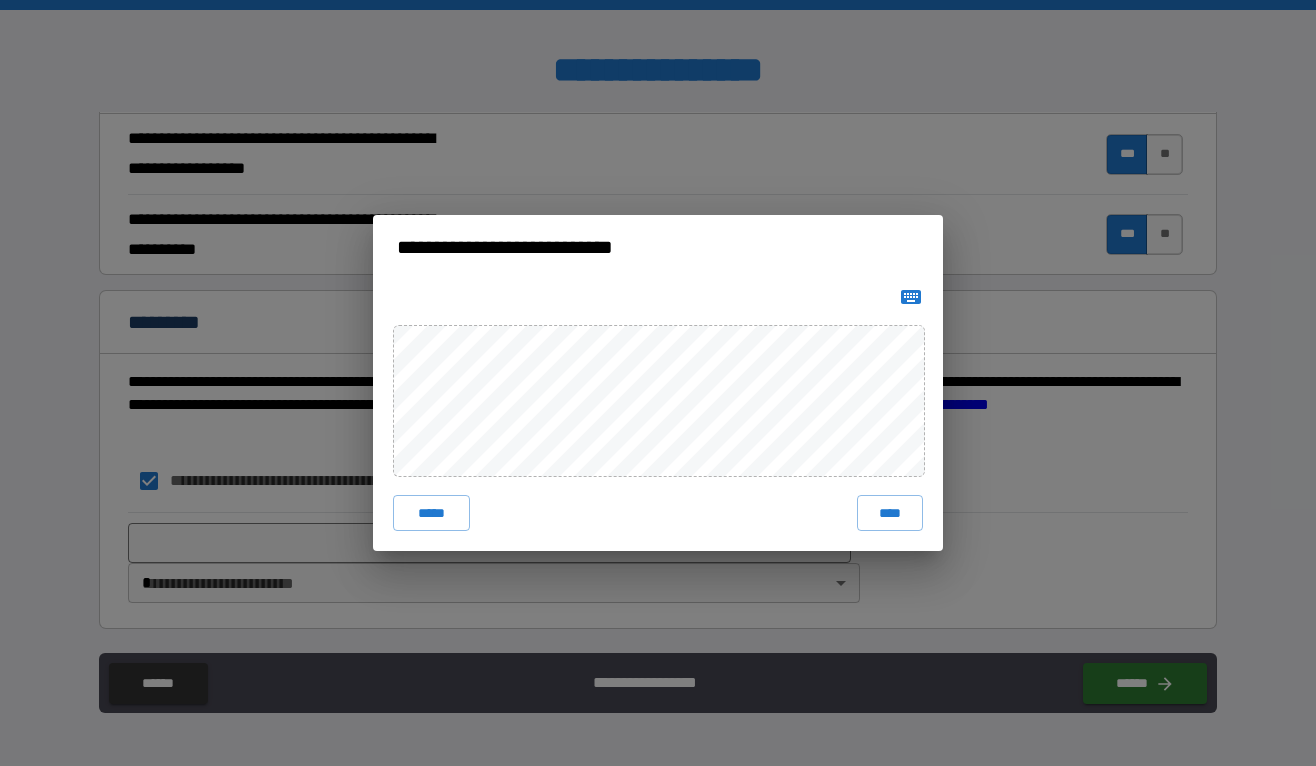 click 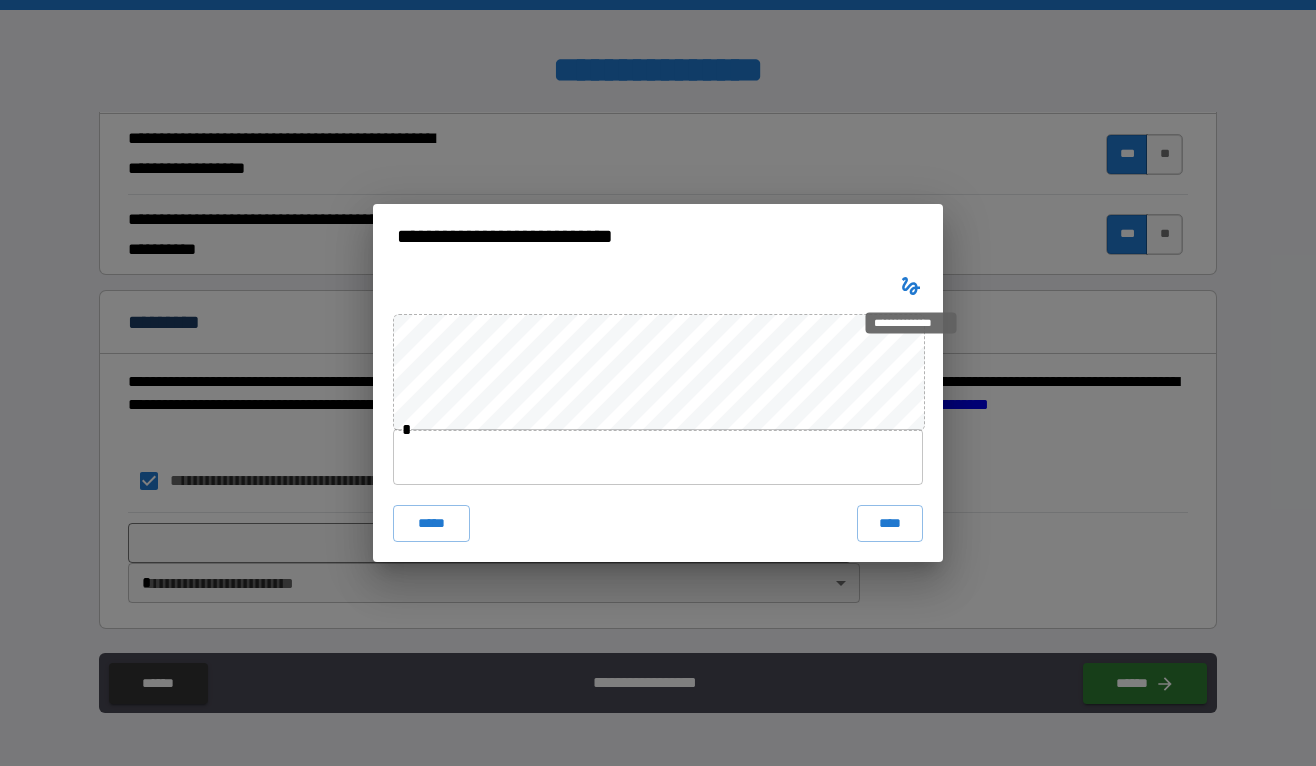 type 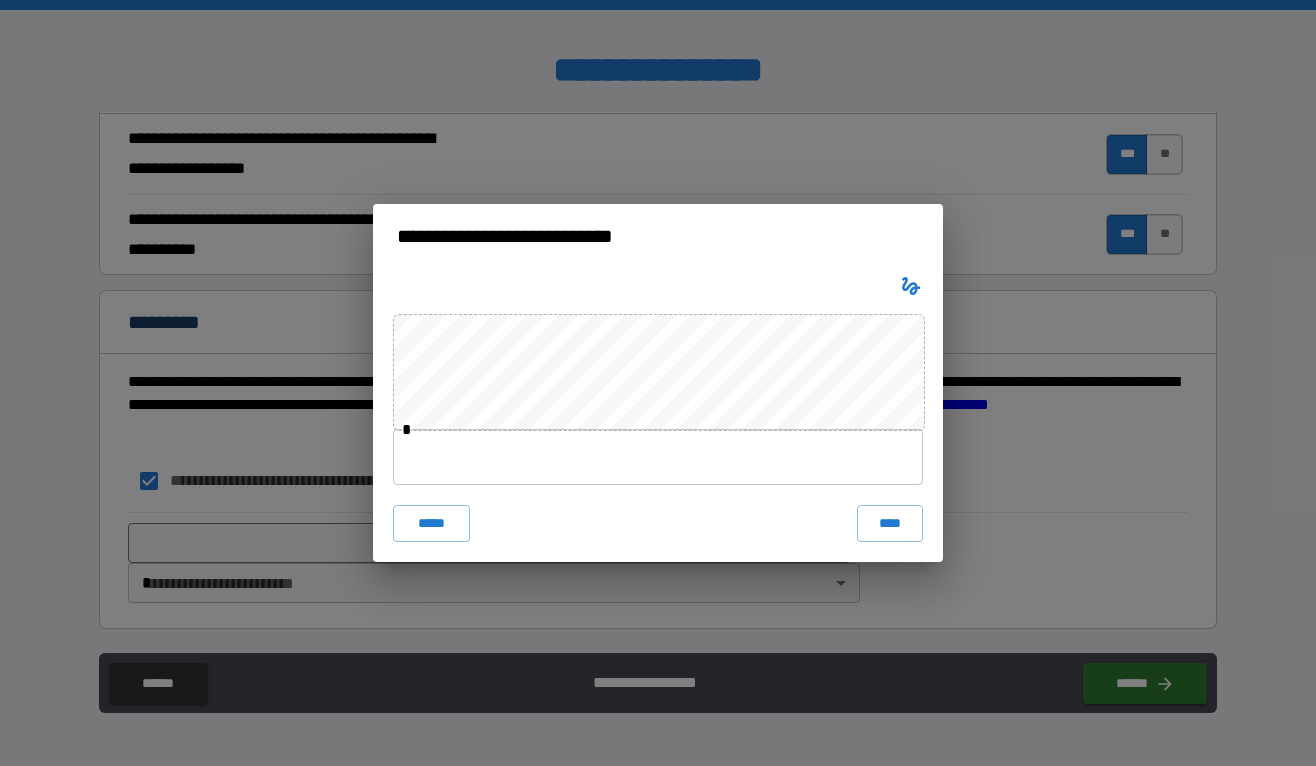 click on "* ***** ****" at bounding box center (658, 414) 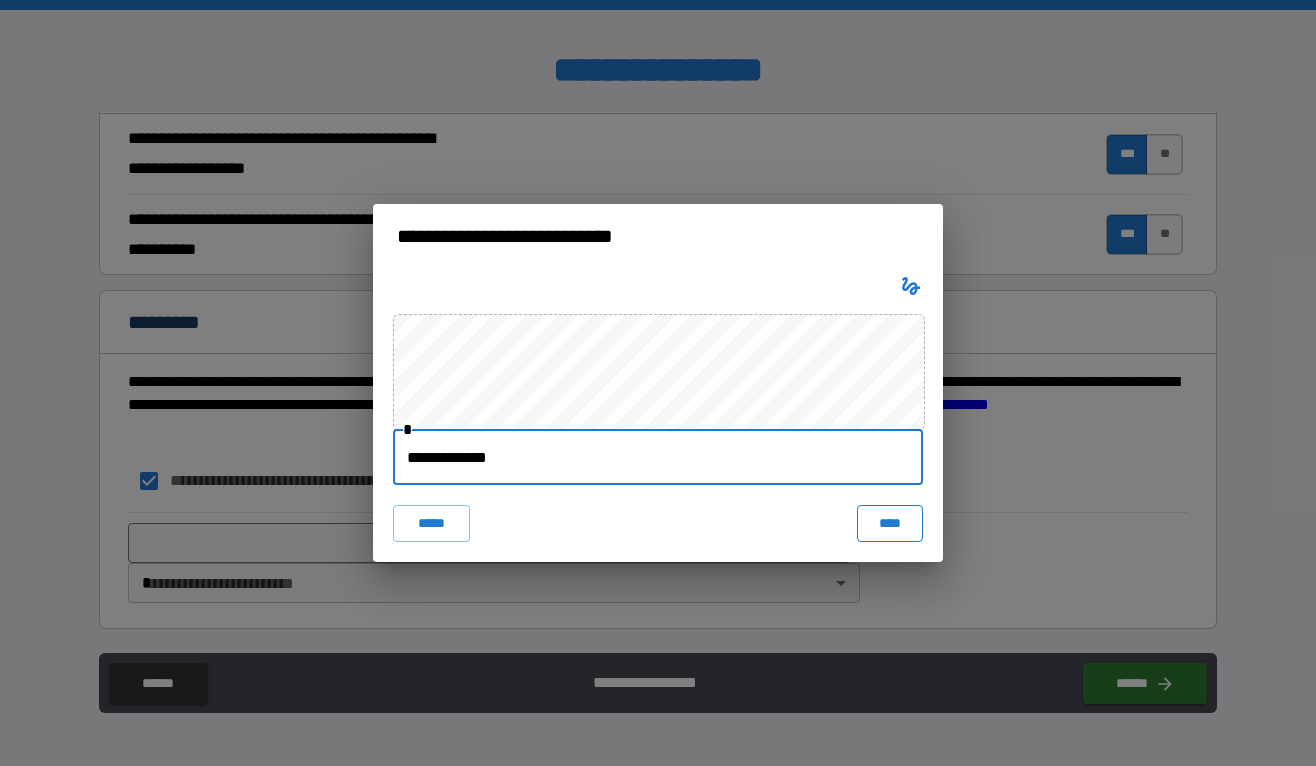 type on "**********" 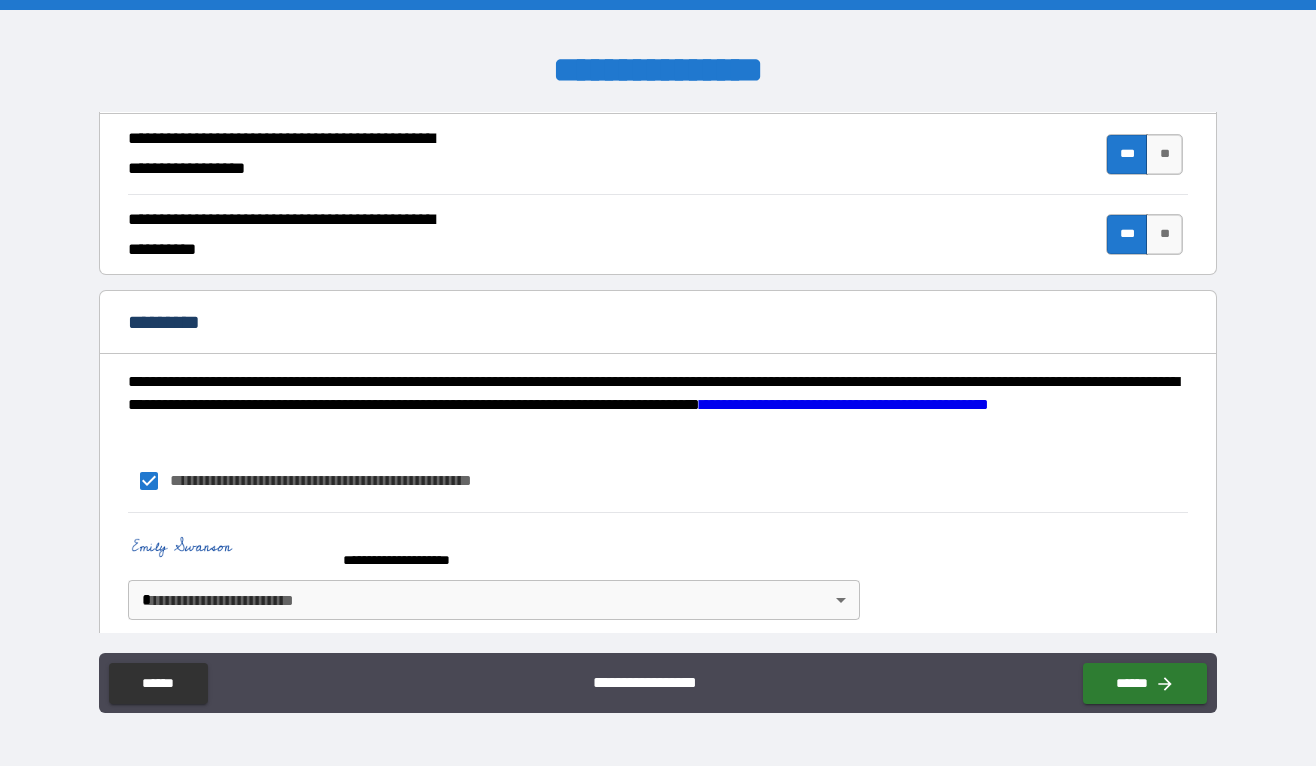 scroll, scrollTop: 1882, scrollLeft: 0, axis: vertical 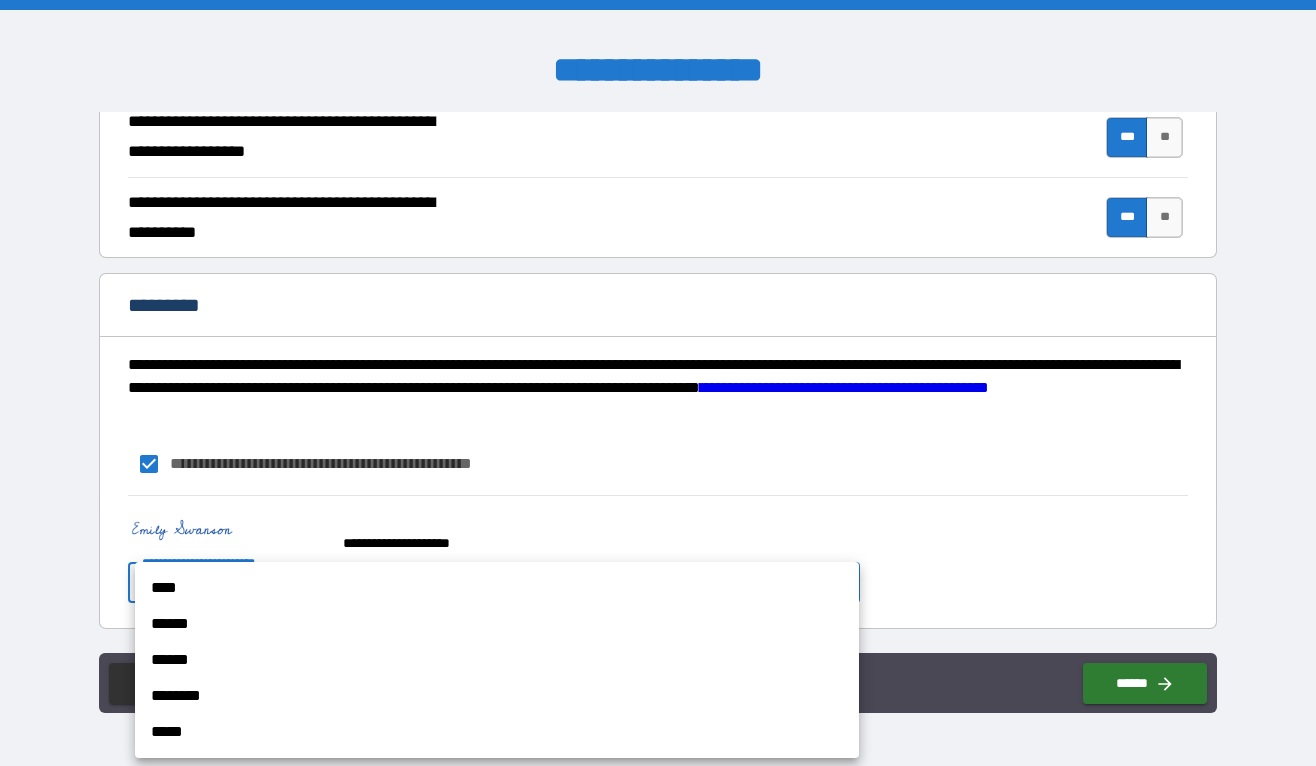 click on "**********" at bounding box center [658, 383] 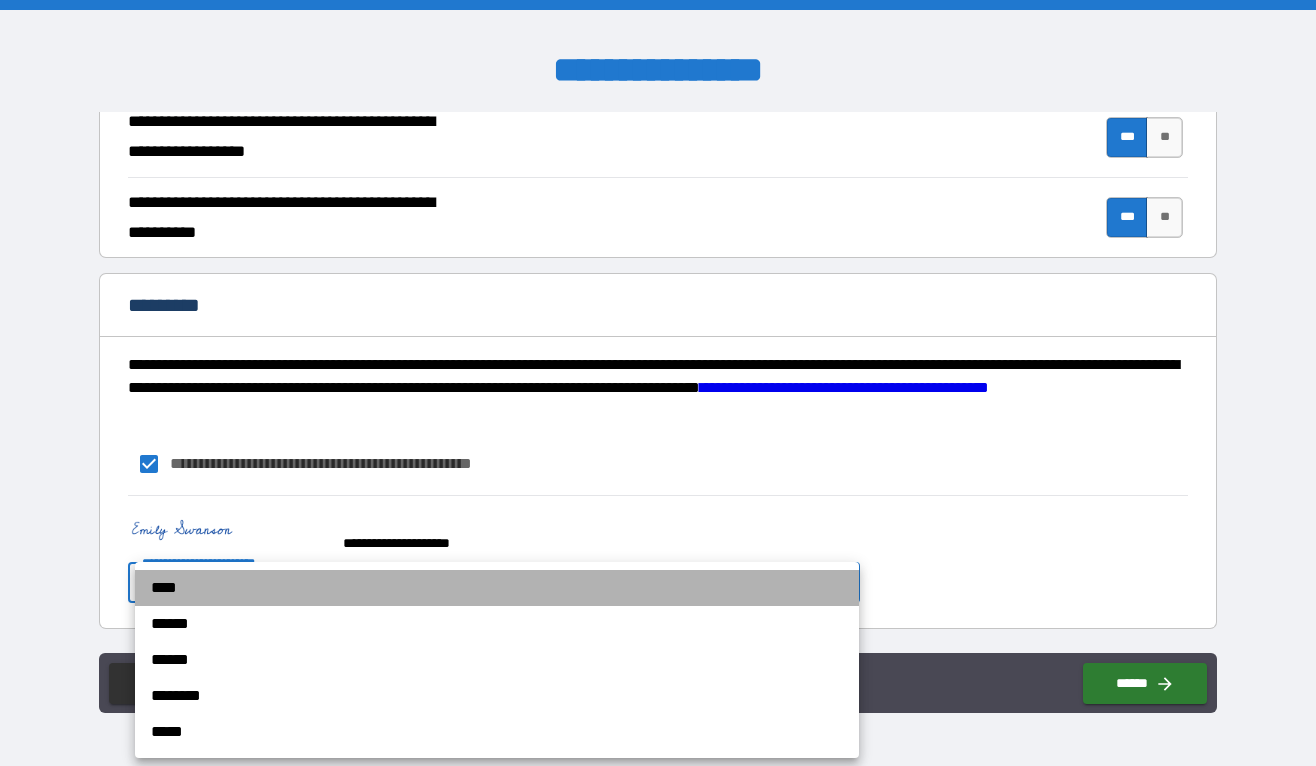 click on "****" at bounding box center (497, 588) 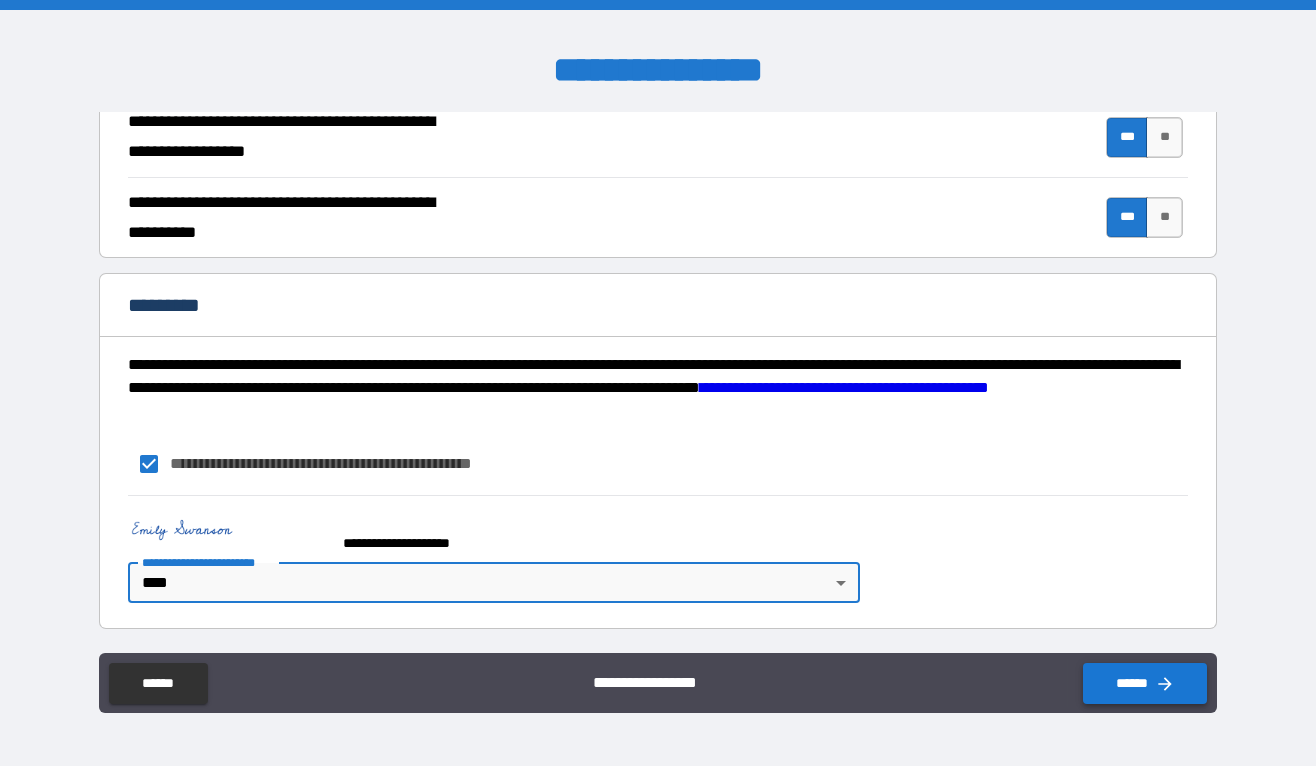 click on "******" at bounding box center (1145, 683) 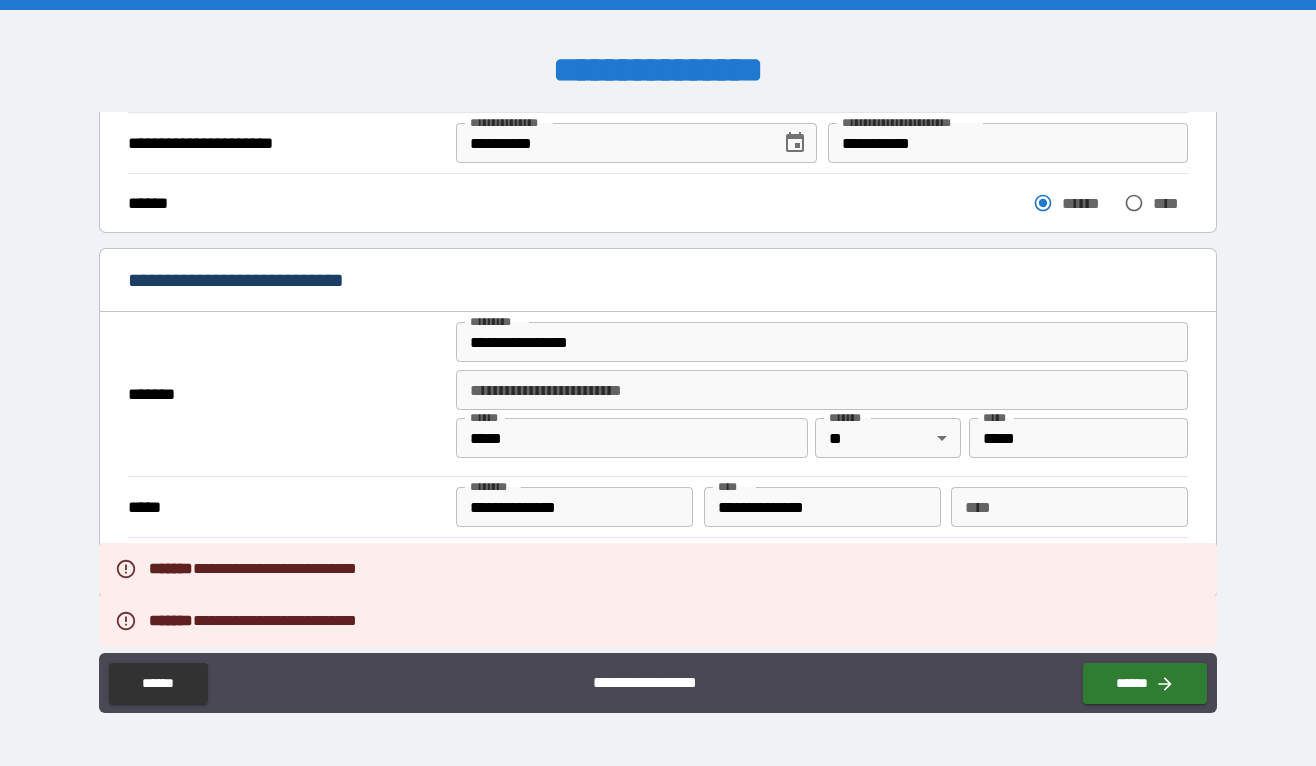 scroll, scrollTop: 319, scrollLeft: 0, axis: vertical 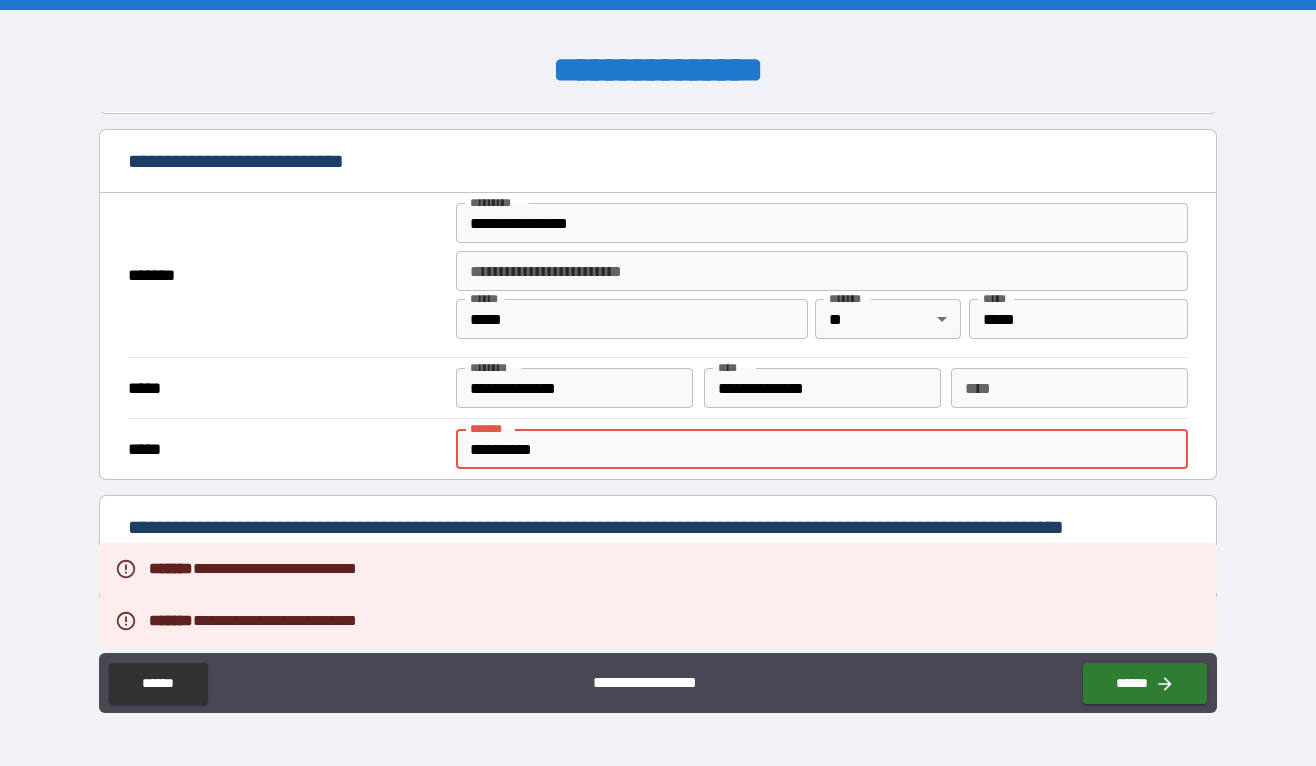 drag, startPoint x: 579, startPoint y: 446, endPoint x: 232, endPoint y: 446, distance: 347 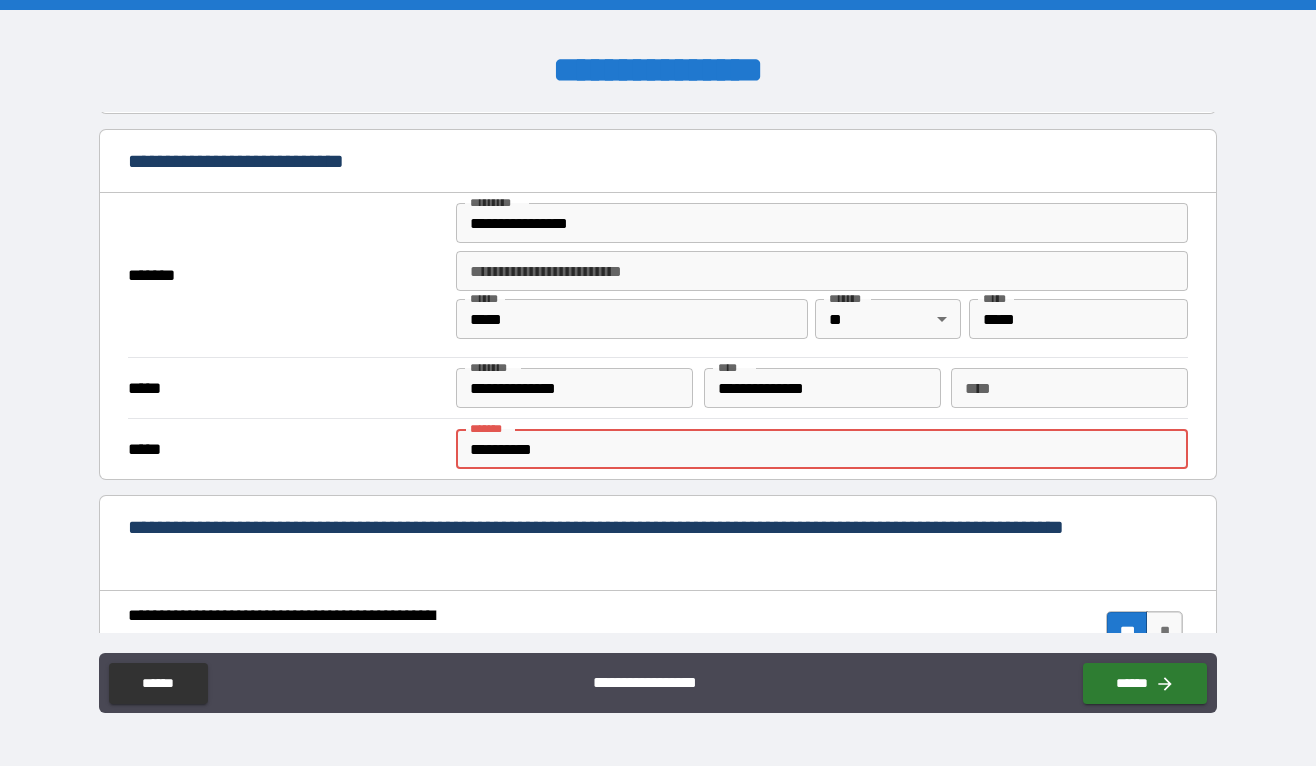 type on "**********" 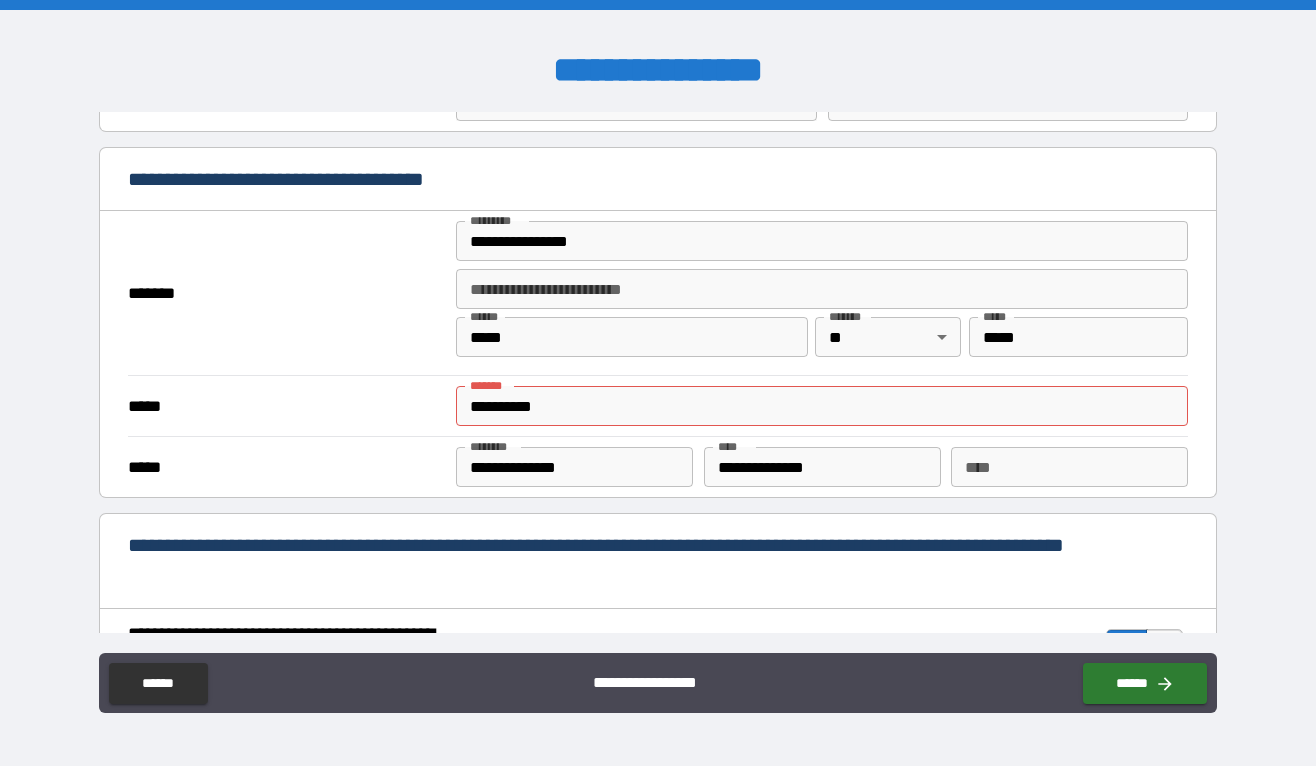 scroll, scrollTop: 1882, scrollLeft: 0, axis: vertical 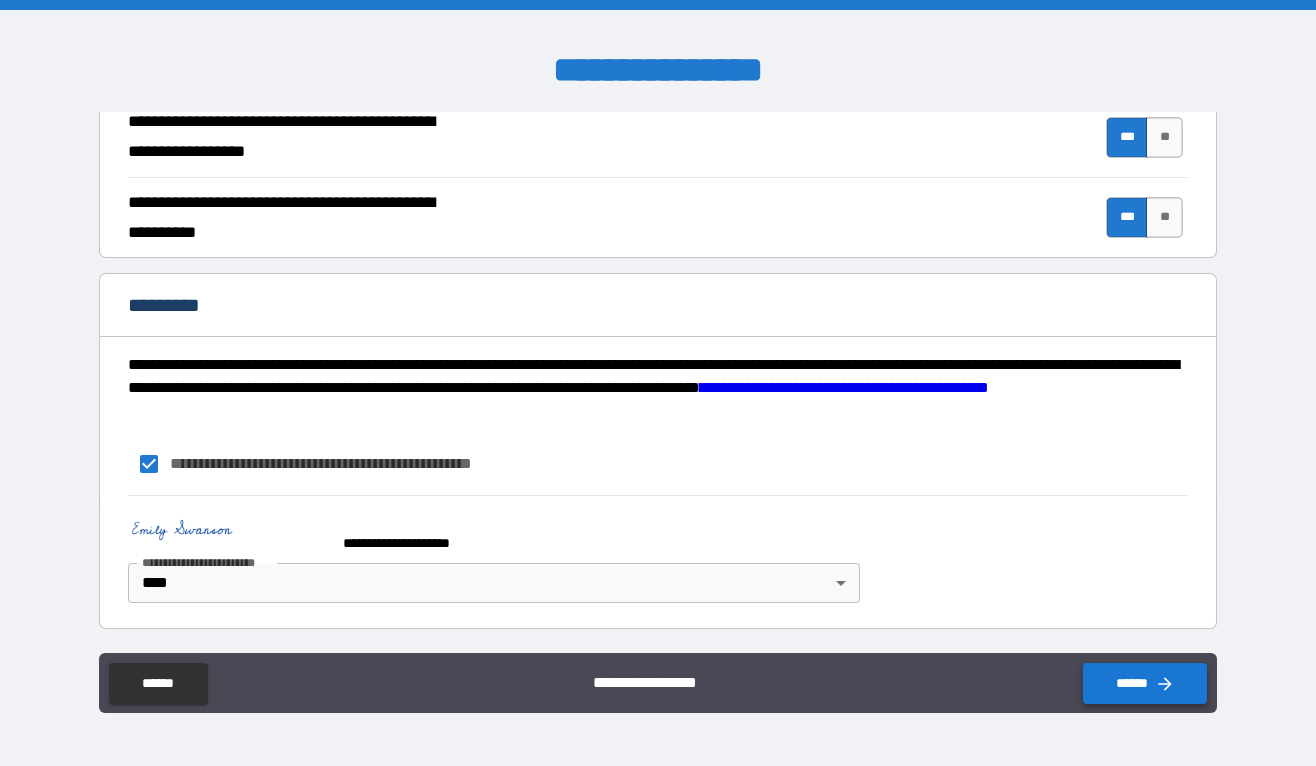 click on "******" at bounding box center [1145, 683] 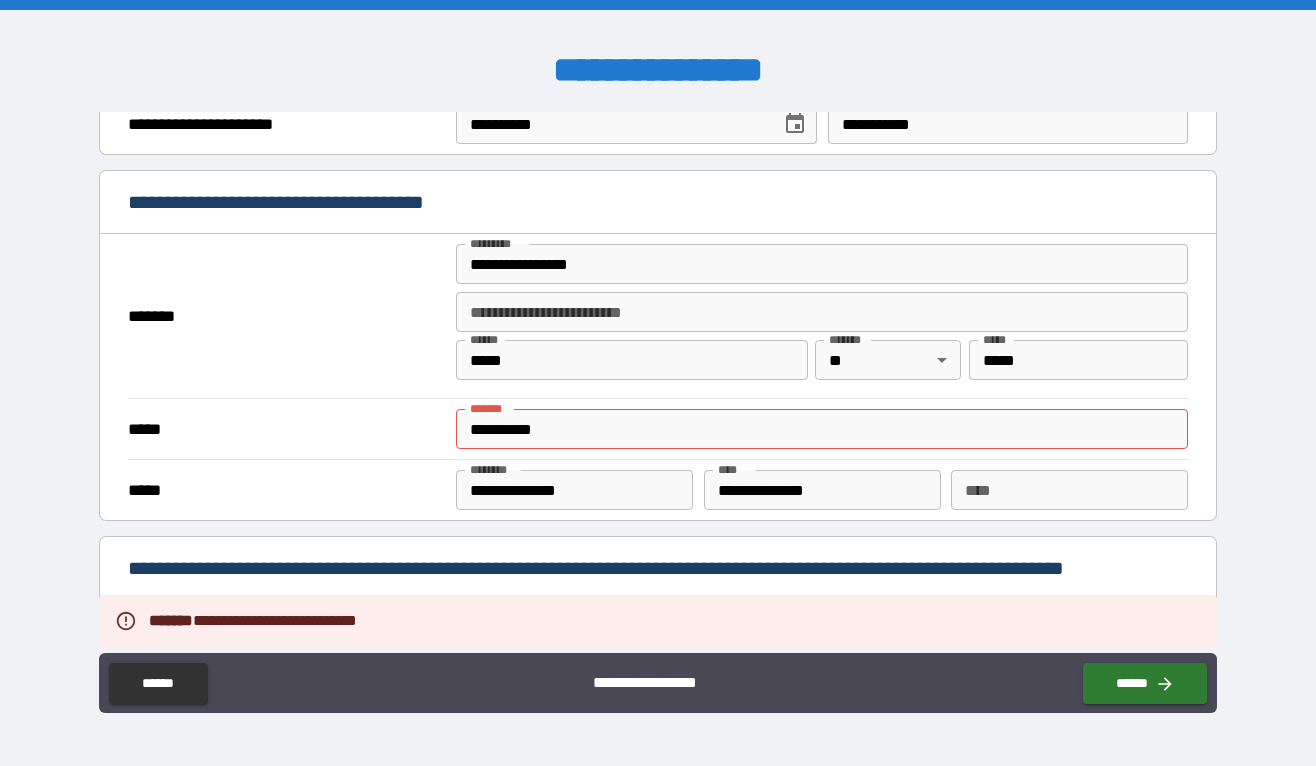 scroll, scrollTop: 1348, scrollLeft: 0, axis: vertical 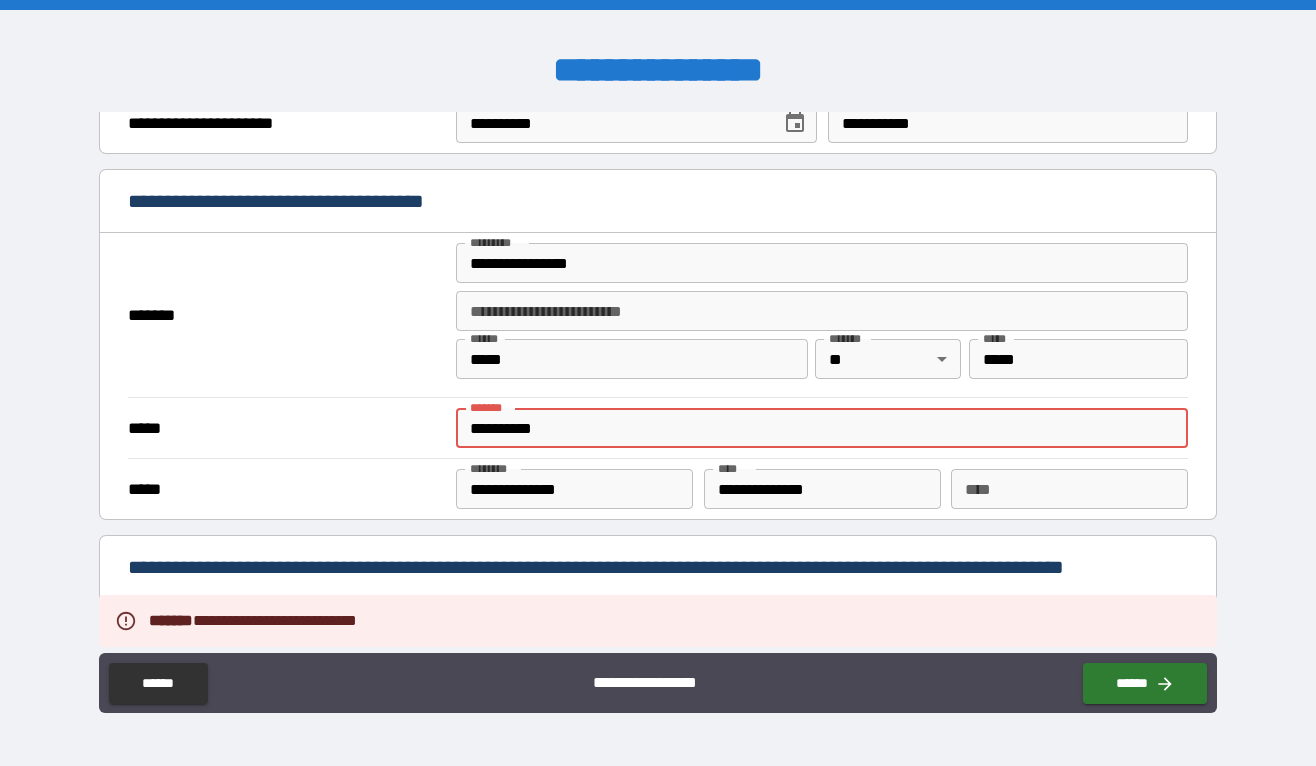 drag, startPoint x: 592, startPoint y: 433, endPoint x: 326, endPoint y: 433, distance: 266 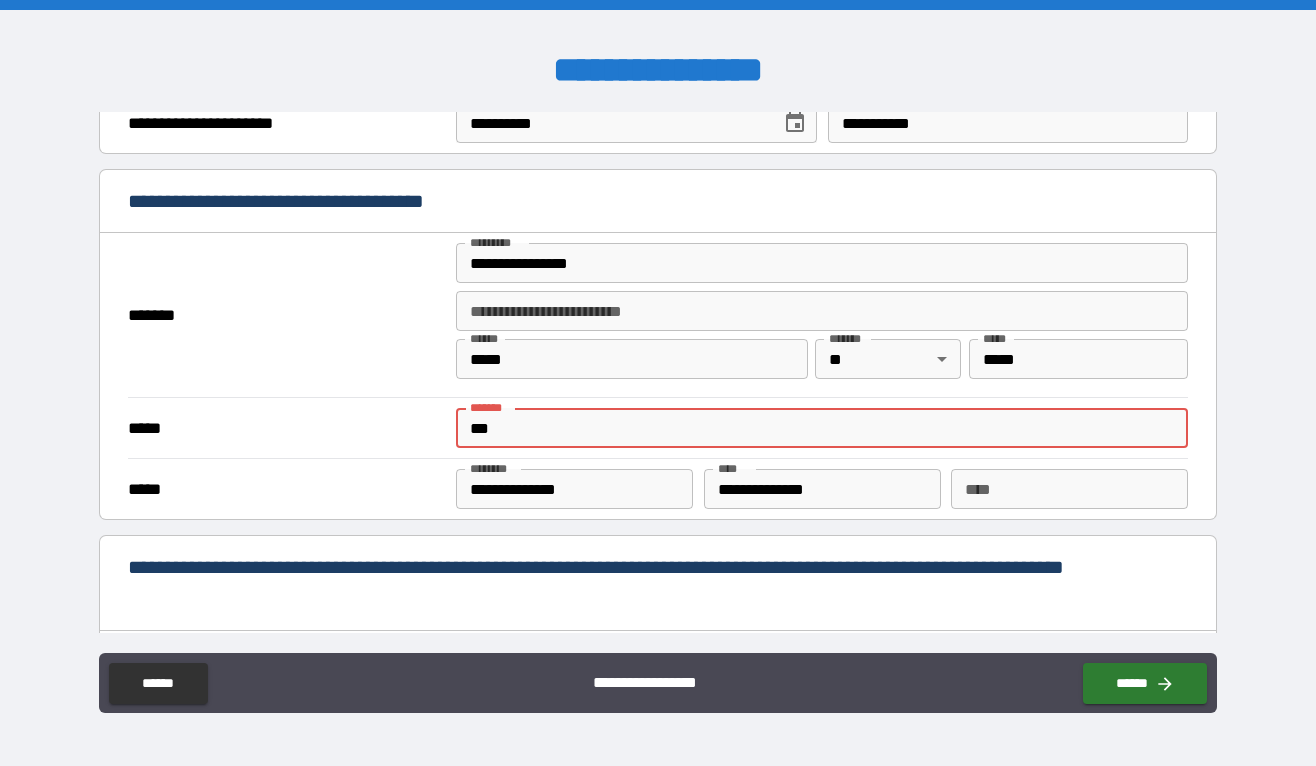 type on "**********" 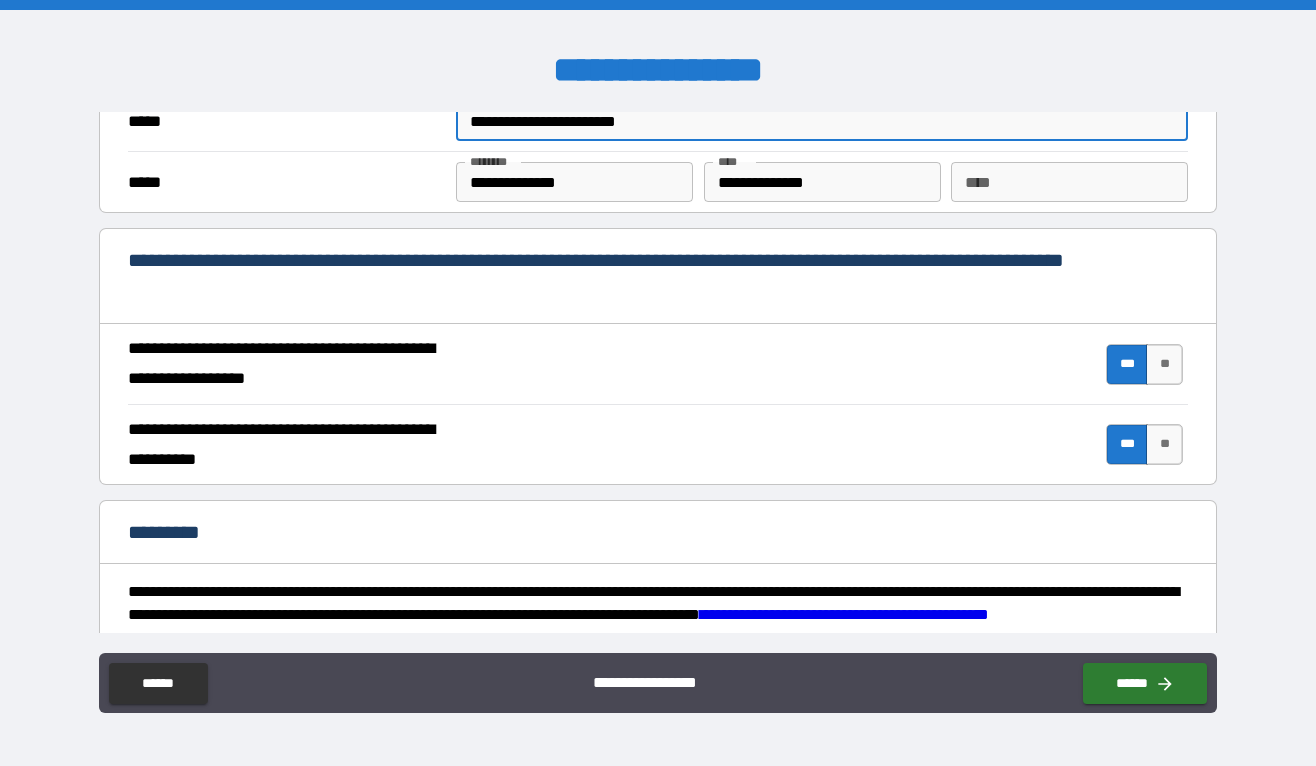 scroll, scrollTop: 1882, scrollLeft: 0, axis: vertical 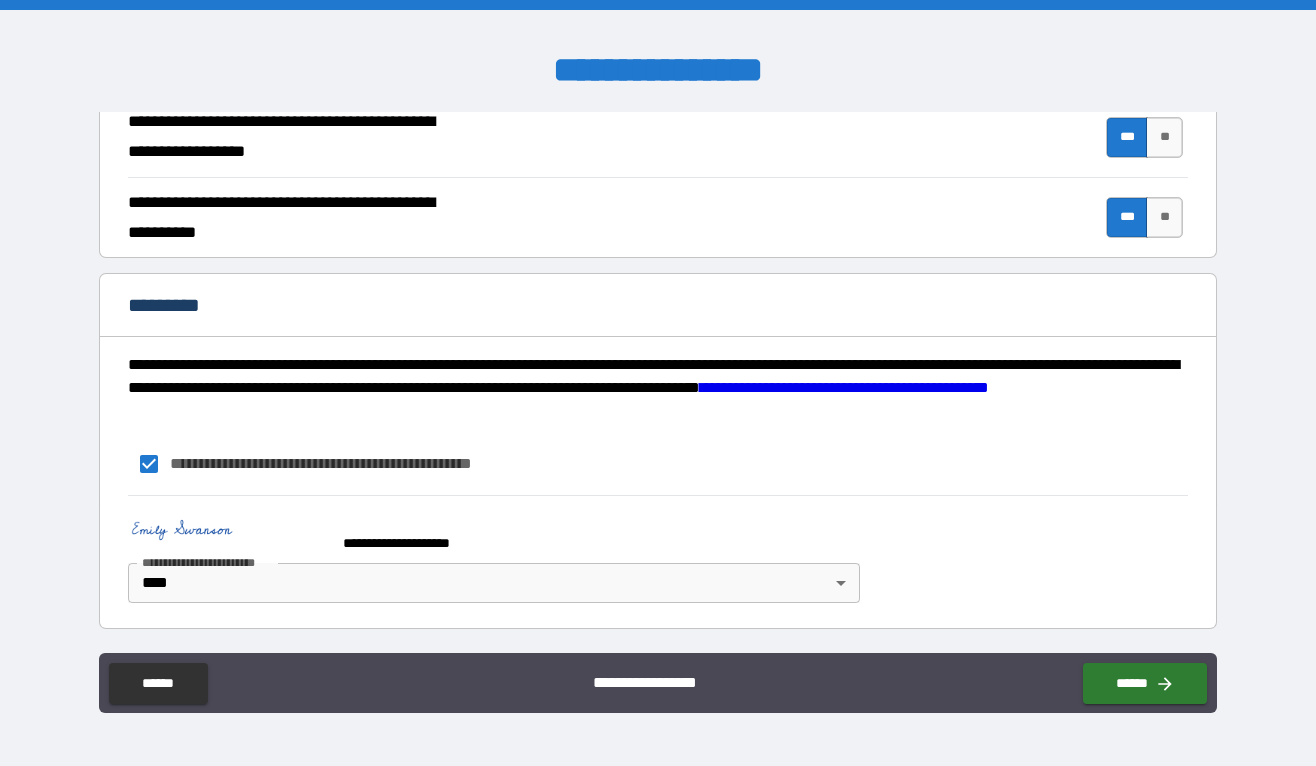 click on "**********" at bounding box center [658, 683] 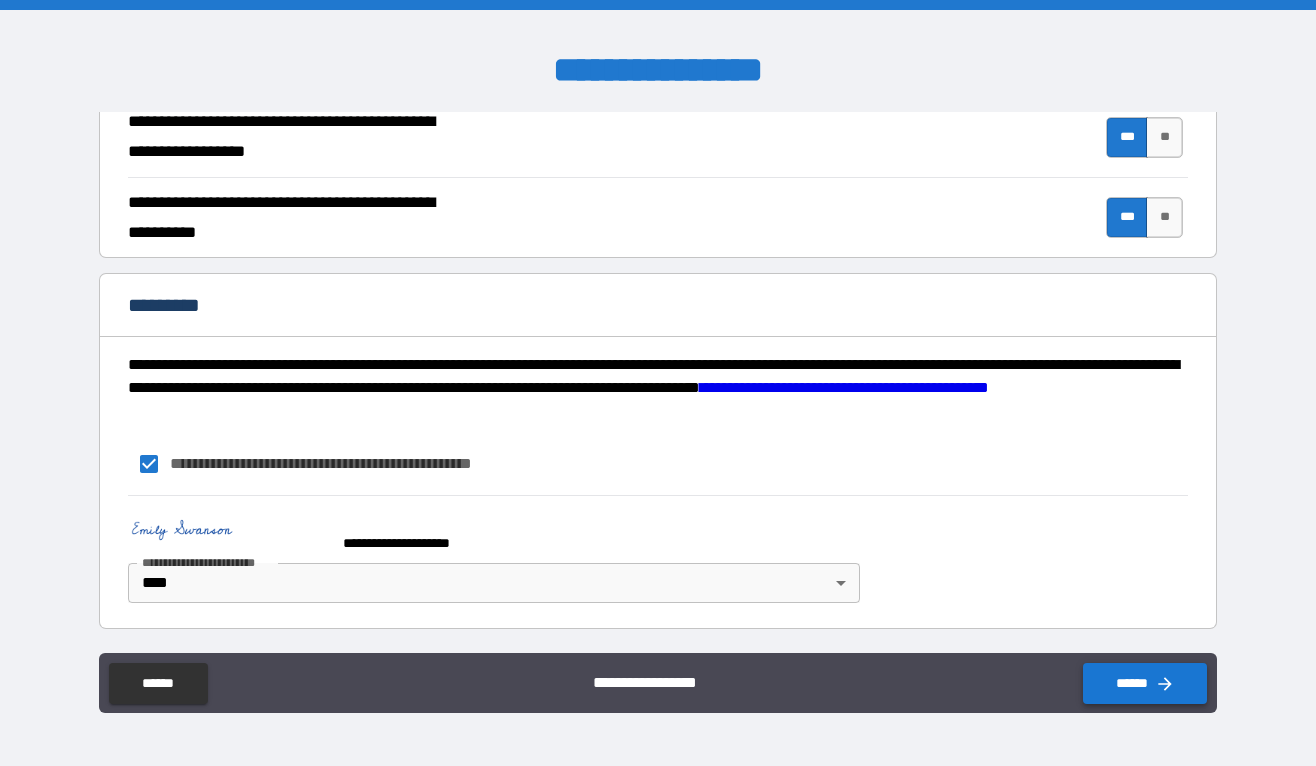 click on "******" at bounding box center [1145, 683] 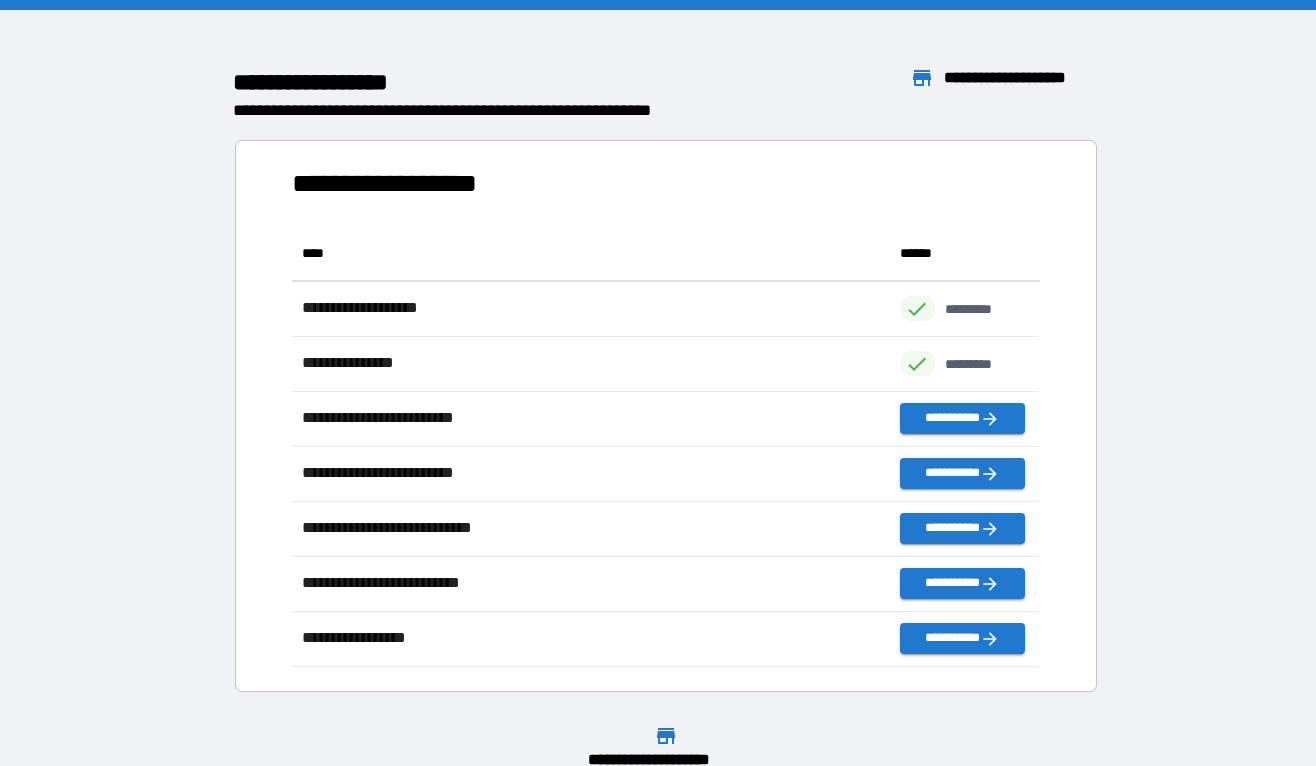 scroll, scrollTop: 1, scrollLeft: 0, axis: vertical 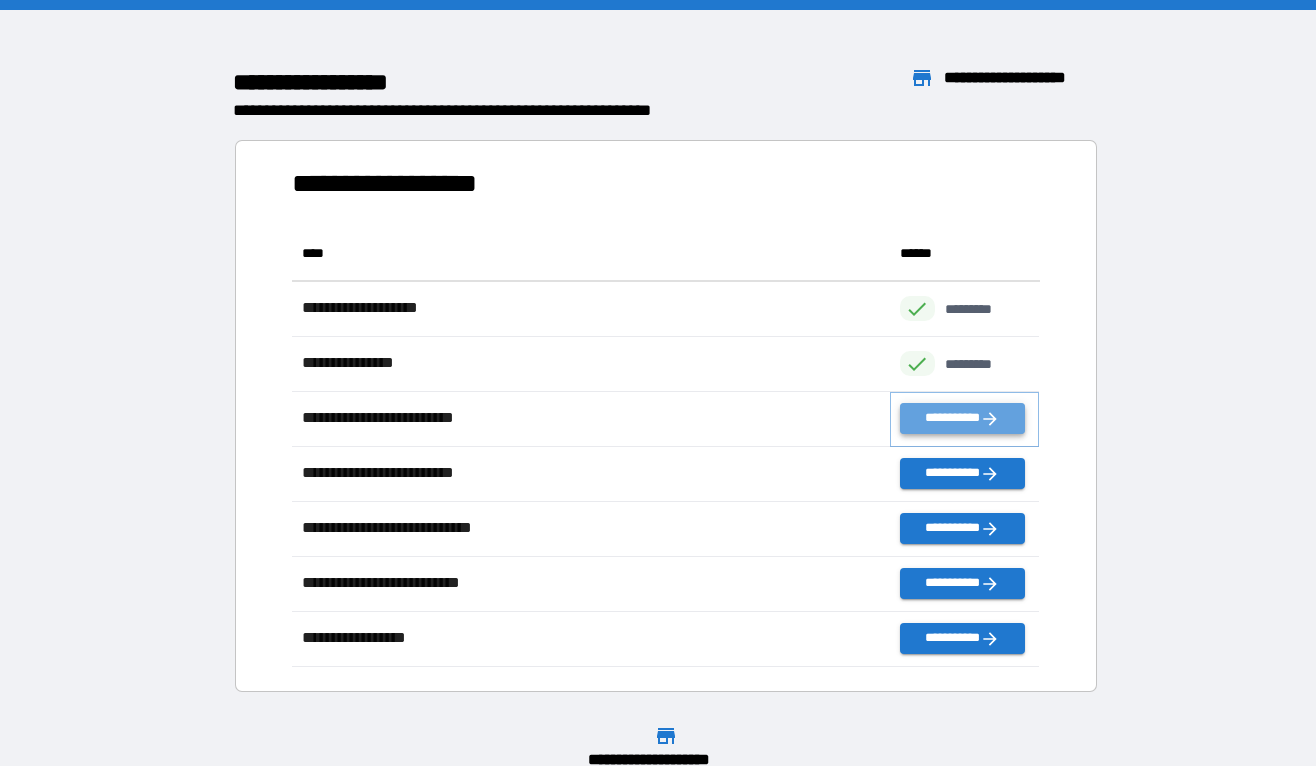 click on "**********" at bounding box center [962, 418] 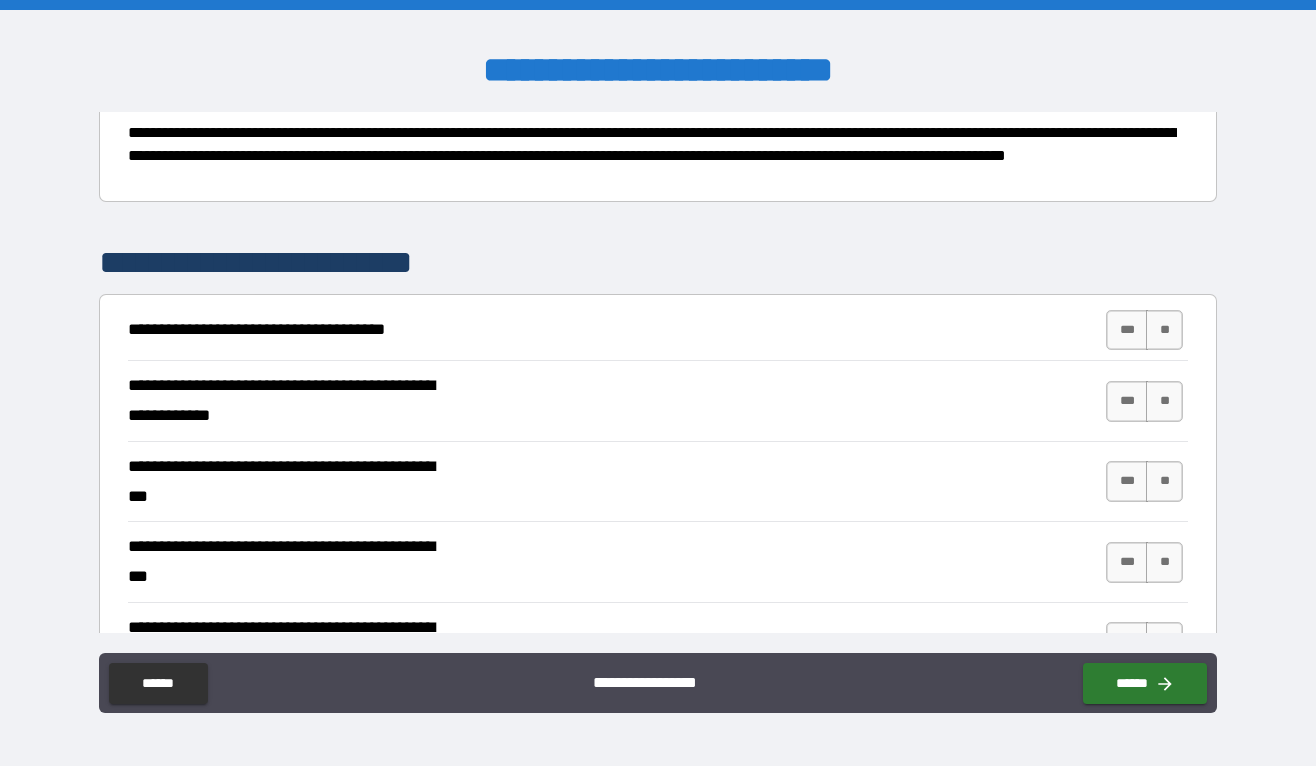 scroll, scrollTop: 230, scrollLeft: 0, axis: vertical 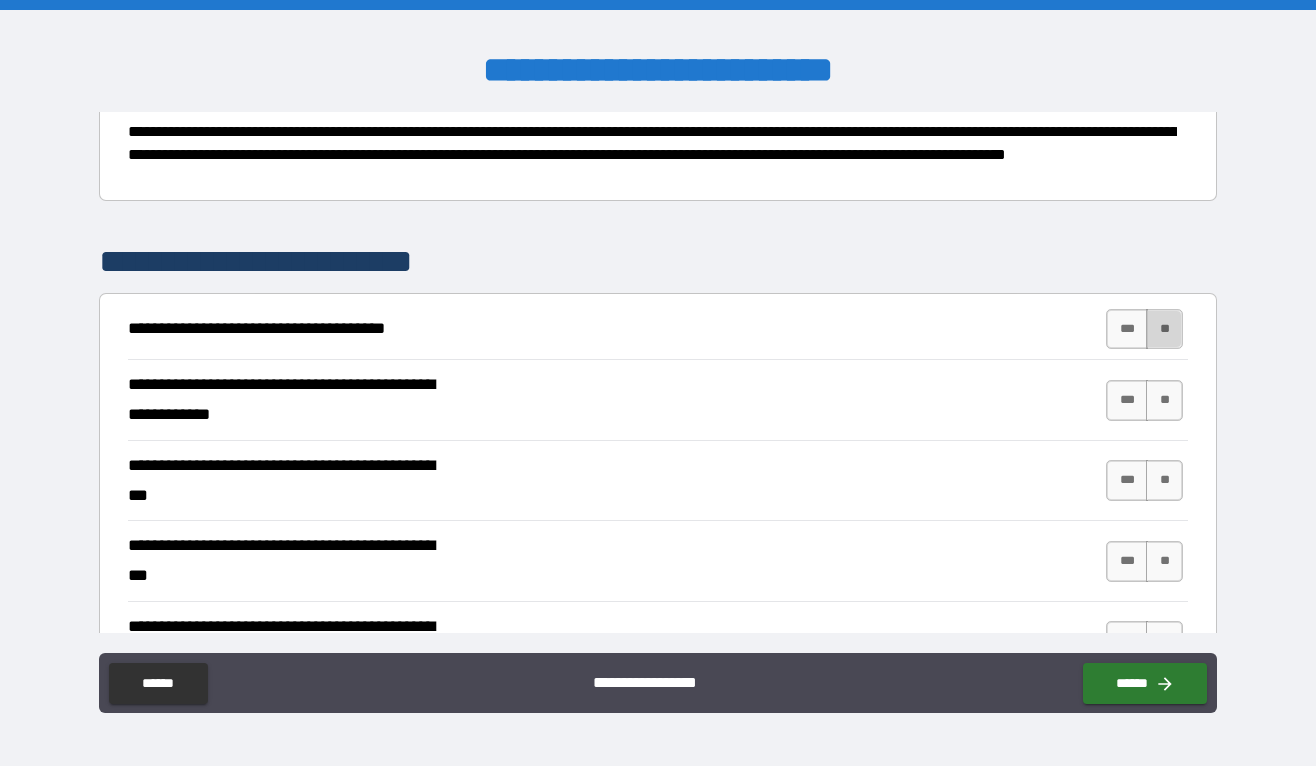 click on "**" at bounding box center [1164, 329] 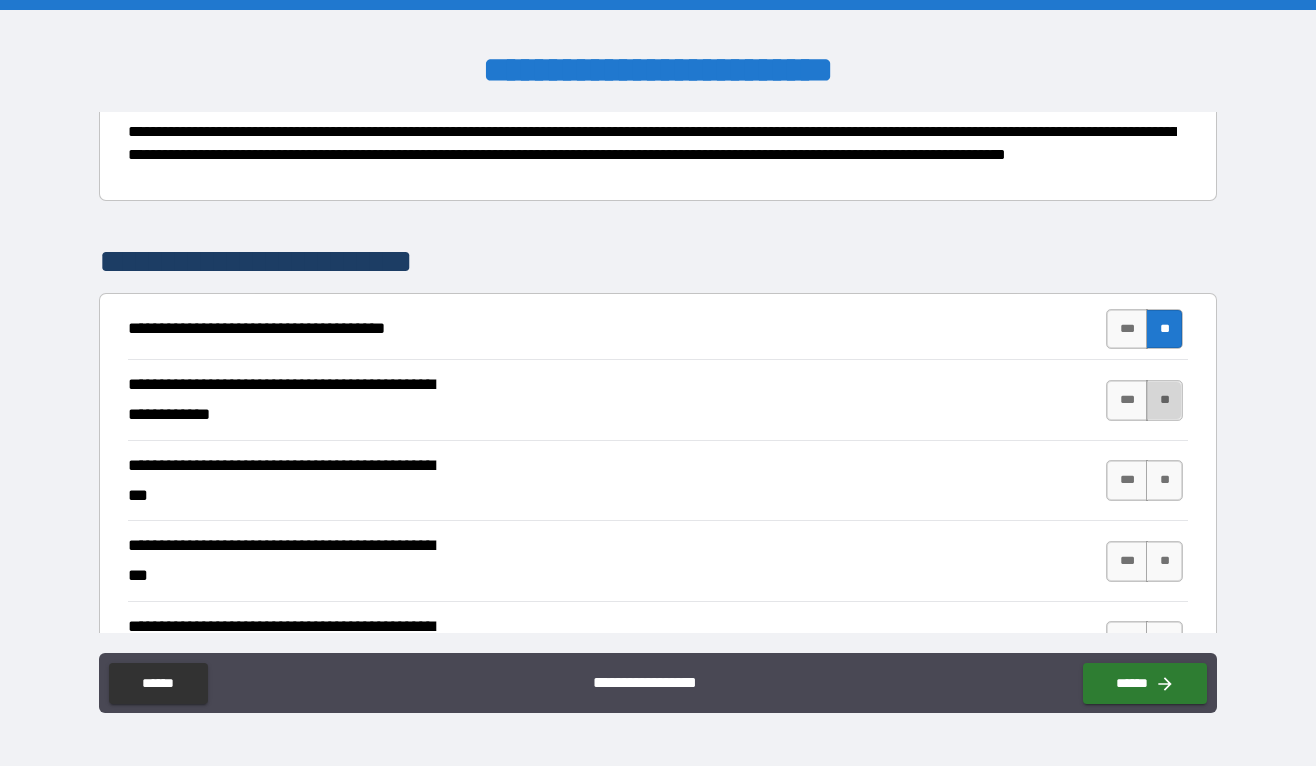 click on "**" at bounding box center (1164, 400) 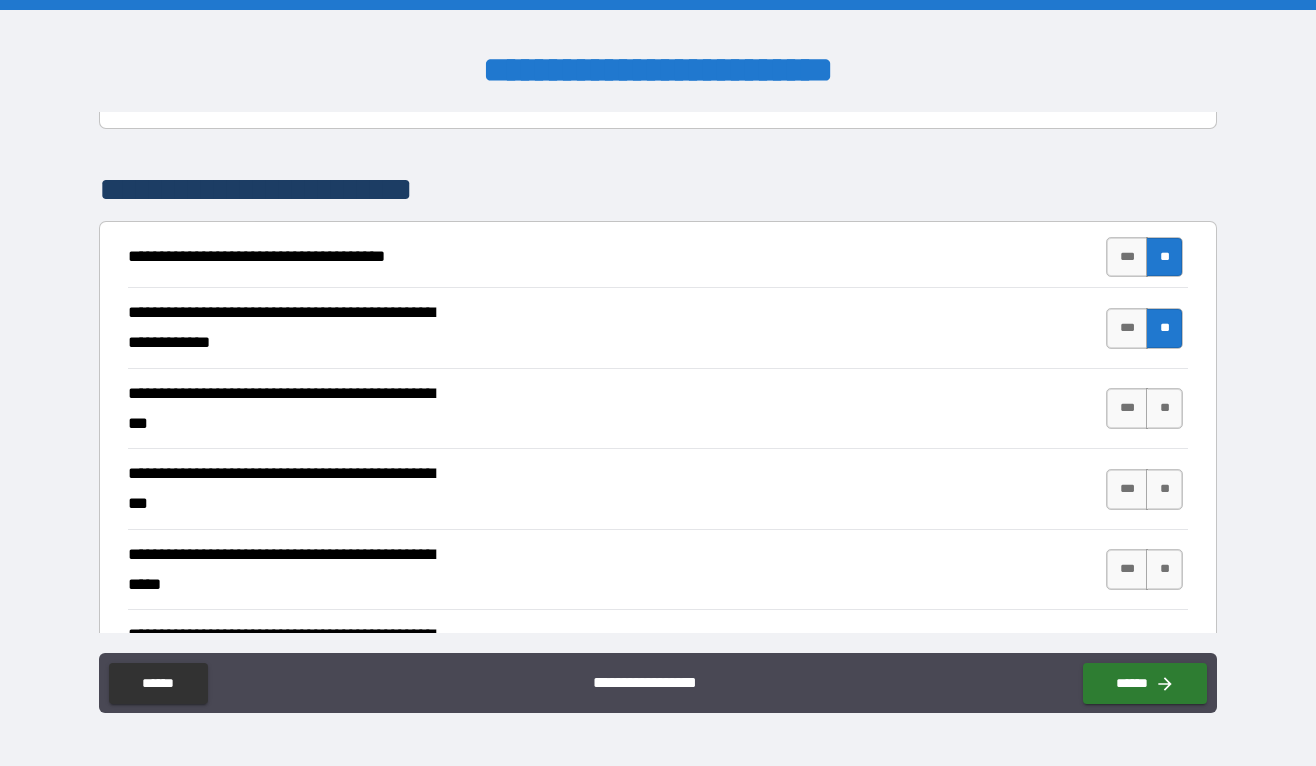 scroll, scrollTop: 314, scrollLeft: 0, axis: vertical 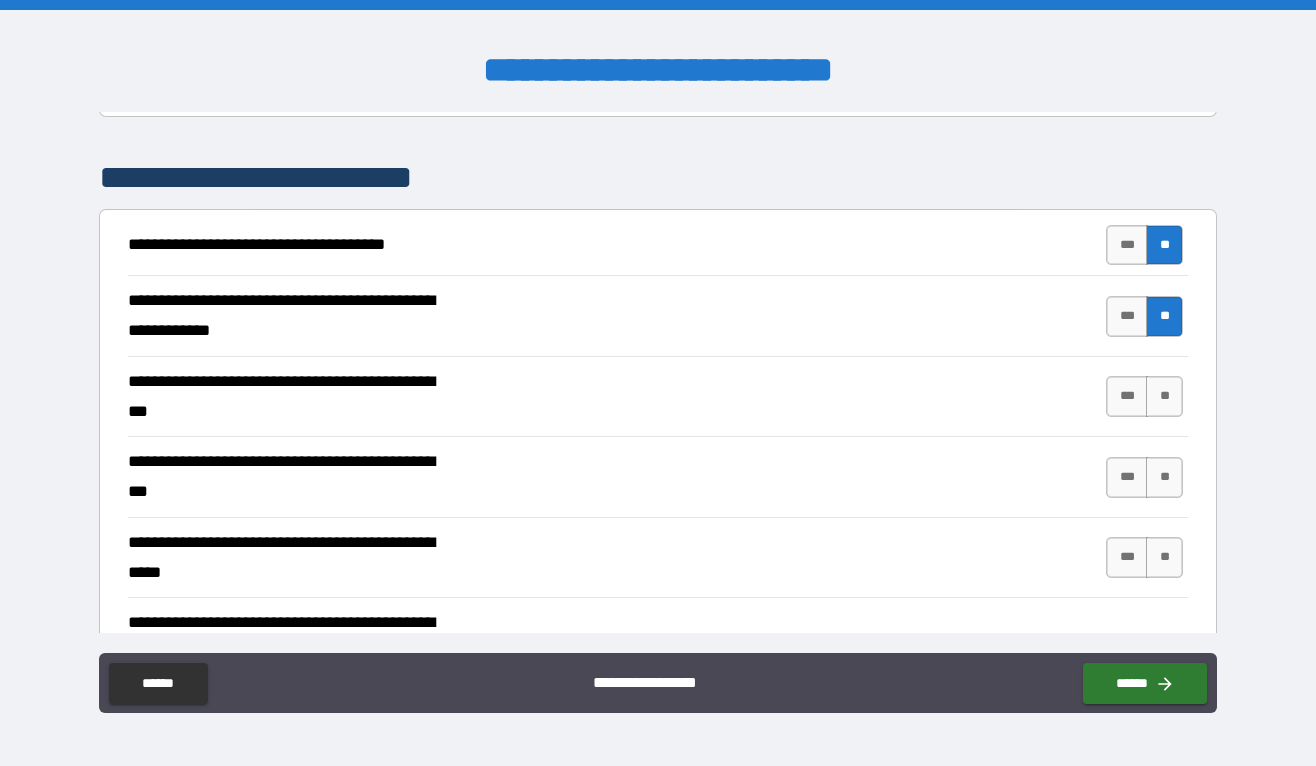 click on "**" at bounding box center [1164, 396] 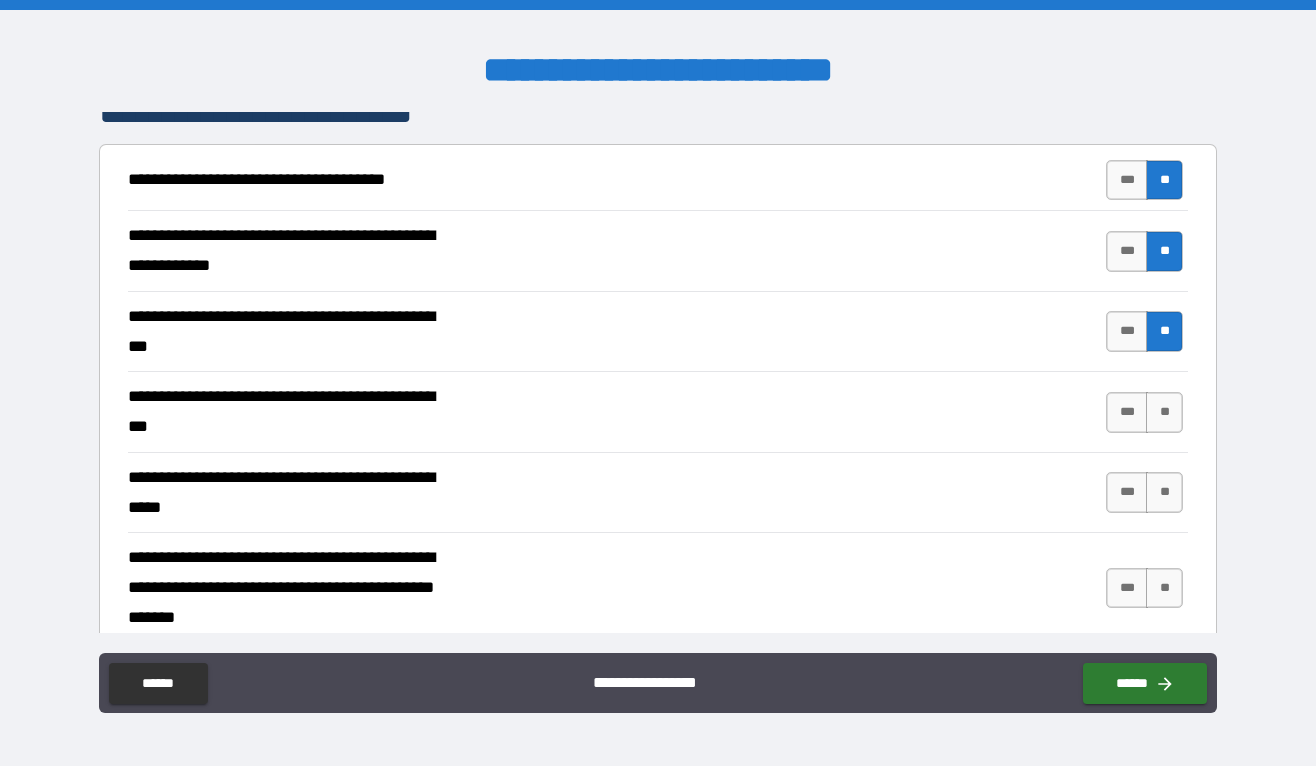 scroll, scrollTop: 383, scrollLeft: 0, axis: vertical 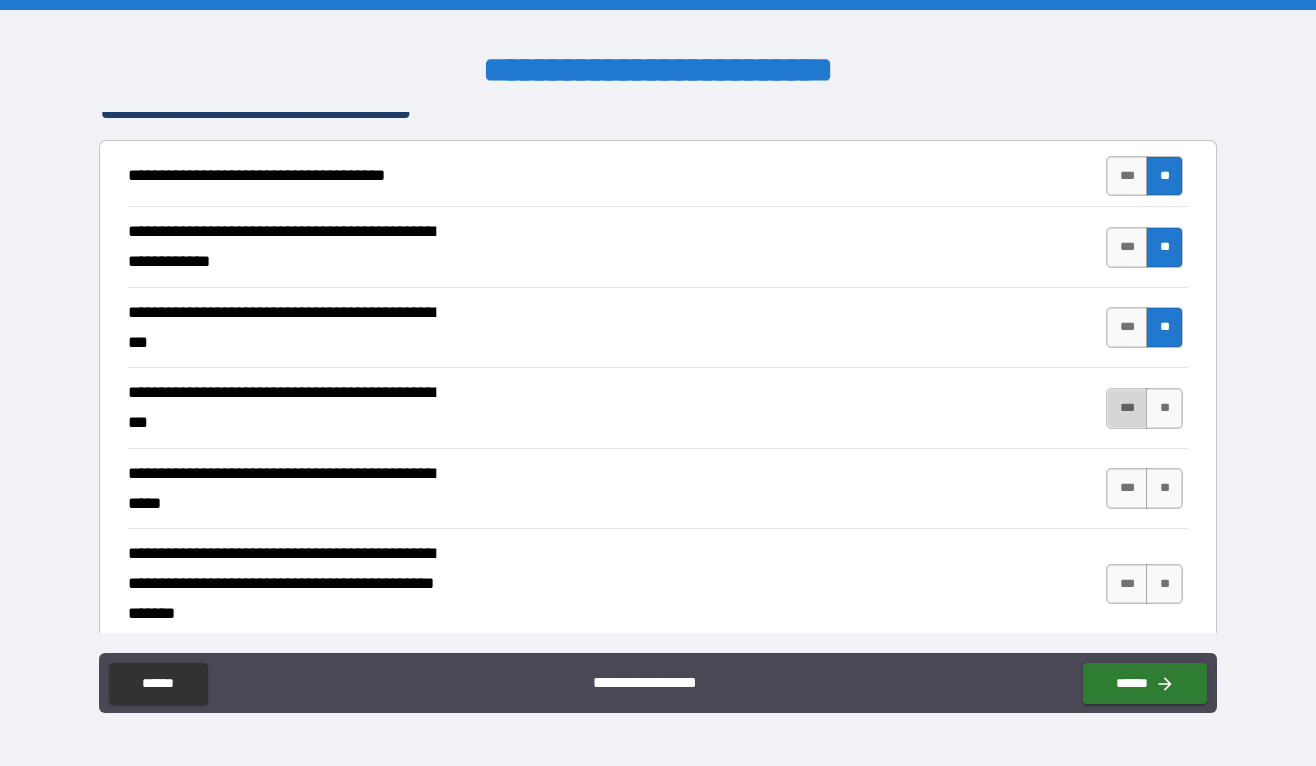 click on "***" at bounding box center (1127, 408) 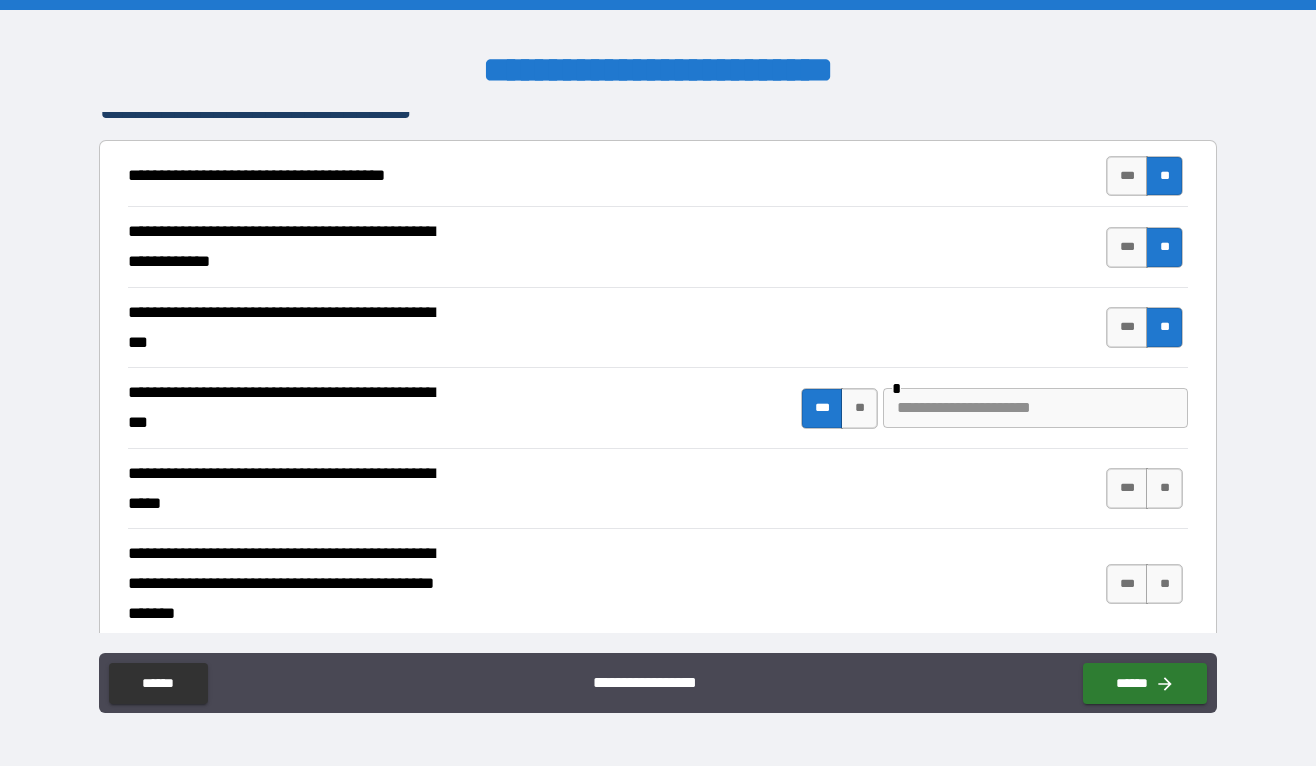 click at bounding box center [1035, 408] 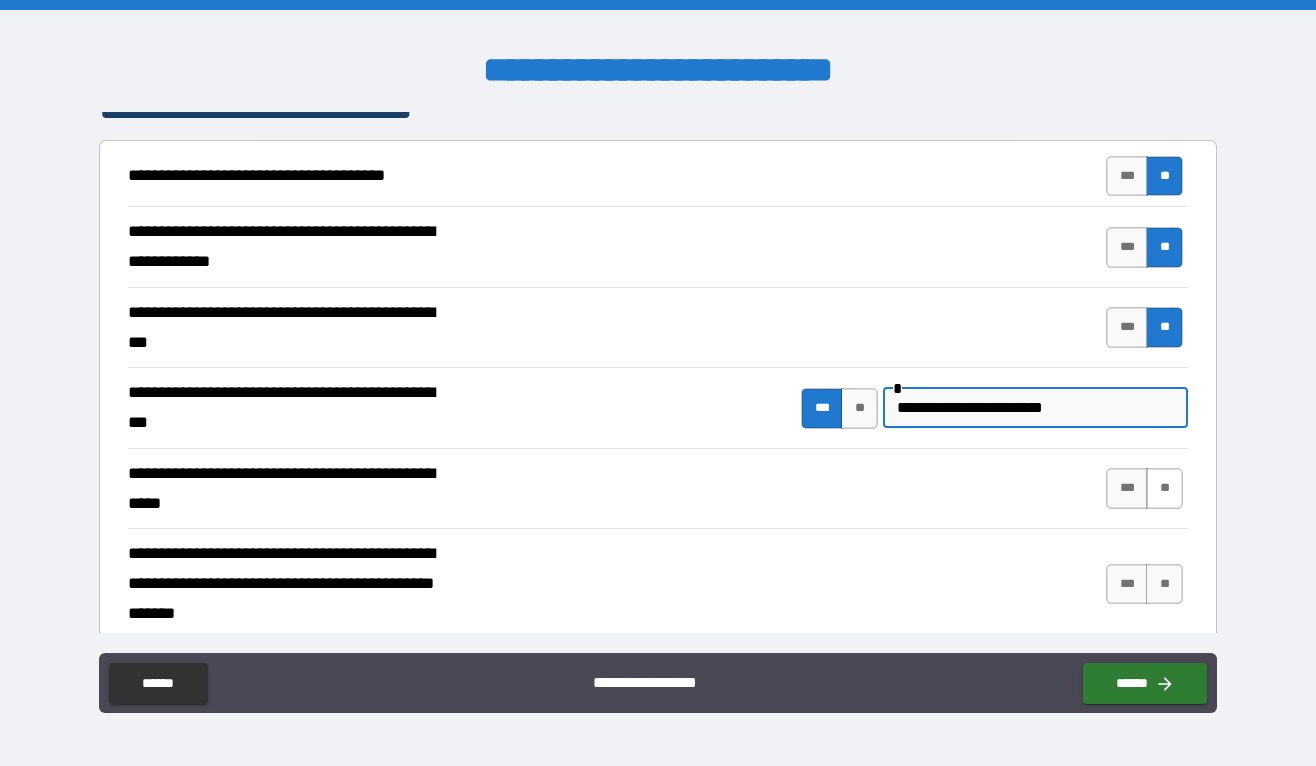 type on "**********" 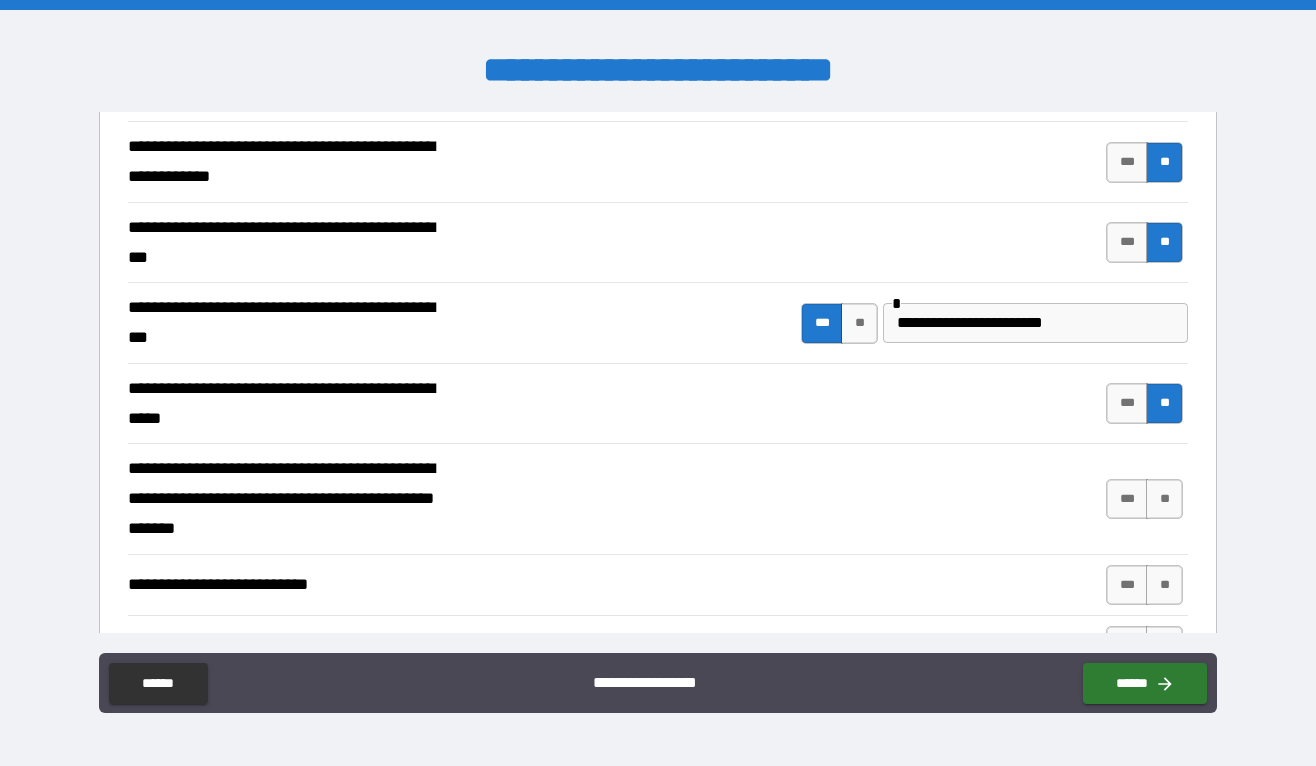 scroll, scrollTop: 481, scrollLeft: 0, axis: vertical 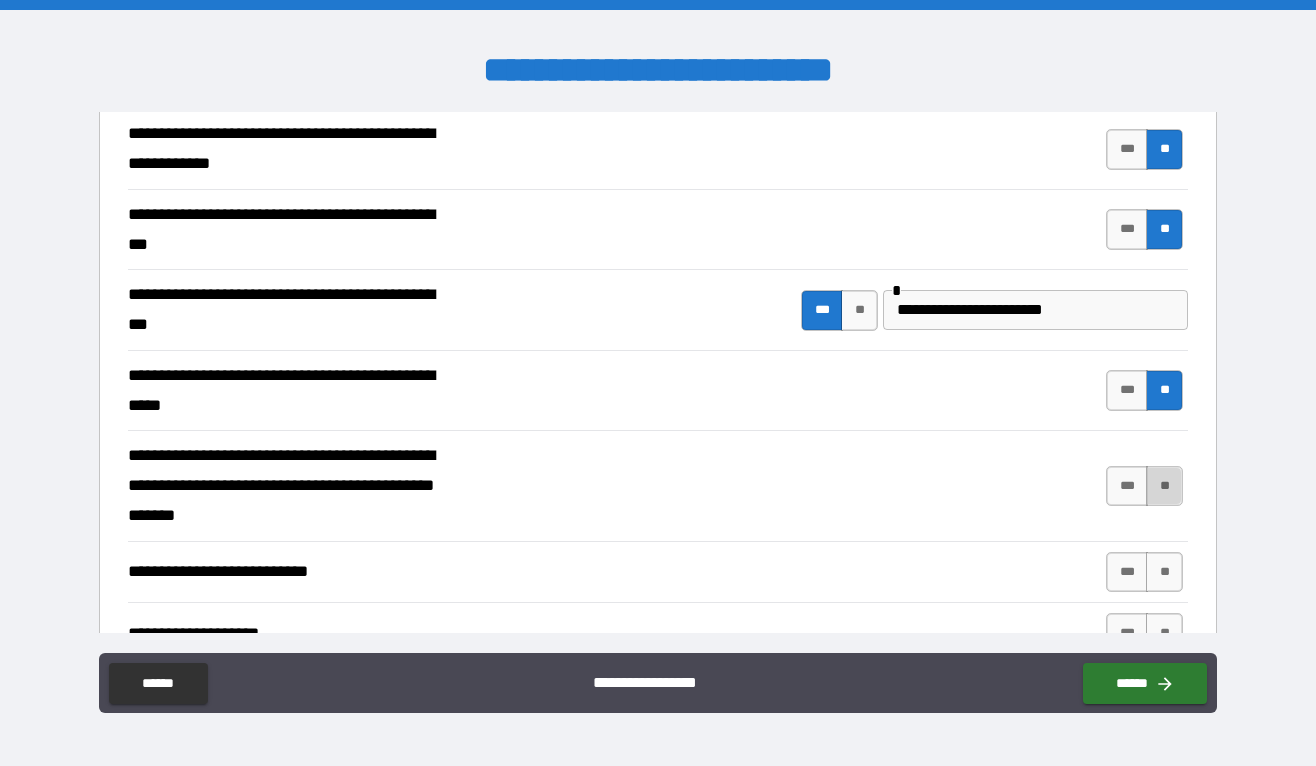 click on "**" at bounding box center (1164, 486) 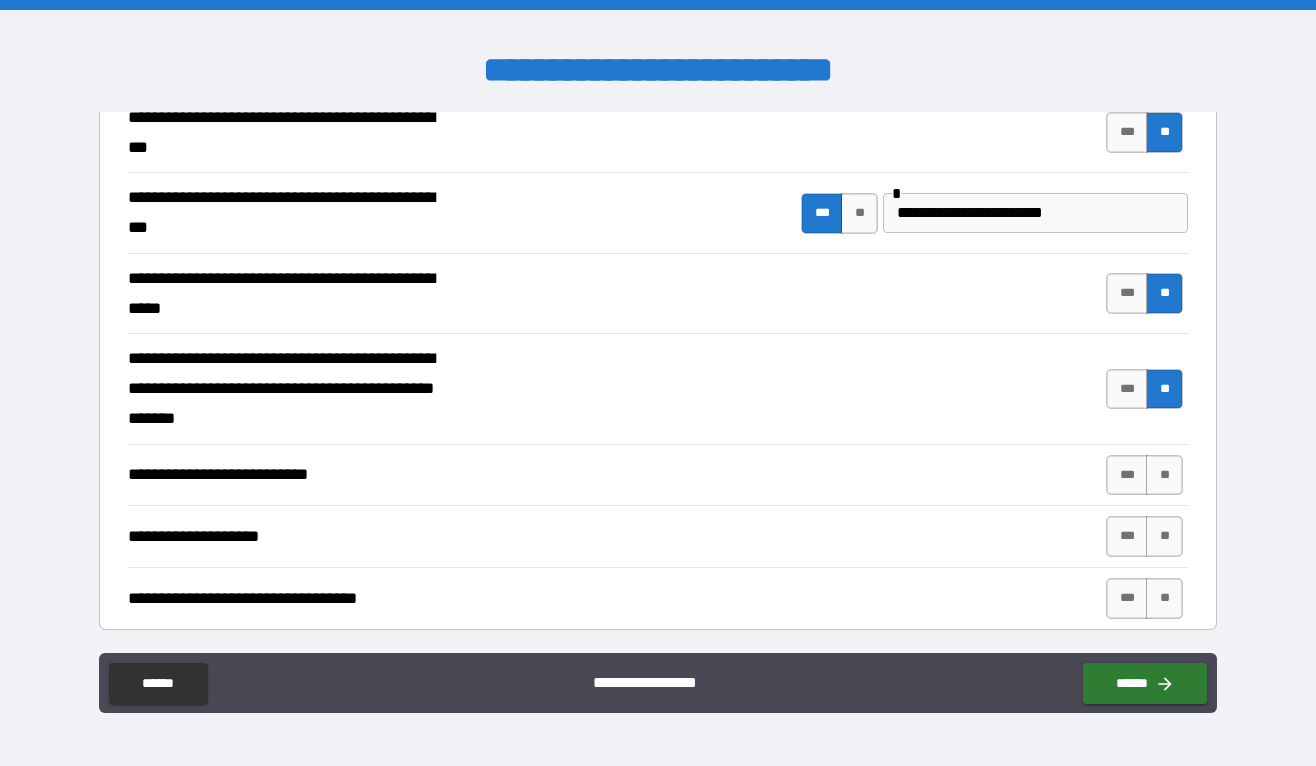 scroll, scrollTop: 587, scrollLeft: 0, axis: vertical 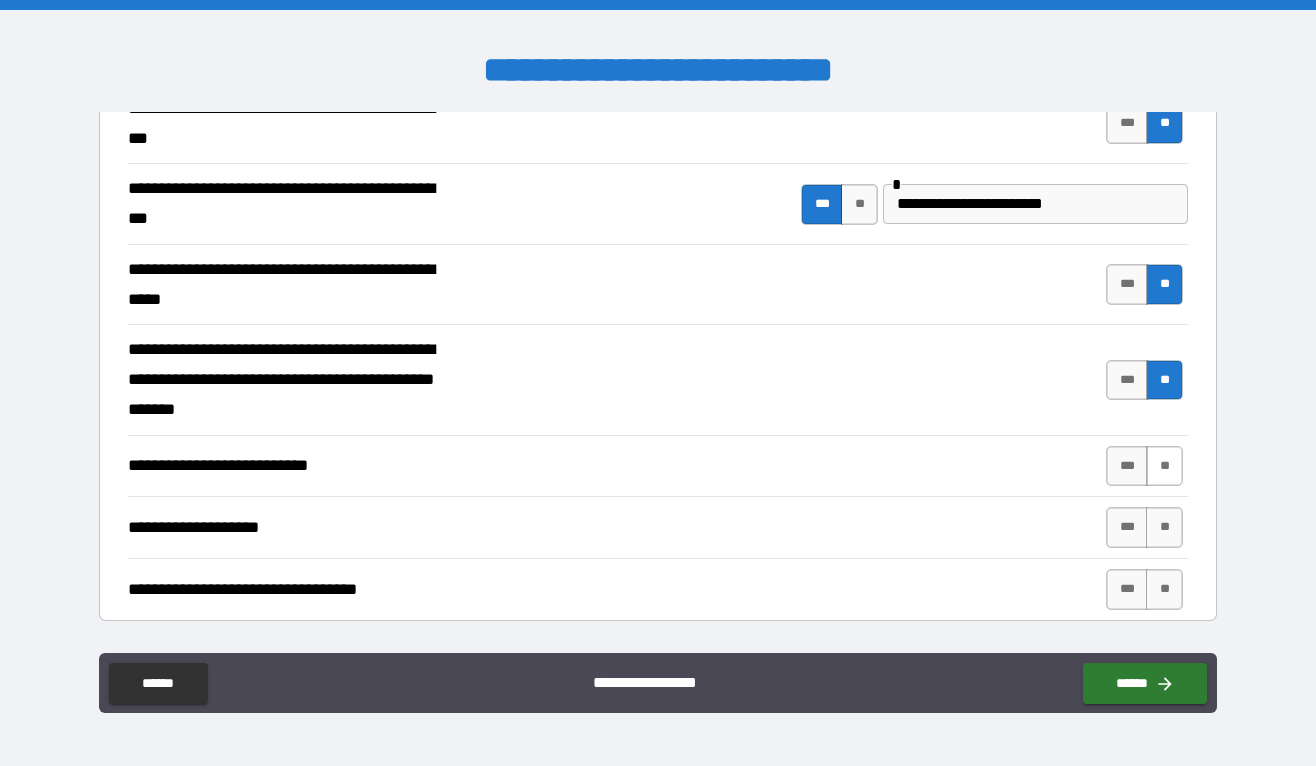 click on "**" at bounding box center [1164, 466] 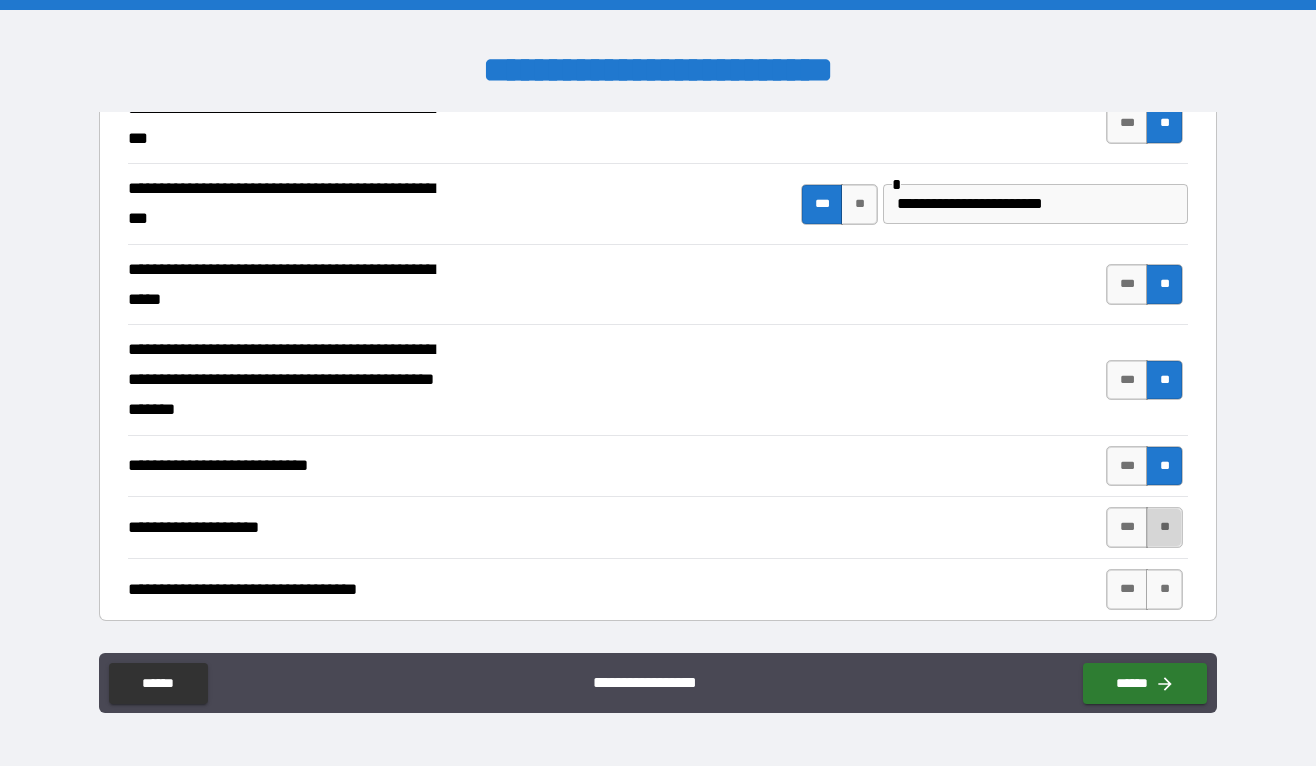 click on "**" at bounding box center [1164, 527] 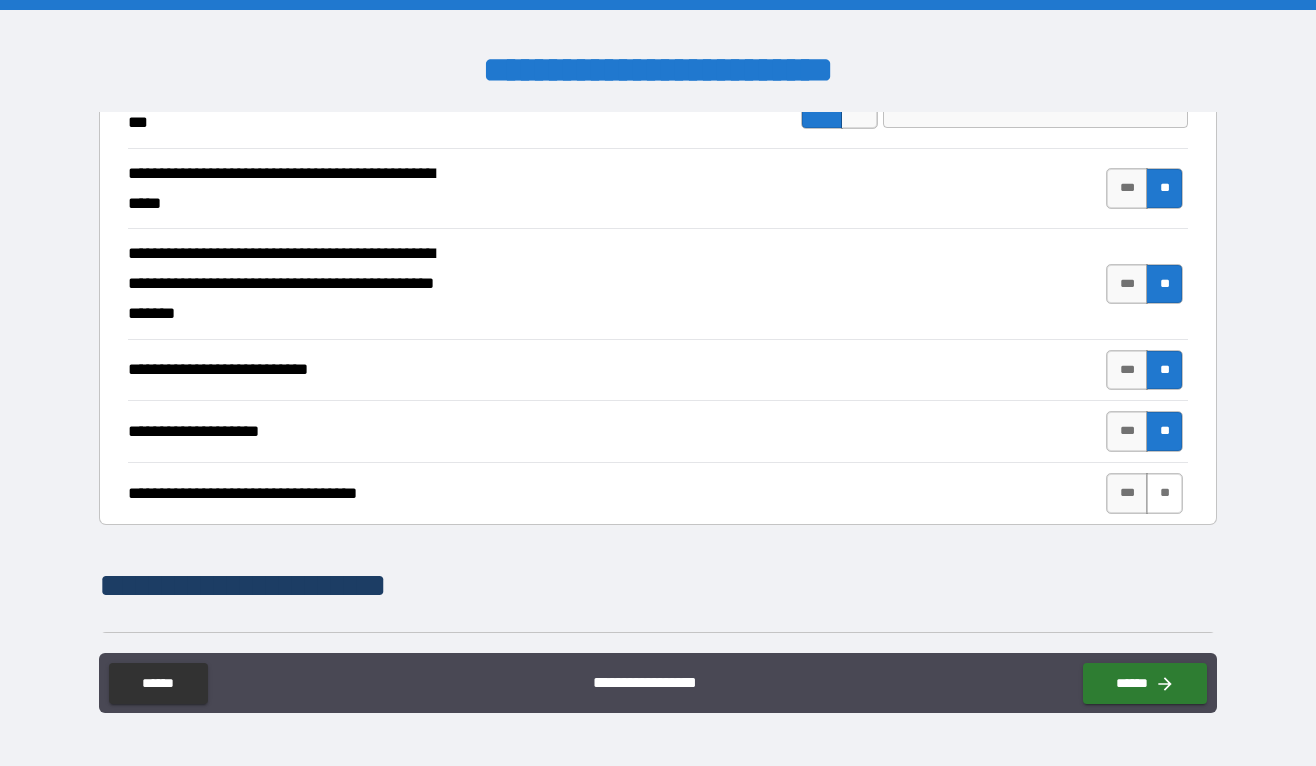 click on "**" at bounding box center (1164, 493) 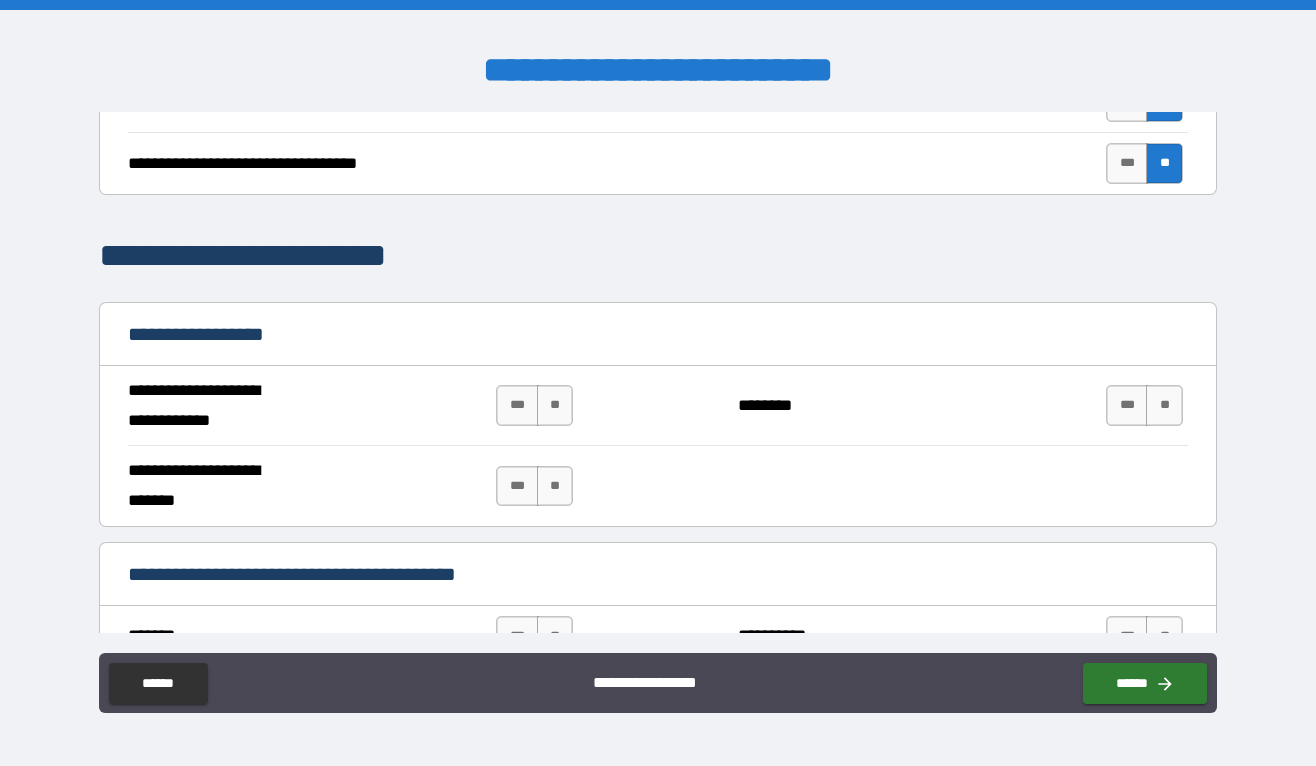 scroll, scrollTop: 1034, scrollLeft: 0, axis: vertical 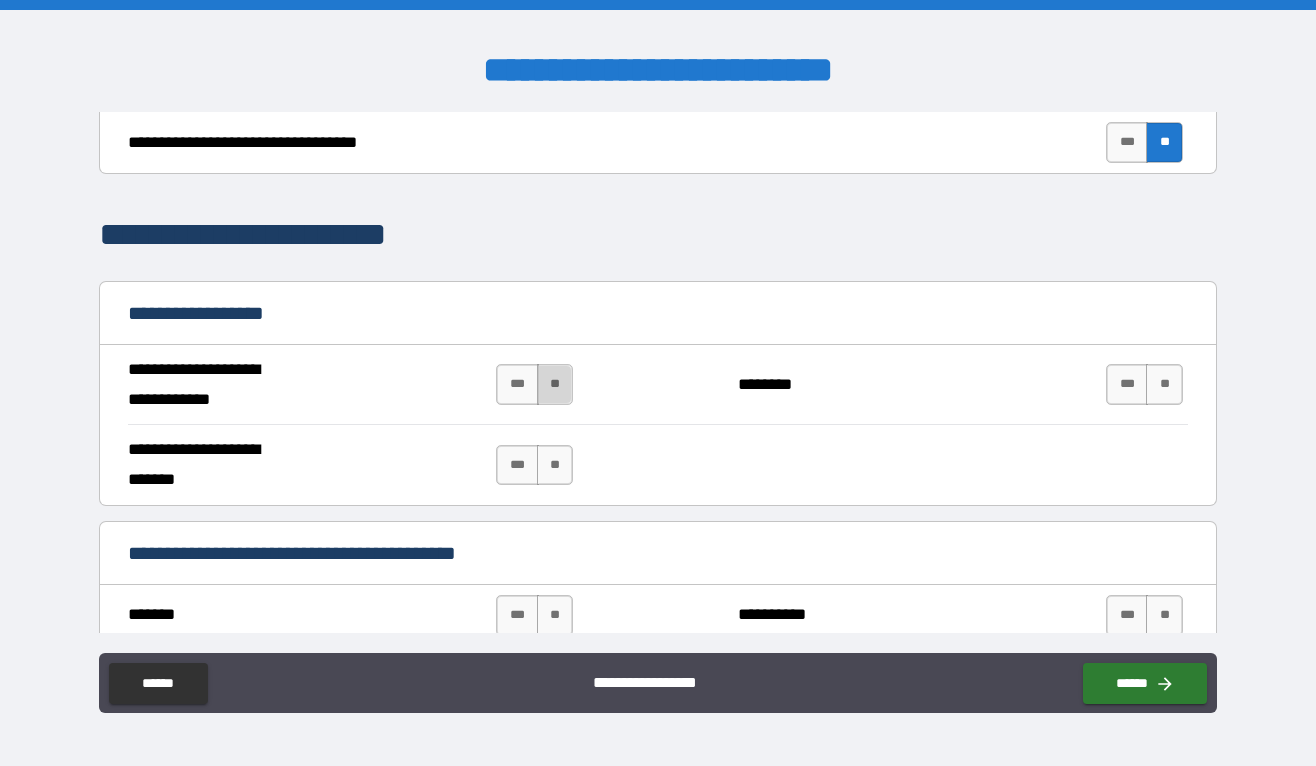 click on "**" at bounding box center [555, 384] 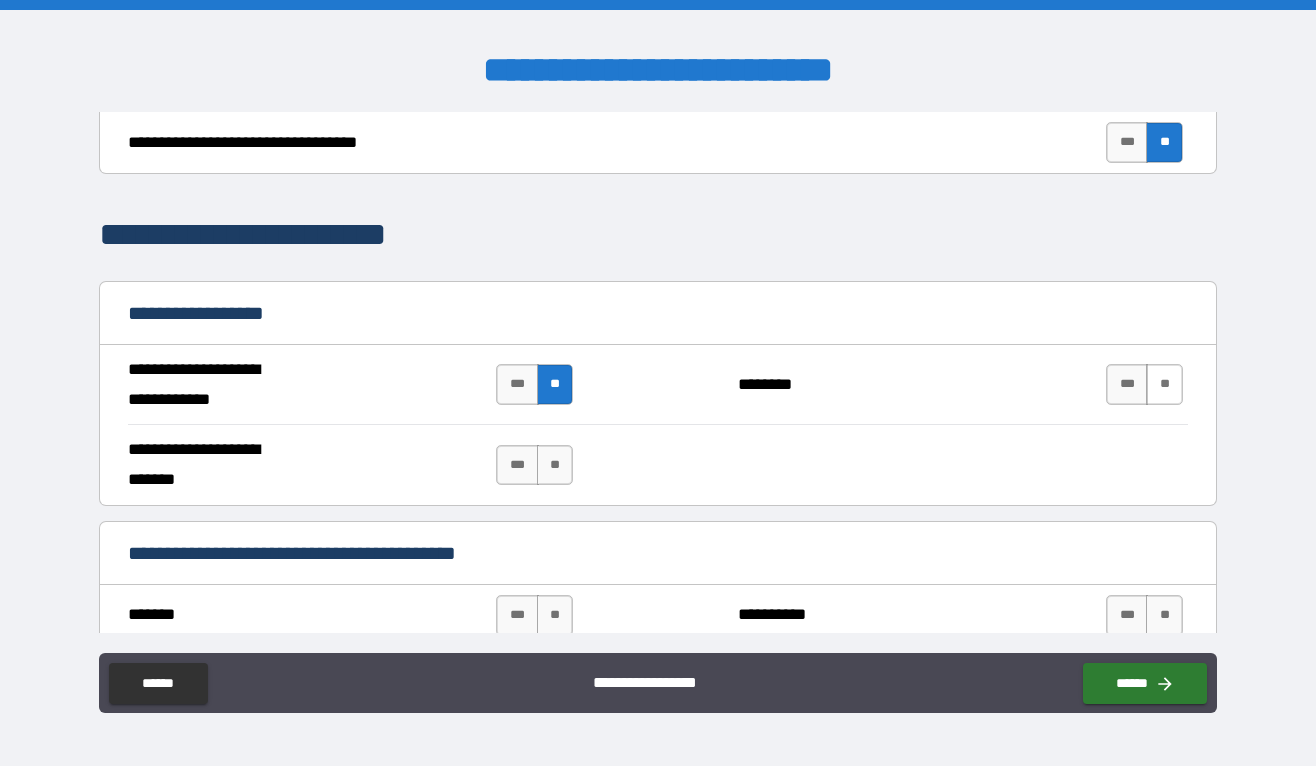 click on "**" at bounding box center [1164, 384] 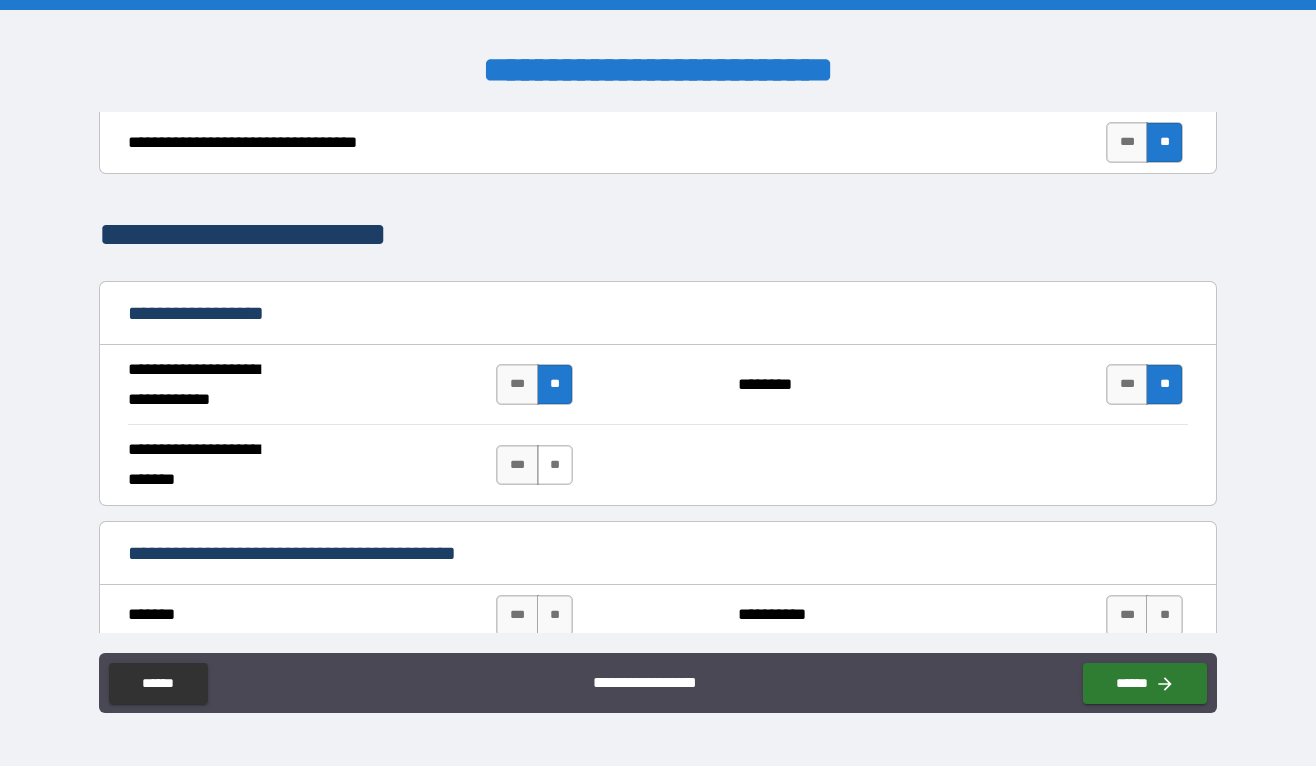 click on "**" at bounding box center (555, 465) 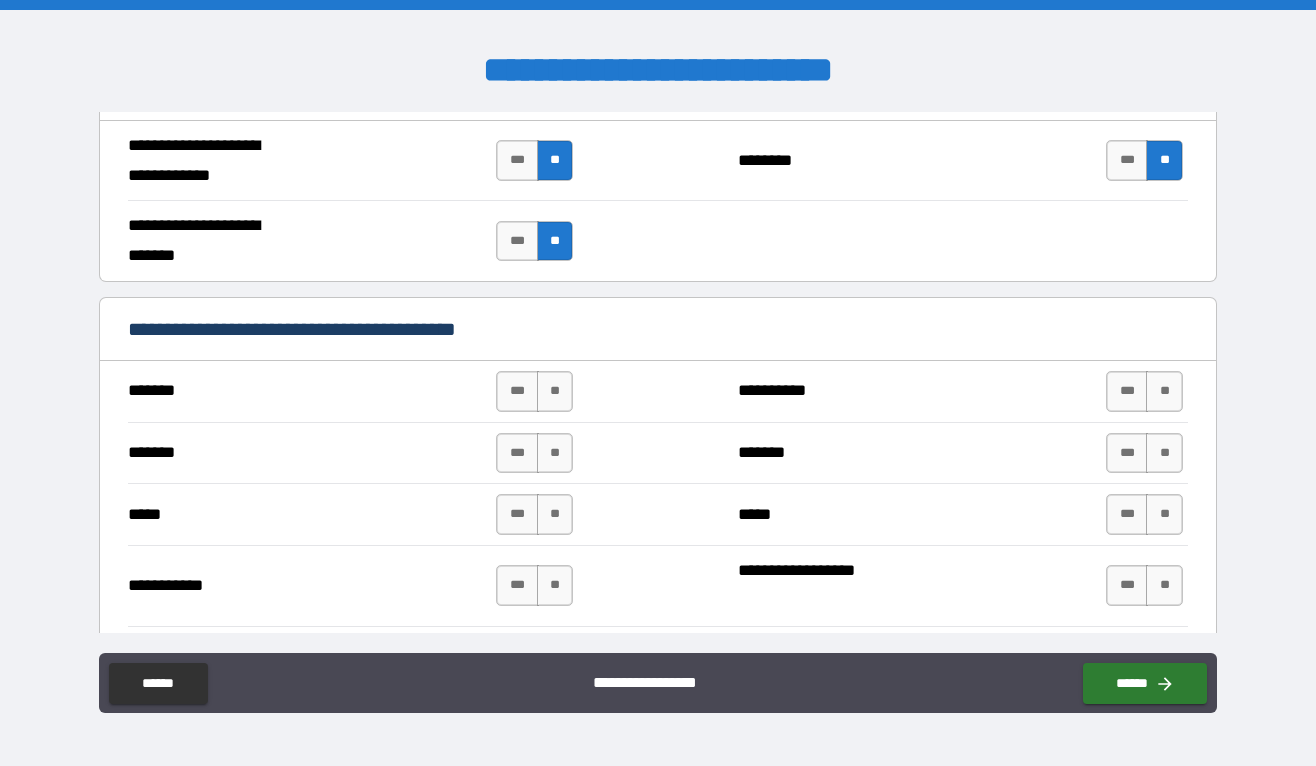 scroll, scrollTop: 1260, scrollLeft: 0, axis: vertical 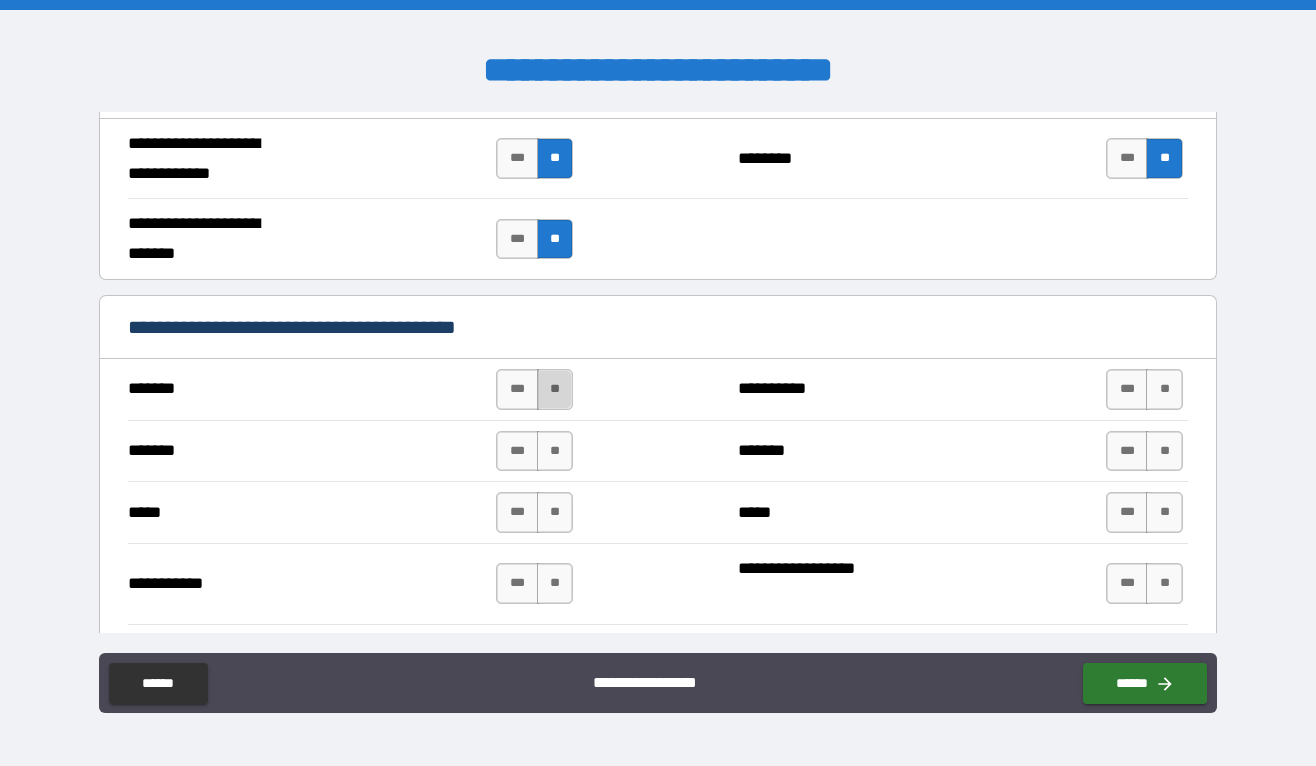 click on "**" at bounding box center [555, 389] 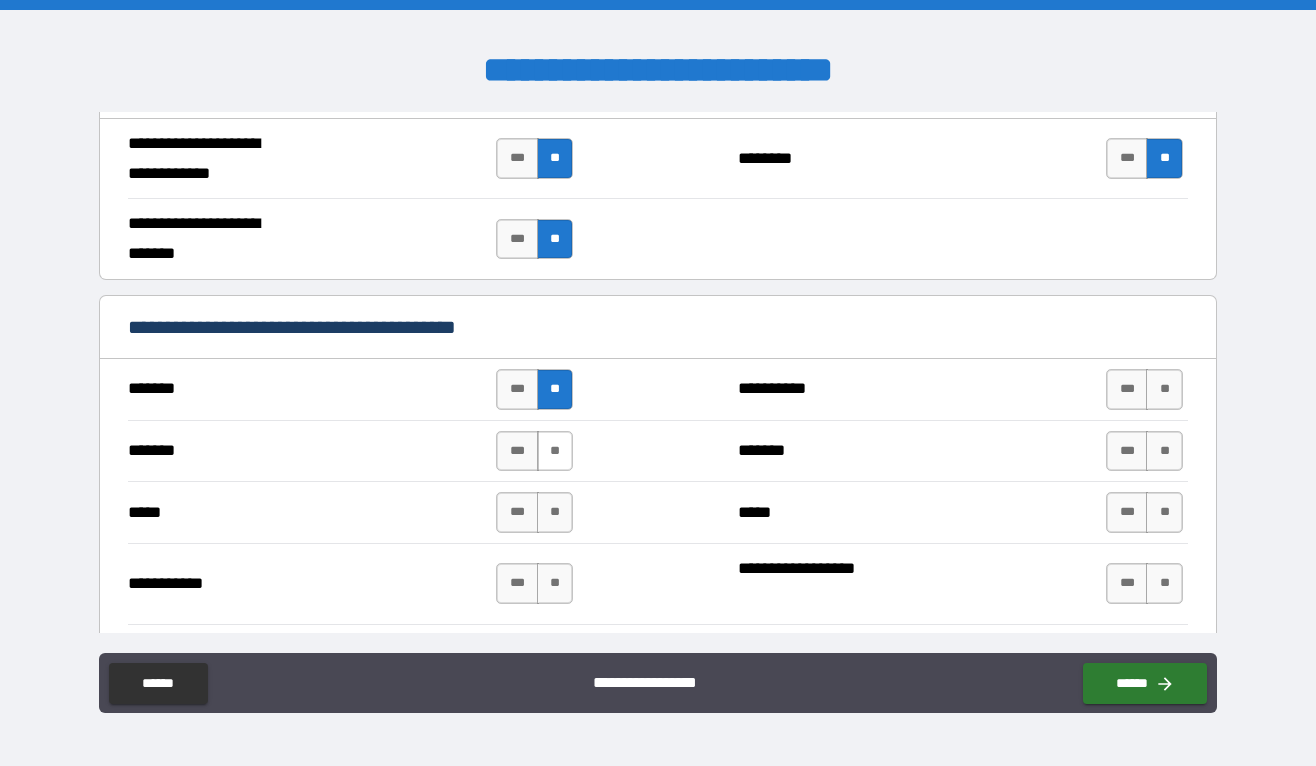click on "**" at bounding box center (555, 451) 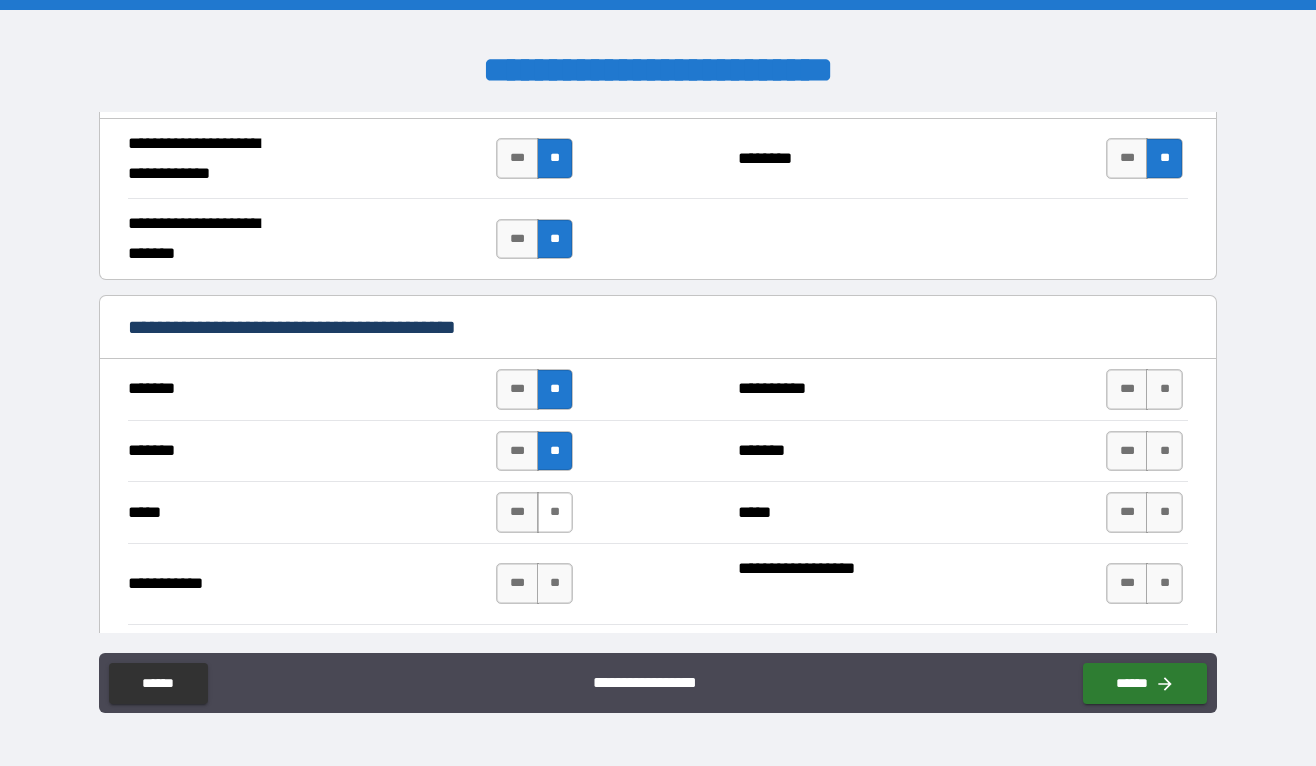 click on "**" at bounding box center (555, 512) 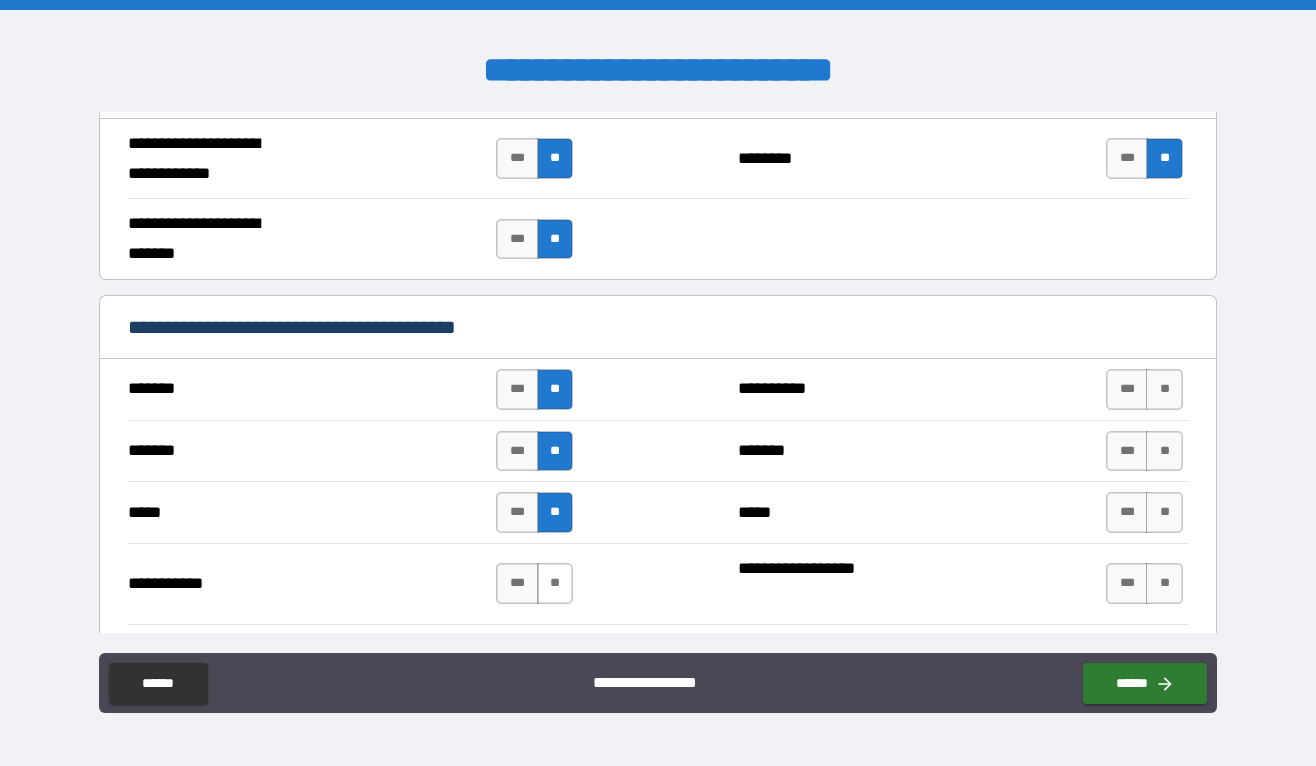 click on "**" at bounding box center [555, 583] 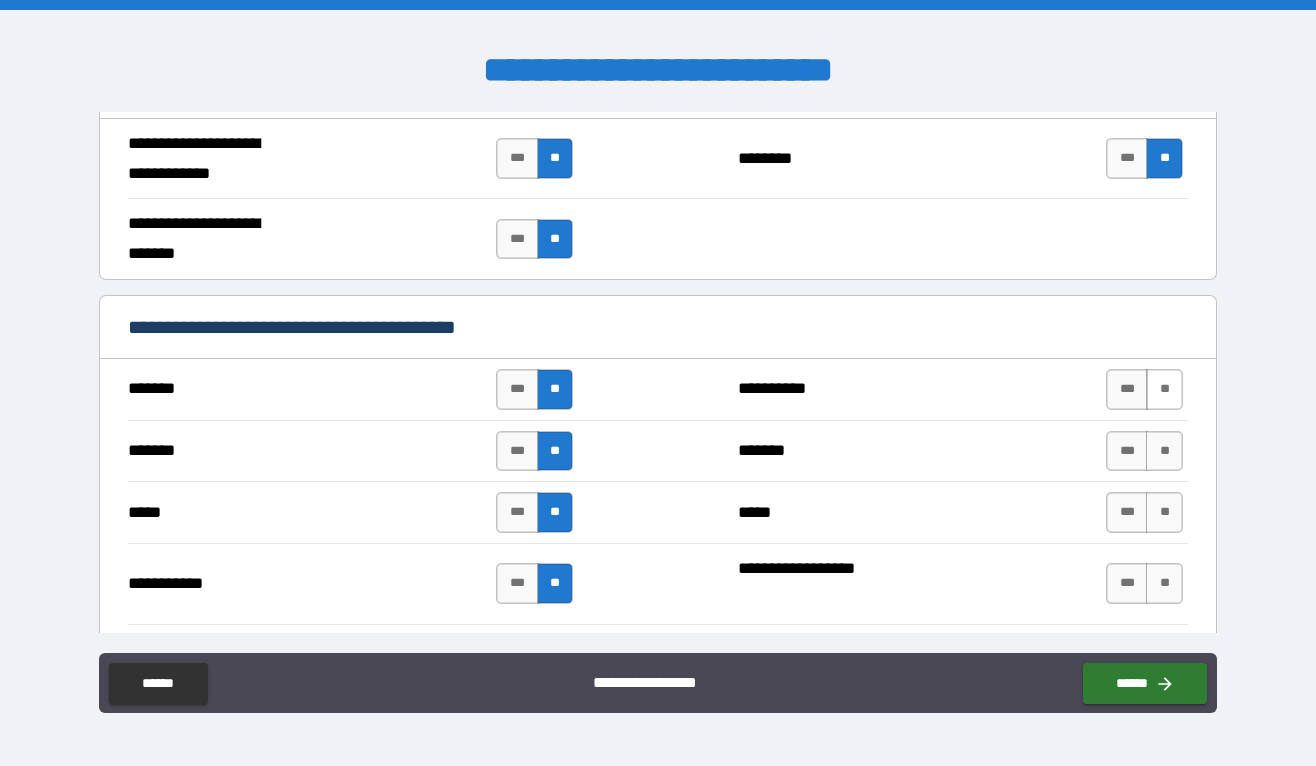 click on "**" at bounding box center (1164, 389) 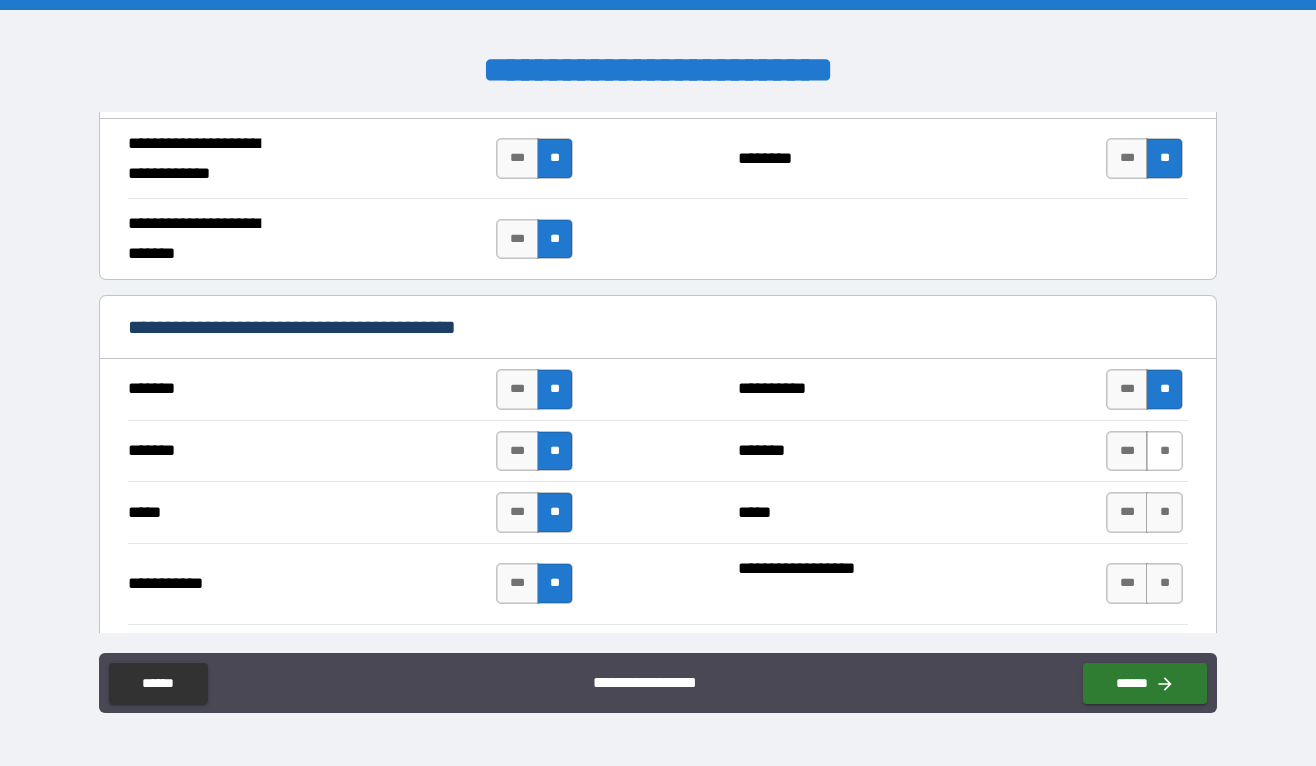 click on "**" at bounding box center (1164, 451) 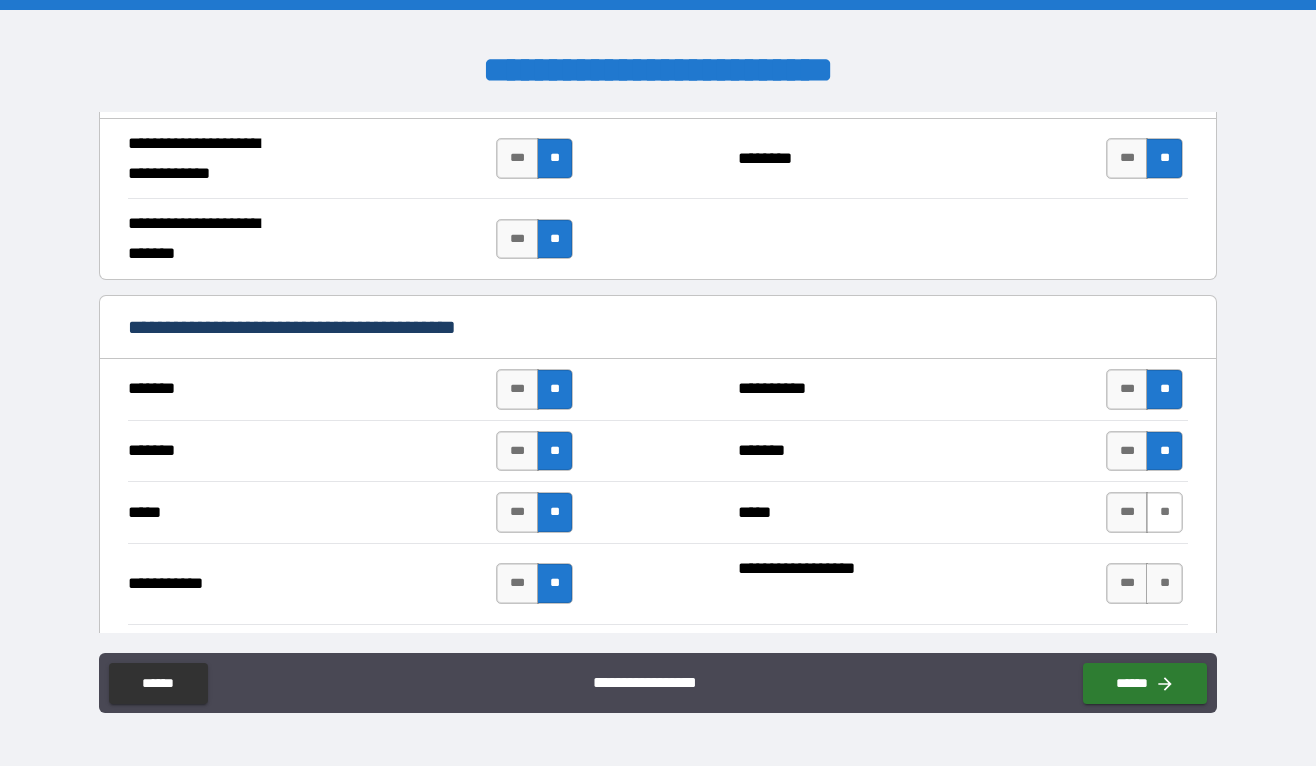 click on "**" at bounding box center [1164, 512] 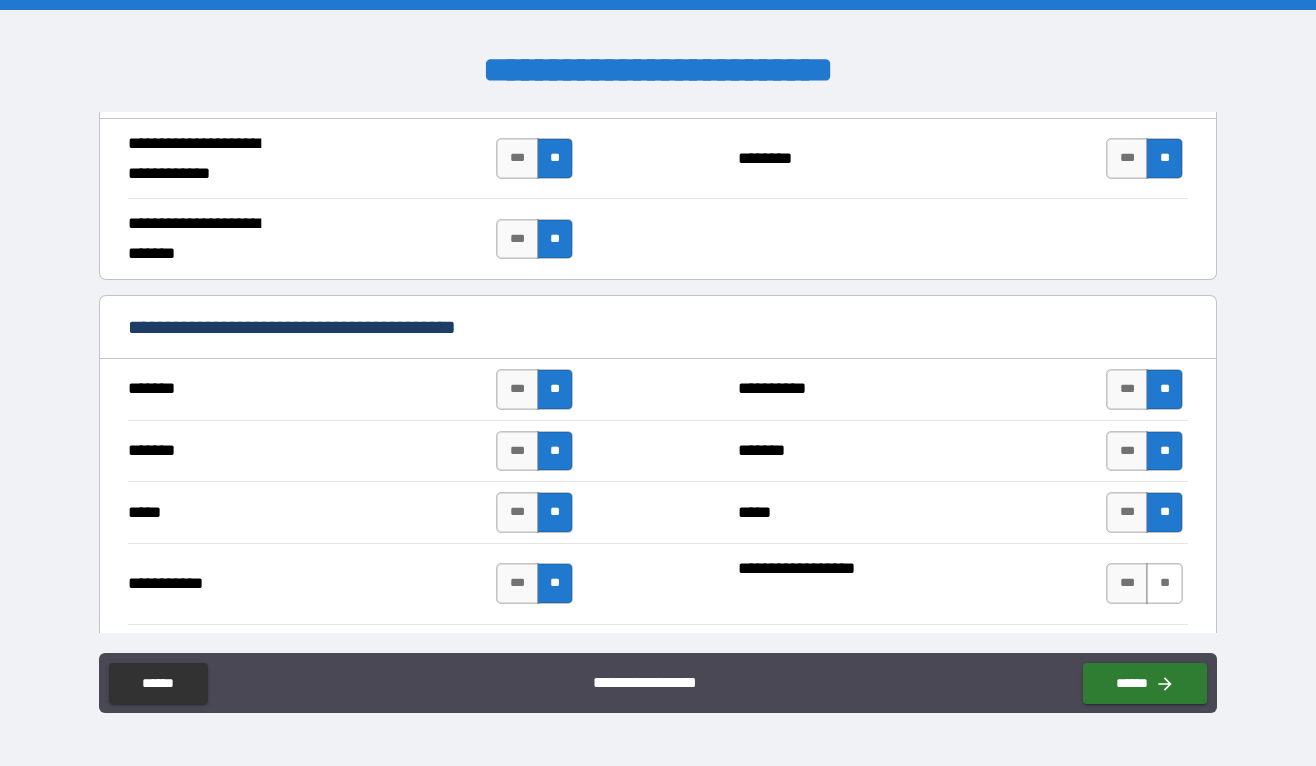 click on "**" at bounding box center [1164, 583] 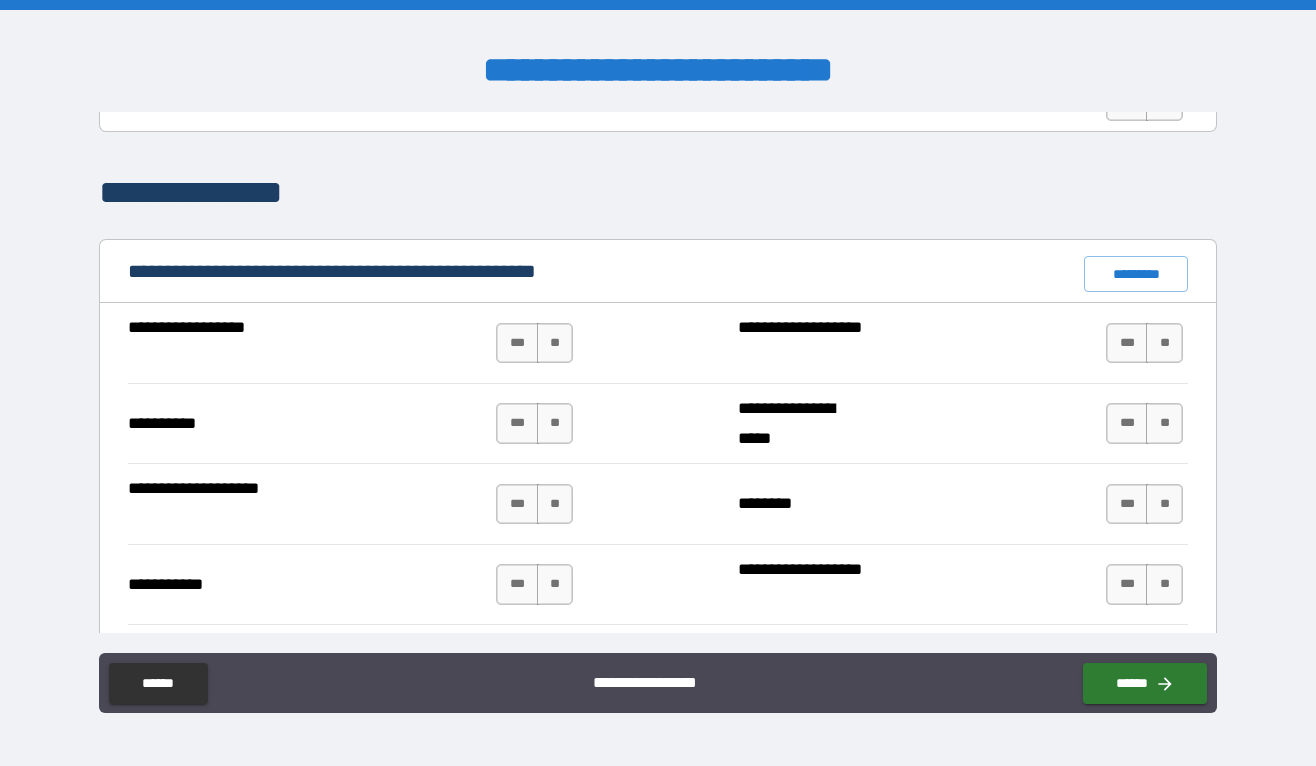 scroll, scrollTop: 1841, scrollLeft: 0, axis: vertical 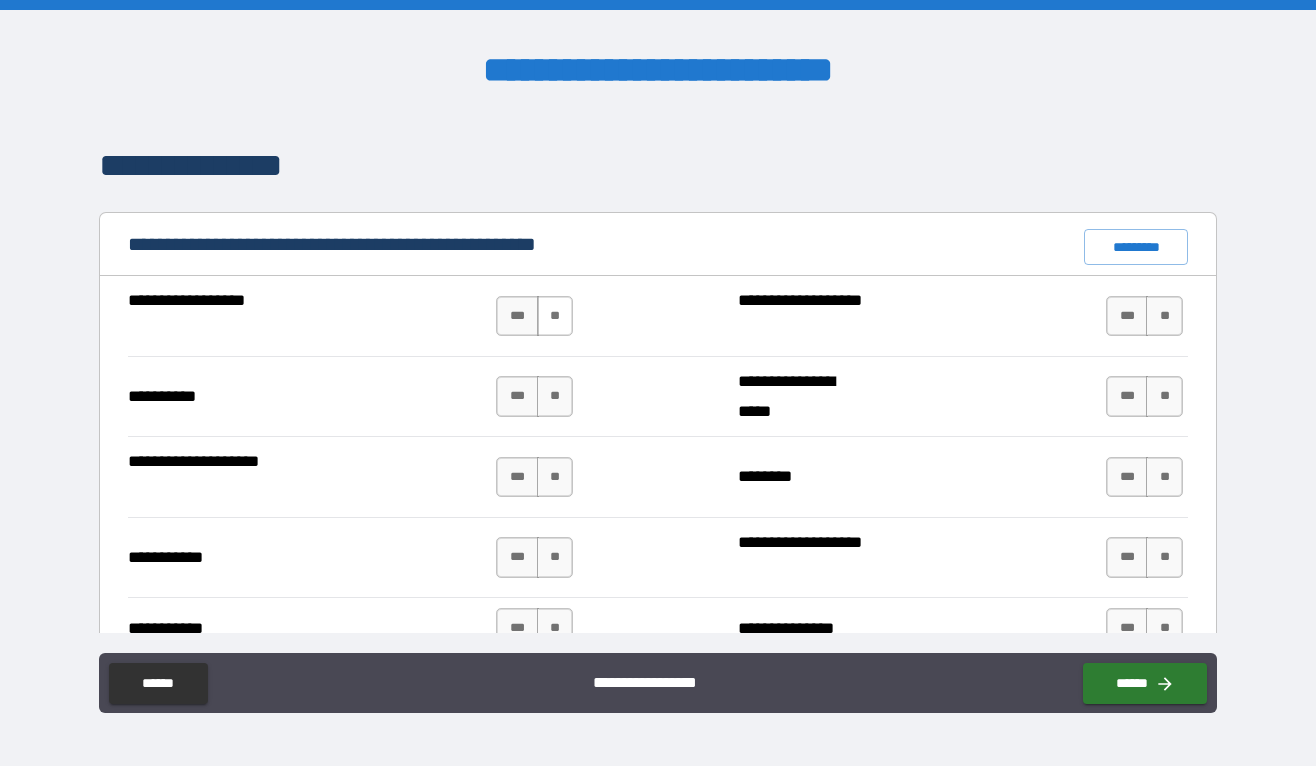 click on "**" at bounding box center (555, 316) 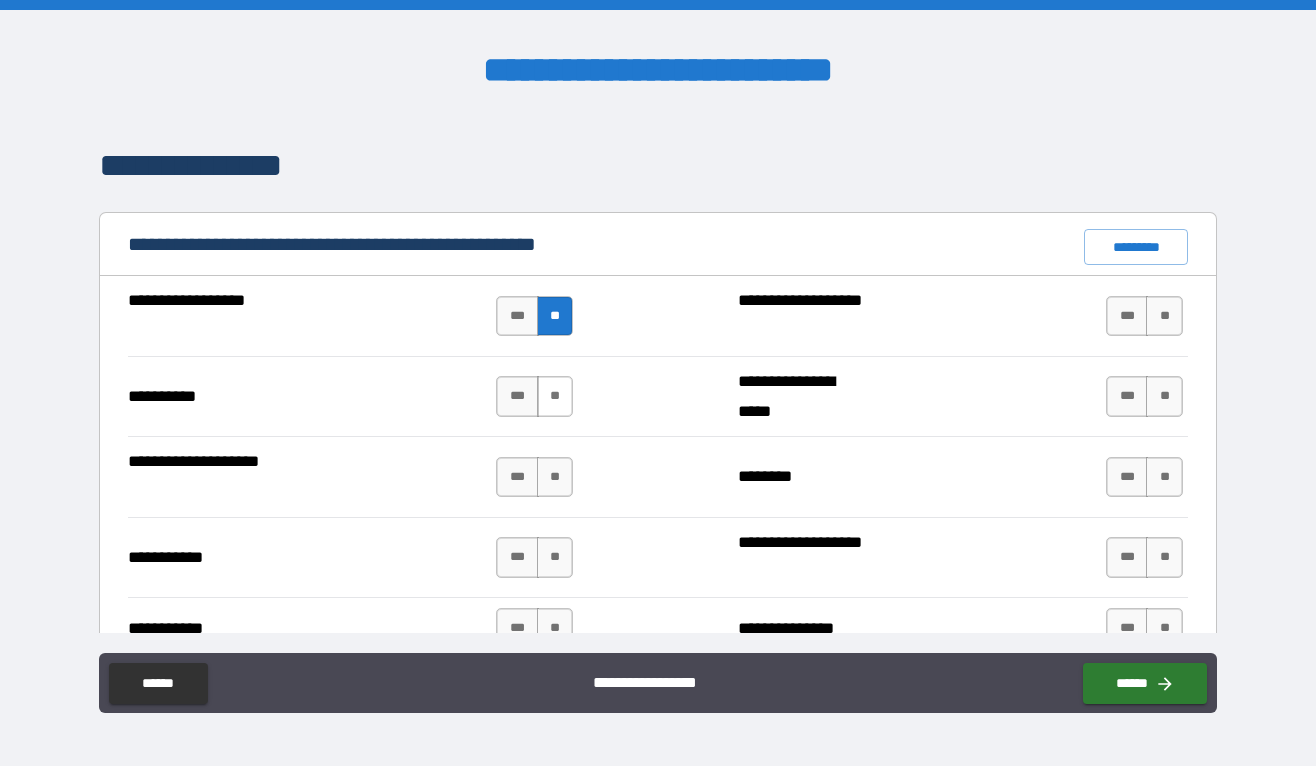 click on "*** **" at bounding box center [534, 396] 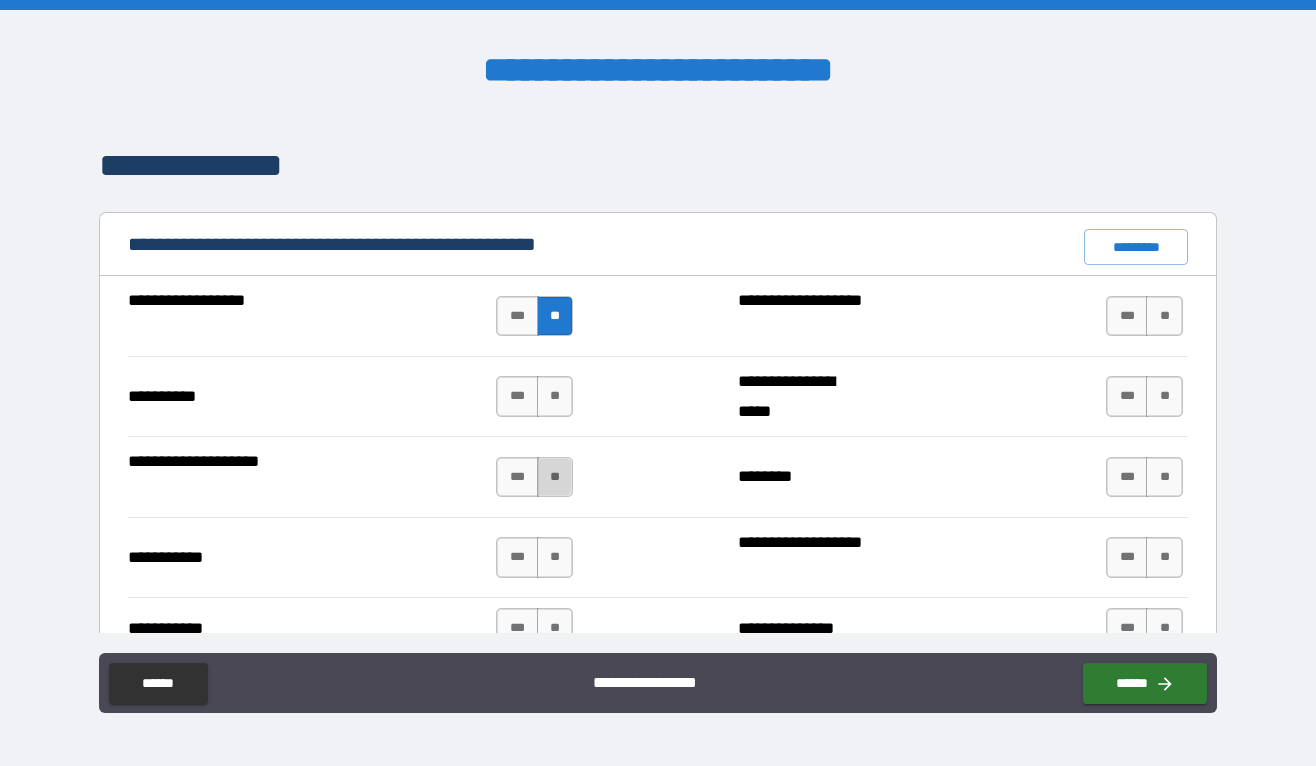 click on "**" at bounding box center [555, 477] 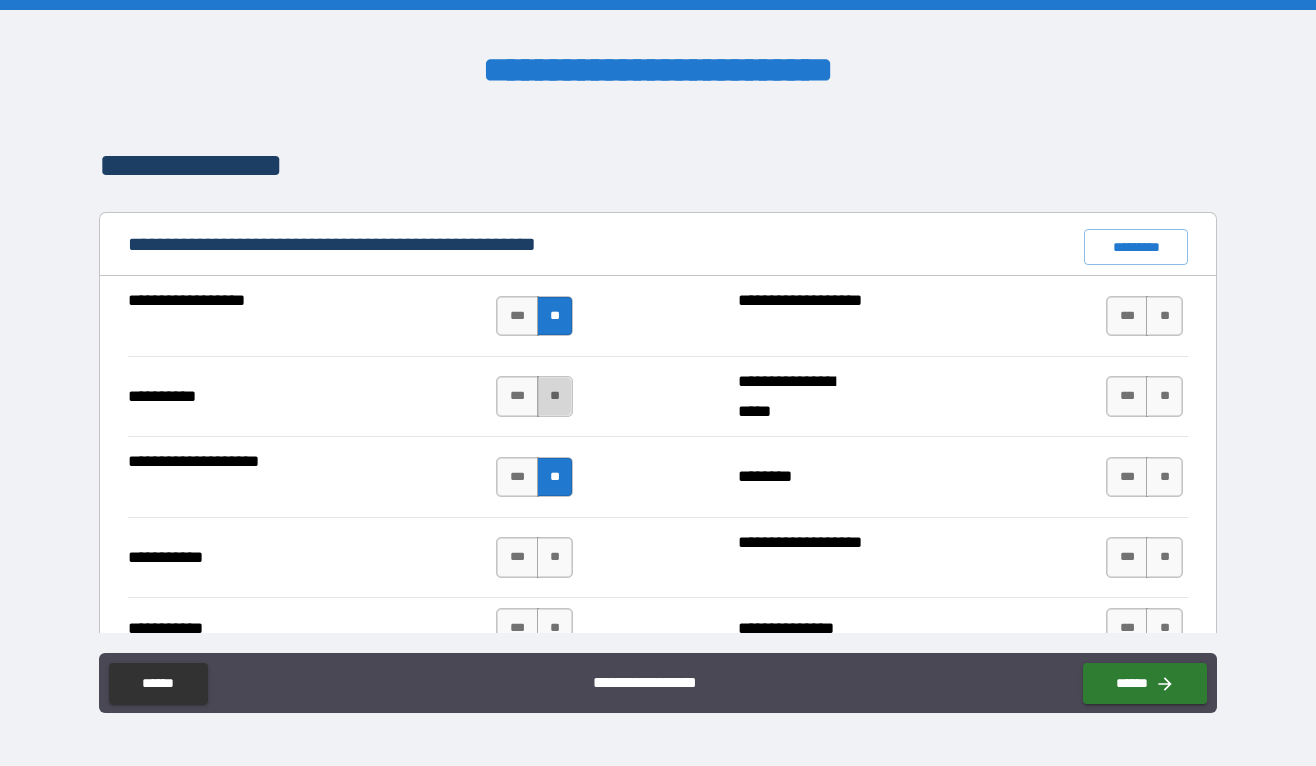 click on "**" at bounding box center (555, 396) 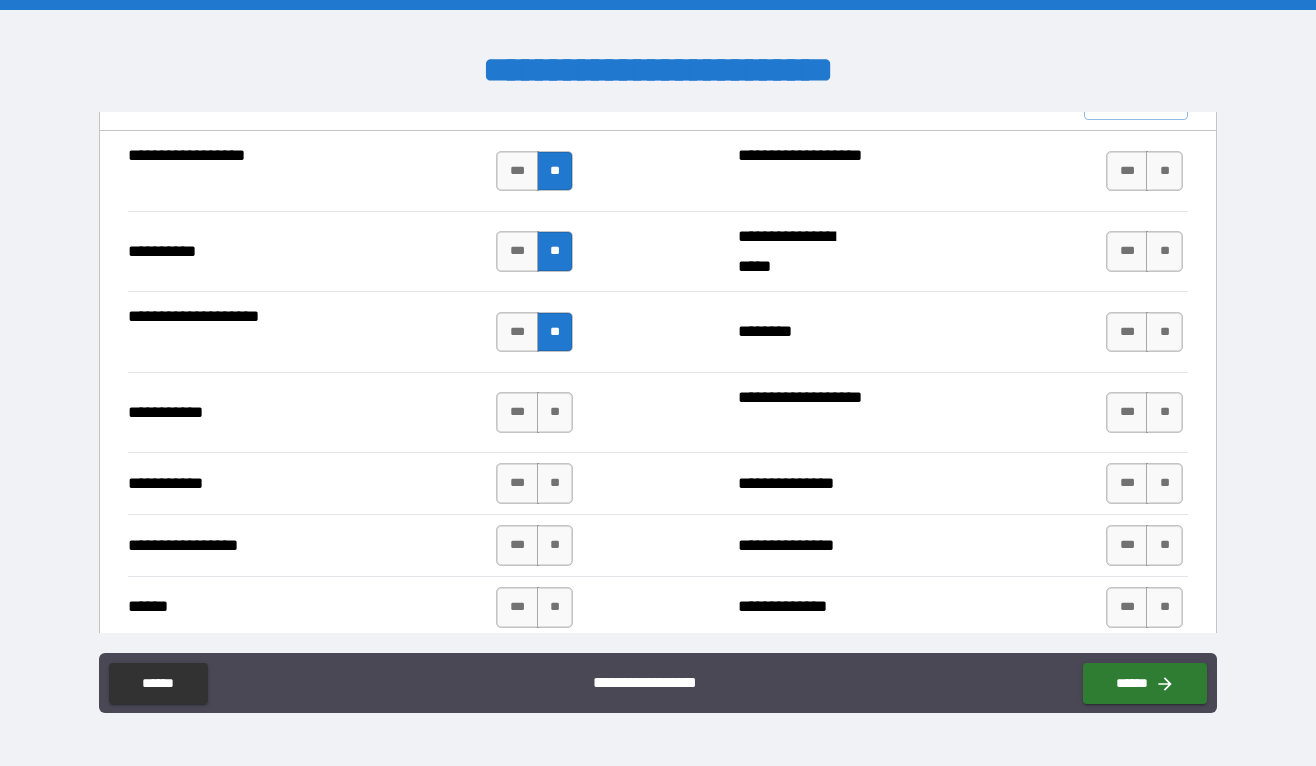 scroll, scrollTop: 2010, scrollLeft: 0, axis: vertical 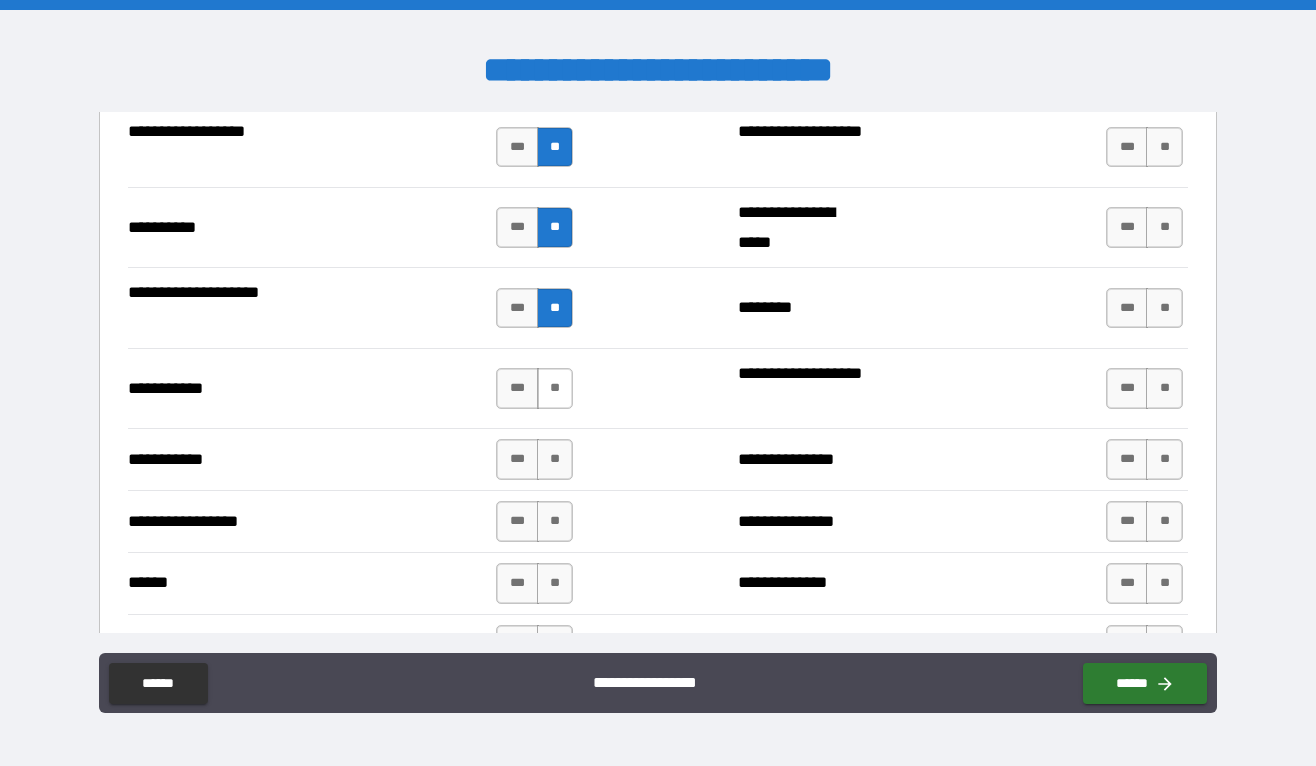 click on "**" at bounding box center (555, 388) 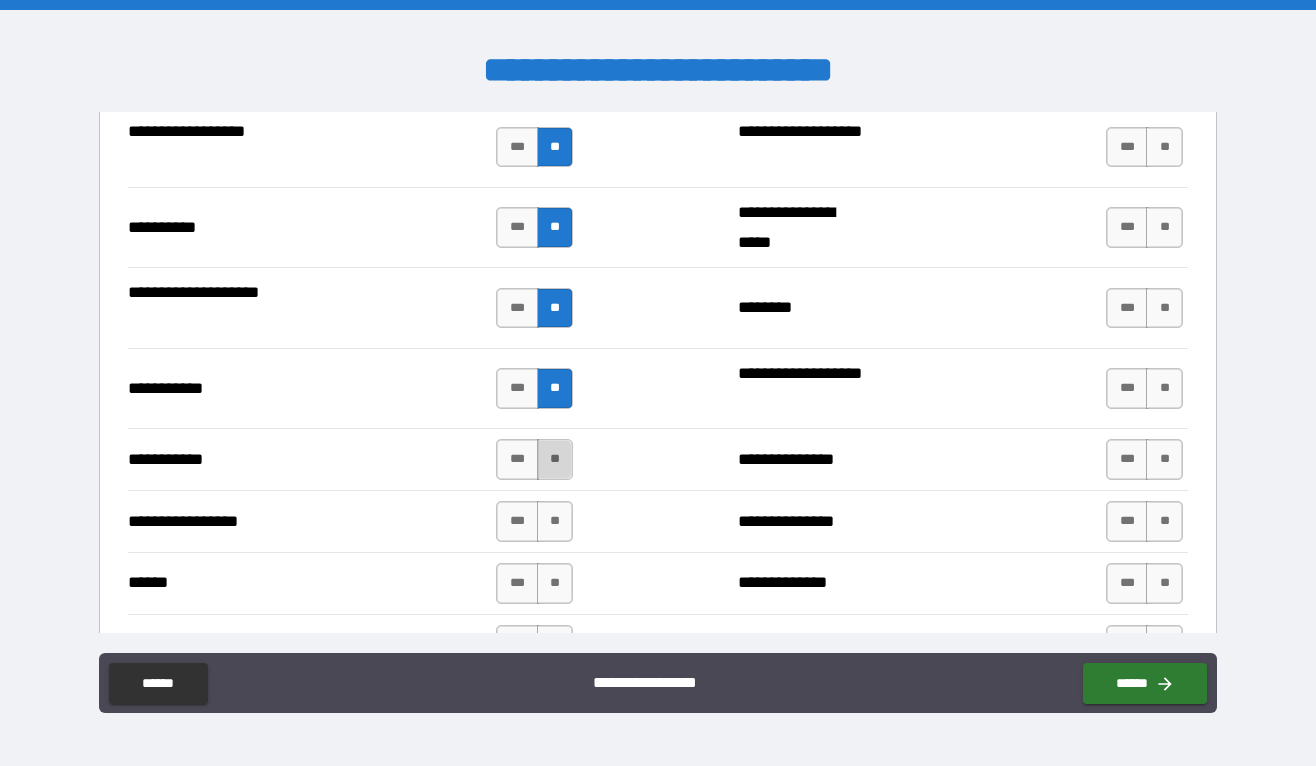 click on "**" at bounding box center (555, 459) 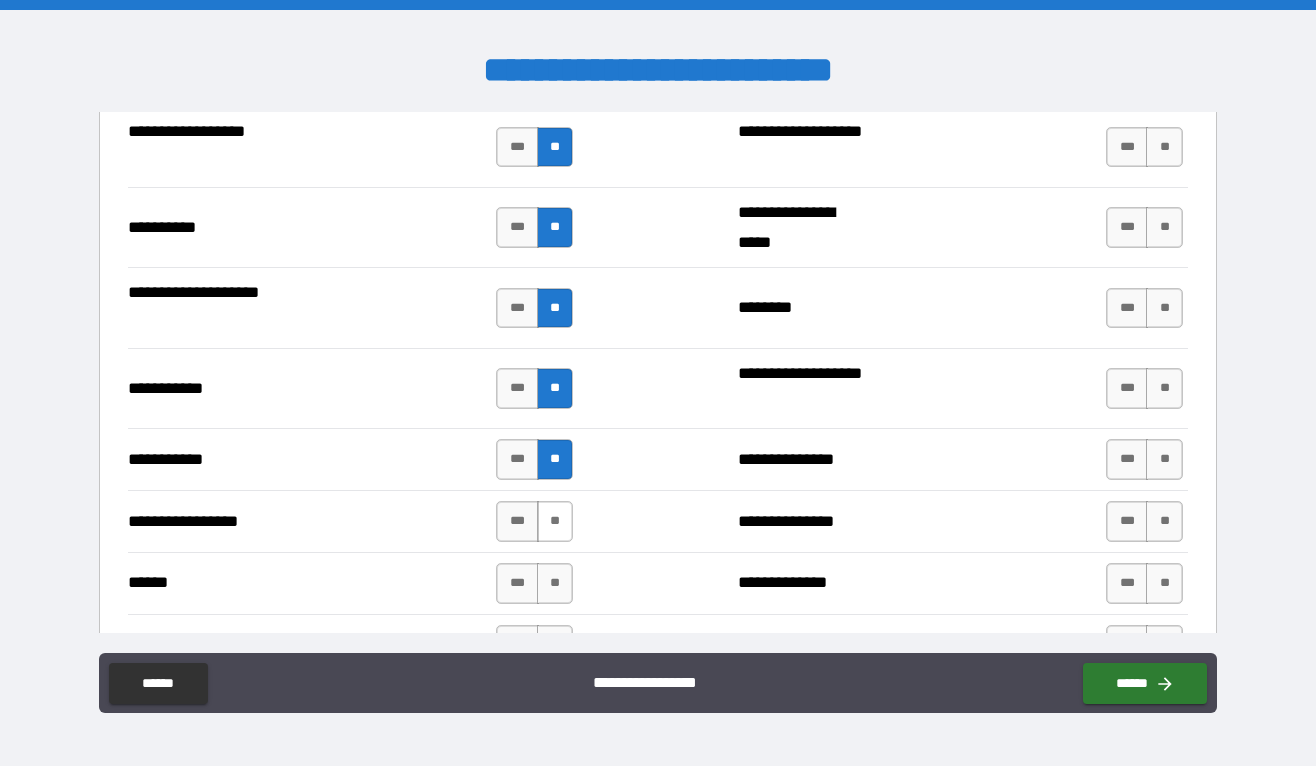 click on "**" at bounding box center [555, 521] 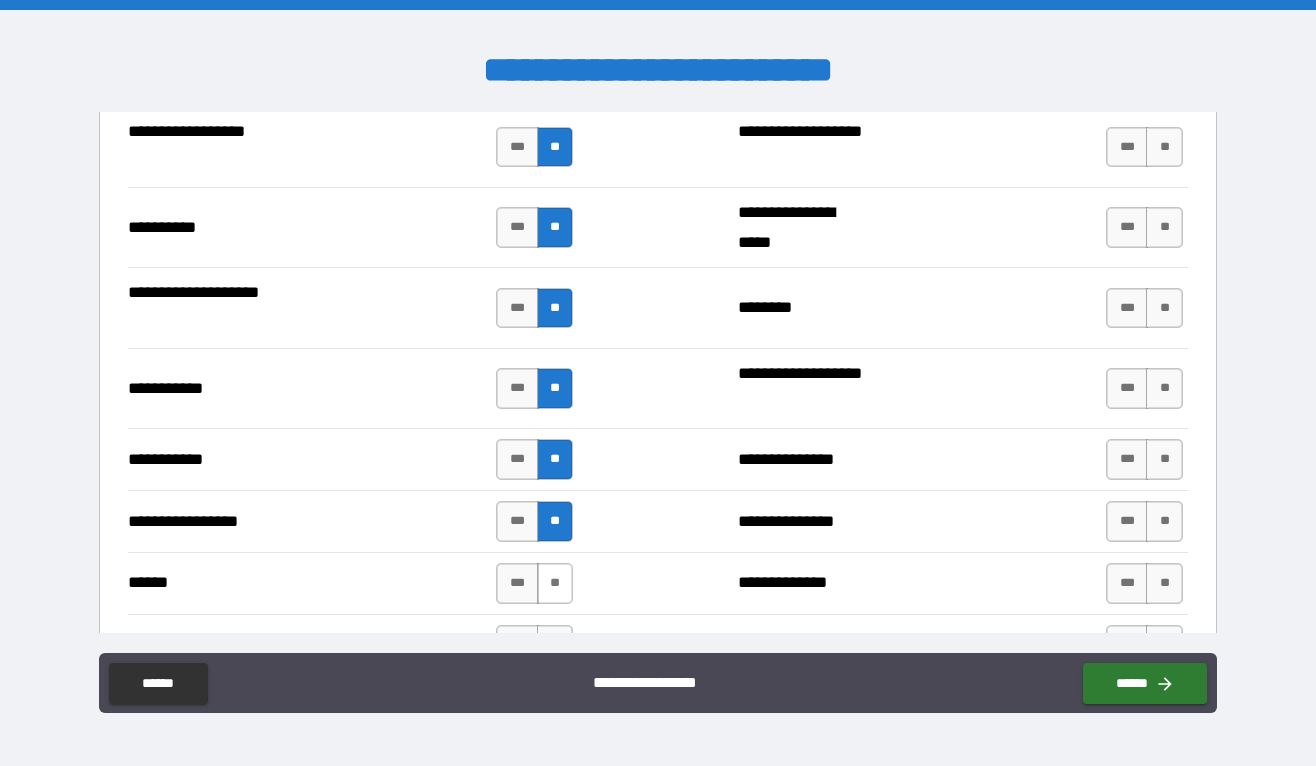 click on "**" at bounding box center [555, 583] 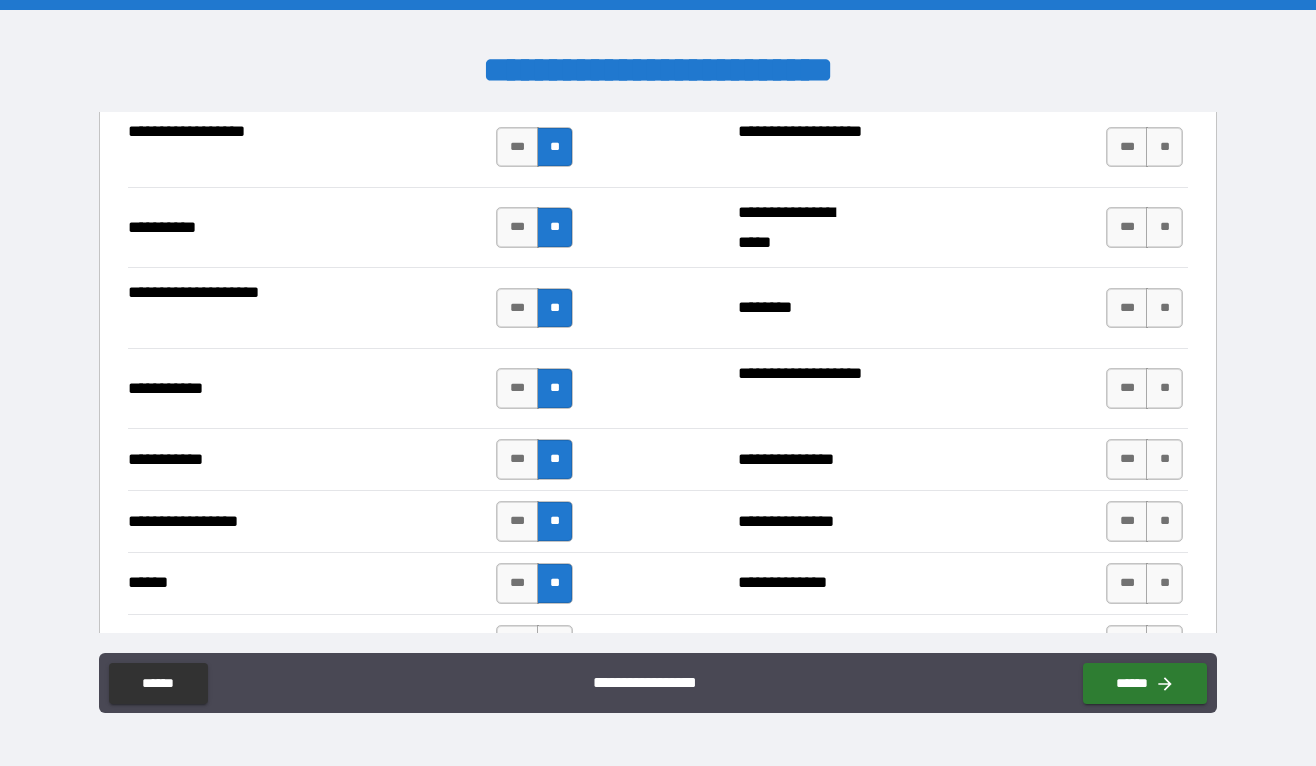 scroll, scrollTop: 2167, scrollLeft: 0, axis: vertical 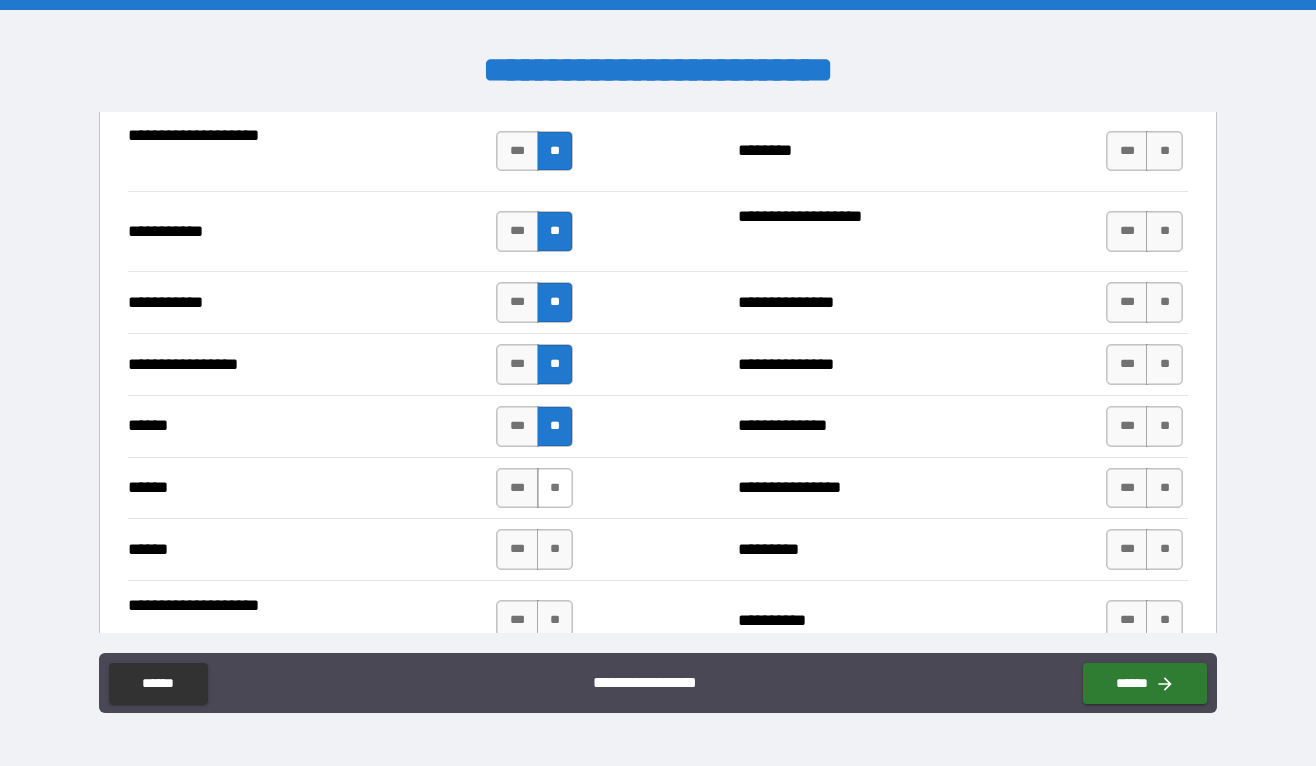click on "**" at bounding box center [555, 488] 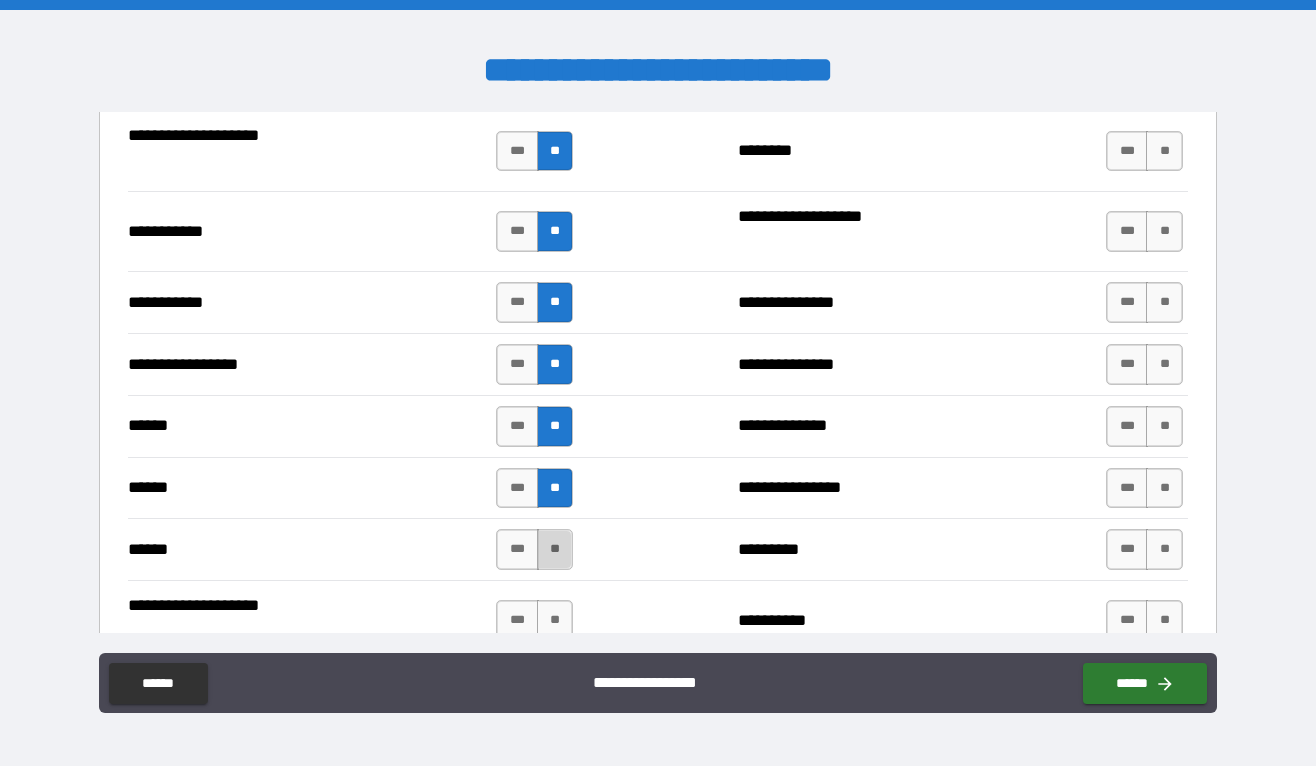 click on "**" at bounding box center (555, 549) 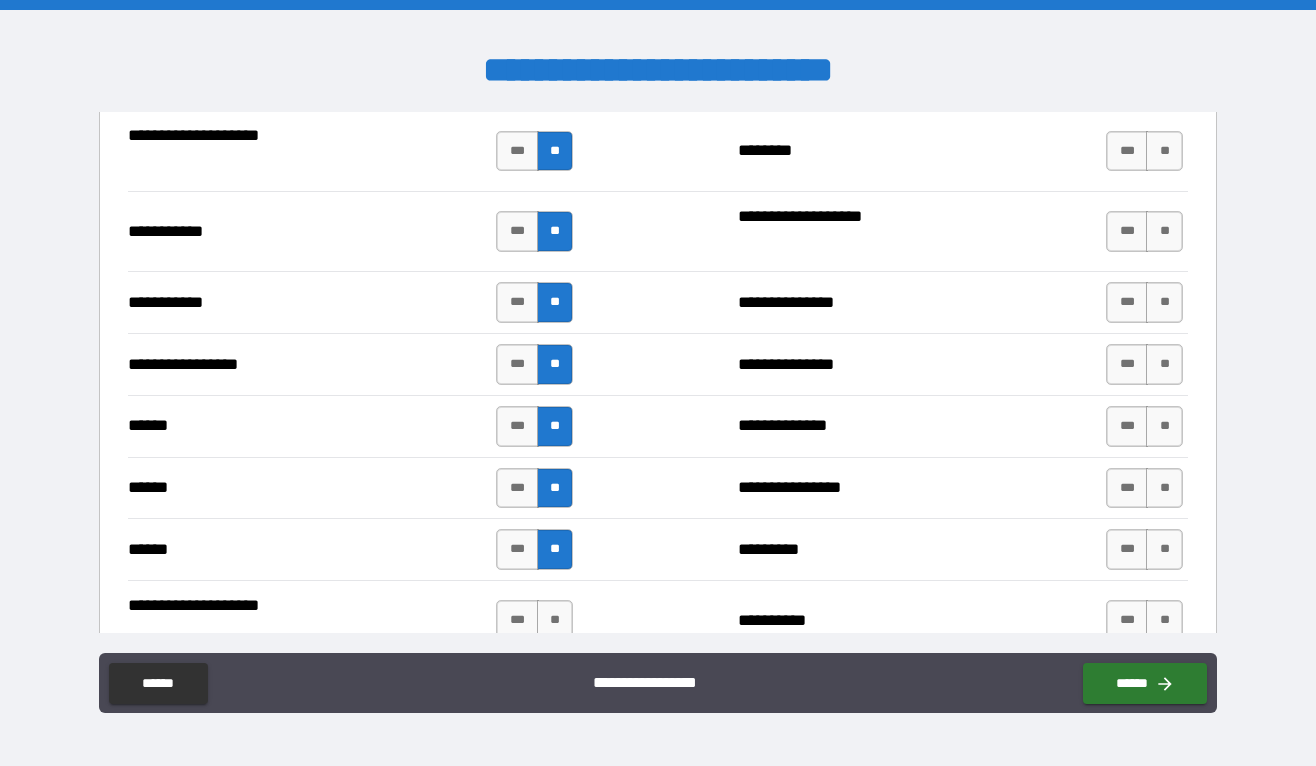 scroll, scrollTop: 2287, scrollLeft: 0, axis: vertical 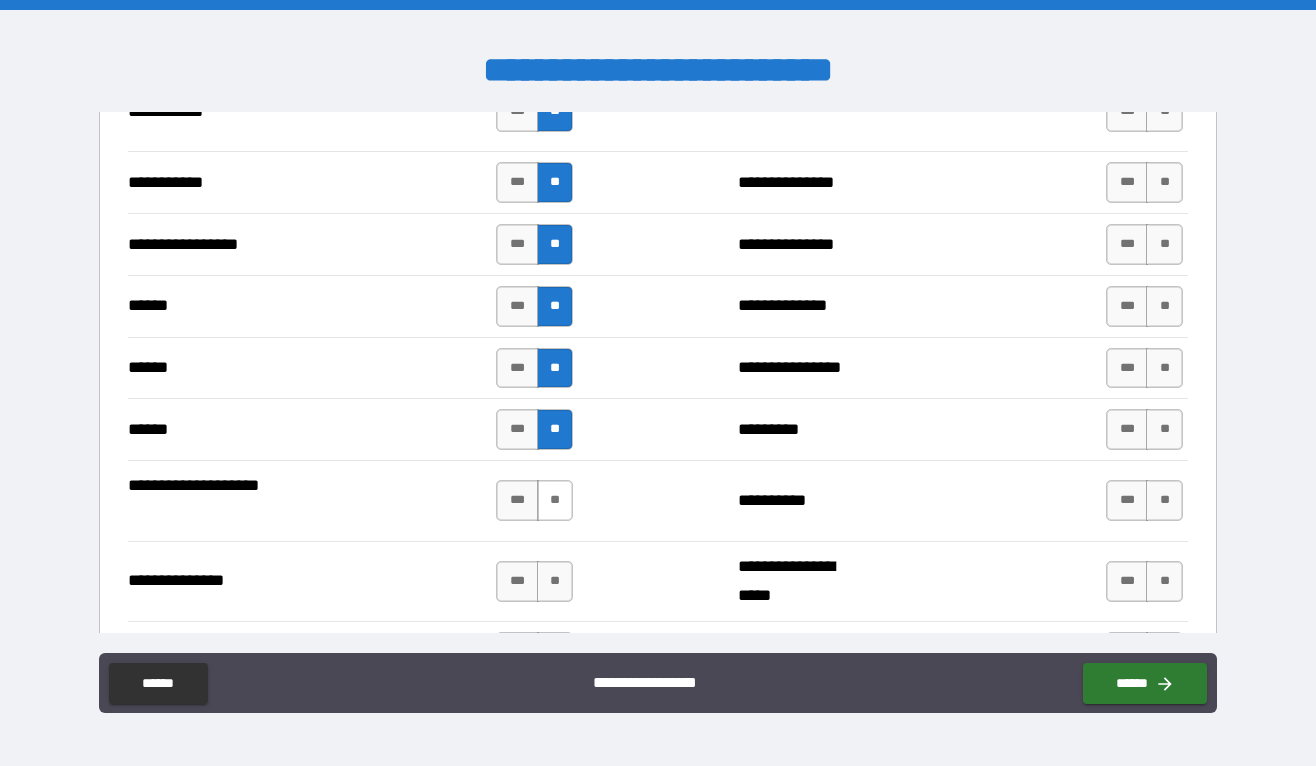 click on "**" at bounding box center (555, 500) 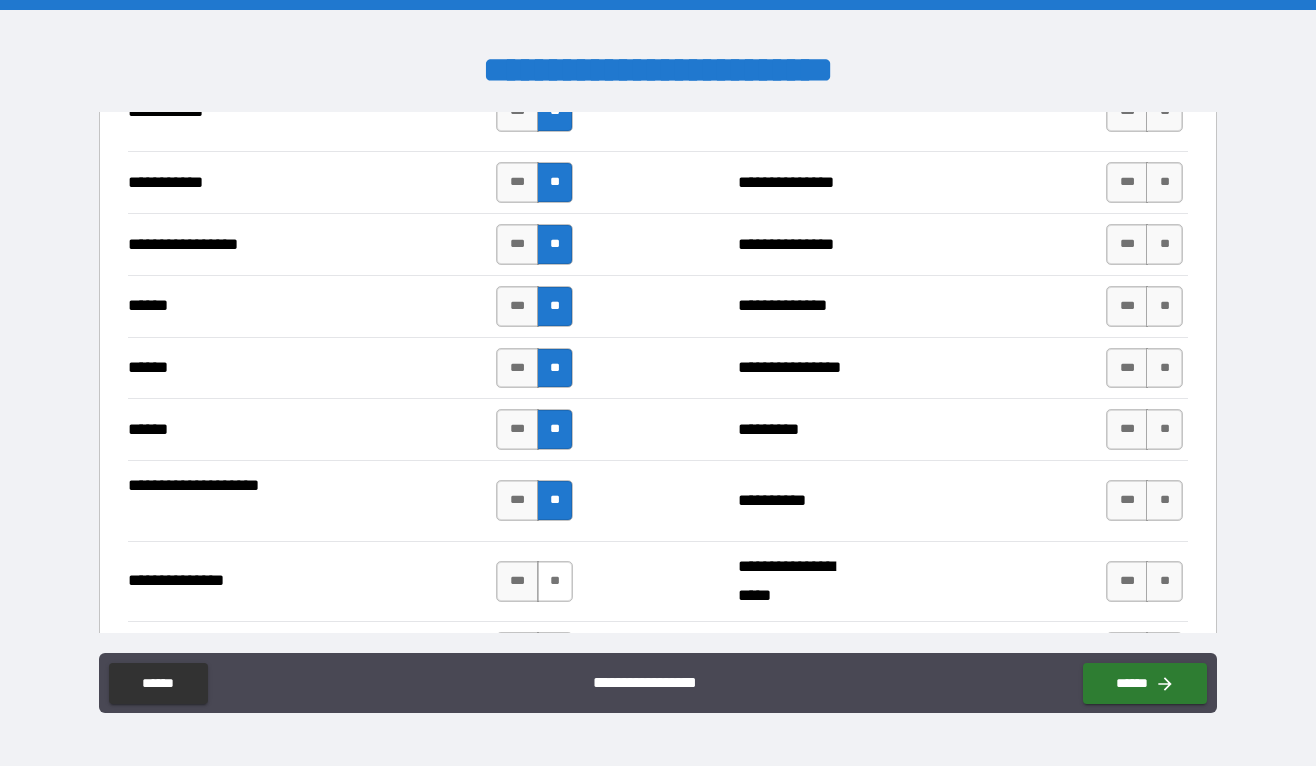 click on "**" at bounding box center [555, 581] 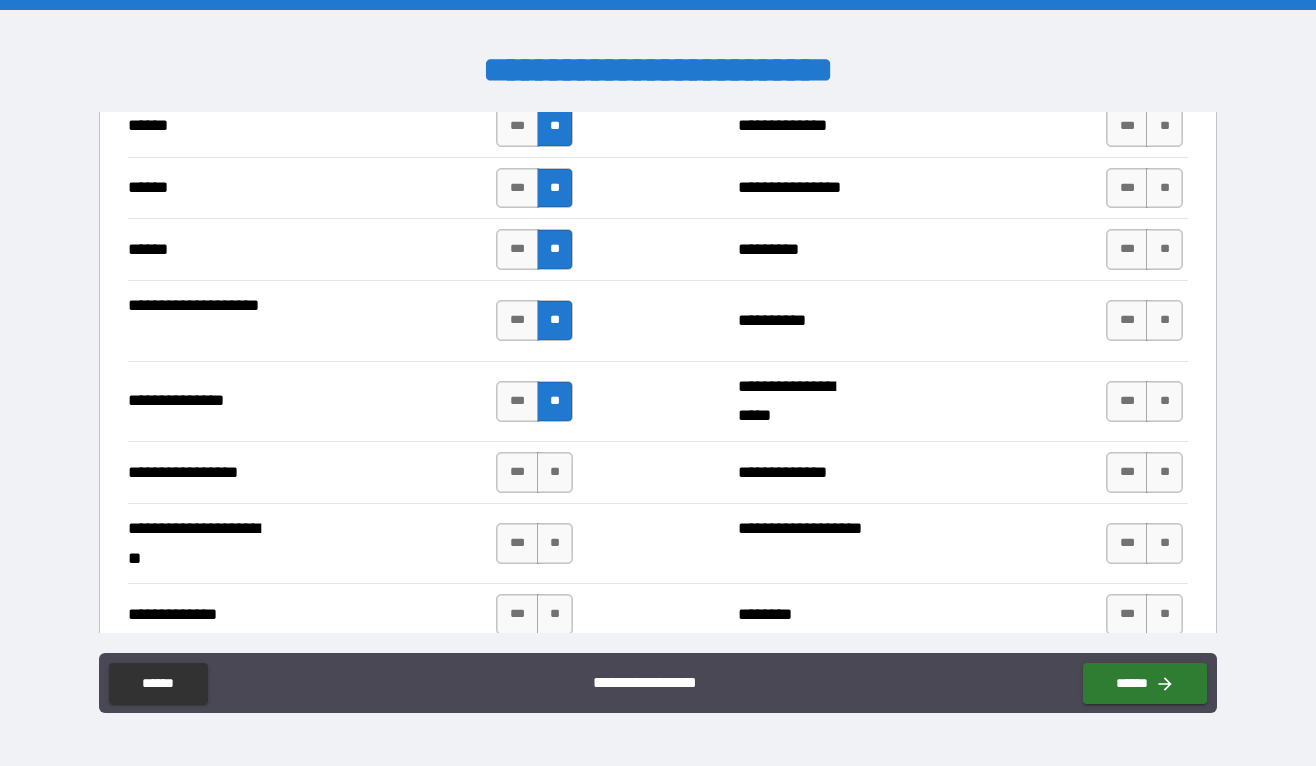 scroll, scrollTop: 2468, scrollLeft: 0, axis: vertical 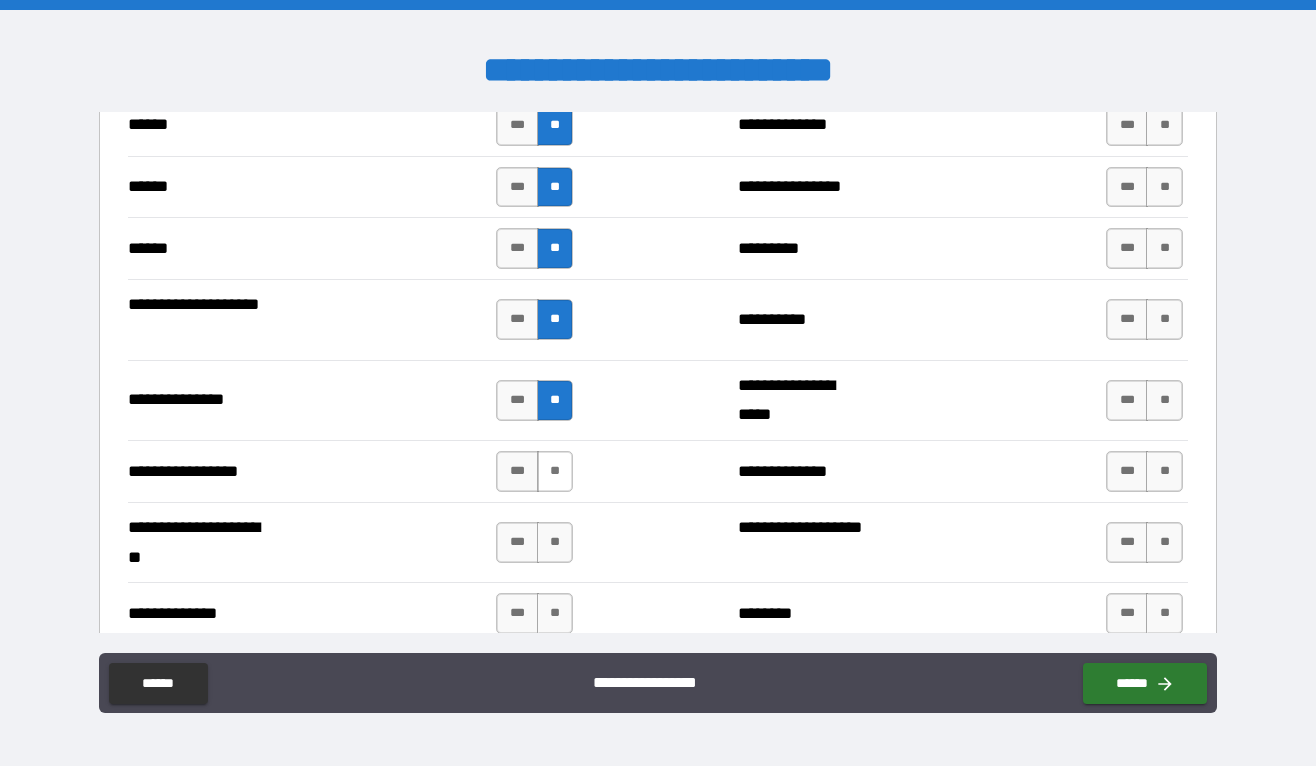 click on "**" at bounding box center (555, 471) 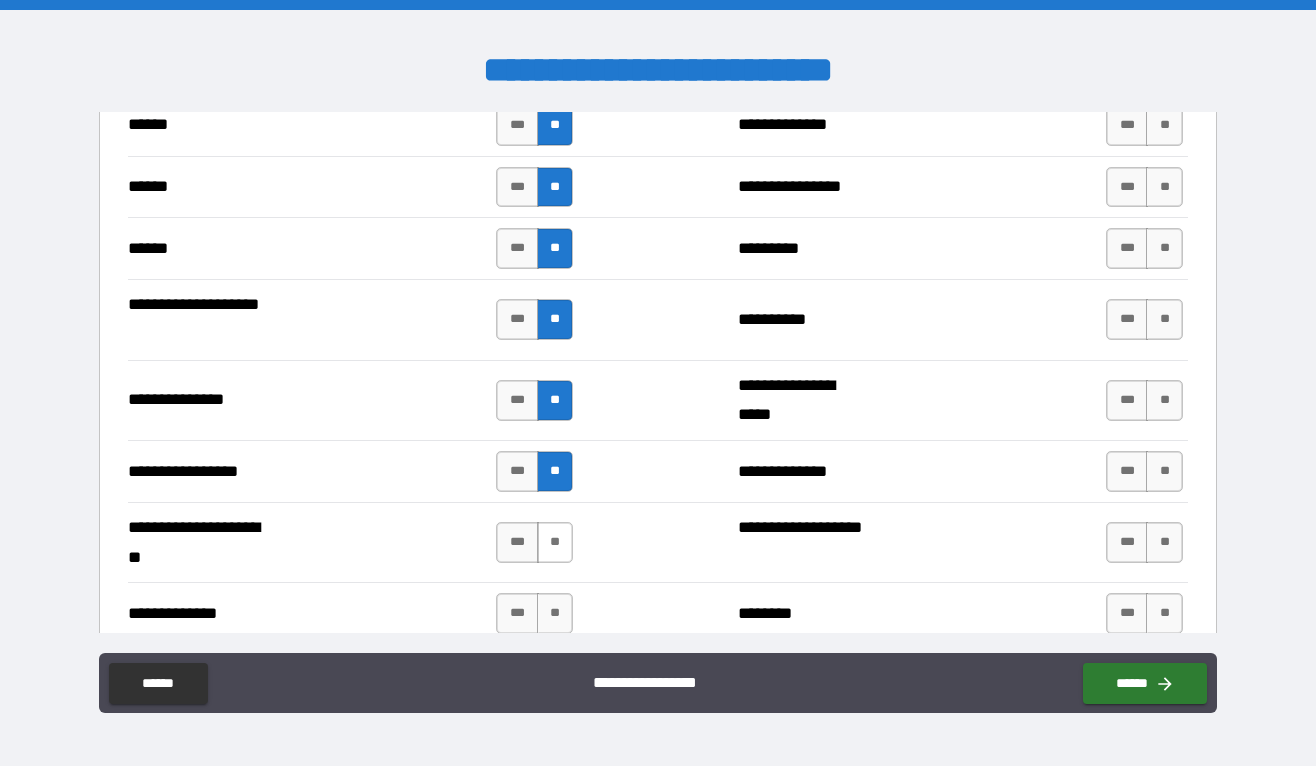 click on "**" at bounding box center (555, 542) 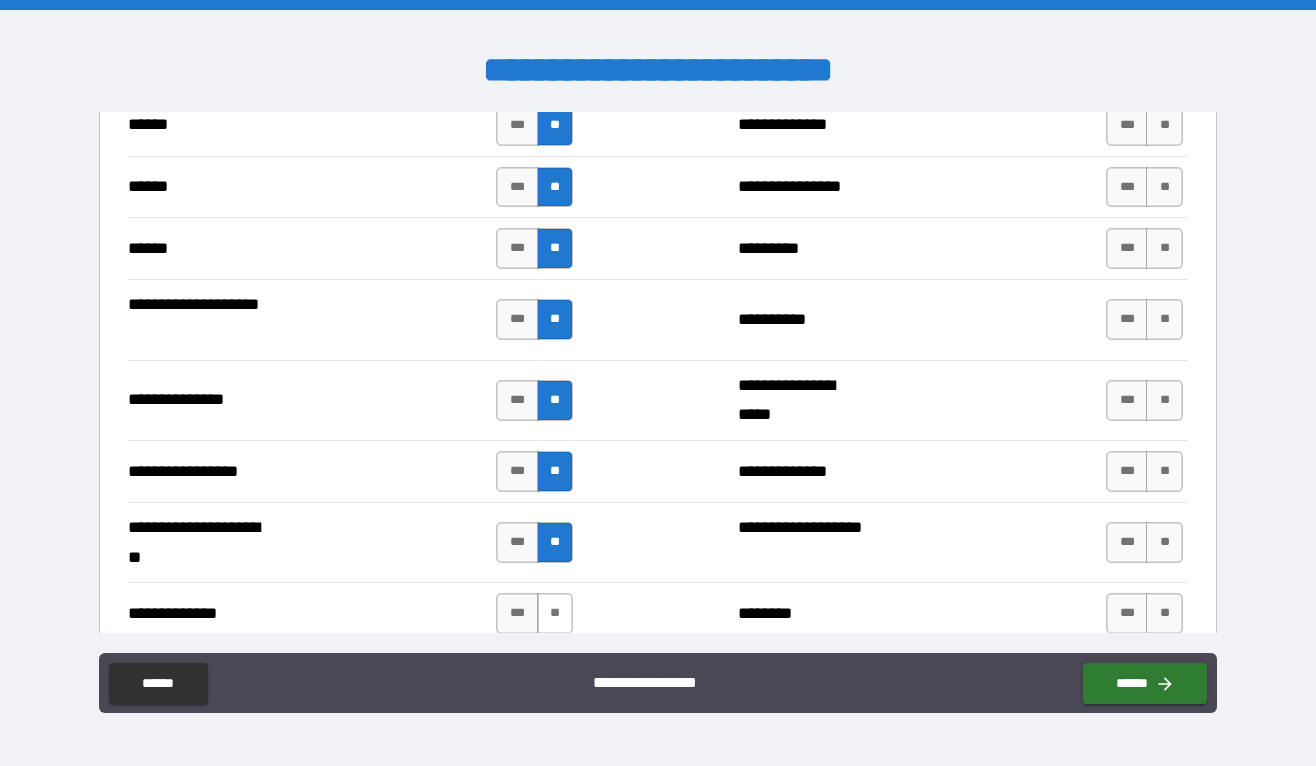 click on "**" at bounding box center (555, 613) 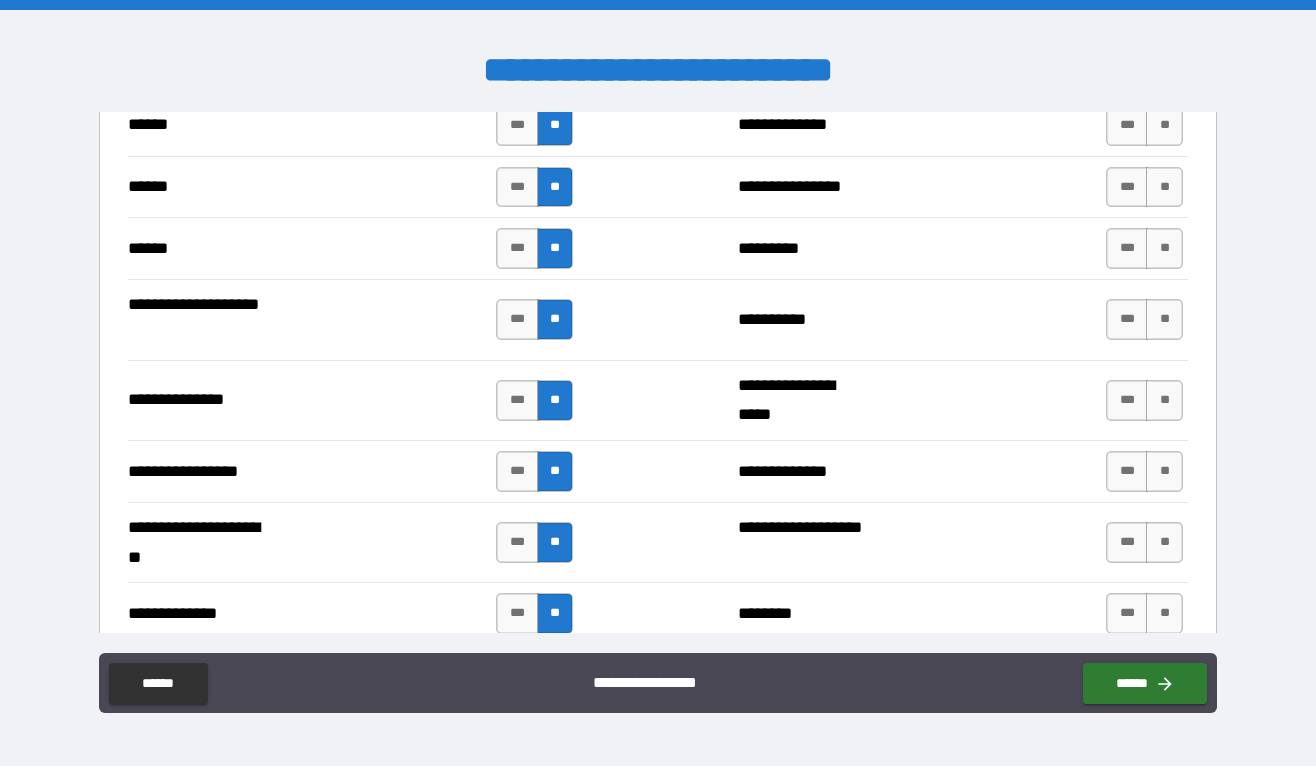 scroll, scrollTop: 2668, scrollLeft: 0, axis: vertical 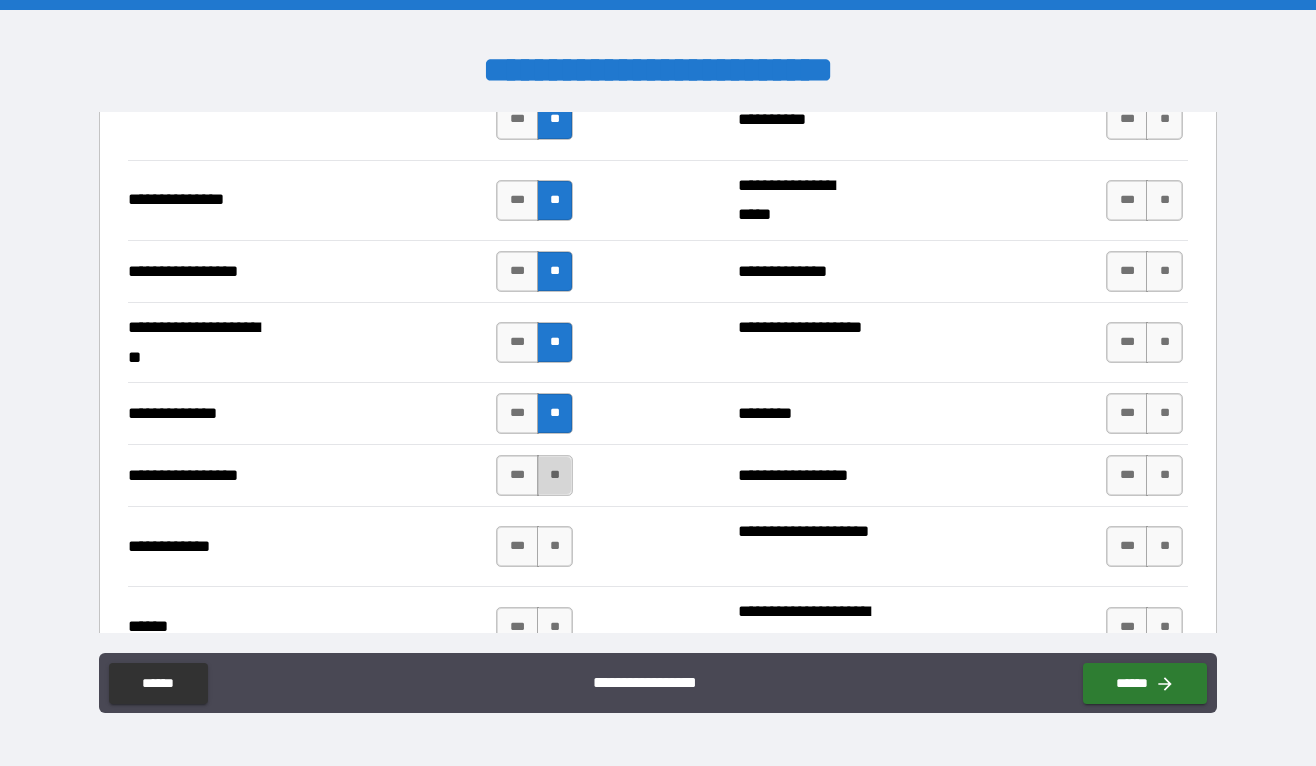 click on "**" at bounding box center [555, 475] 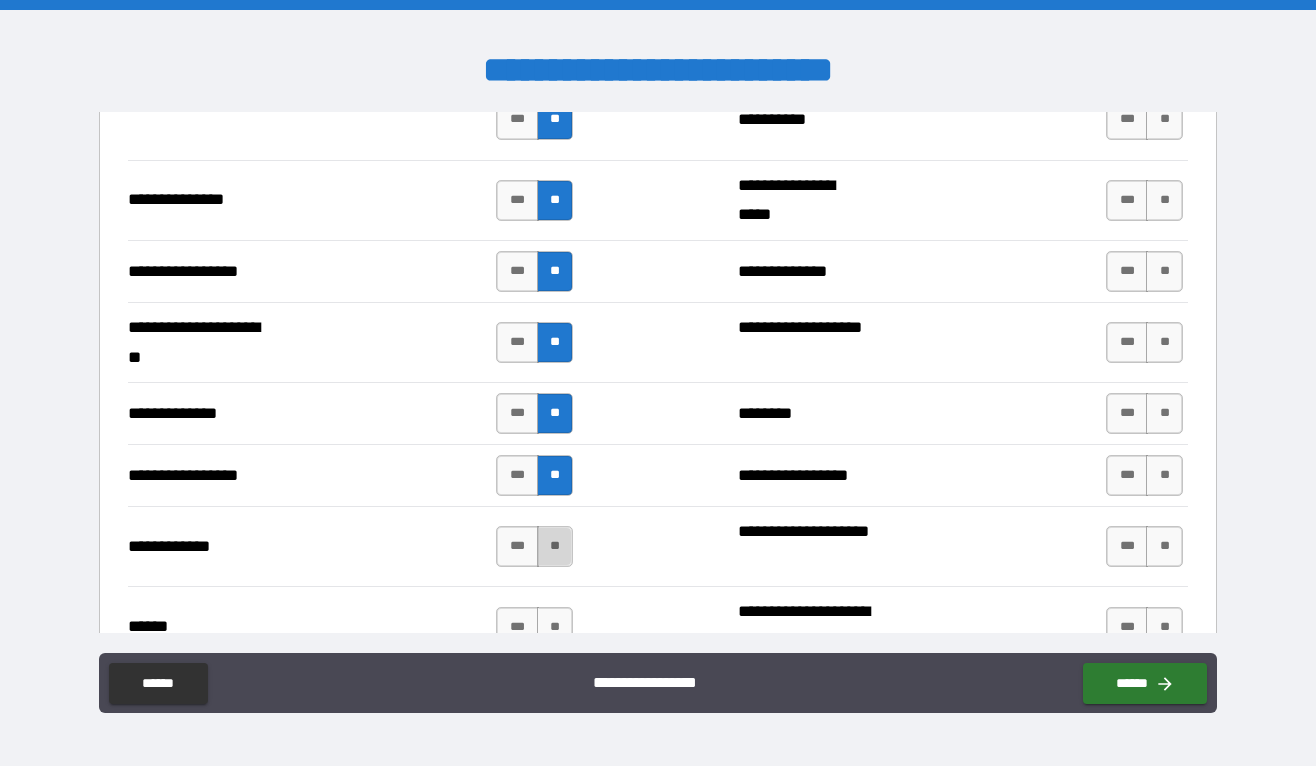 click on "**" at bounding box center (555, 546) 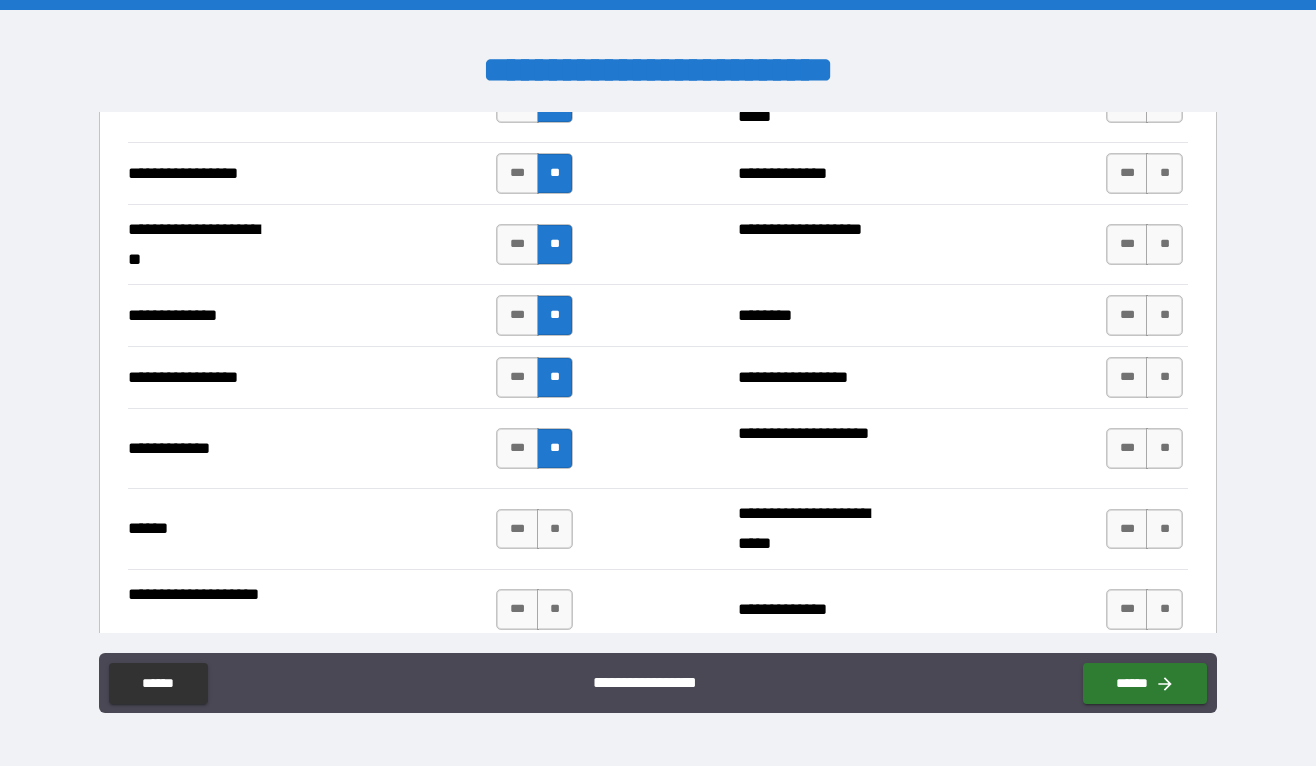 scroll, scrollTop: 2797, scrollLeft: 0, axis: vertical 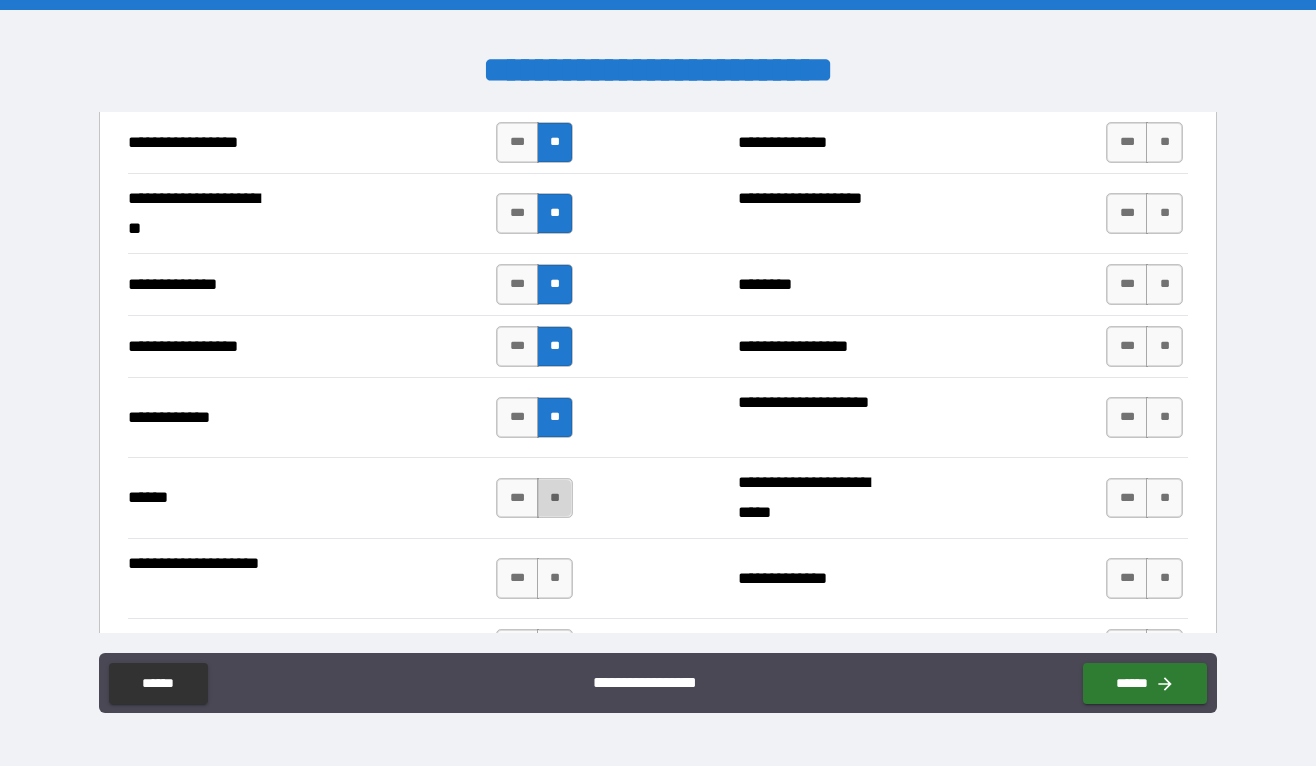 click on "**" at bounding box center [555, 498] 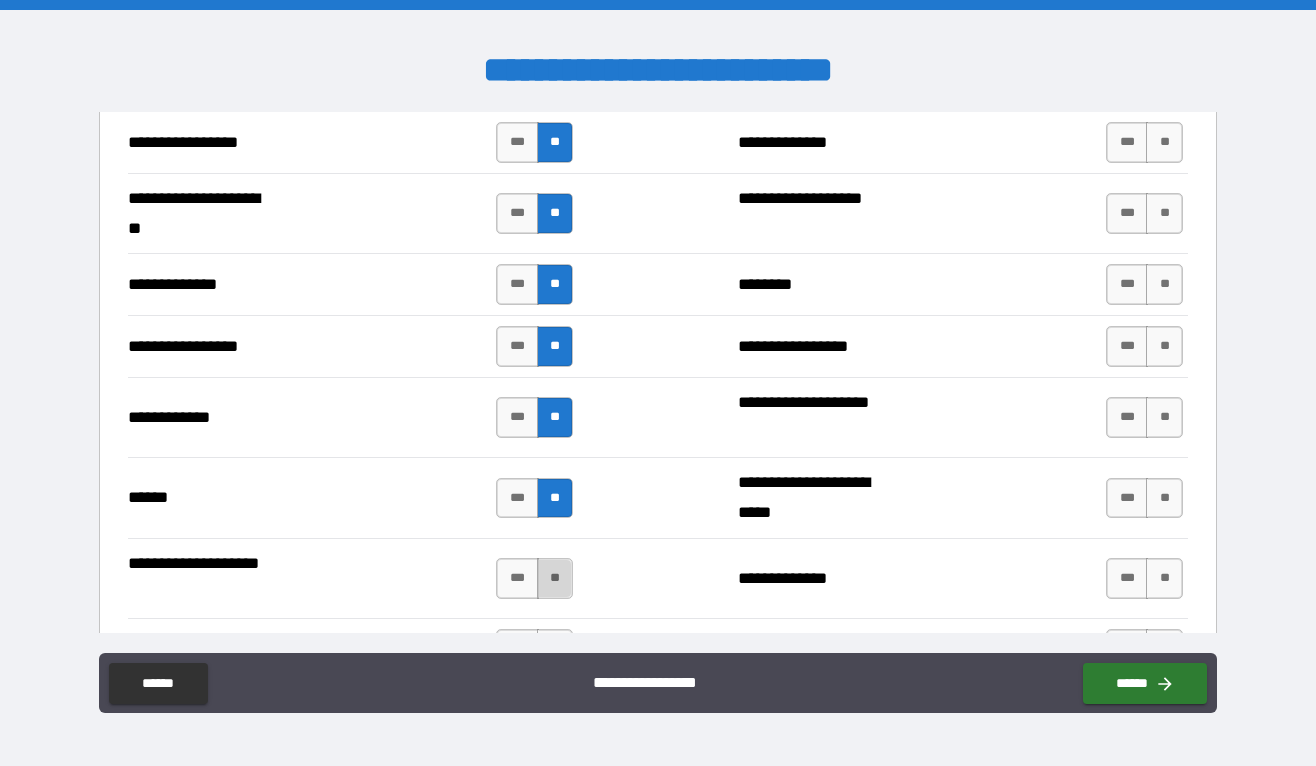 click on "**" at bounding box center [555, 578] 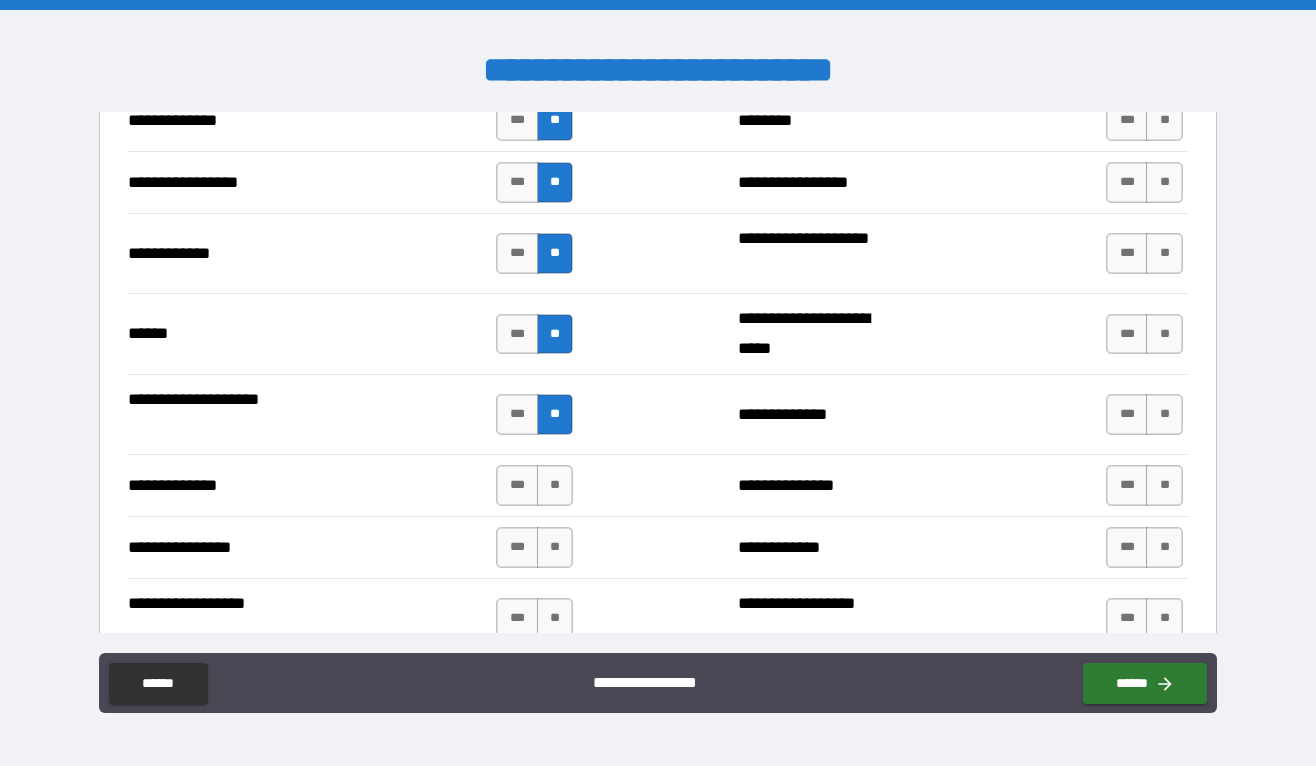 scroll, scrollTop: 2962, scrollLeft: 0, axis: vertical 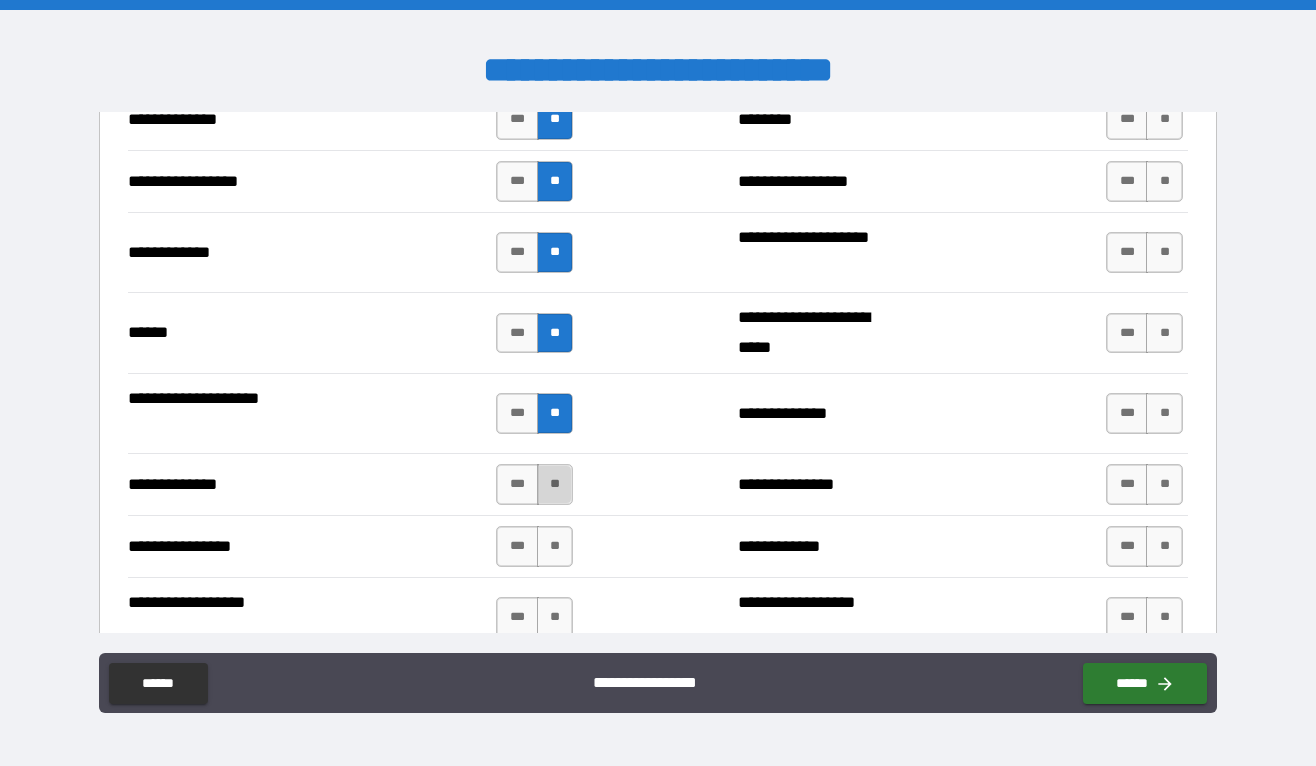click on "**" at bounding box center (555, 484) 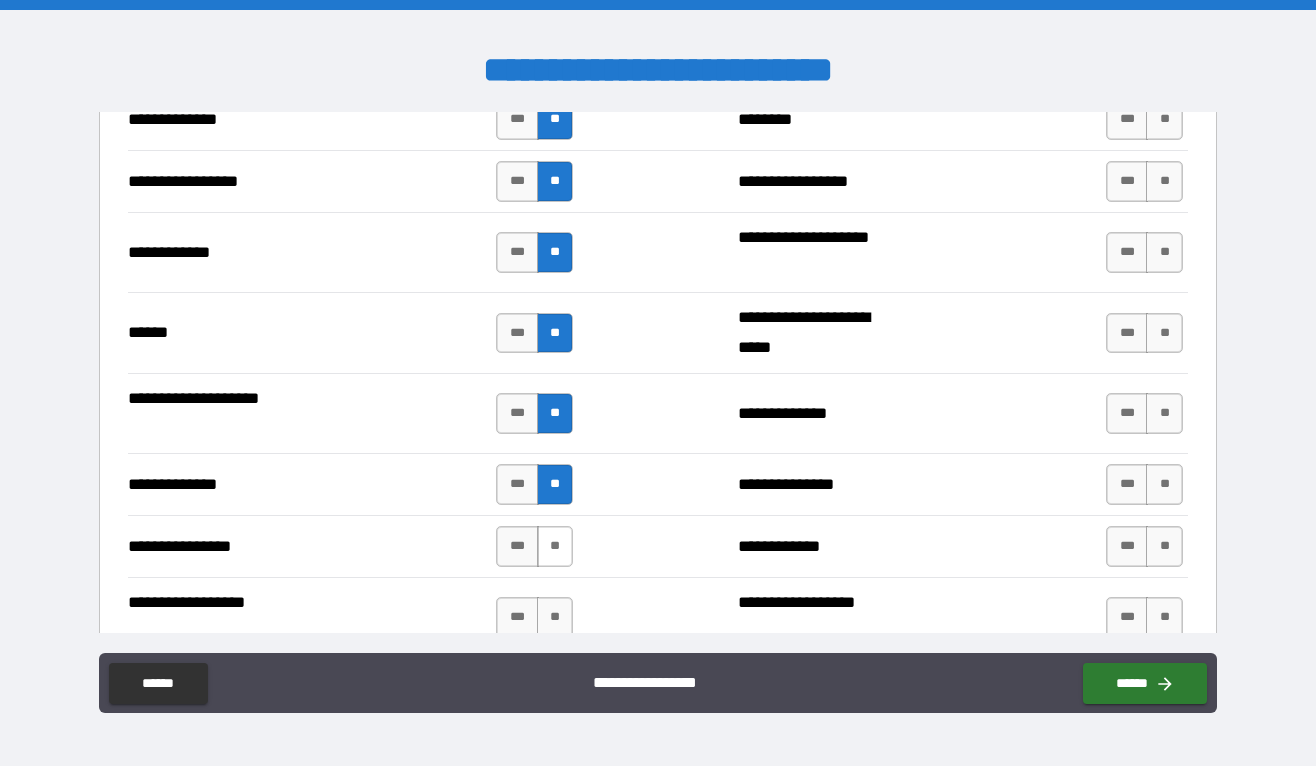 click on "**" at bounding box center [555, 546] 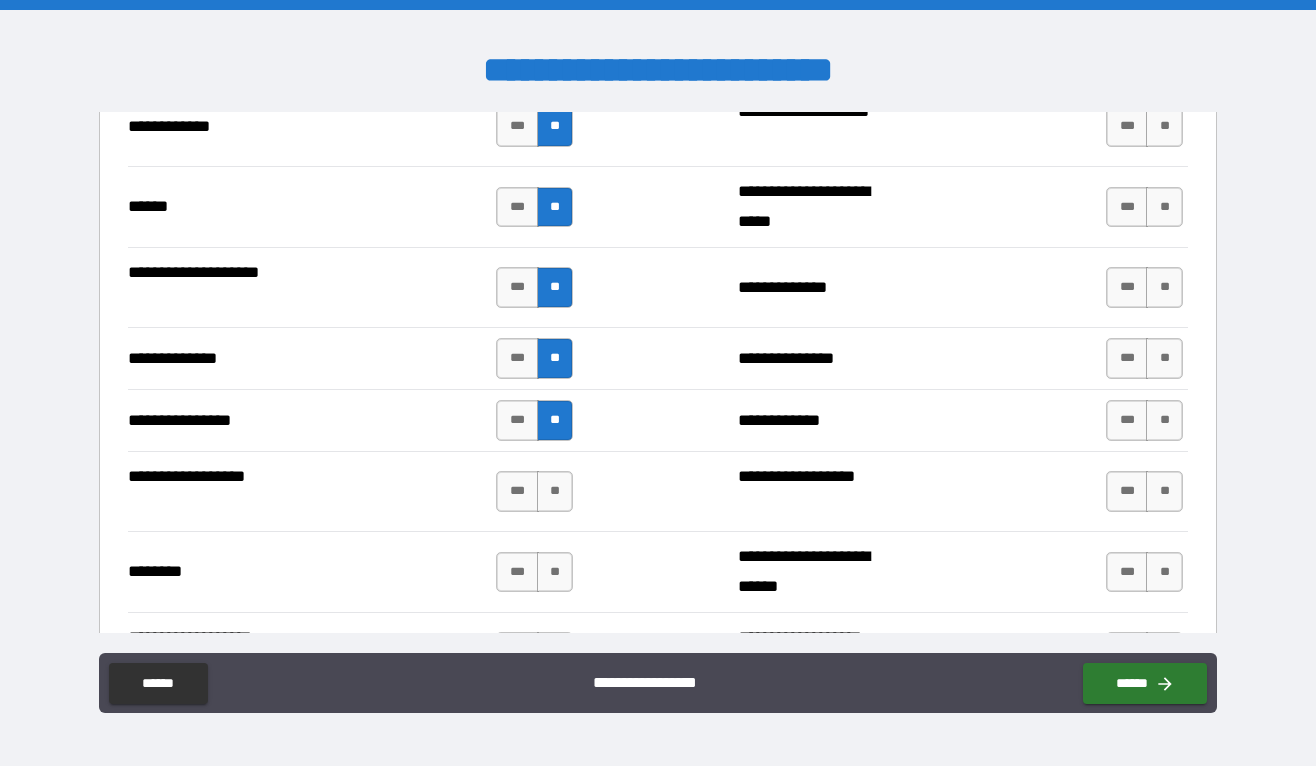 scroll, scrollTop: 3090, scrollLeft: 0, axis: vertical 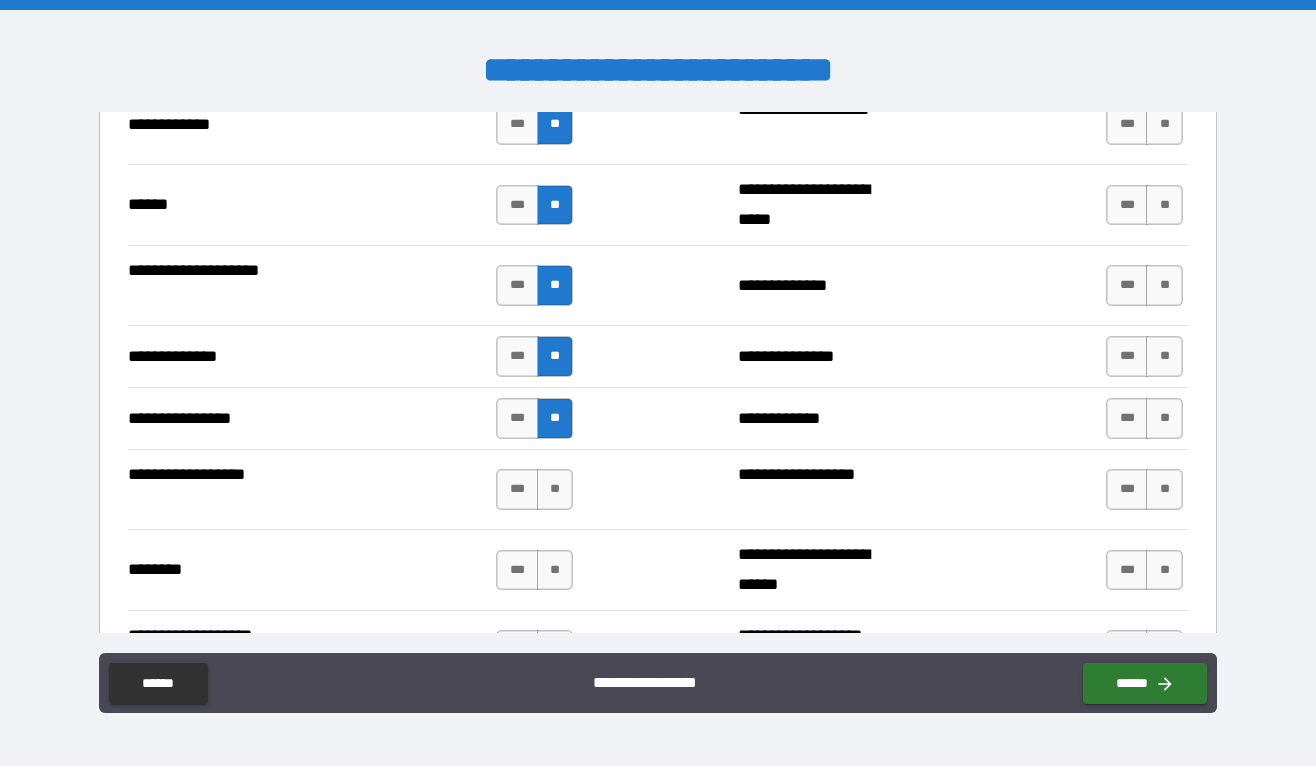 click on "**" at bounding box center (555, 489) 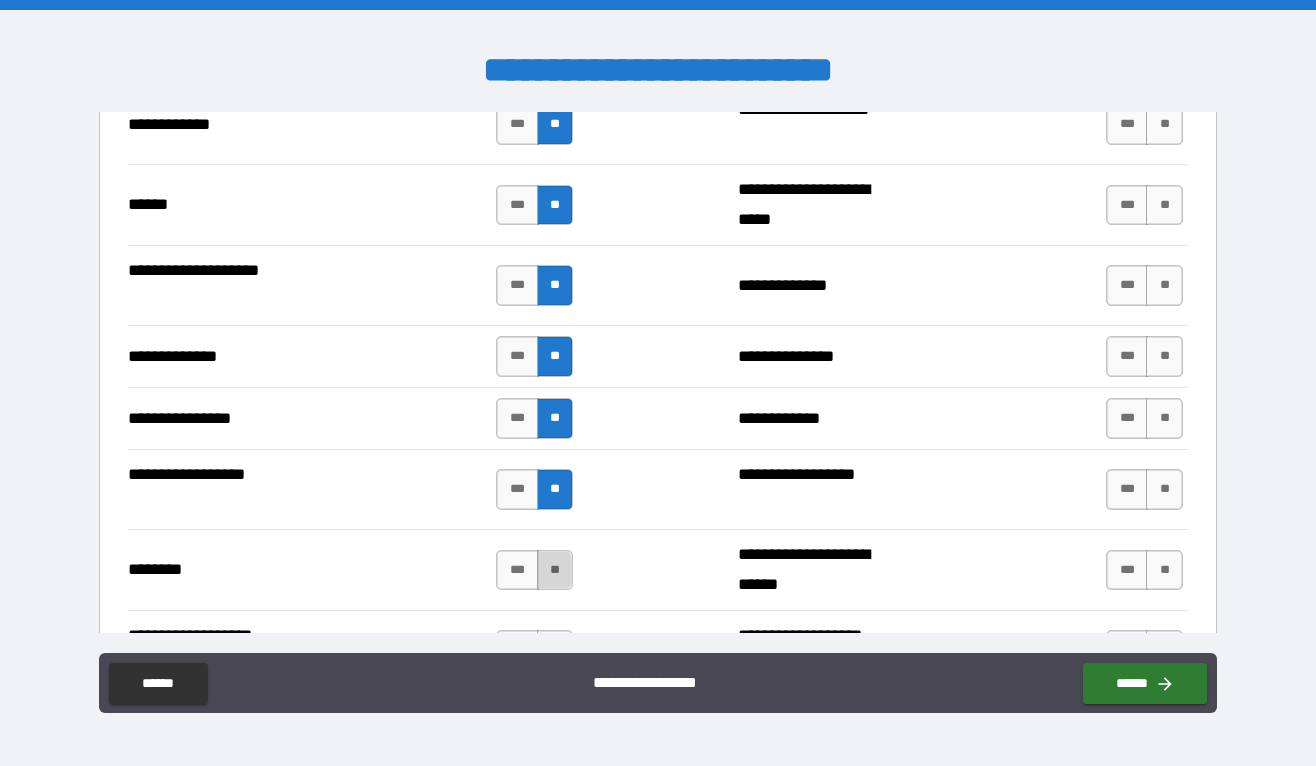 click on "**" at bounding box center (555, 570) 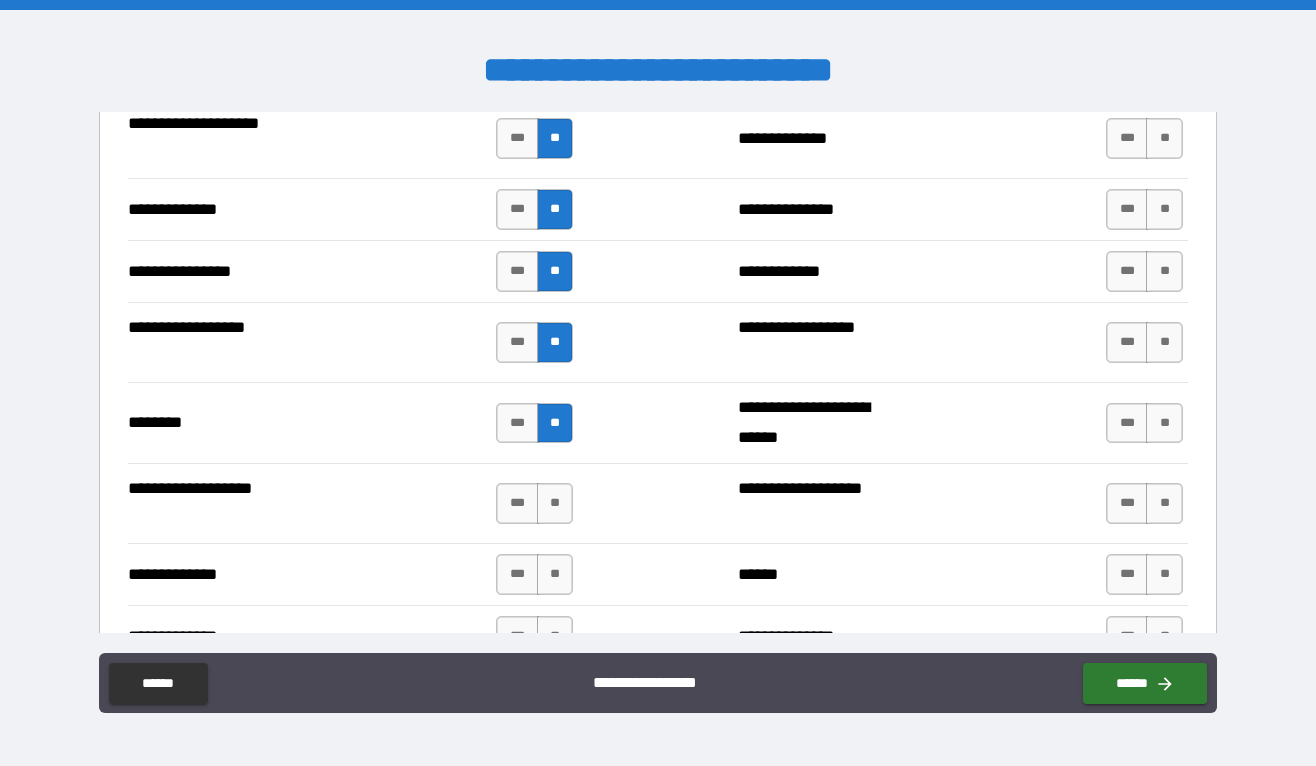 scroll, scrollTop: 3252, scrollLeft: 0, axis: vertical 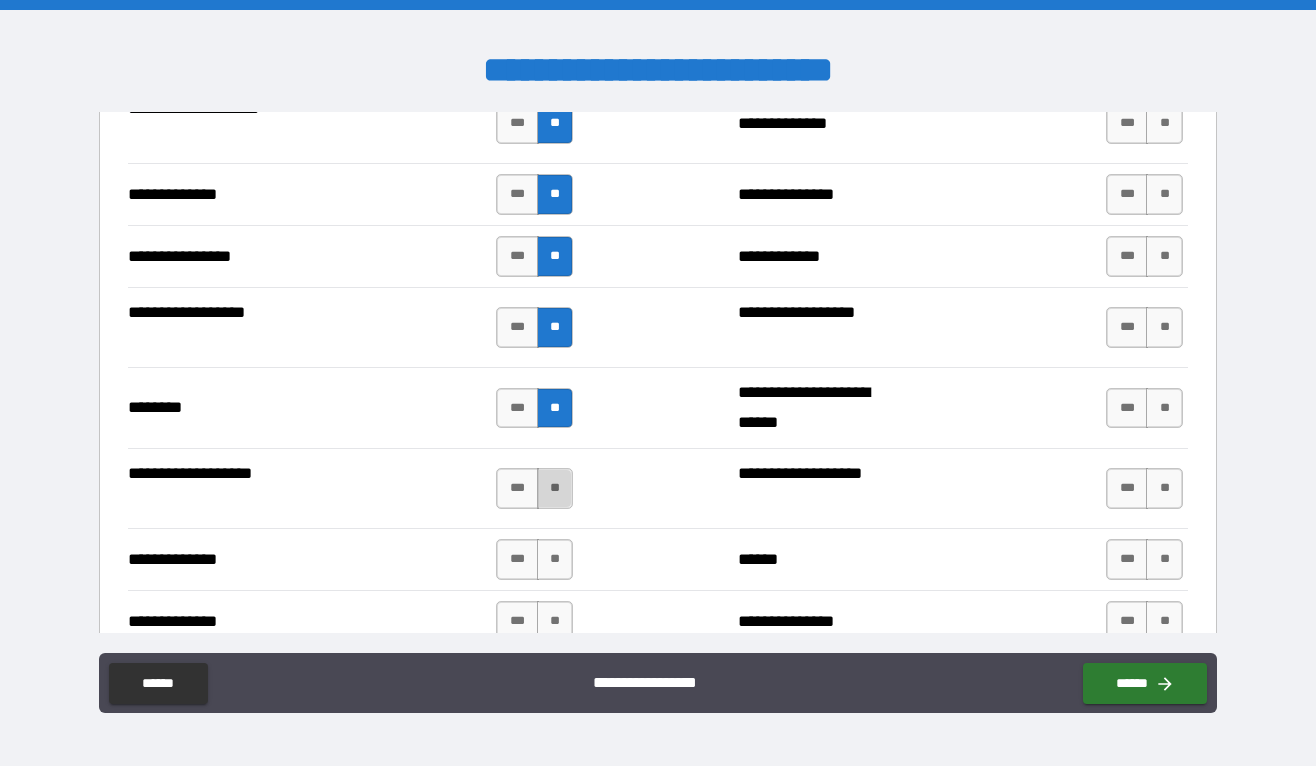 click on "**" at bounding box center [555, 488] 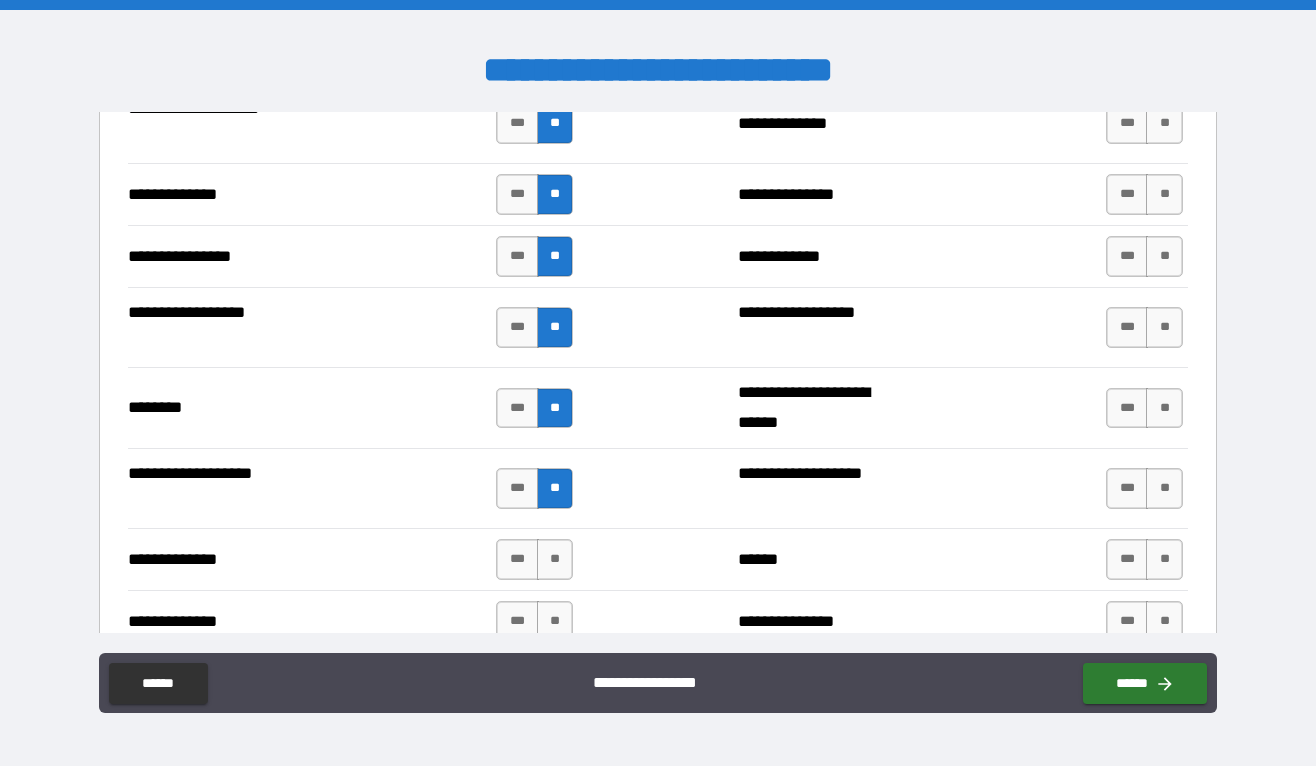 click on "**********" at bounding box center [658, 559] 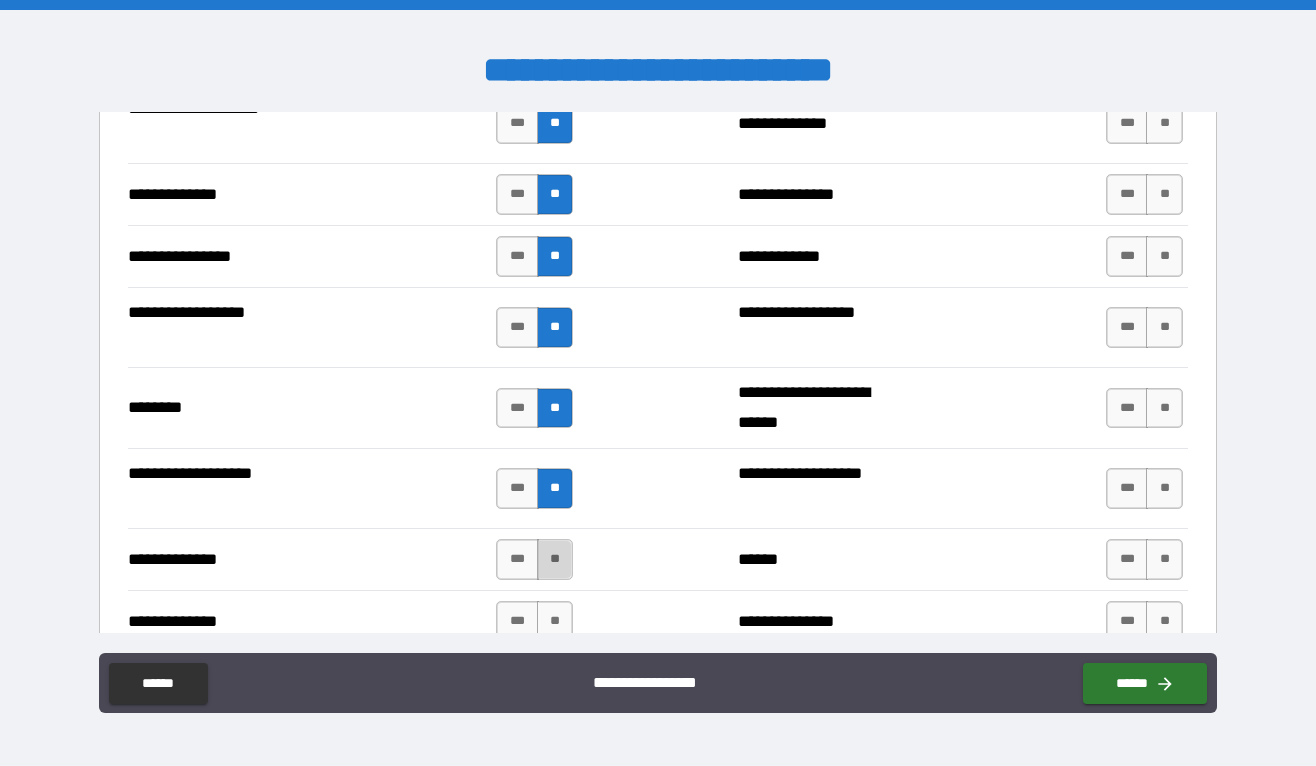 click on "**" at bounding box center (555, 559) 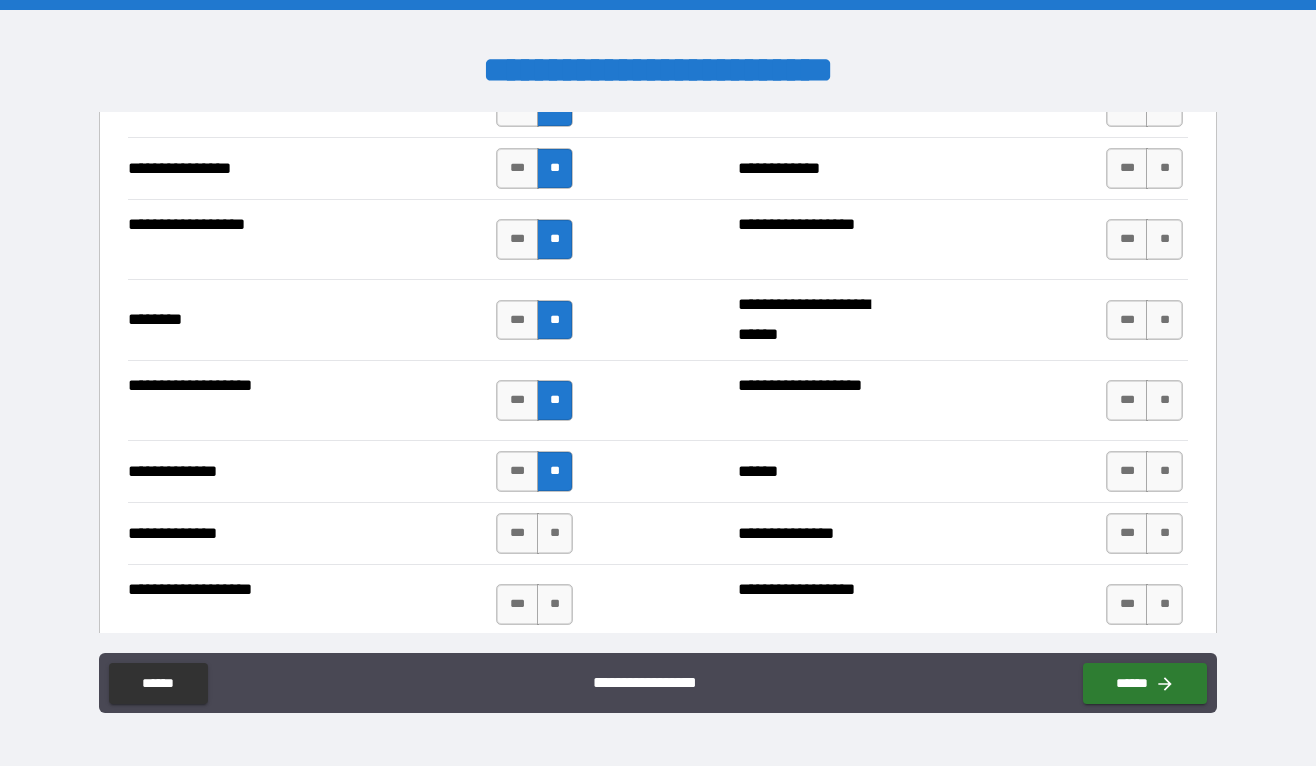 scroll, scrollTop: 3365, scrollLeft: 0, axis: vertical 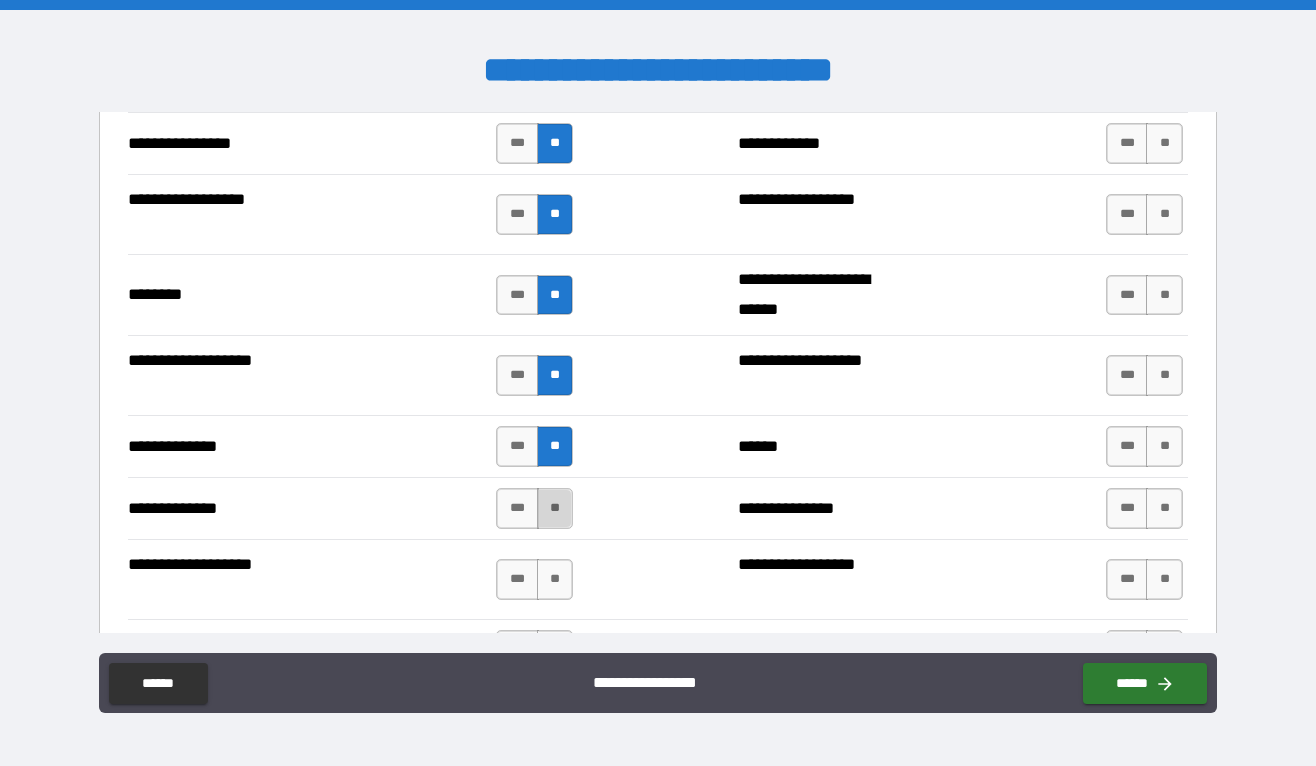 click on "**" at bounding box center (555, 508) 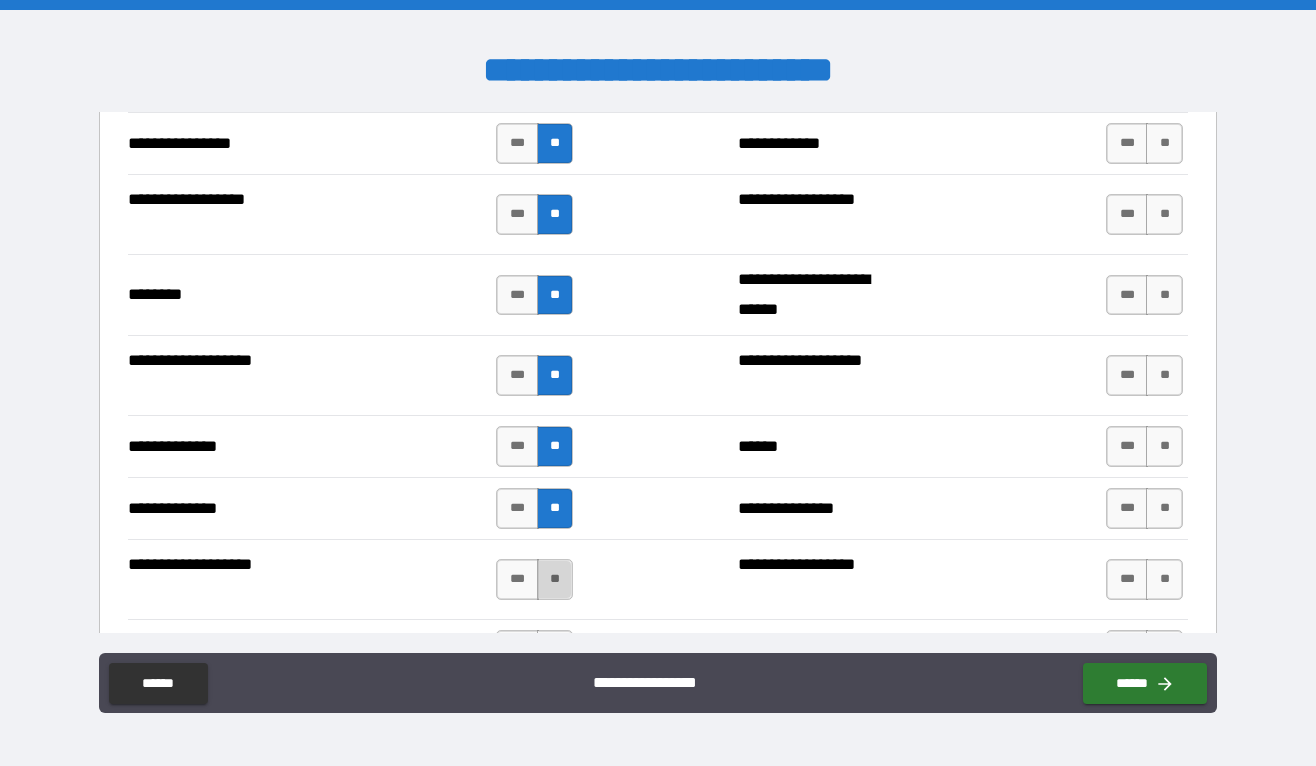 click on "**" at bounding box center [555, 579] 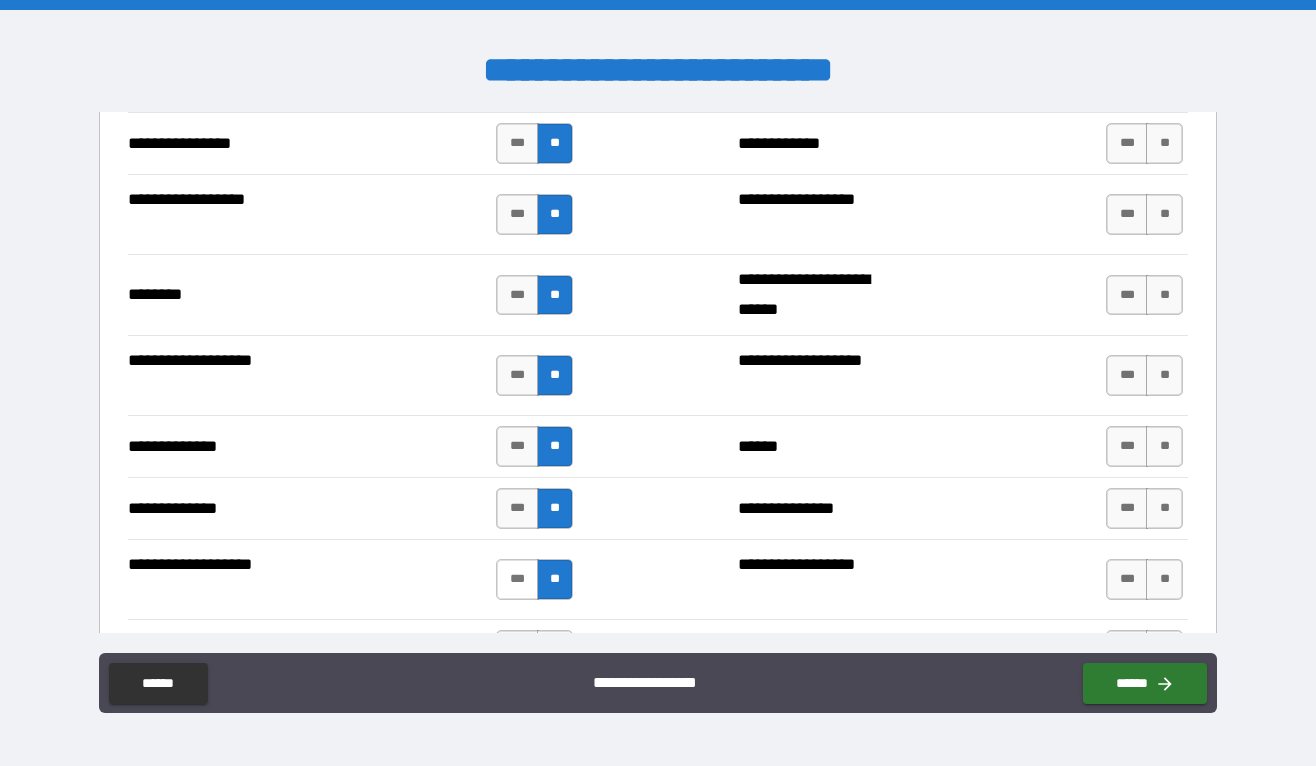 click on "***" at bounding box center (517, 579) 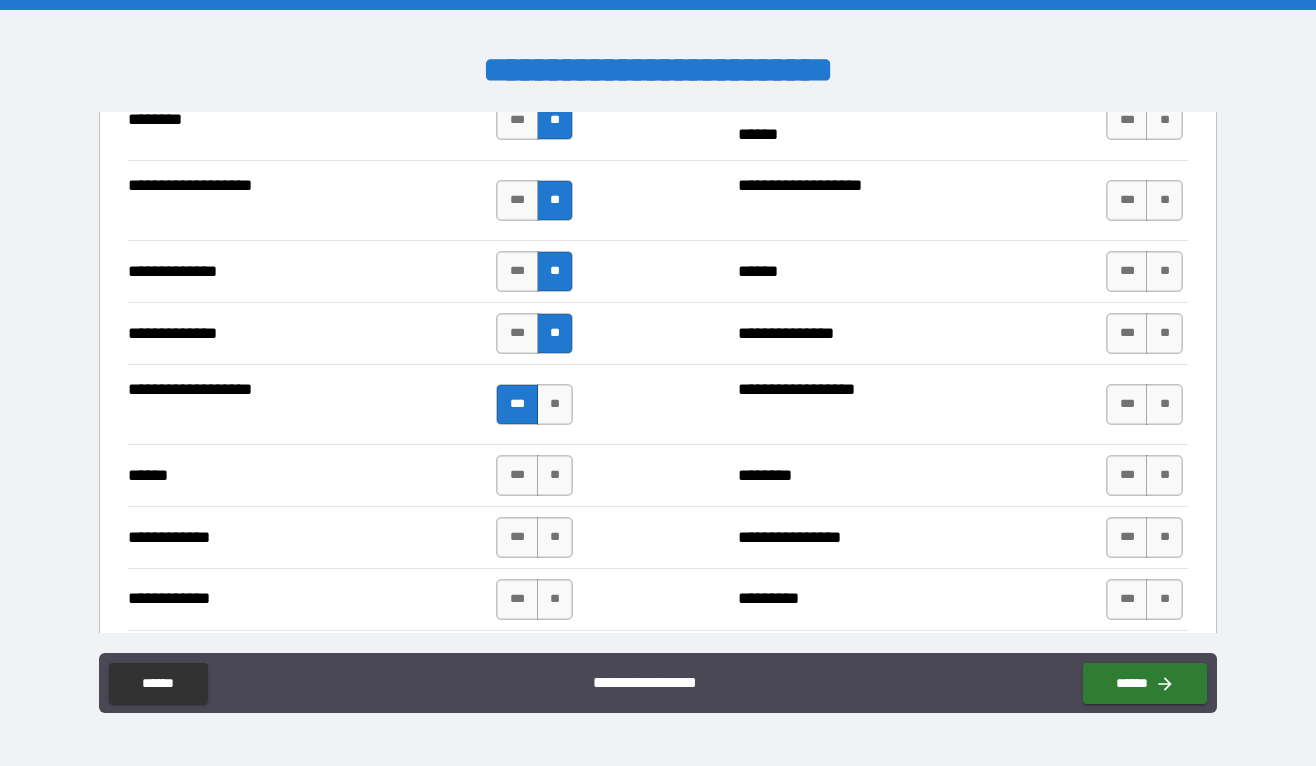 scroll, scrollTop: 3544, scrollLeft: 0, axis: vertical 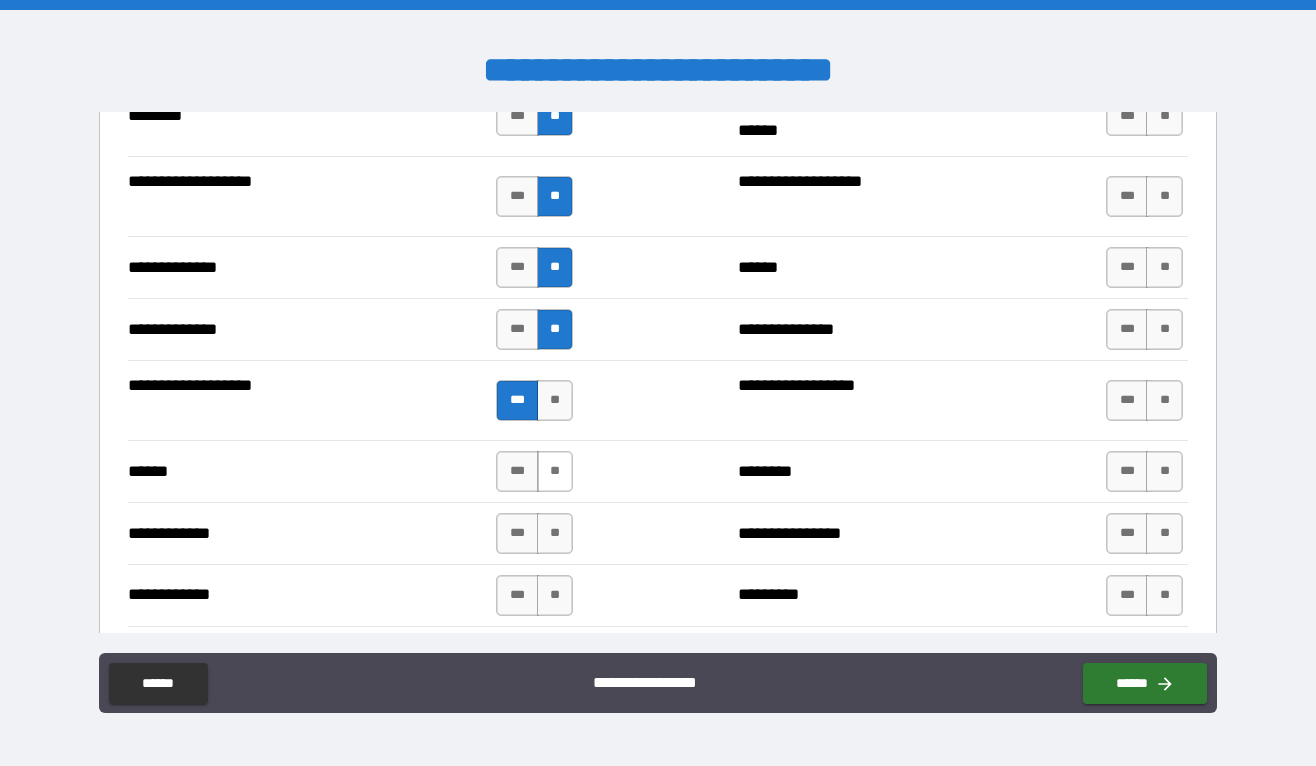 click on "**" at bounding box center (555, 471) 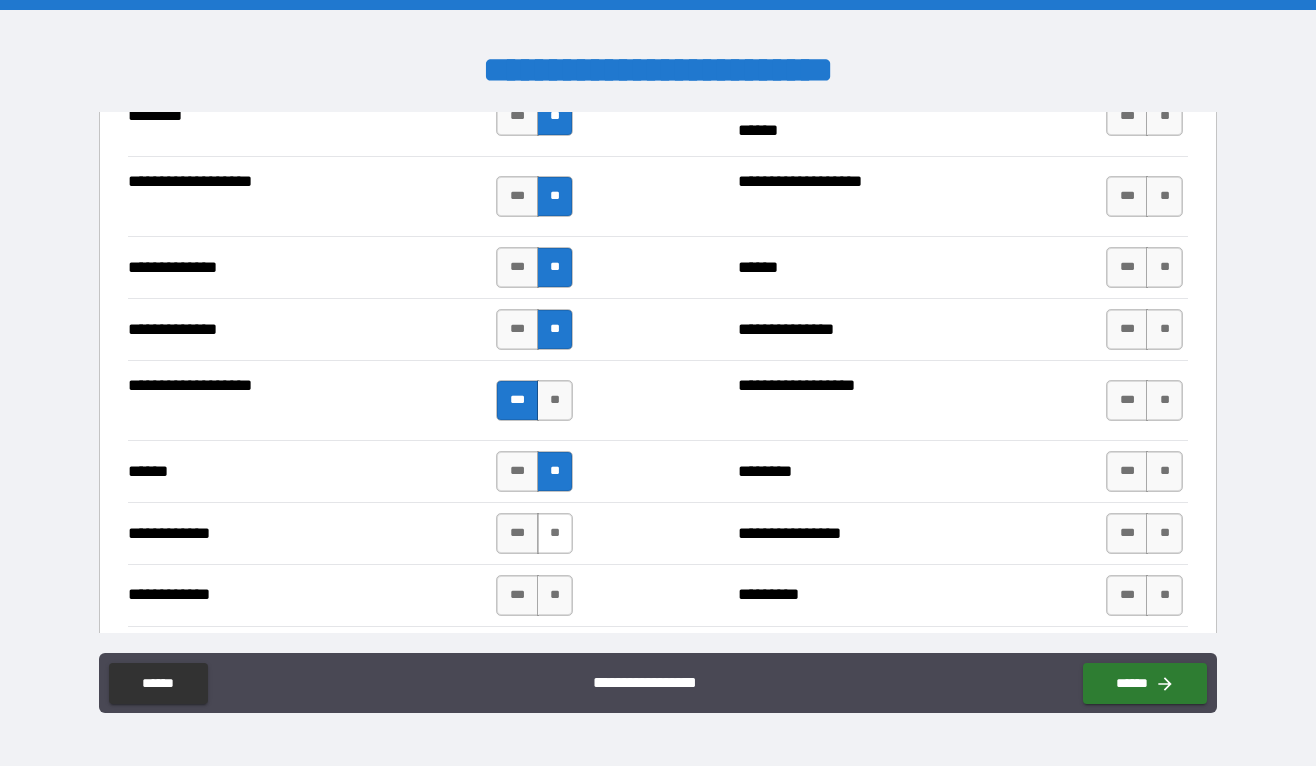 click on "**" at bounding box center [555, 533] 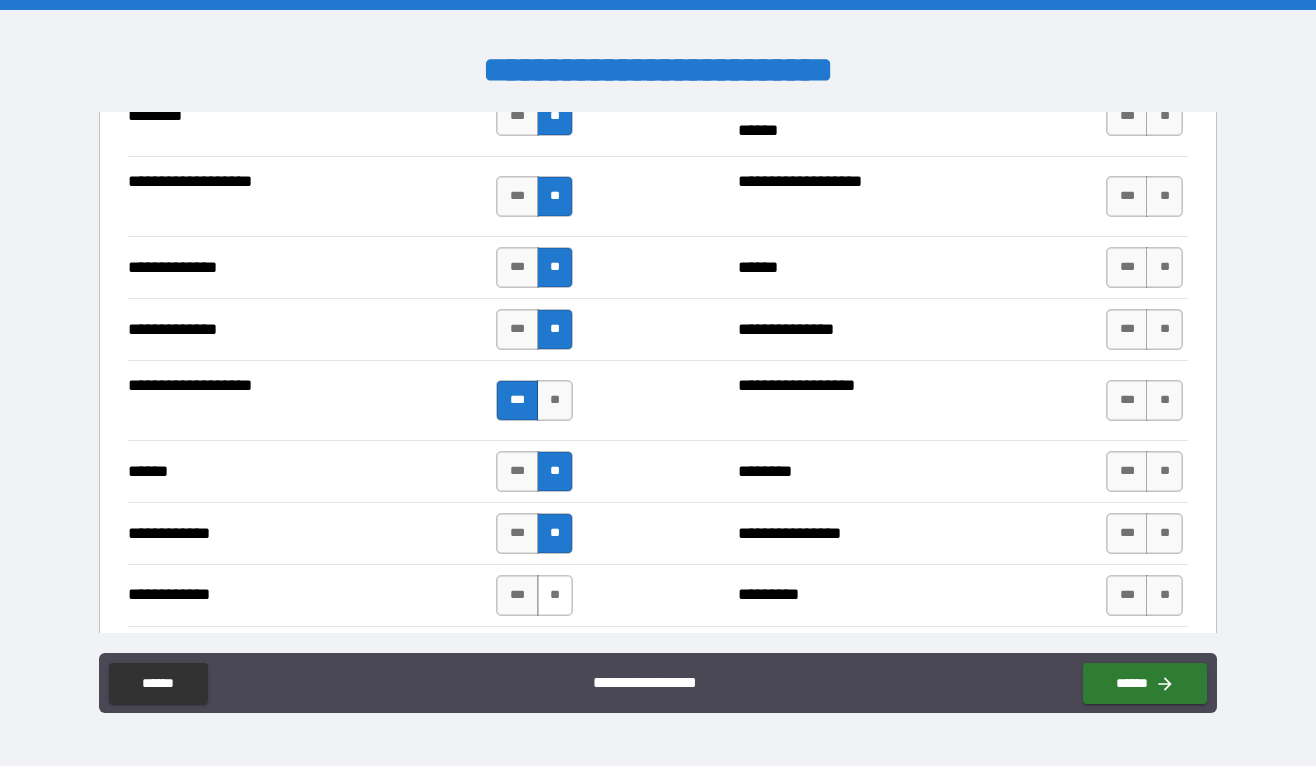 click on "**" at bounding box center [555, 595] 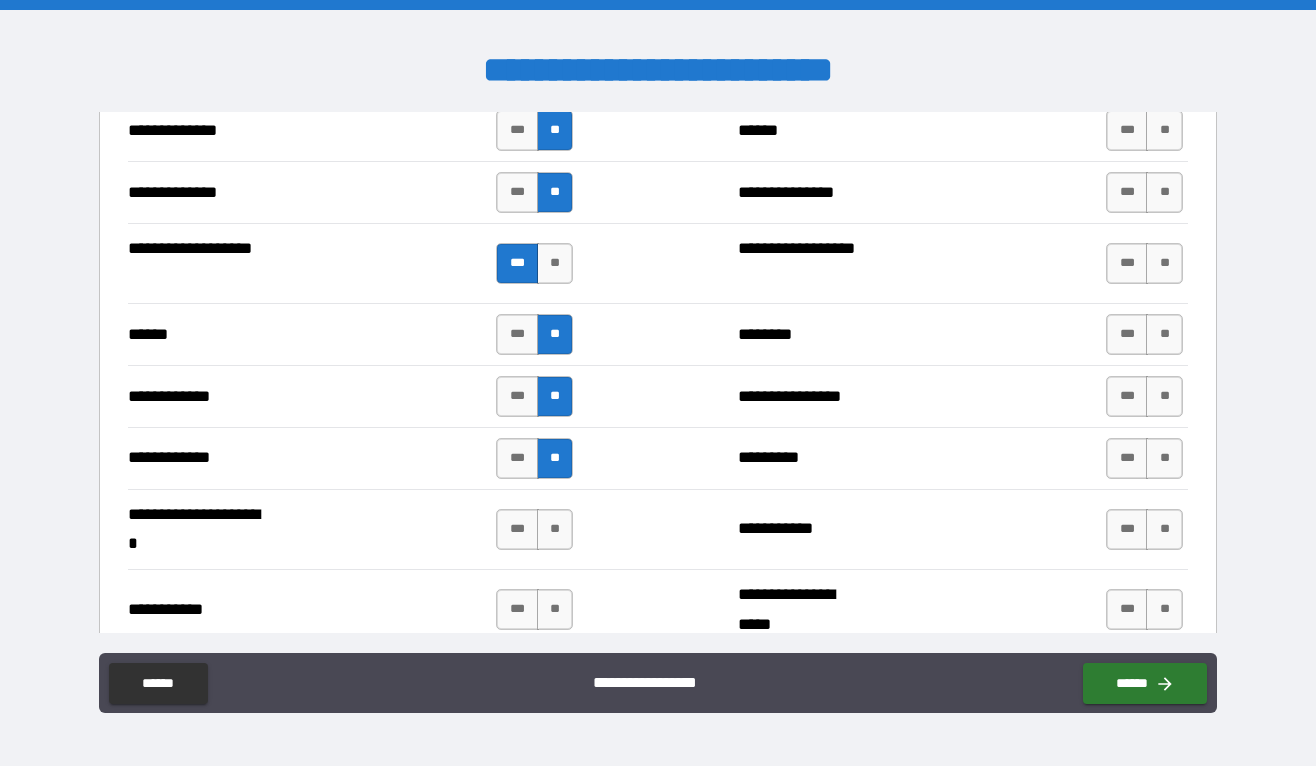 scroll, scrollTop: 3718, scrollLeft: 0, axis: vertical 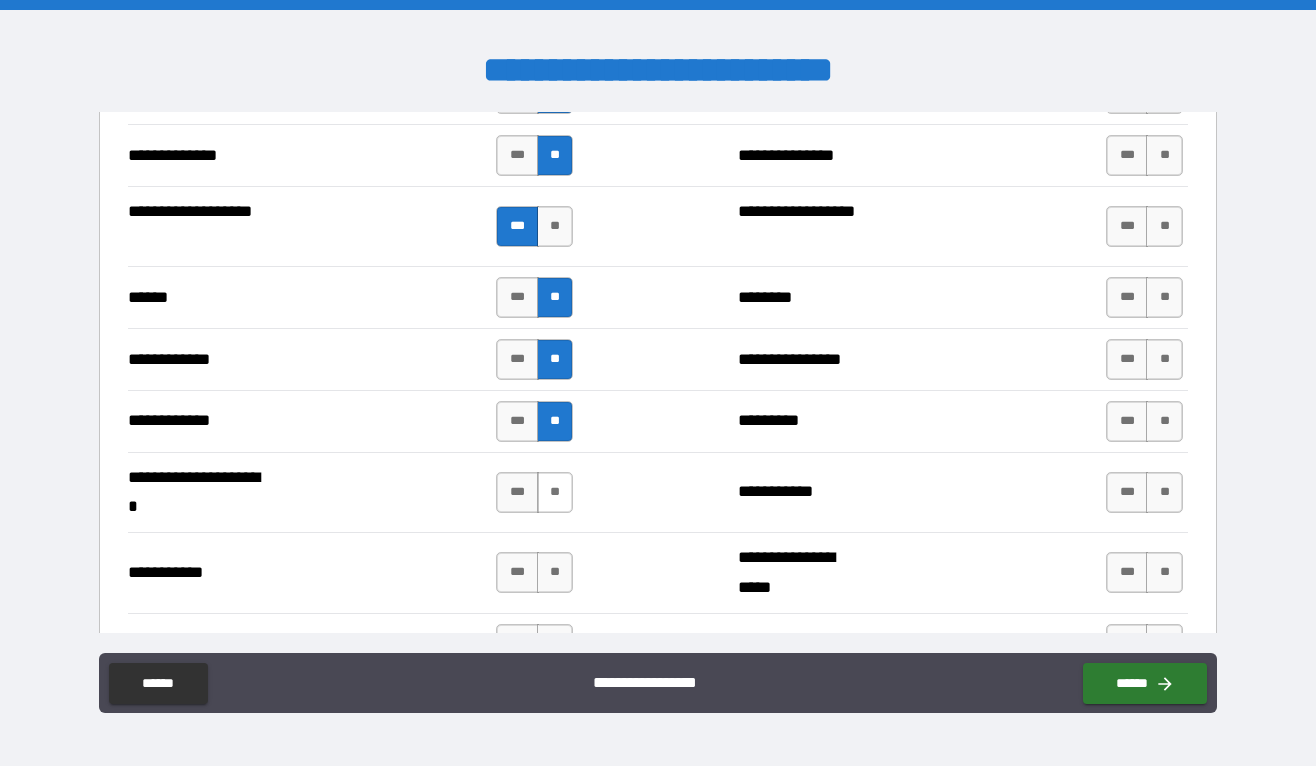 click on "**" at bounding box center [555, 492] 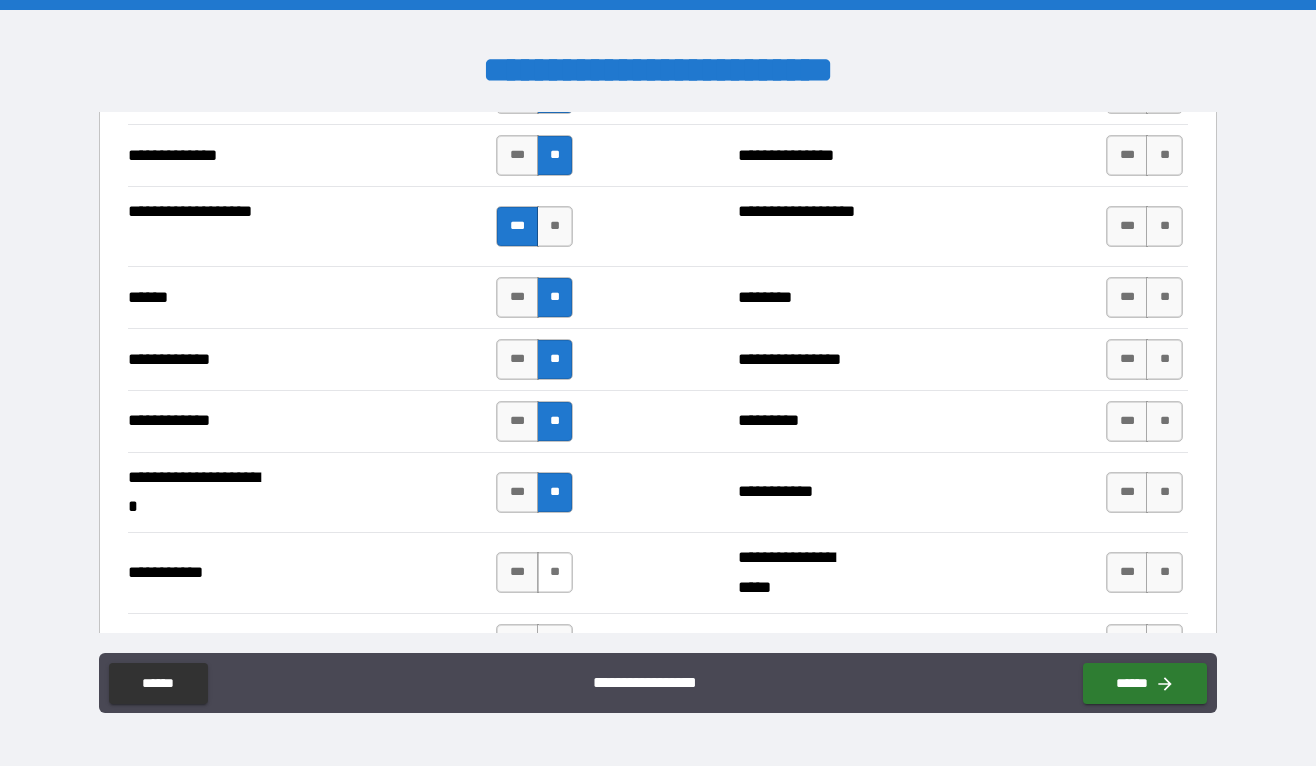 click on "**" at bounding box center [555, 572] 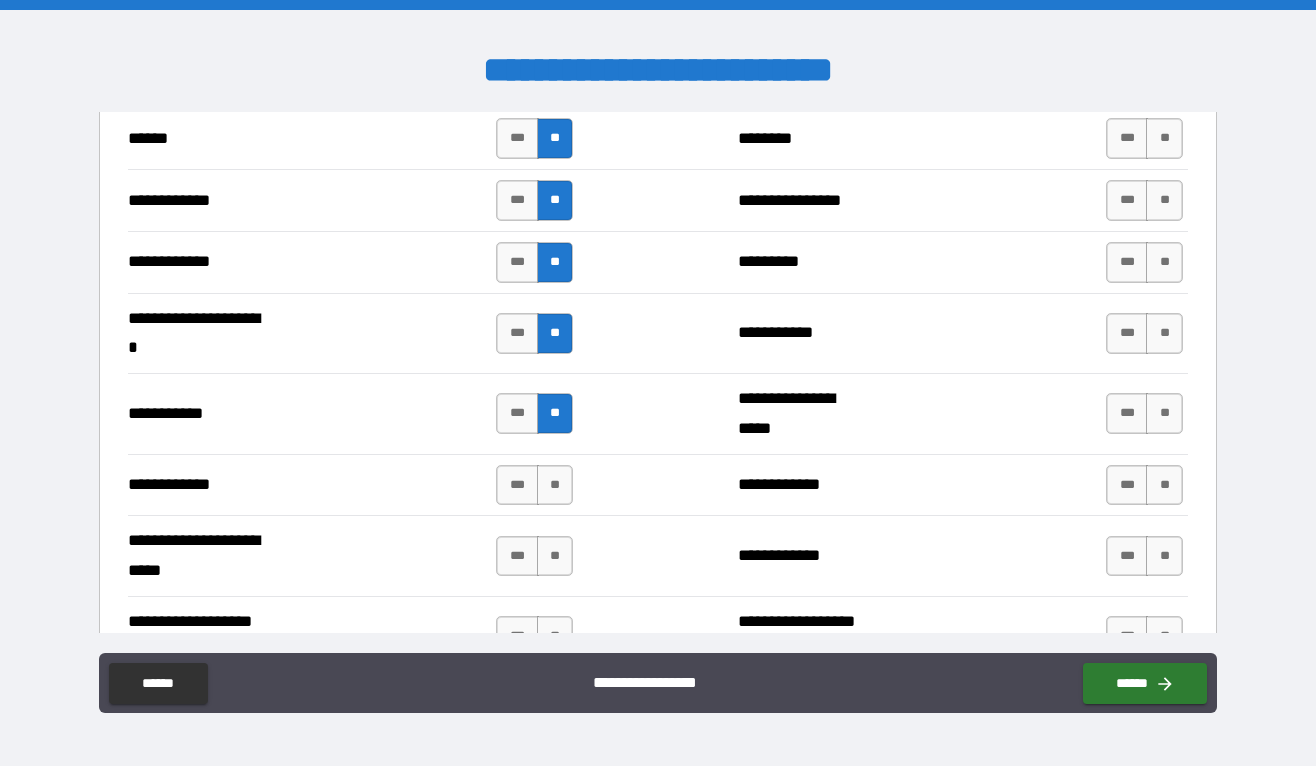 scroll, scrollTop: 3892, scrollLeft: 0, axis: vertical 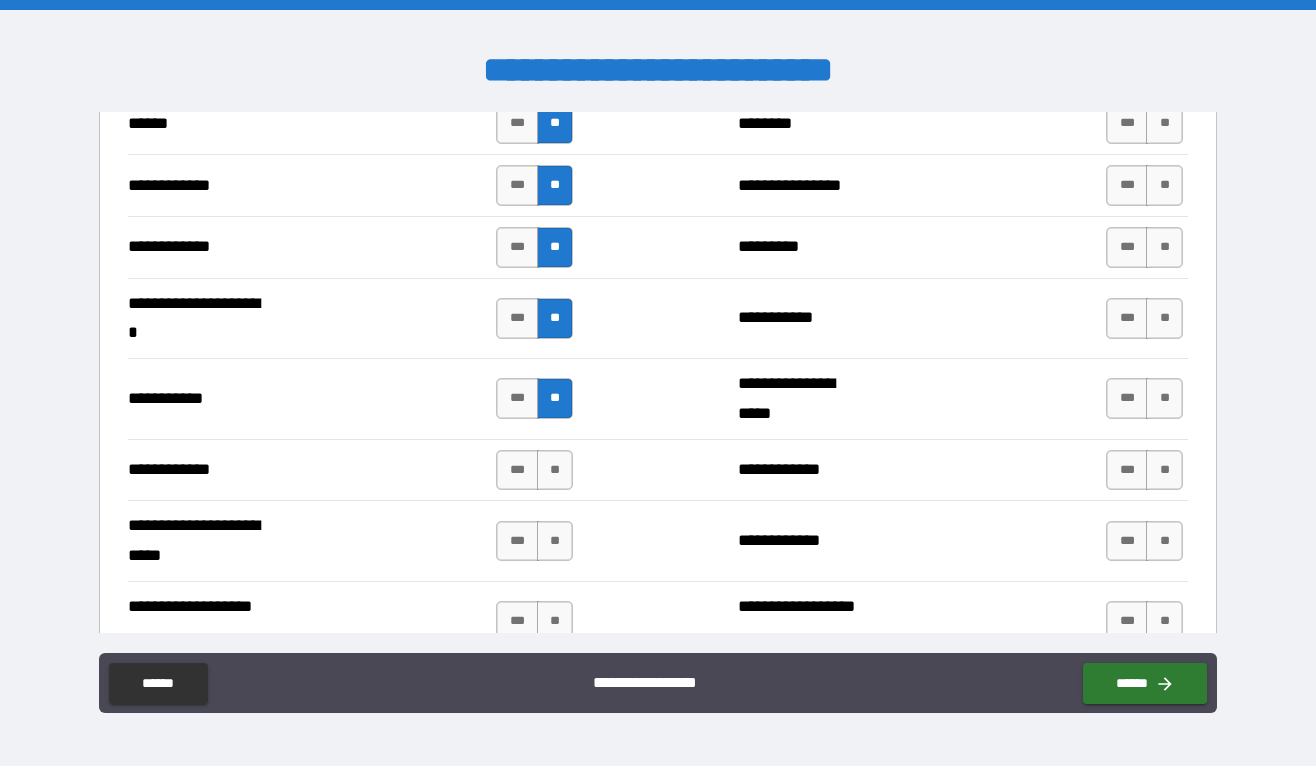 click on "**" at bounding box center (555, 470) 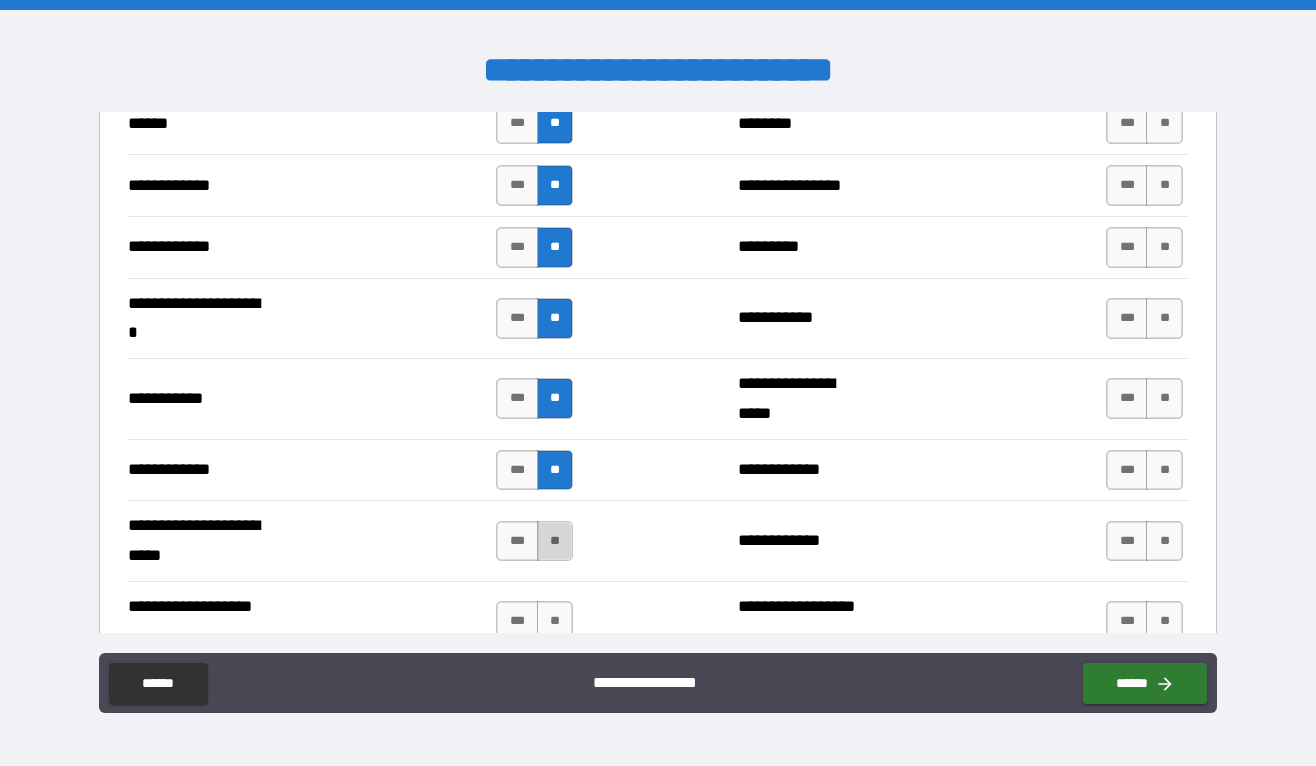 click on "**" at bounding box center (555, 541) 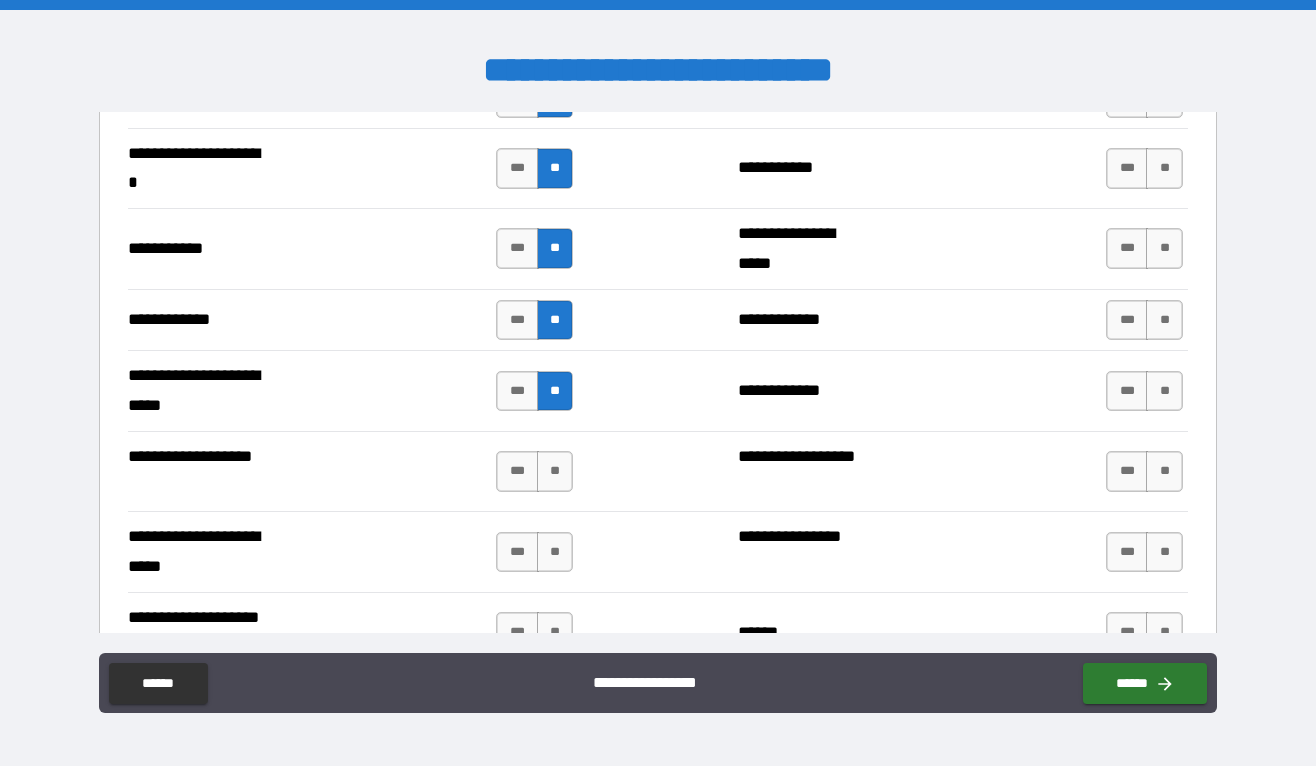 scroll, scrollTop: 4061, scrollLeft: 0, axis: vertical 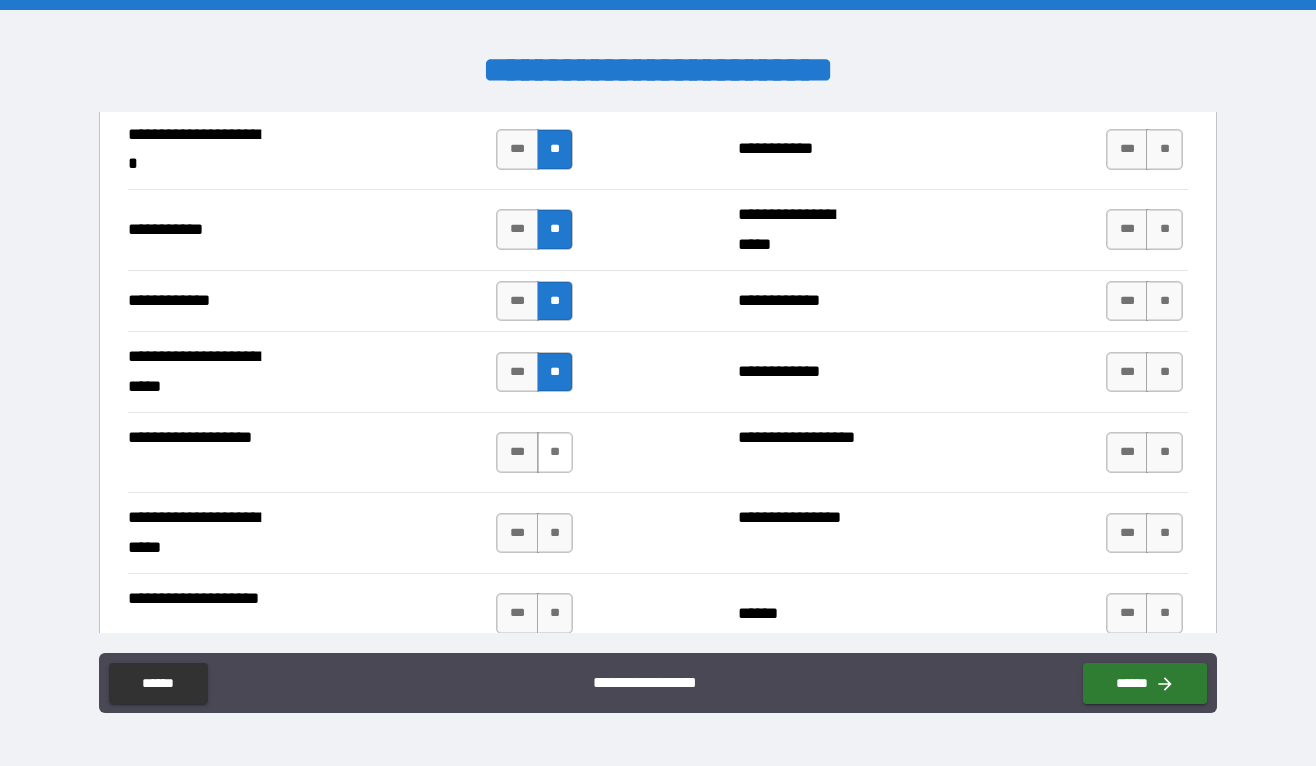 click on "**" at bounding box center [555, 452] 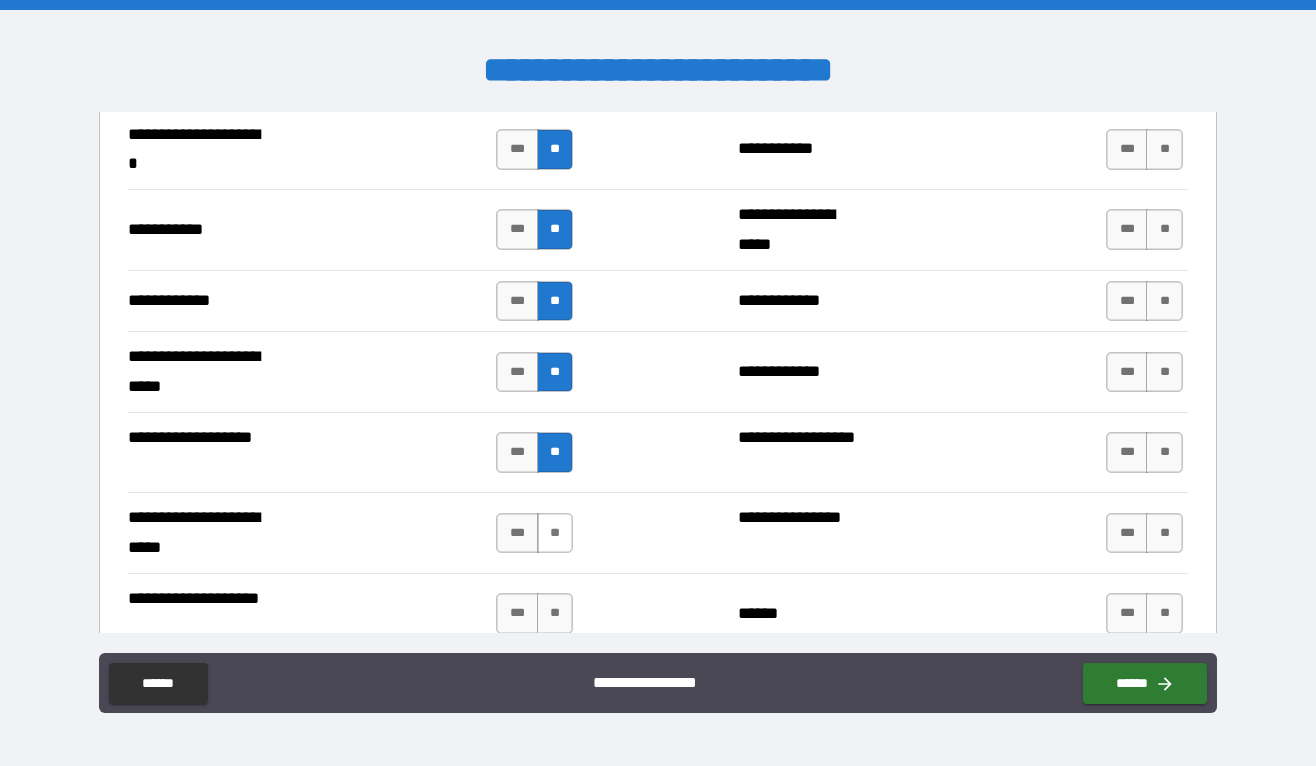 click on "**" at bounding box center [555, 533] 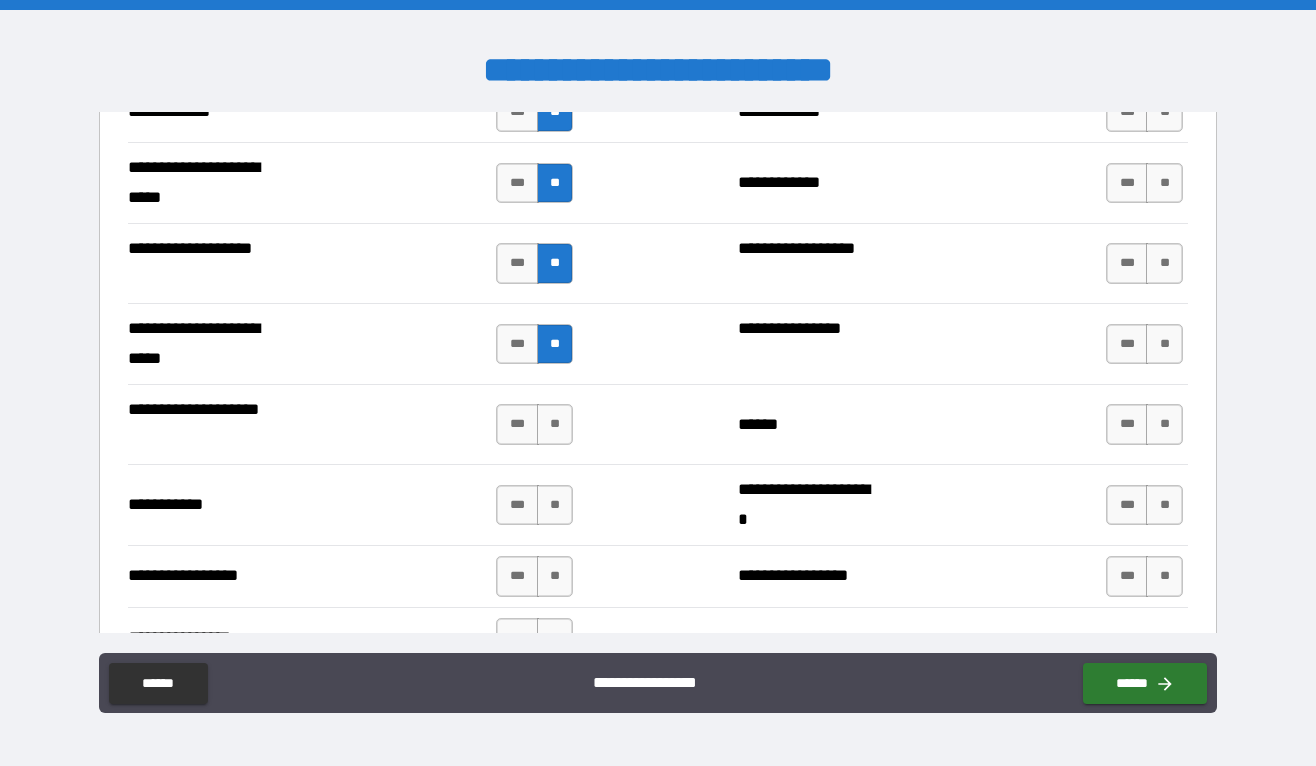 scroll, scrollTop: 4251, scrollLeft: 0, axis: vertical 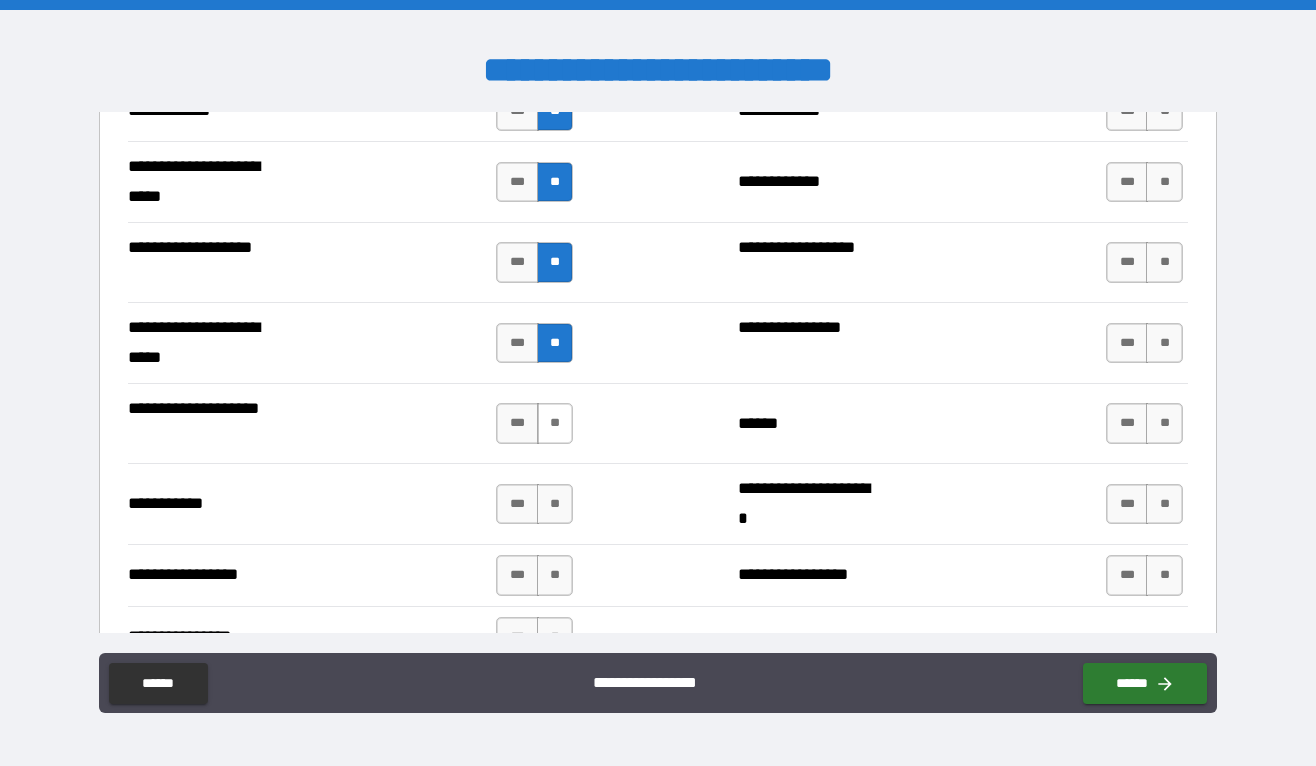 click on "**" at bounding box center [555, 423] 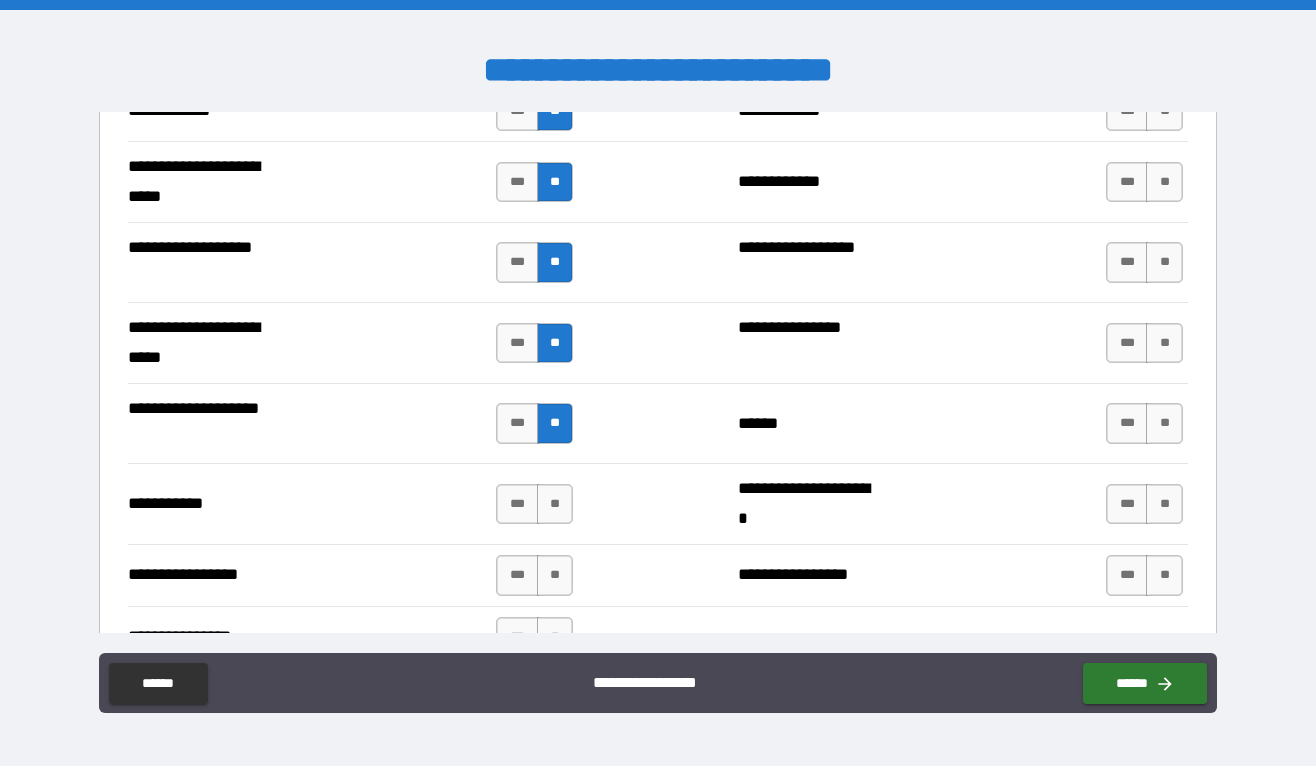 click on "**********" at bounding box center [658, 503] 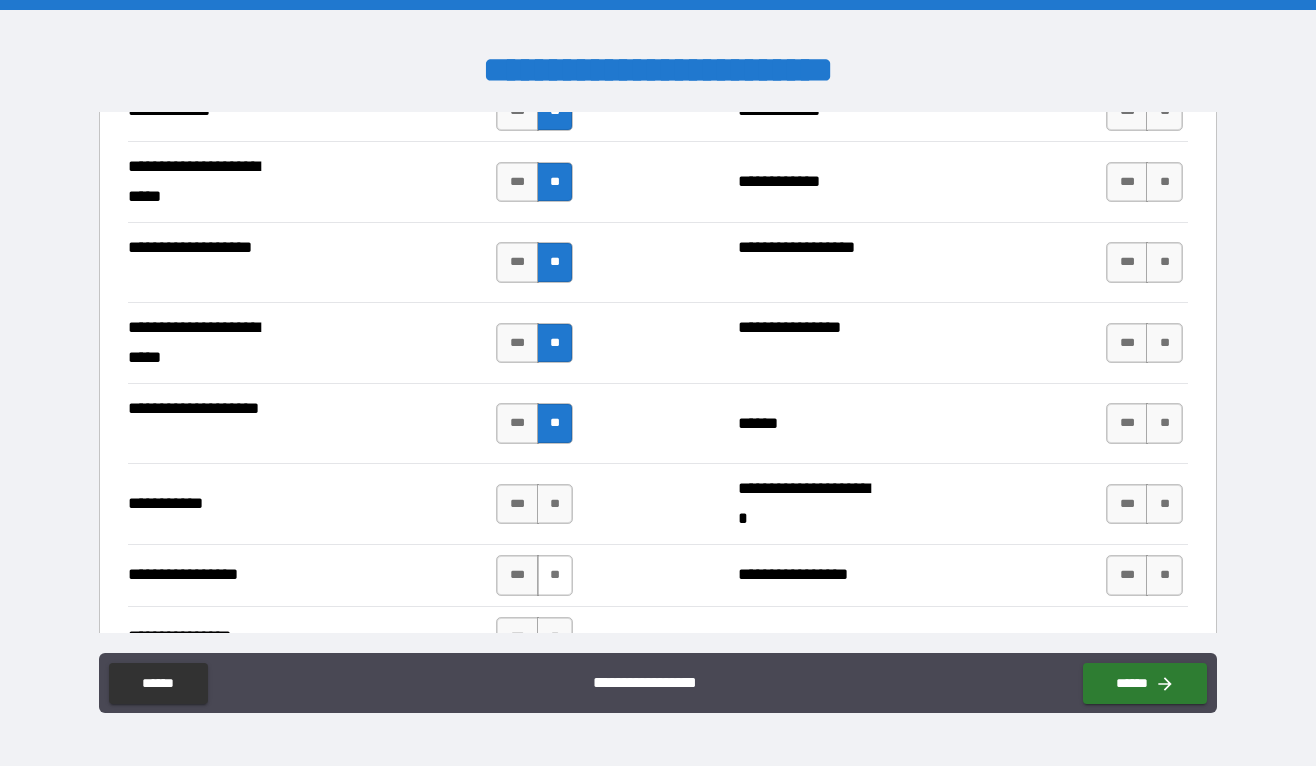 click on "**" at bounding box center (555, 575) 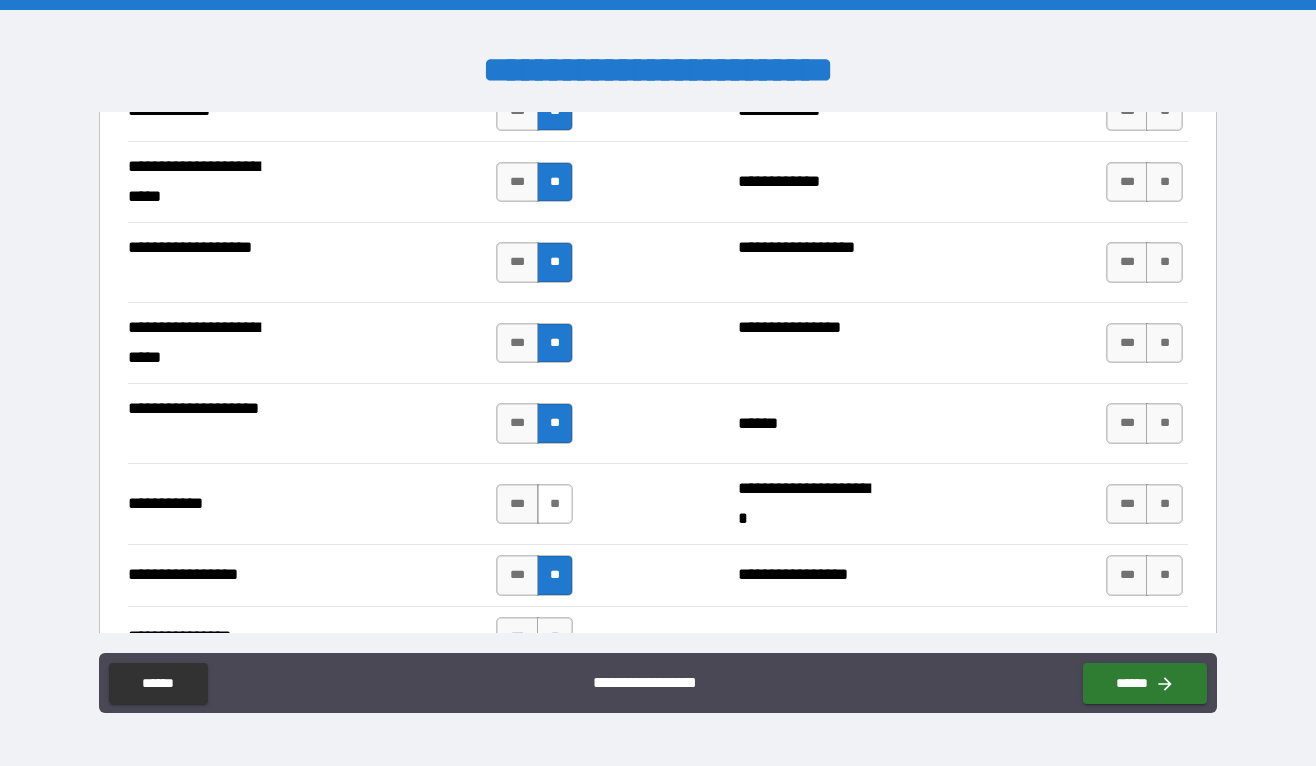 click on "**" at bounding box center [555, 504] 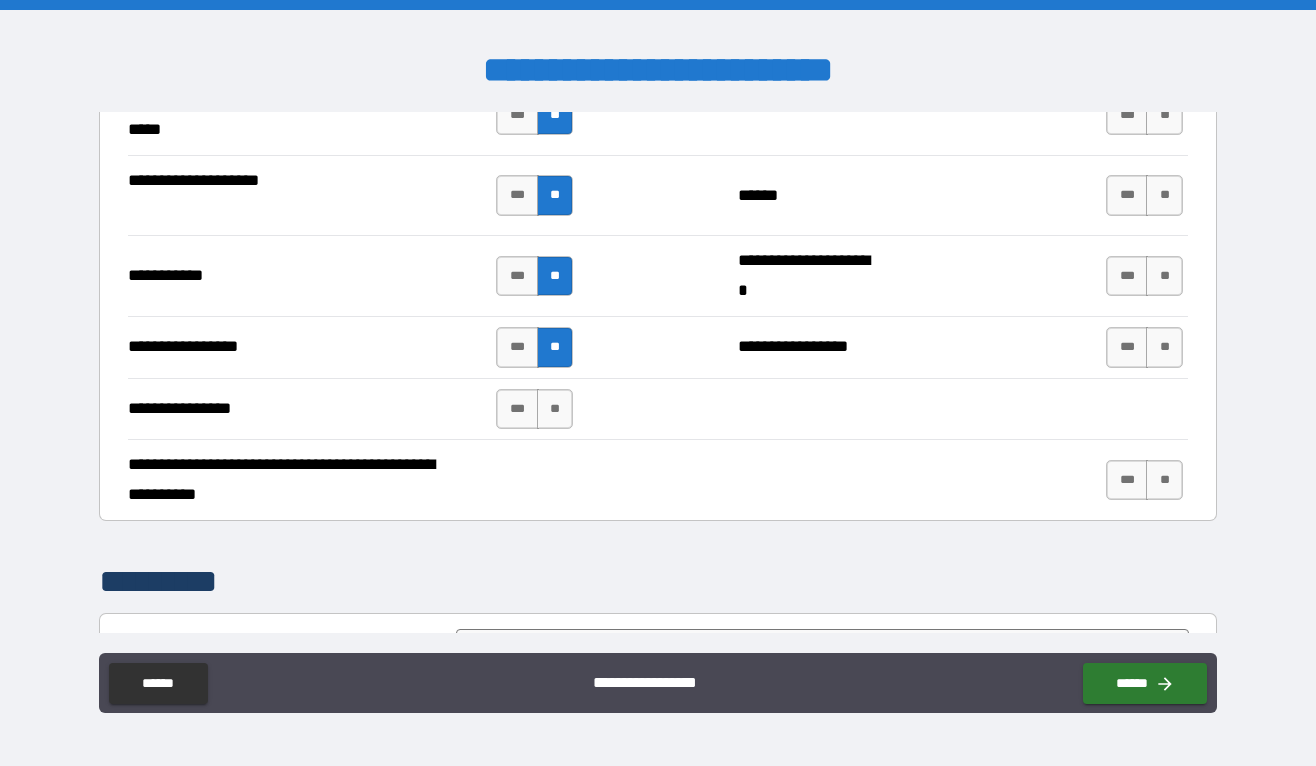 scroll, scrollTop: 4499, scrollLeft: 0, axis: vertical 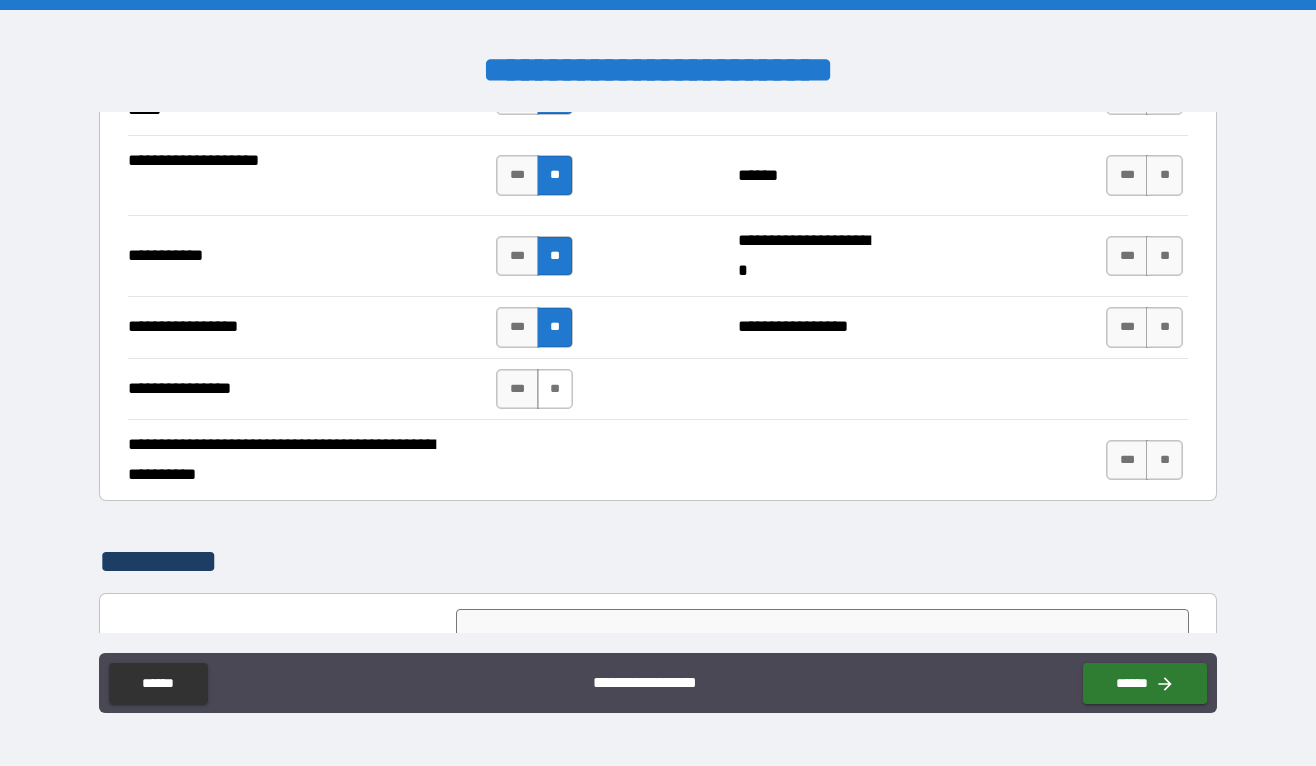 click on "**" at bounding box center [555, 389] 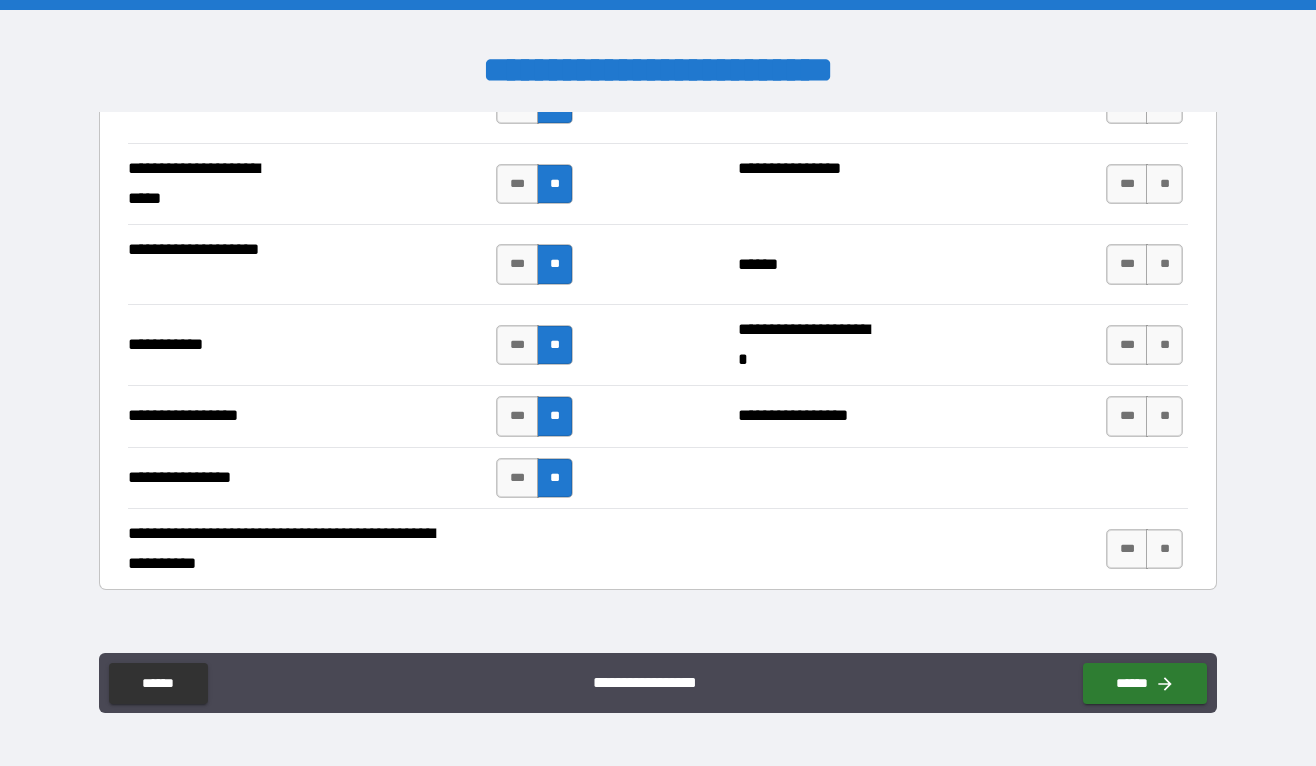 scroll, scrollTop: 4383, scrollLeft: 0, axis: vertical 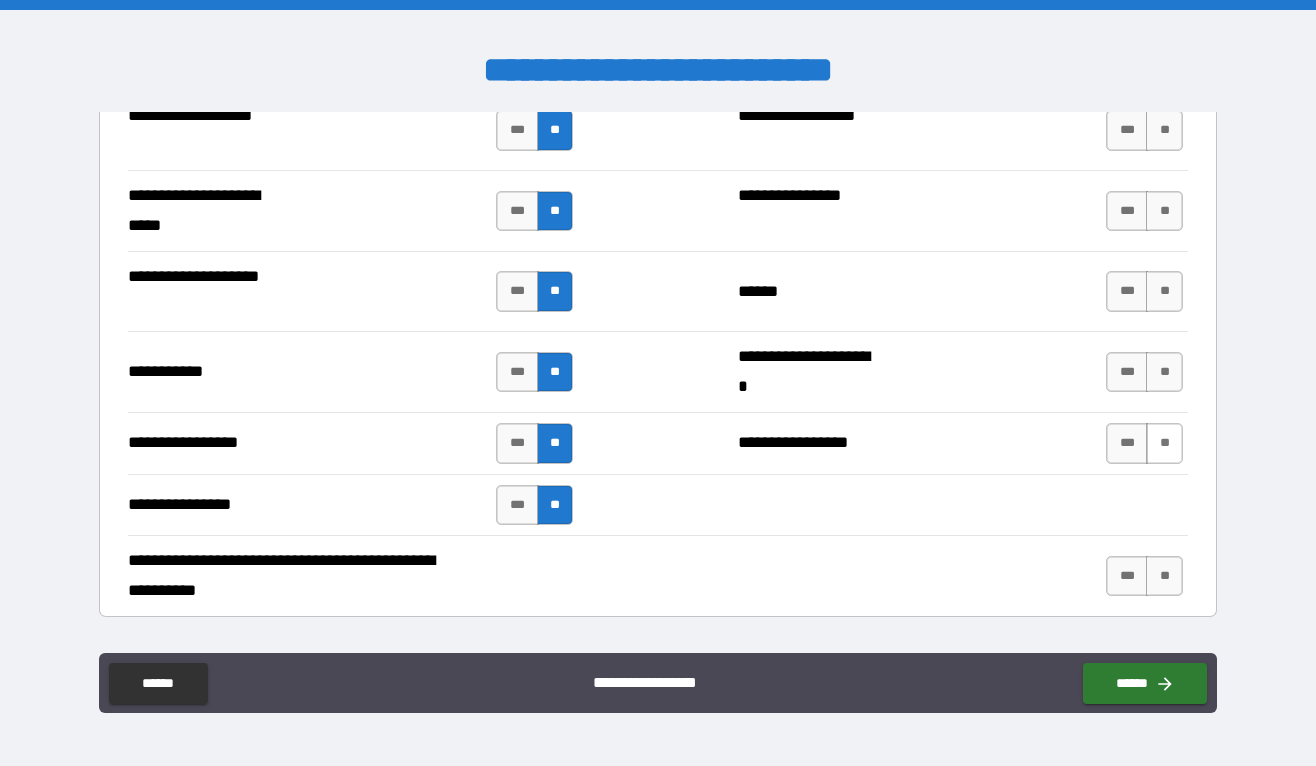 click on "**" at bounding box center [1164, 443] 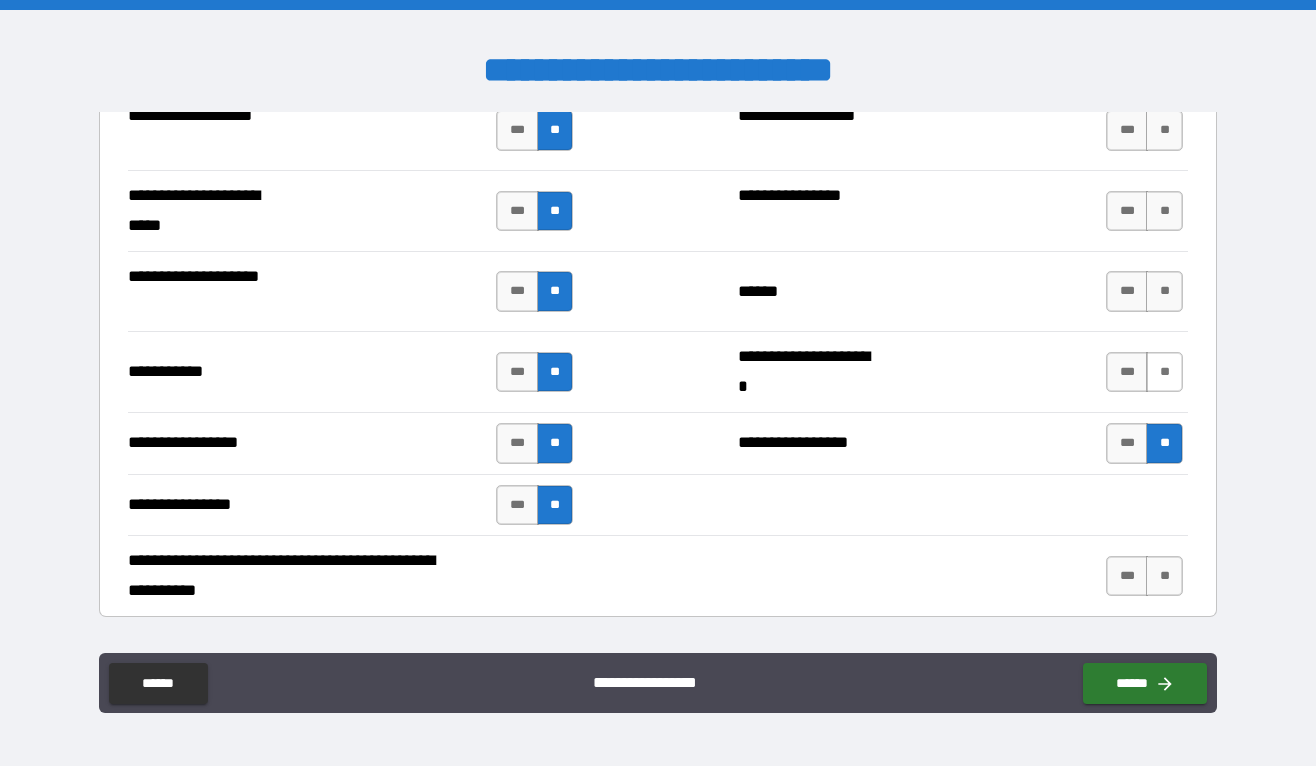 click on "**" at bounding box center (1164, 372) 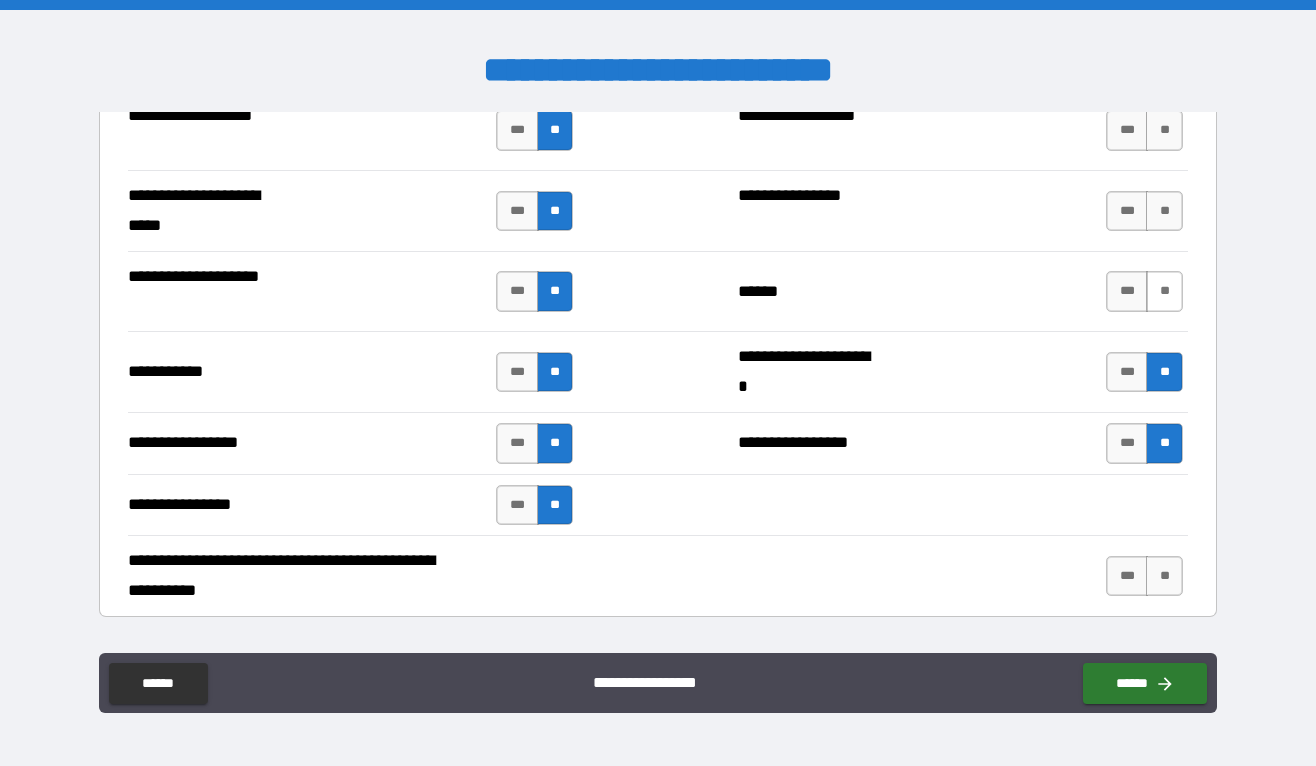 click on "**" at bounding box center [1164, 291] 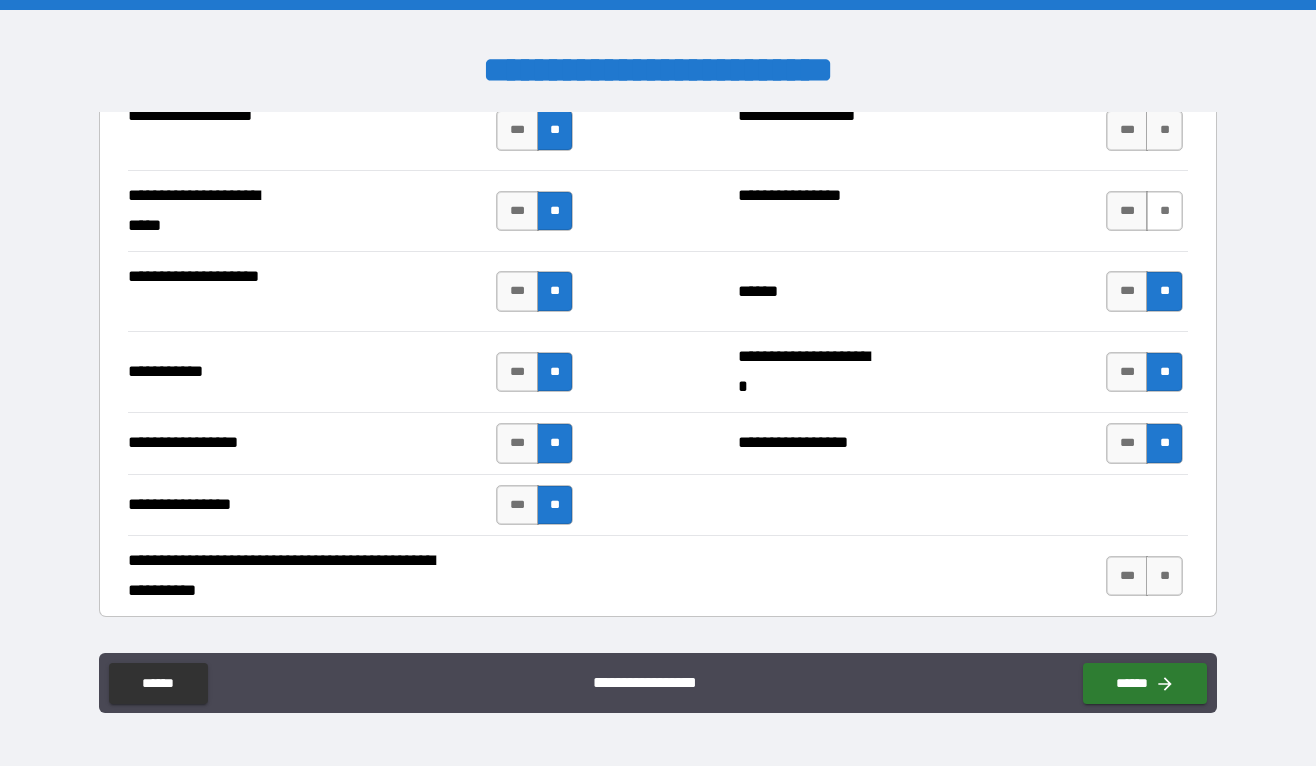 click on "**" at bounding box center (1164, 211) 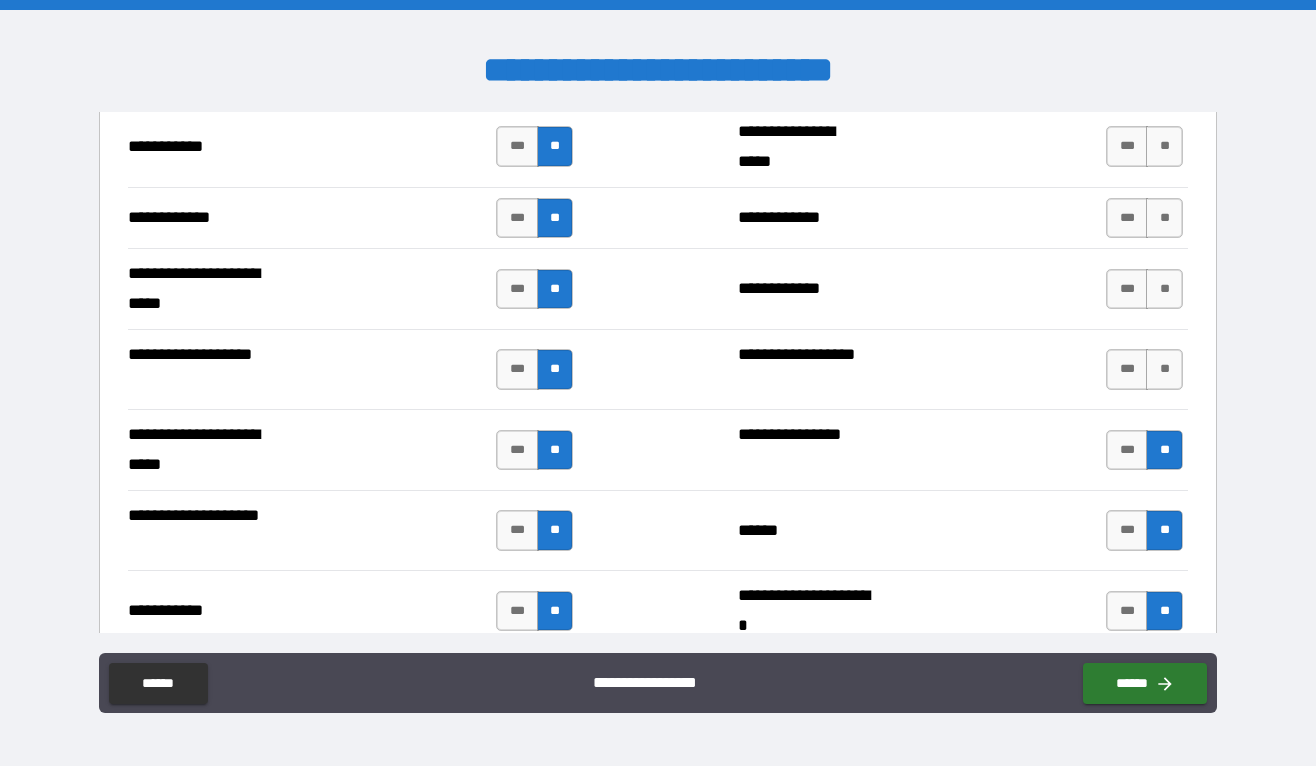 scroll, scrollTop: 4125, scrollLeft: 0, axis: vertical 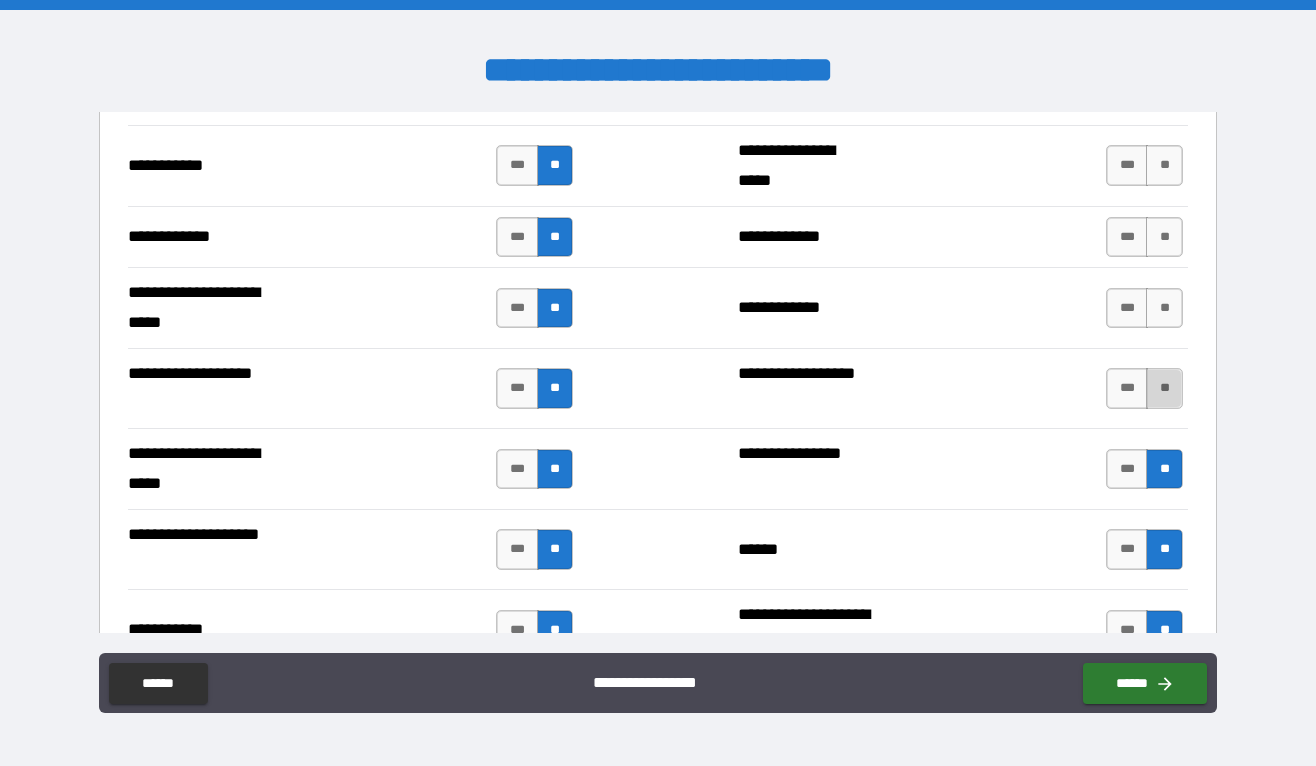 click on "**" at bounding box center (1164, 388) 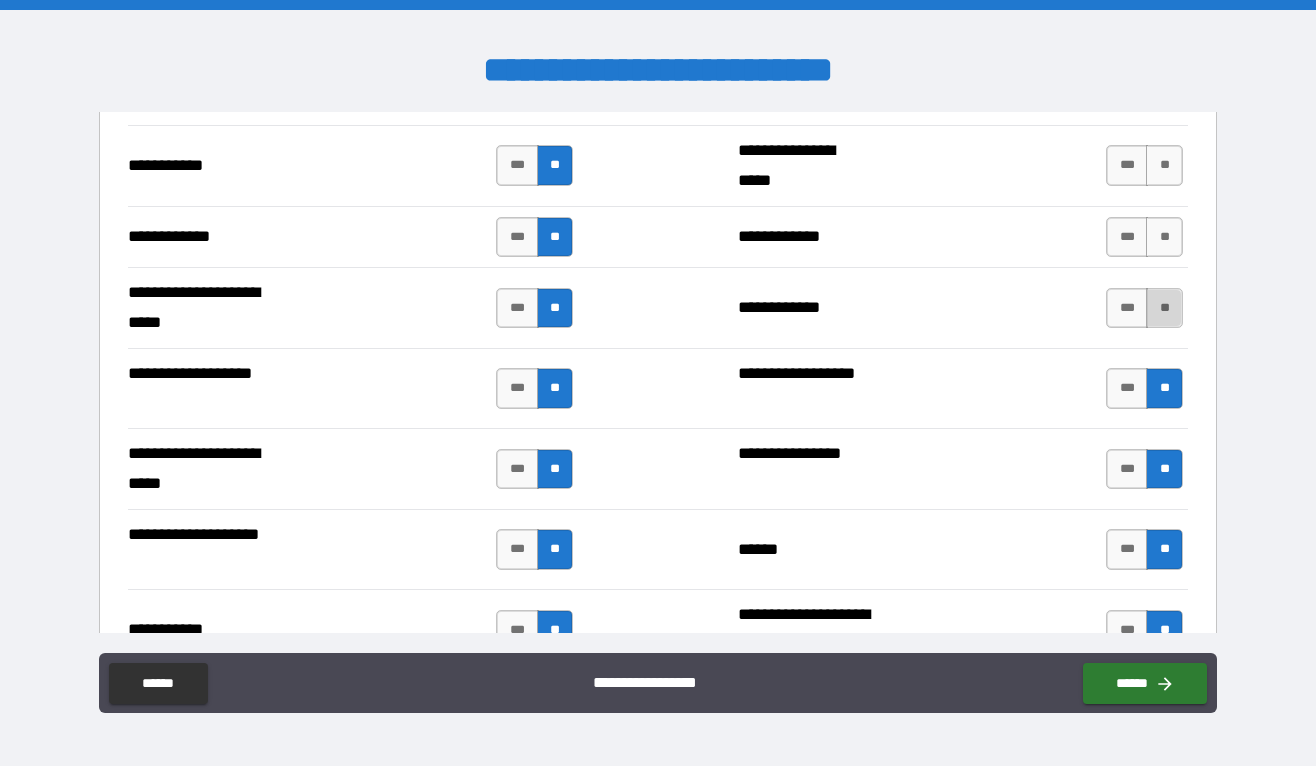 click on "**" at bounding box center (1164, 308) 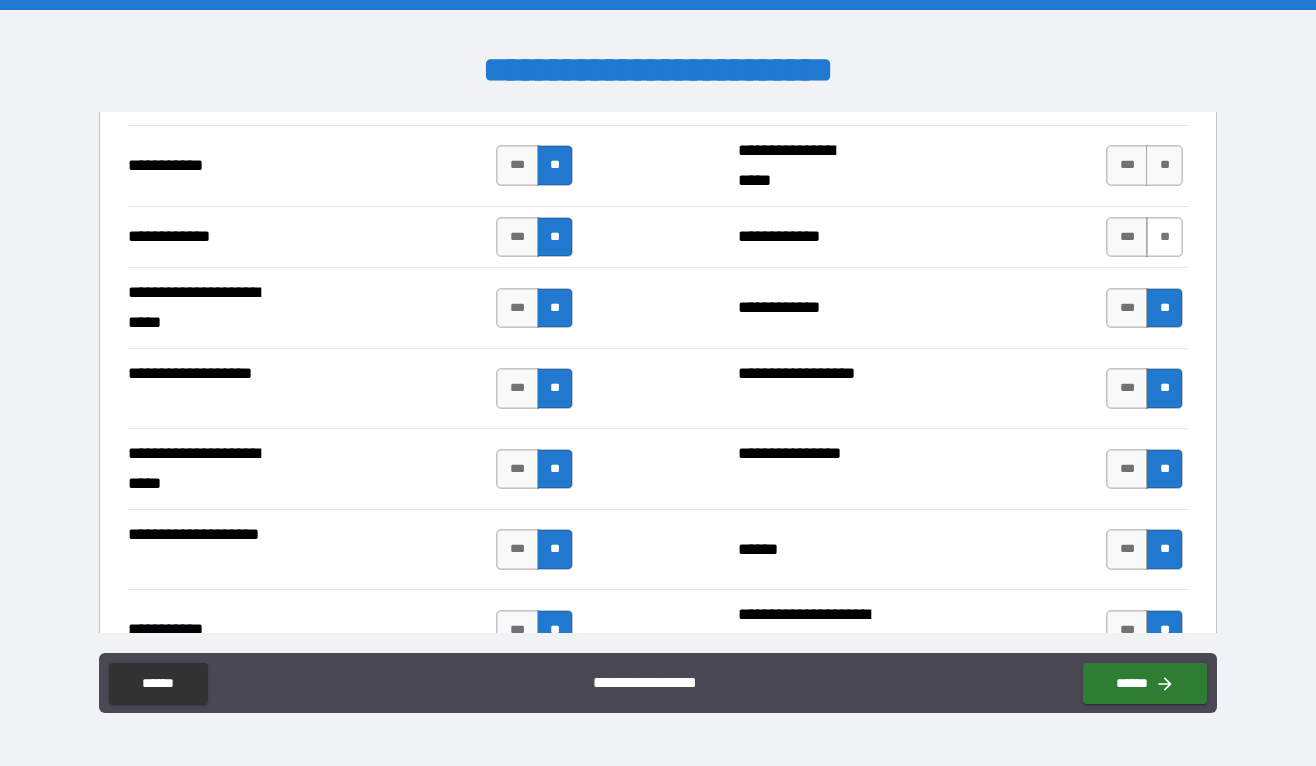 click on "**" at bounding box center [1164, 237] 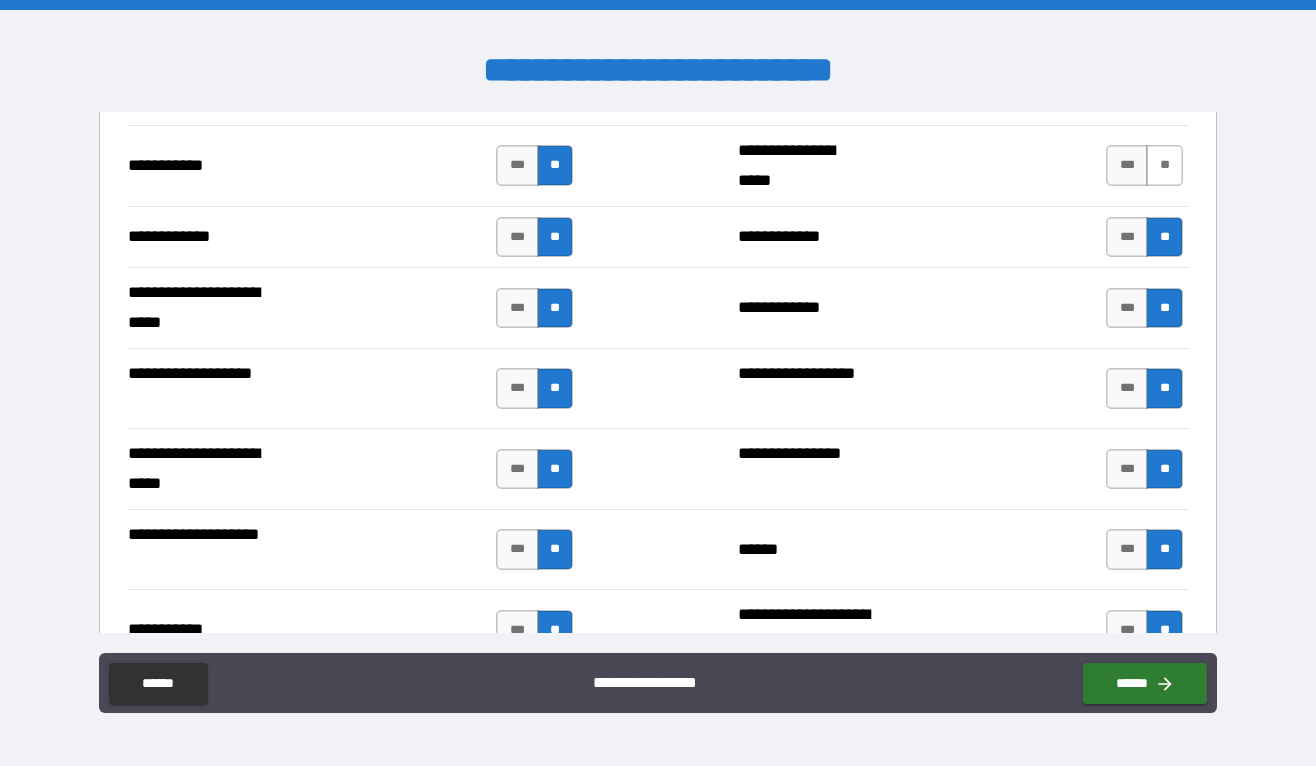 click on "**" at bounding box center (1164, 165) 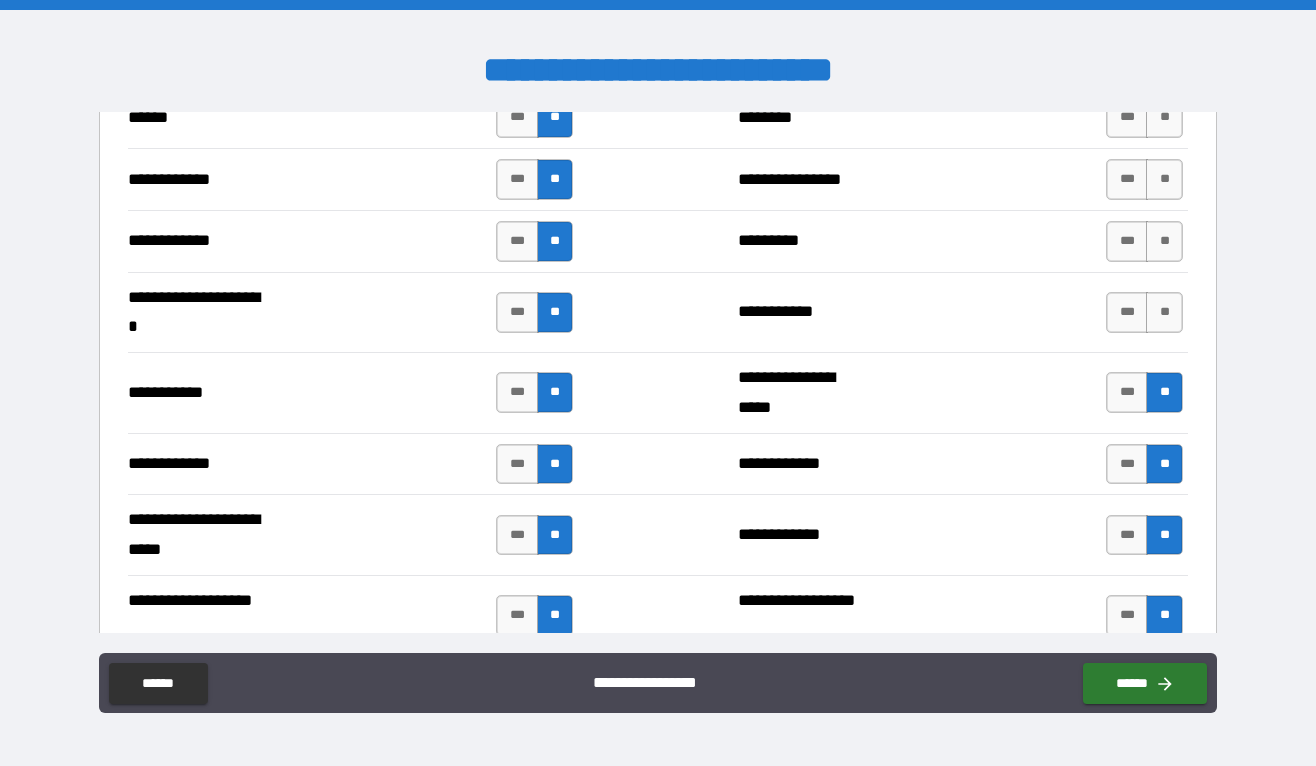 scroll, scrollTop: 3876, scrollLeft: 0, axis: vertical 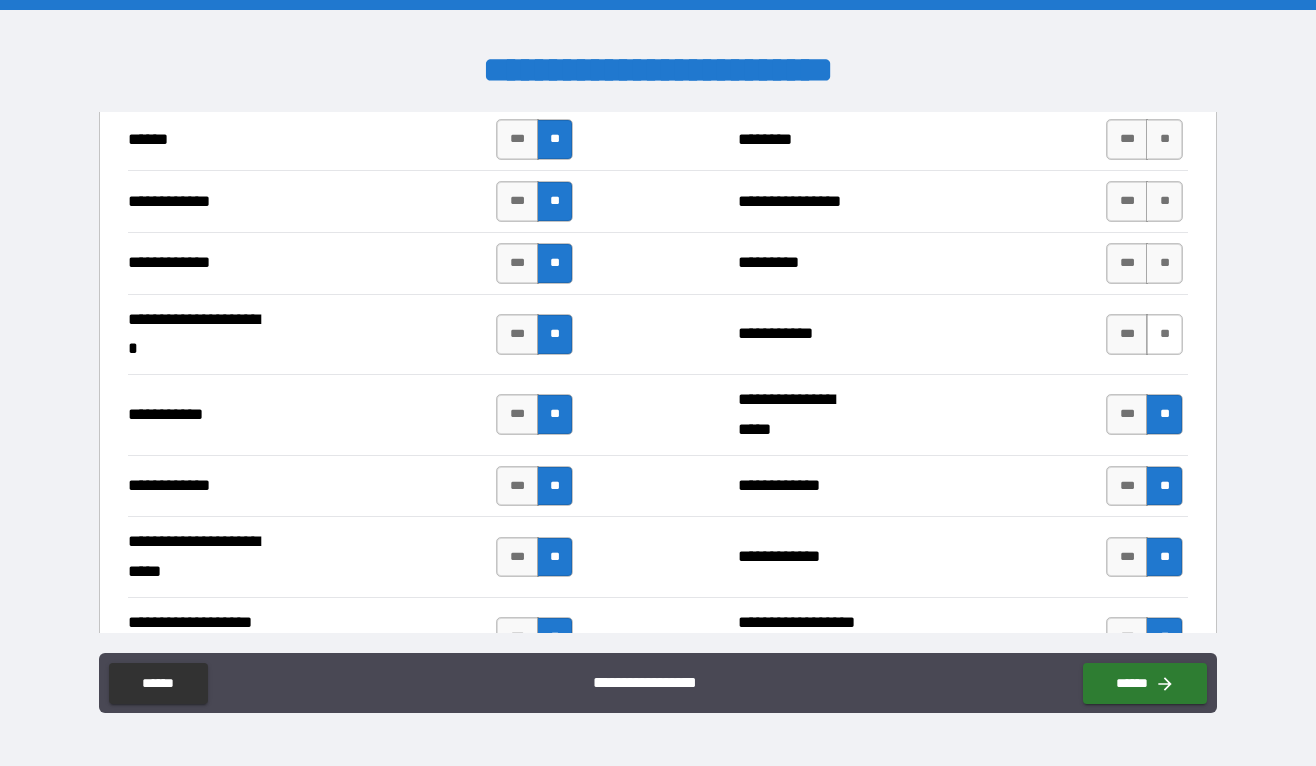 click on "**" at bounding box center (1164, 334) 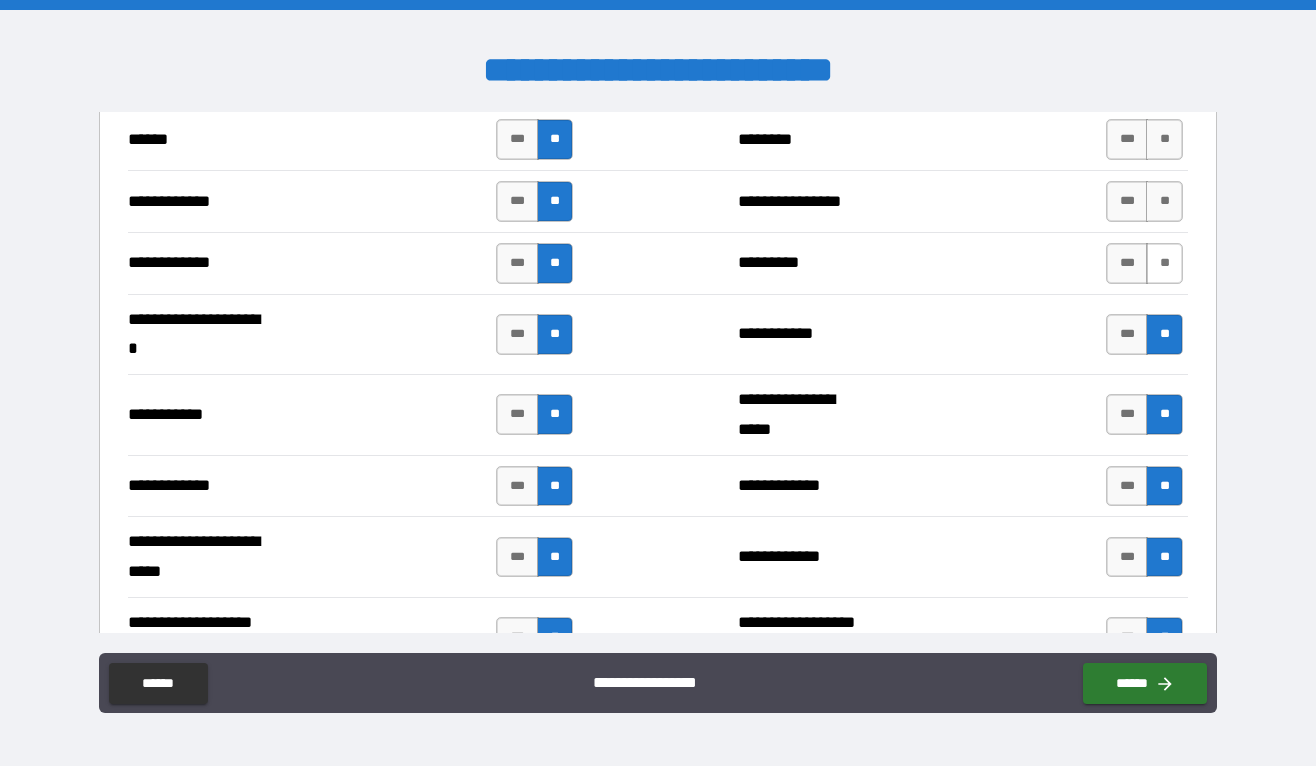 click on "**" at bounding box center [1164, 263] 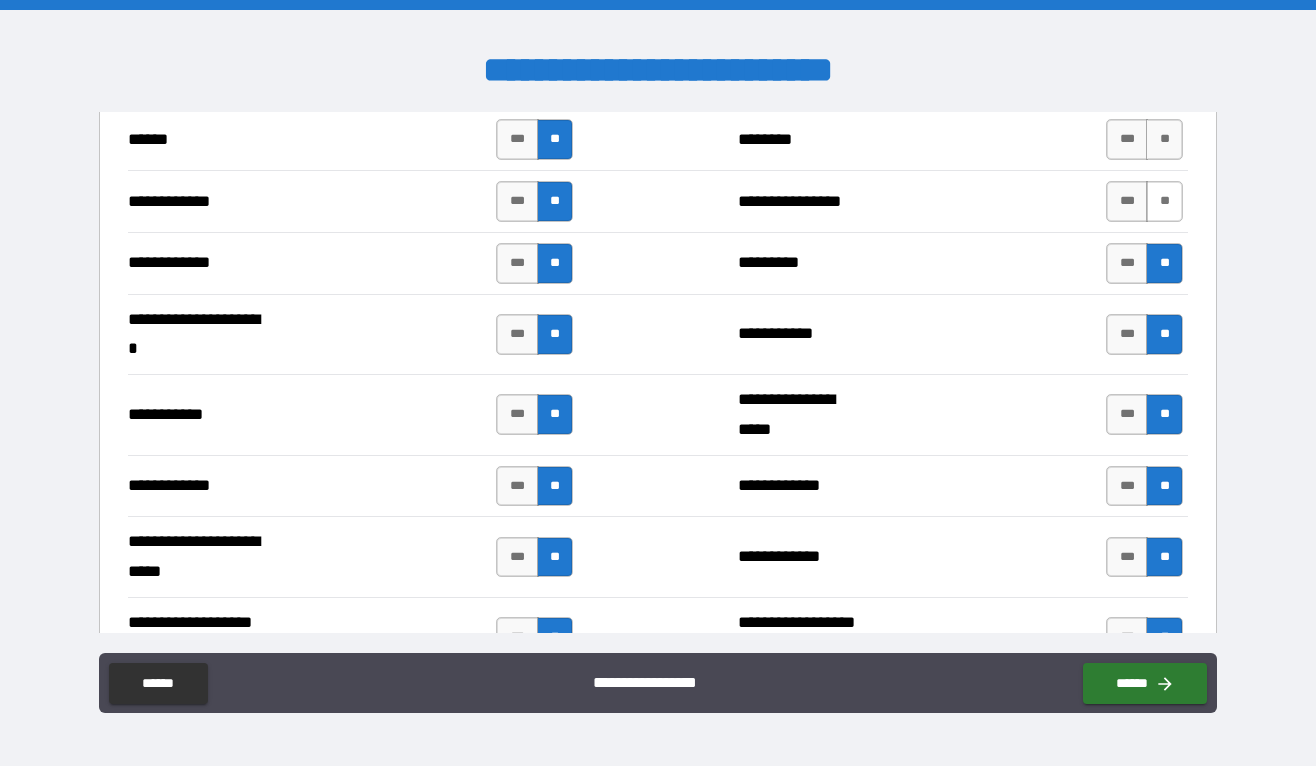 click on "**" at bounding box center [1164, 201] 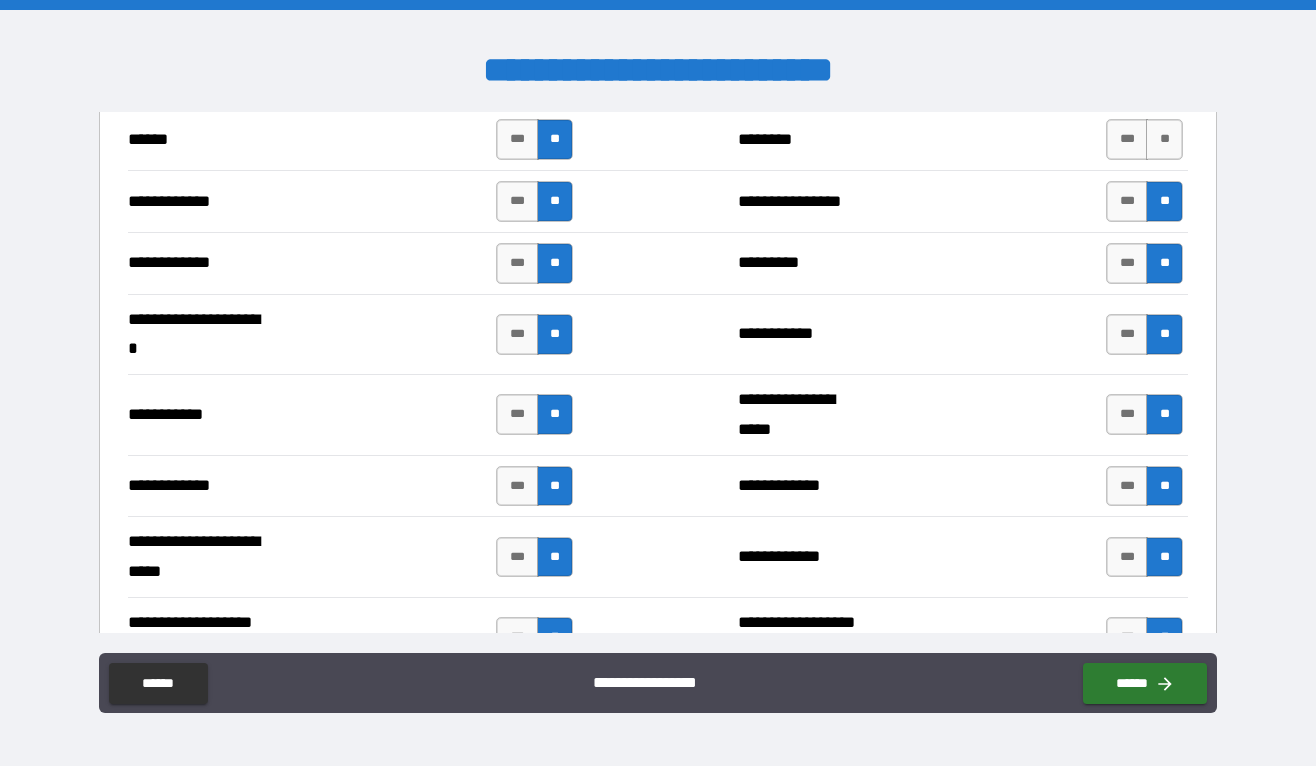 click on "****** *** ** ******** *** **" at bounding box center (658, 139) 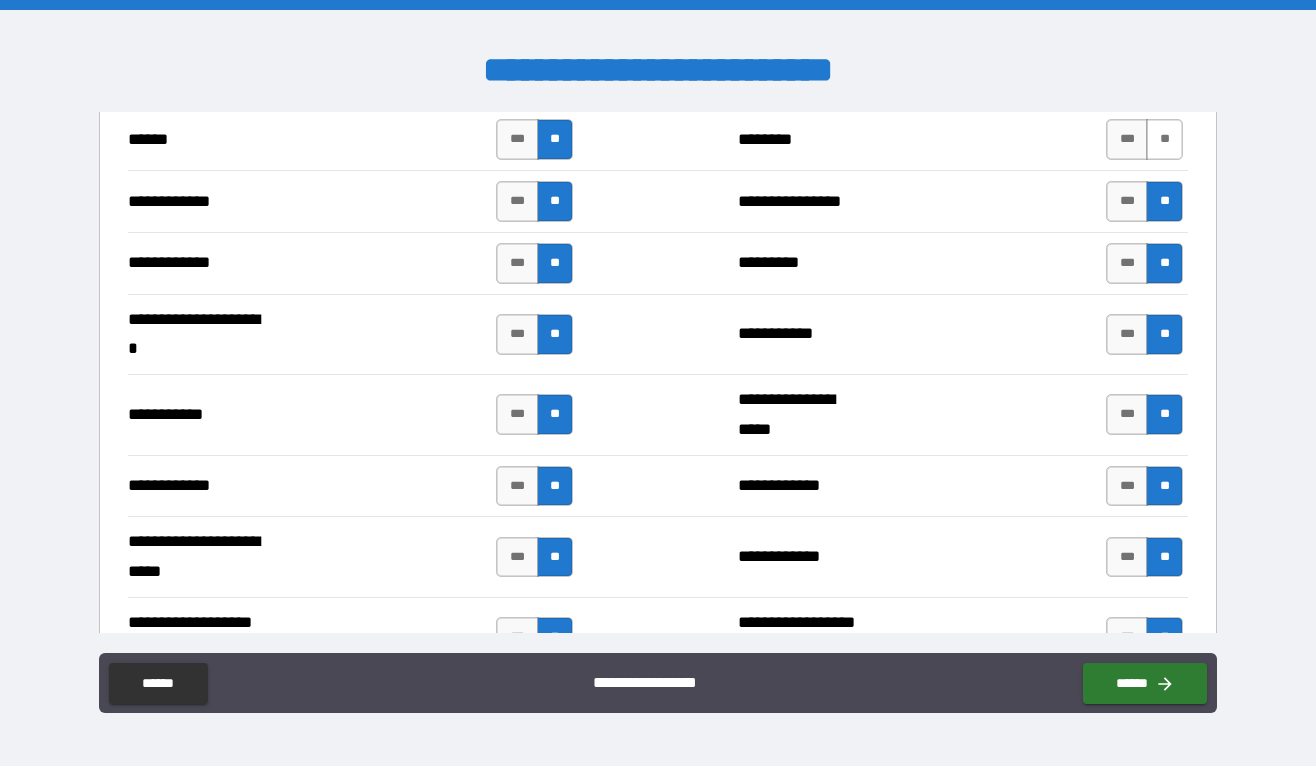 click on "**" at bounding box center (1164, 139) 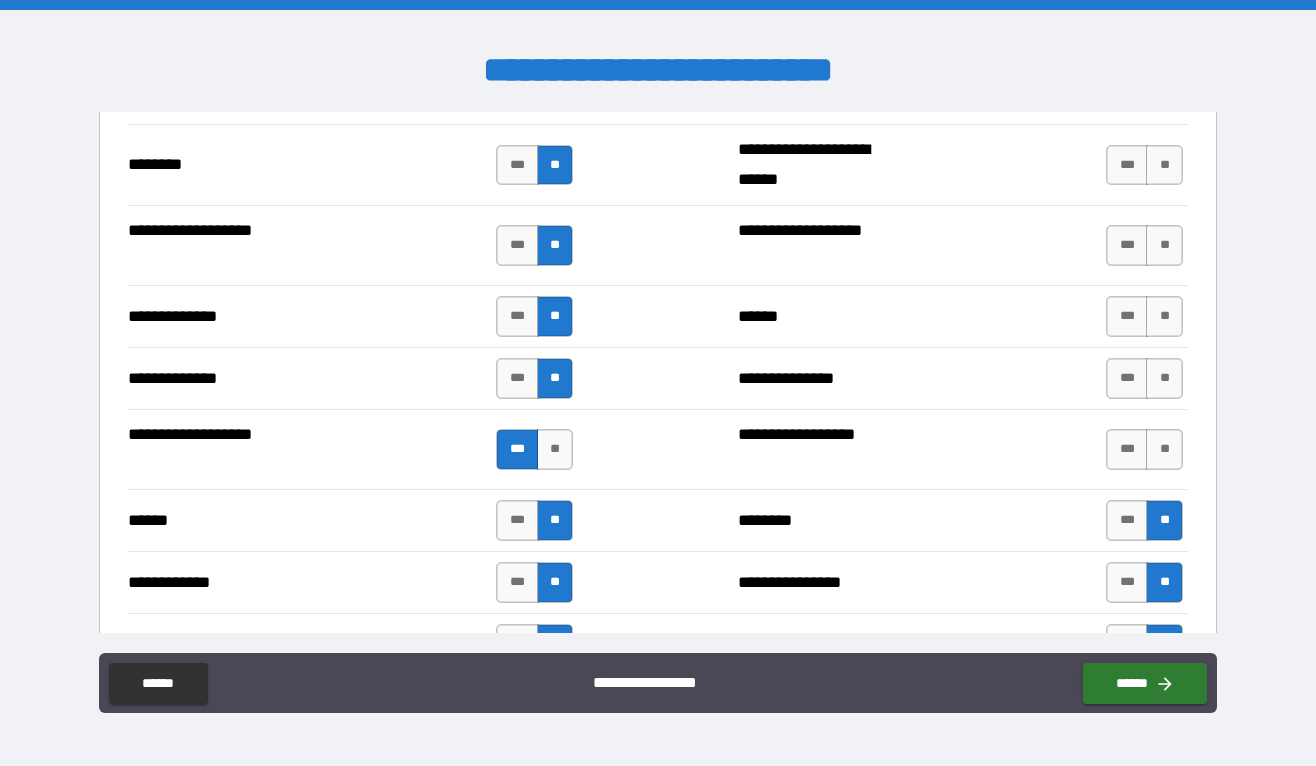 scroll, scrollTop: 3494, scrollLeft: 0, axis: vertical 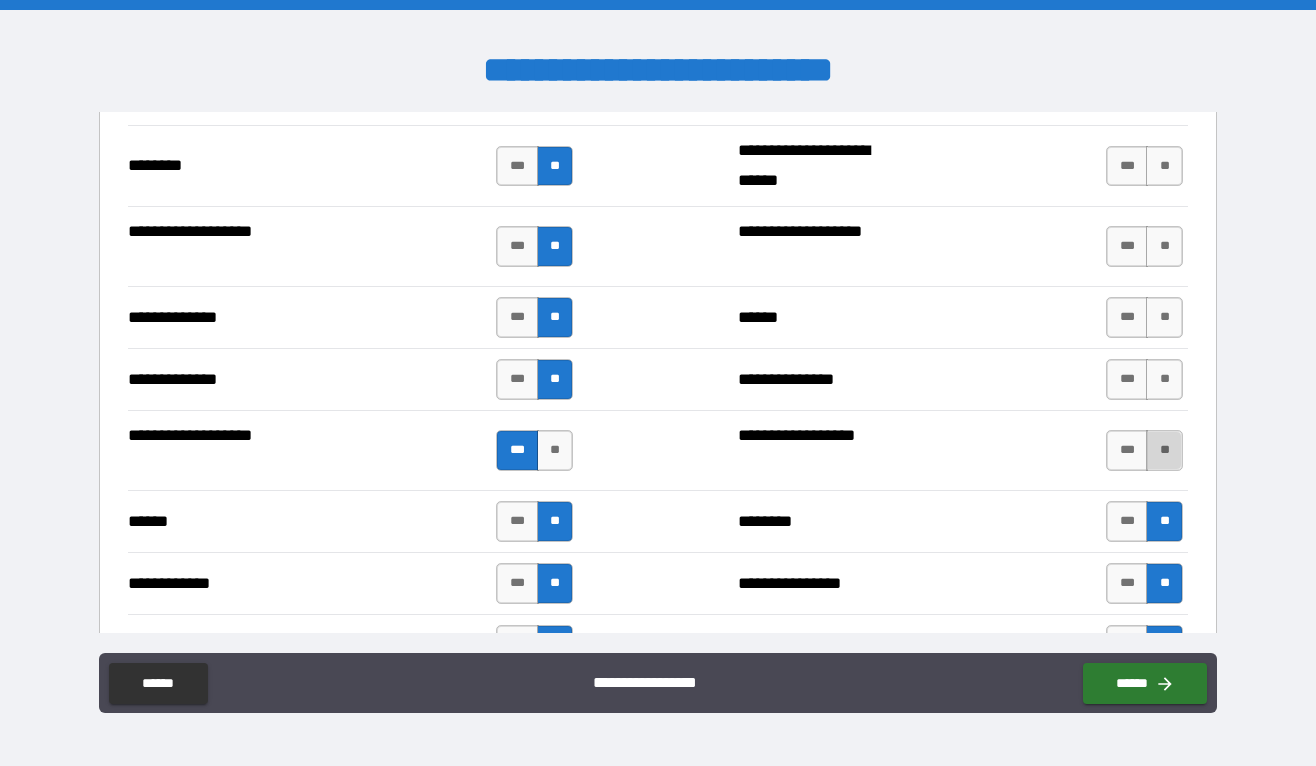 click on "**" at bounding box center [1164, 450] 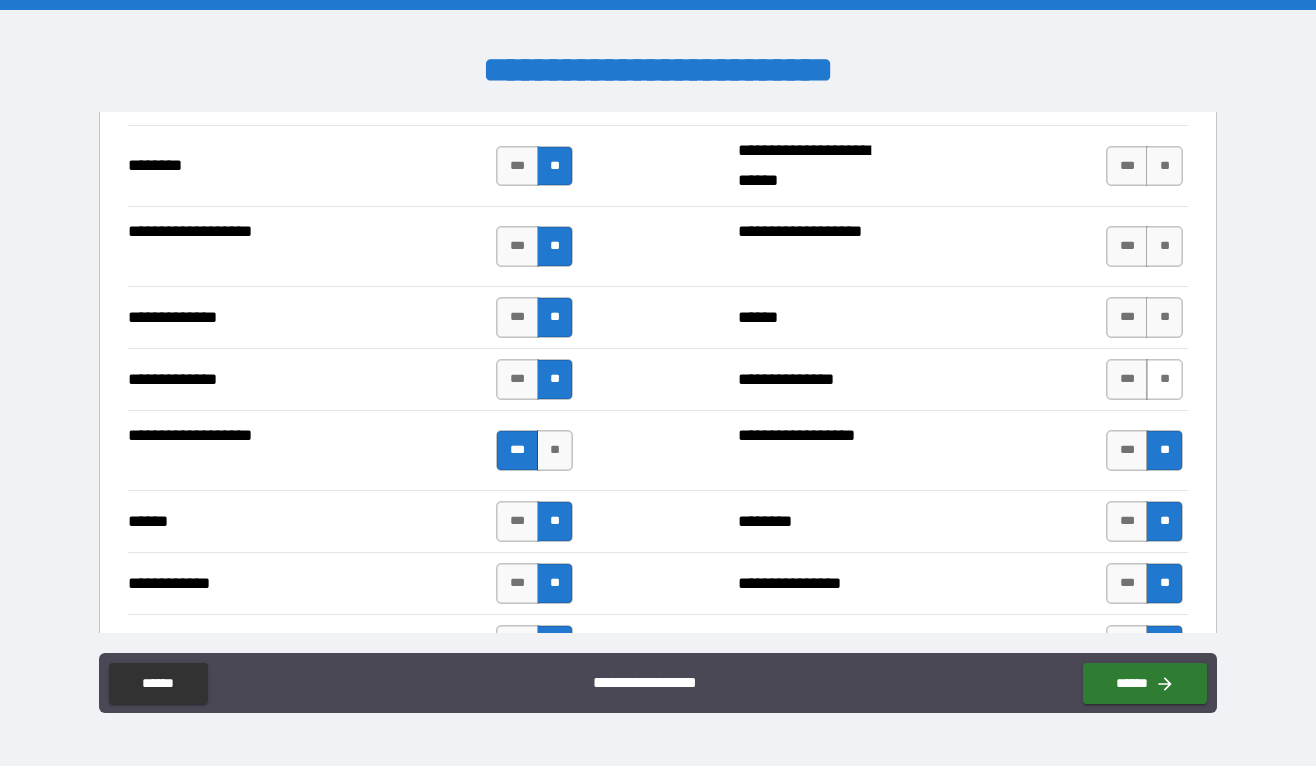 click on "**" at bounding box center (1164, 379) 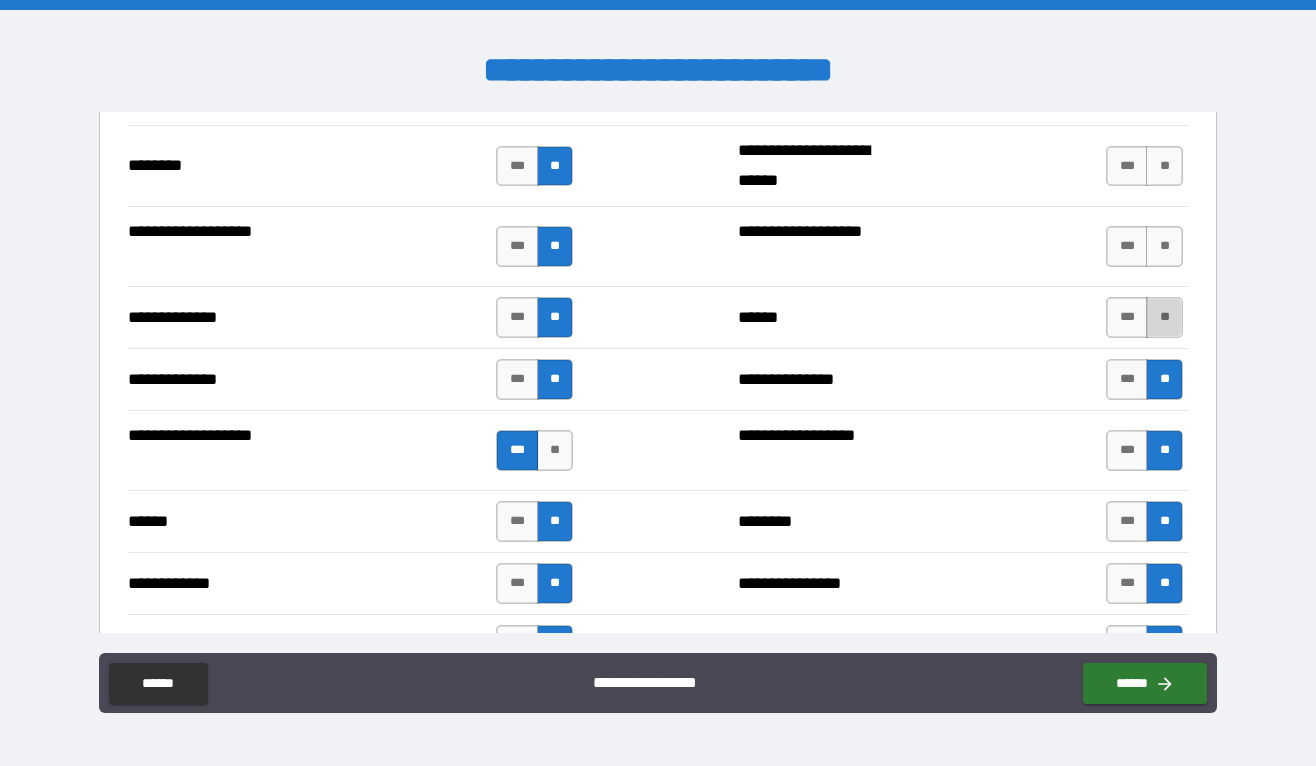 click on "**" at bounding box center [1164, 317] 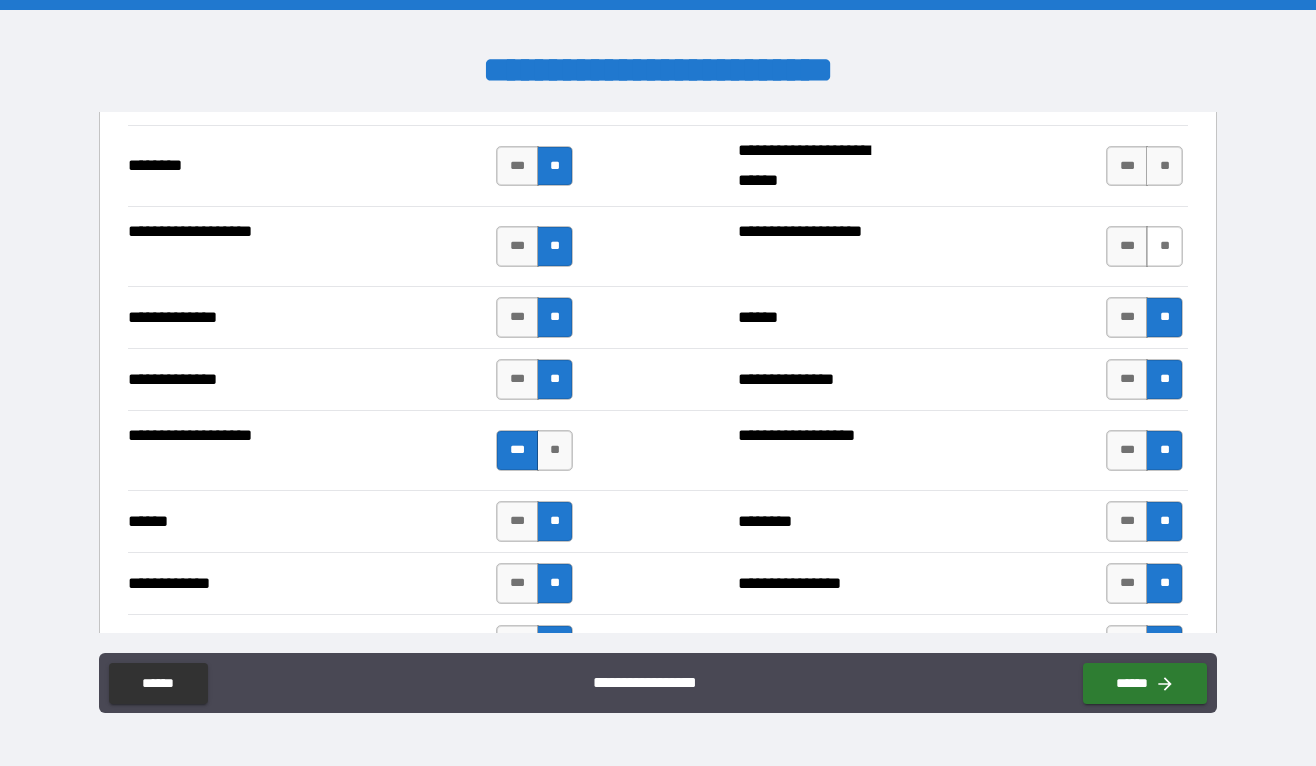 click on "**" at bounding box center (1164, 246) 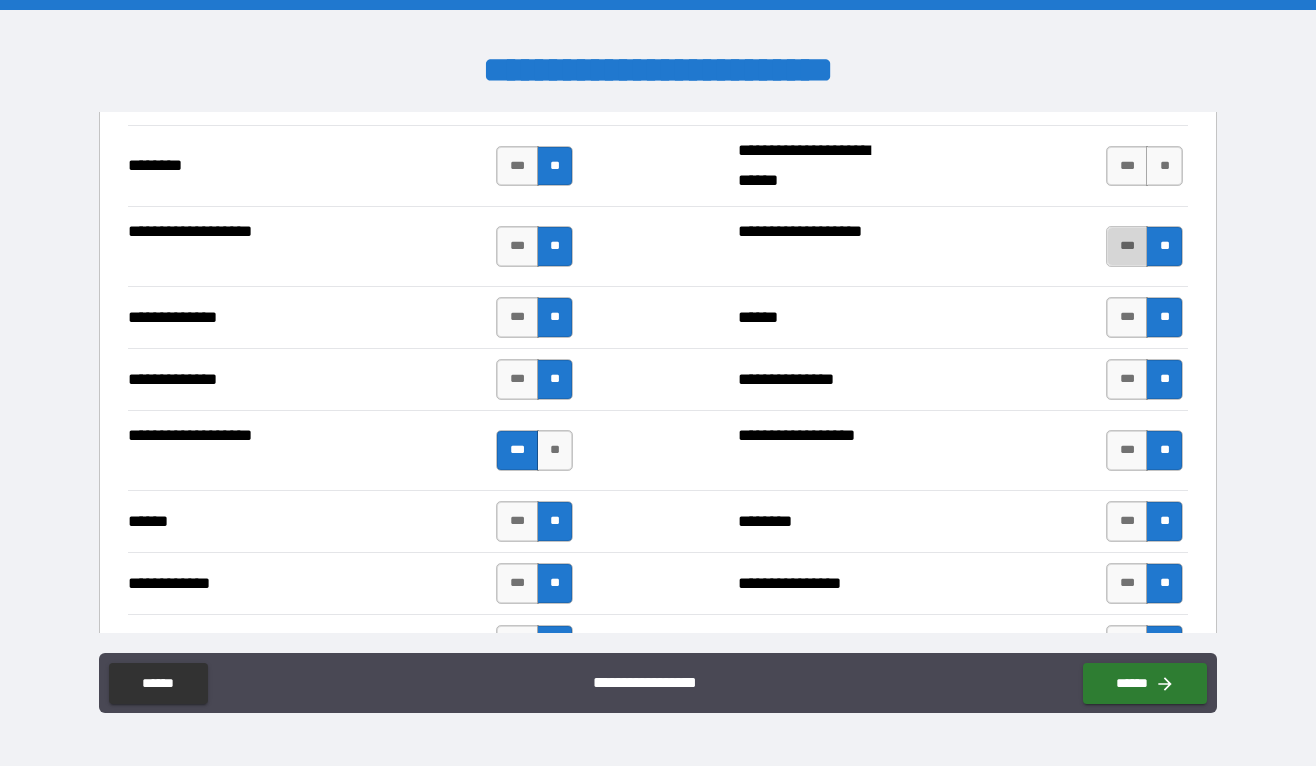 click on "***" at bounding box center [1127, 246] 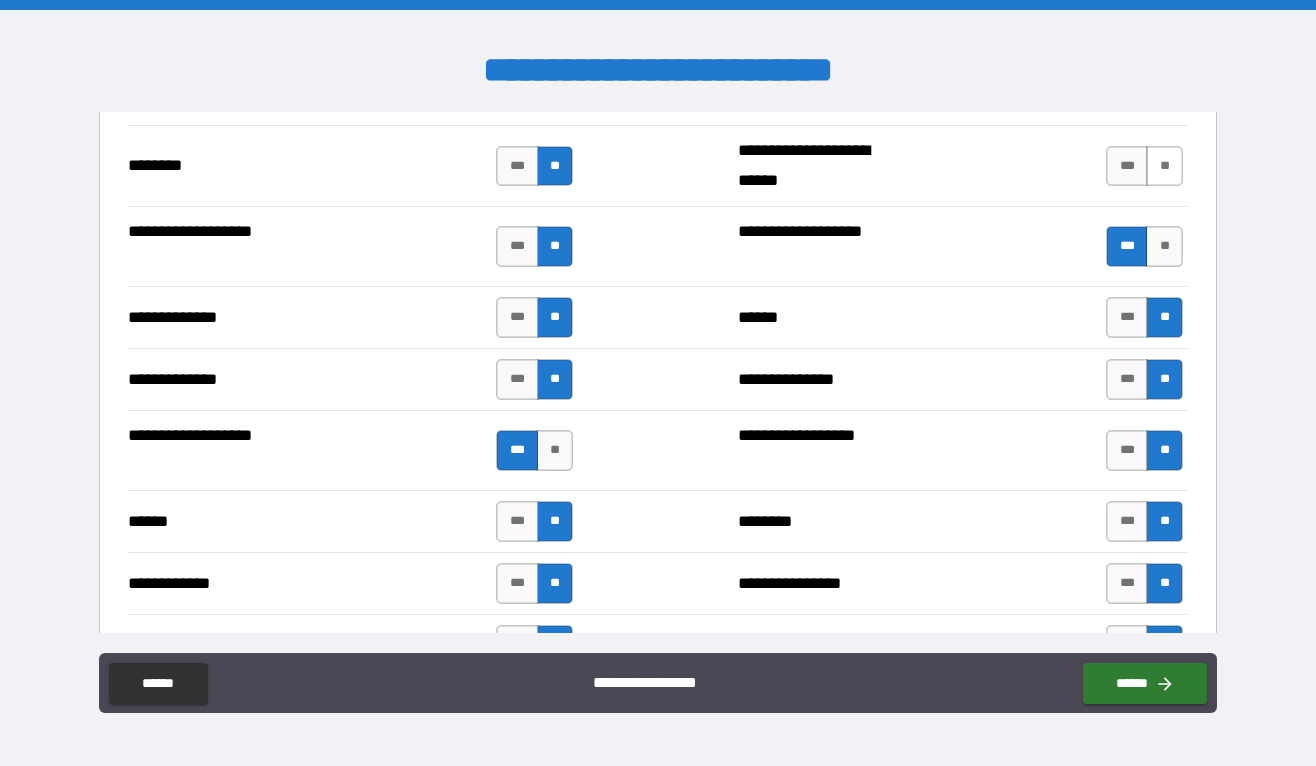 click on "**" at bounding box center [1164, 166] 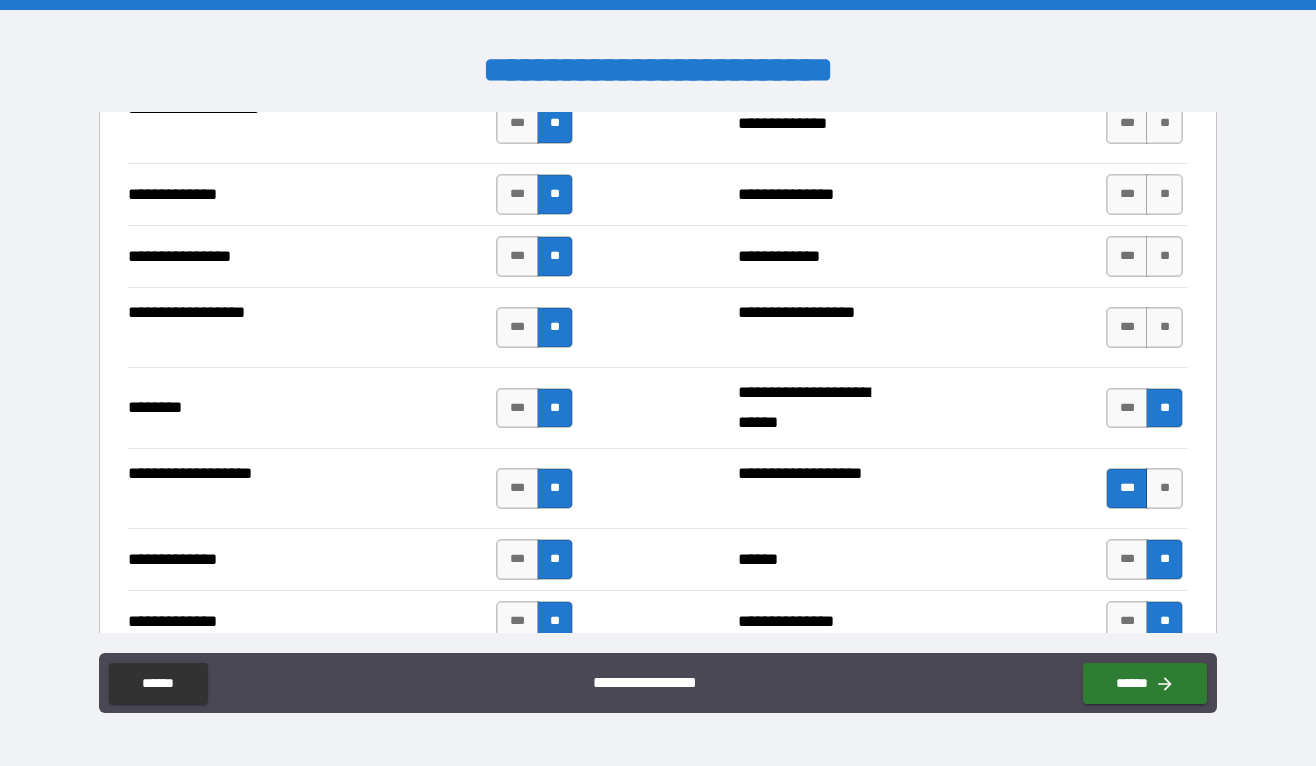 scroll, scrollTop: 3248, scrollLeft: 0, axis: vertical 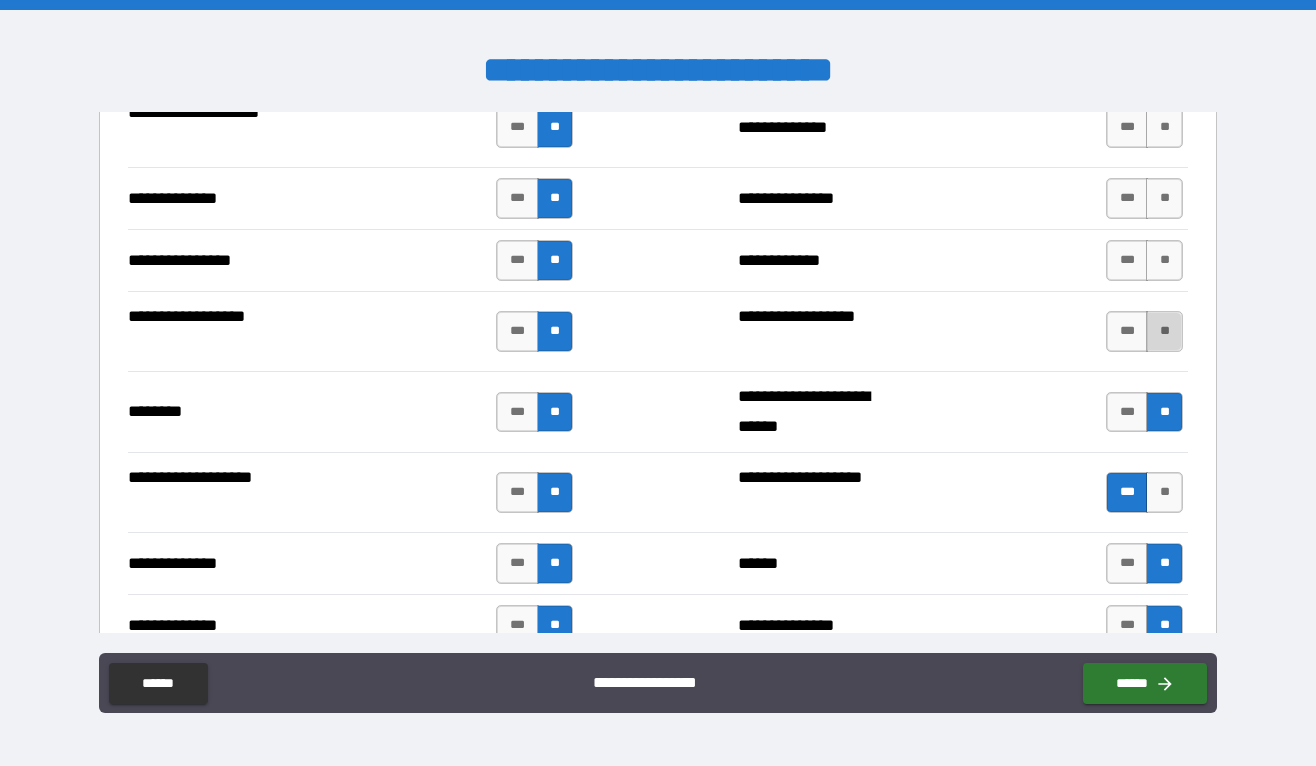 click on "**" at bounding box center [1164, 331] 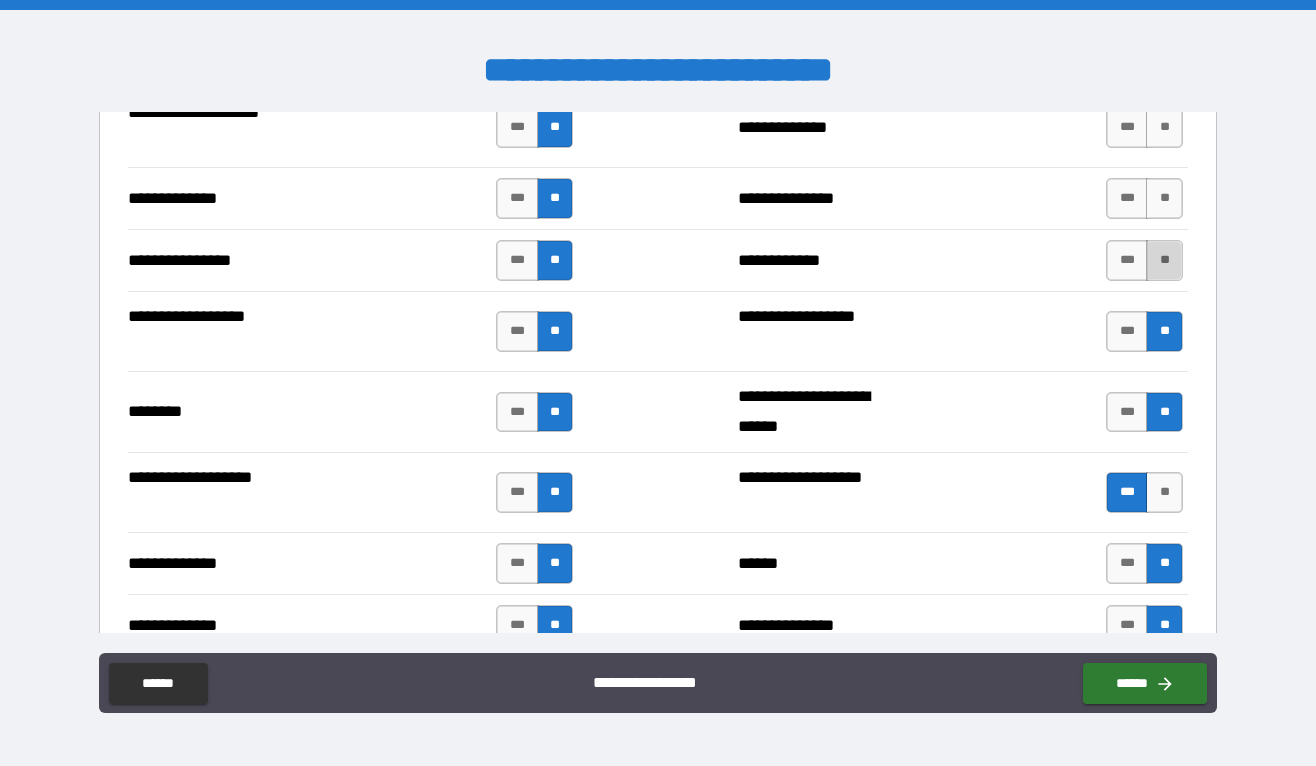 click on "**" at bounding box center [1164, 260] 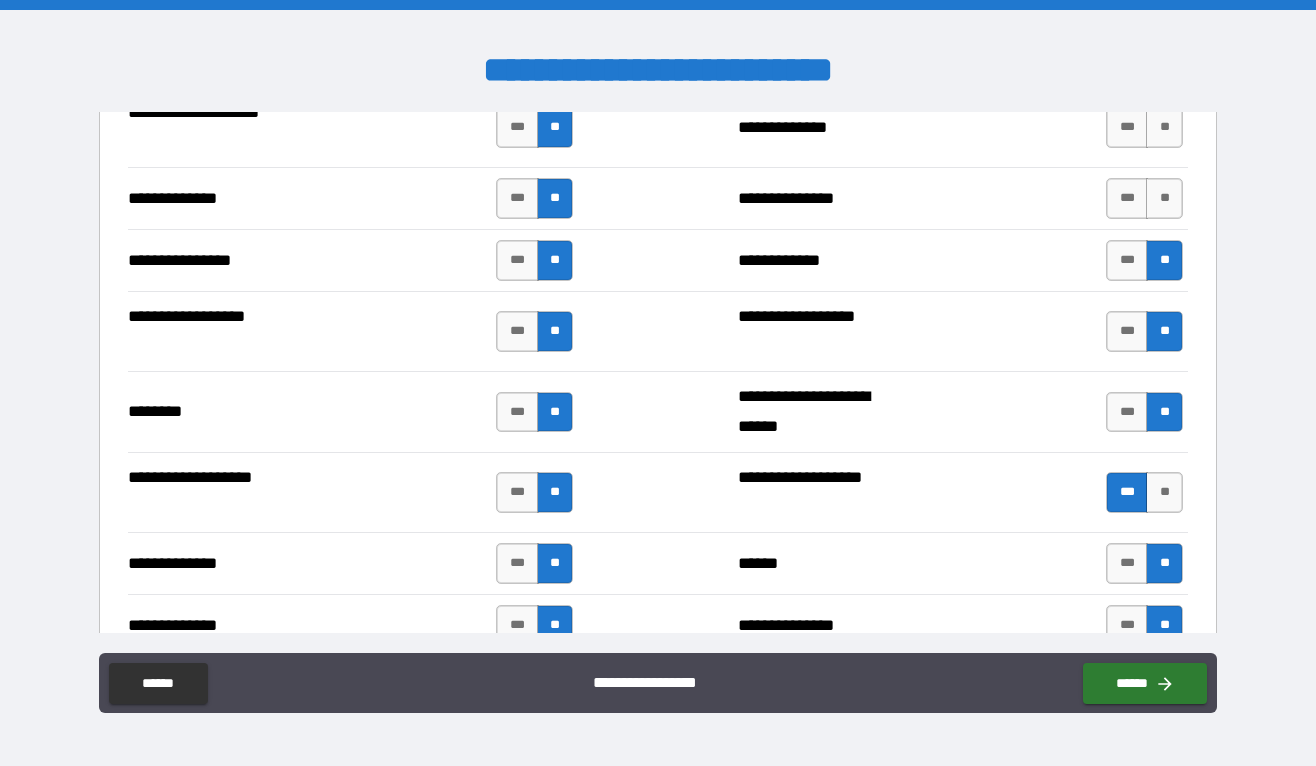 click on "**********" at bounding box center [658, 198] 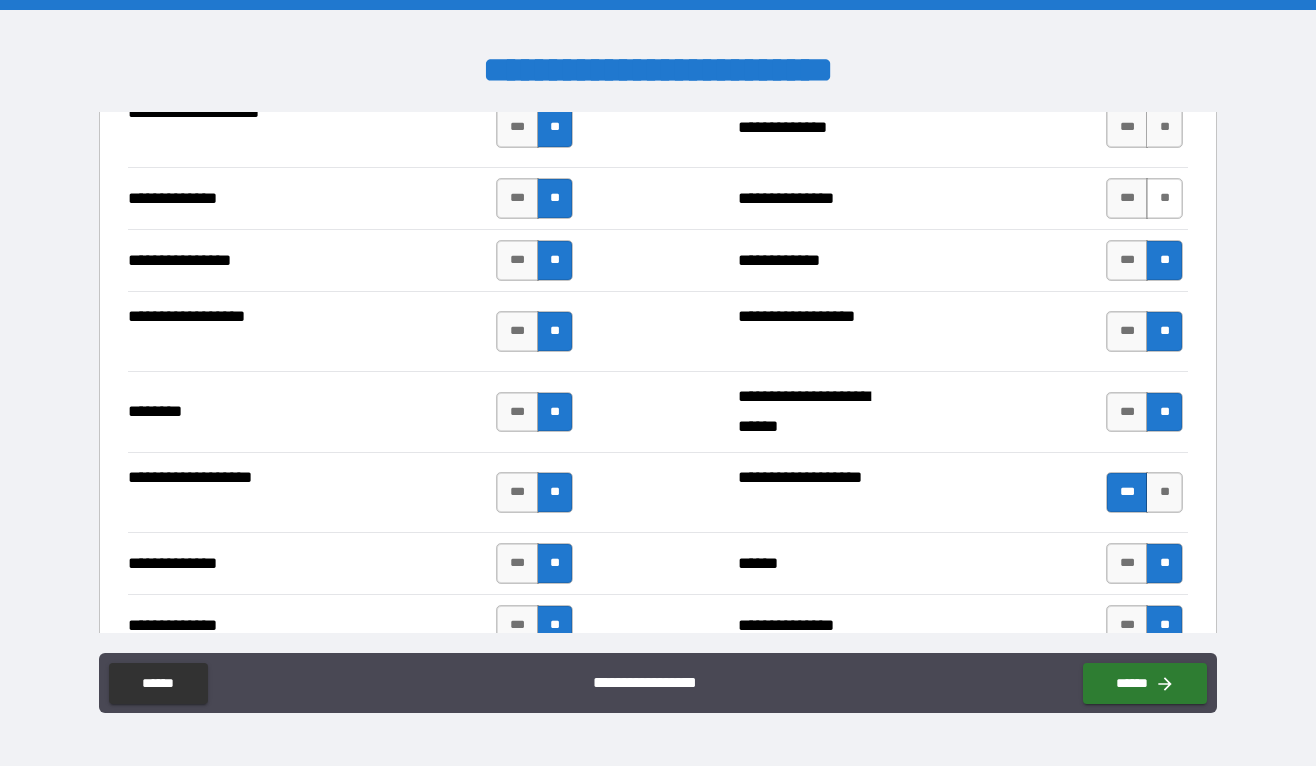 click on "**" at bounding box center [1164, 198] 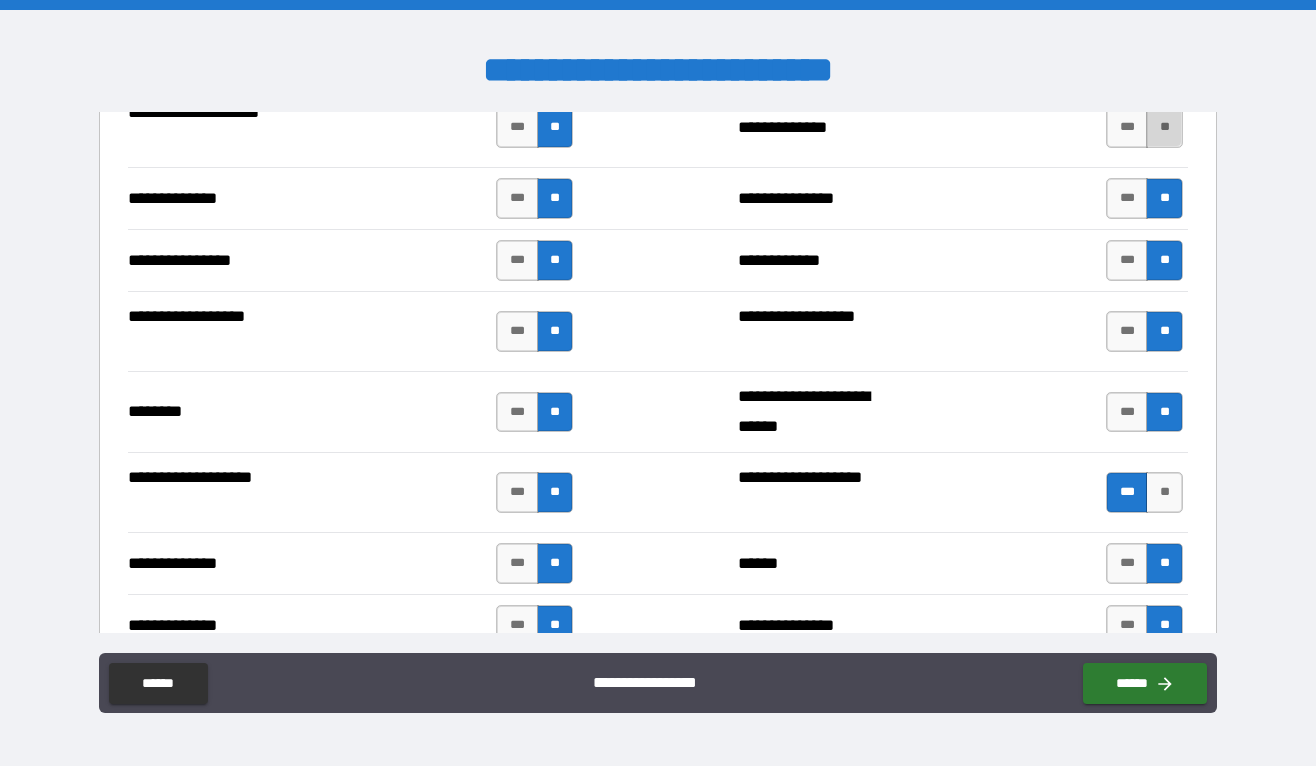click on "**" at bounding box center [1164, 127] 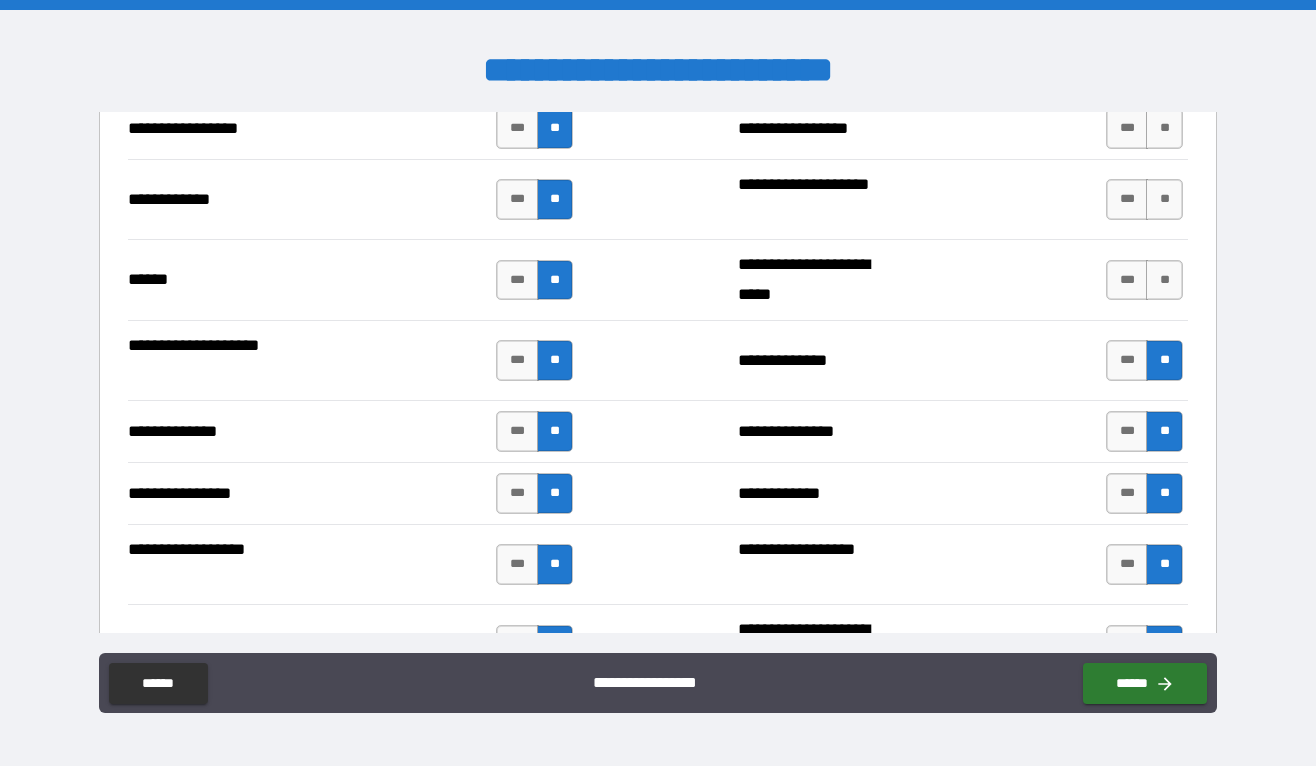 scroll, scrollTop: 3013, scrollLeft: 0, axis: vertical 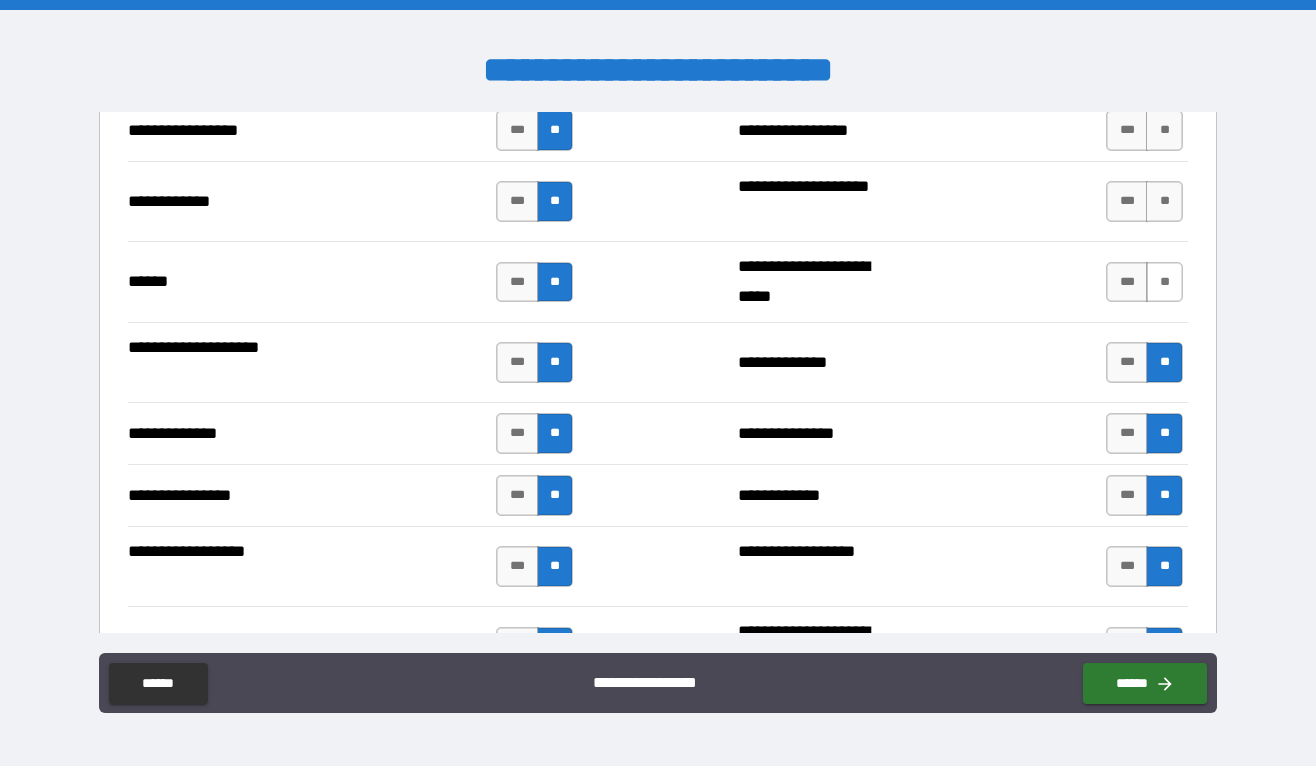 click on "**" at bounding box center (1164, 282) 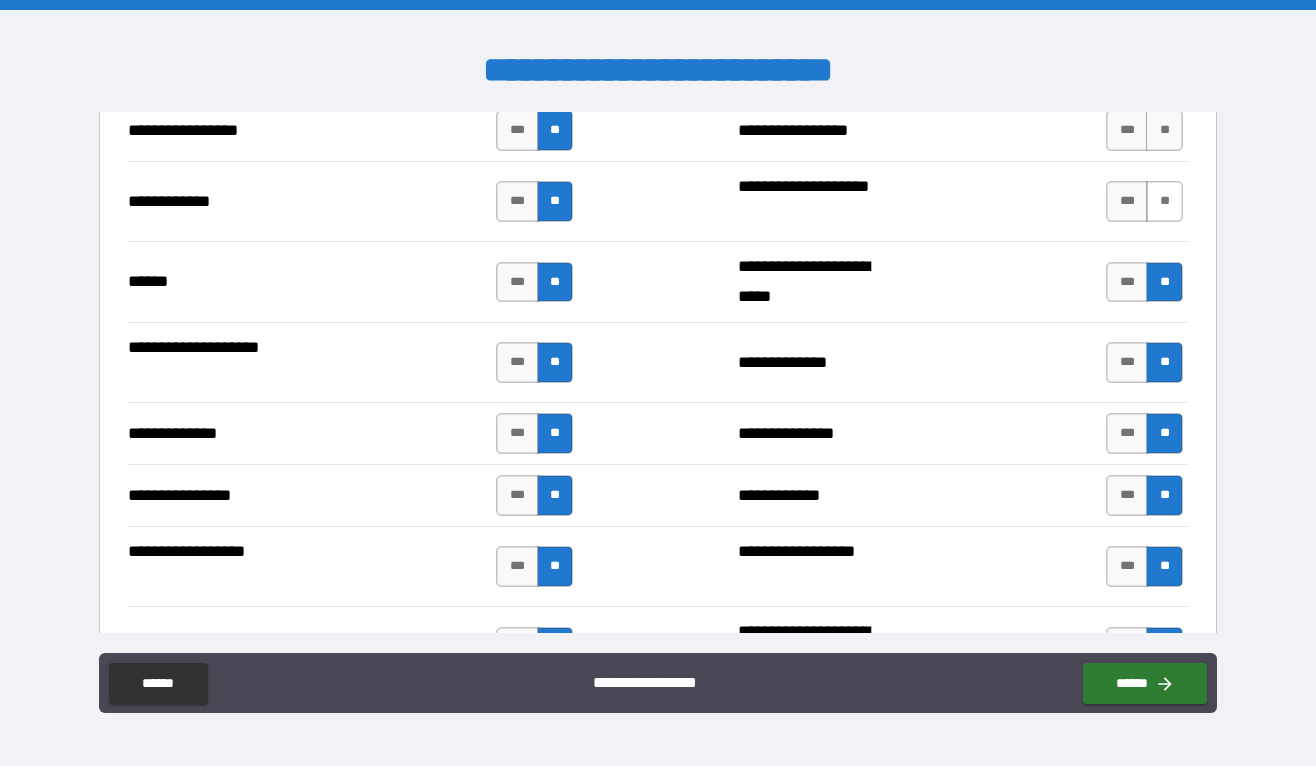 click on "**" at bounding box center (1164, 201) 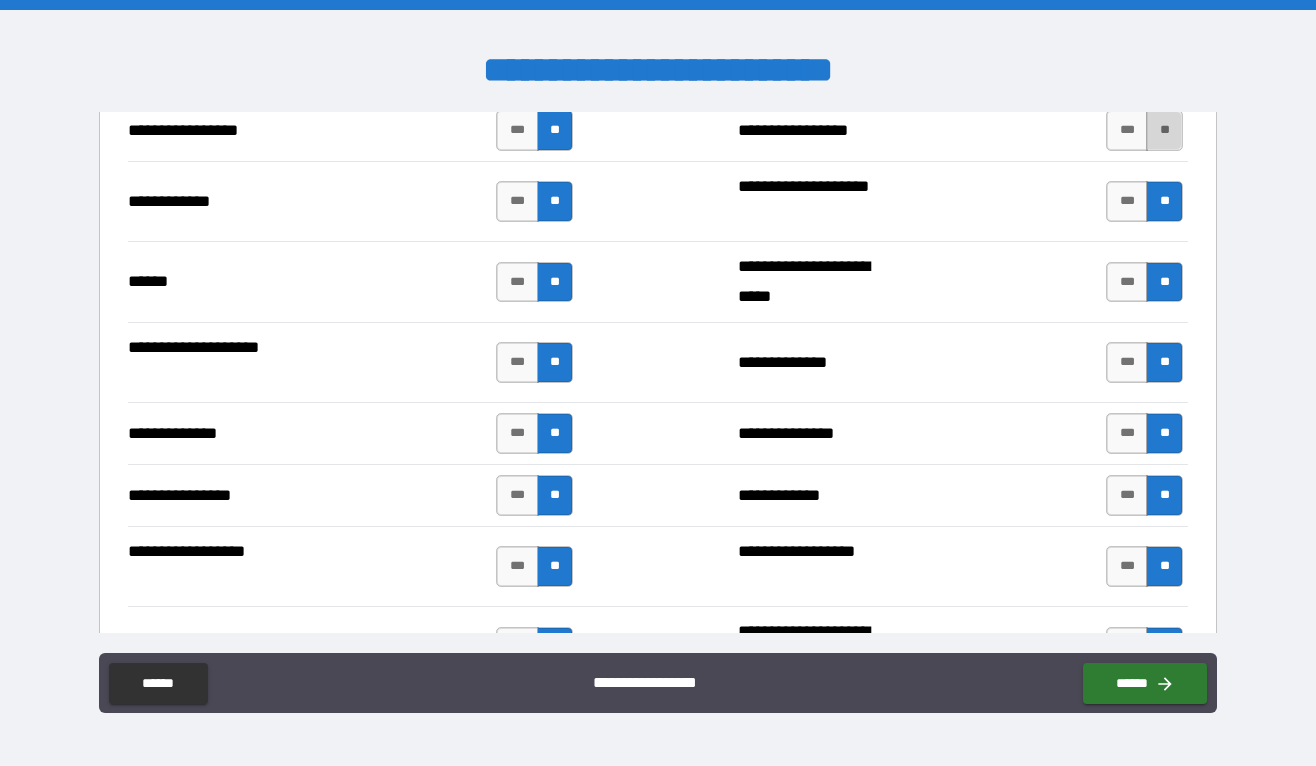 click on "**" at bounding box center (1164, 130) 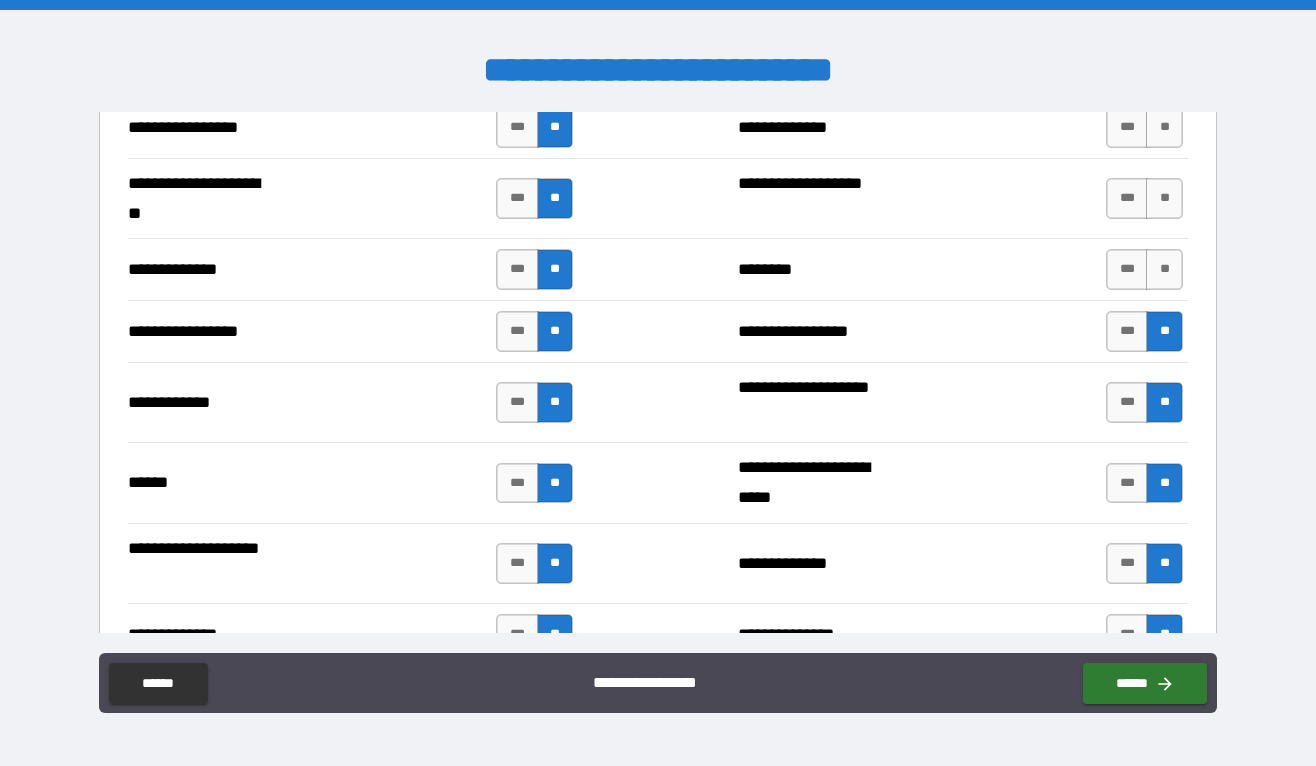 scroll, scrollTop: 2810, scrollLeft: 0, axis: vertical 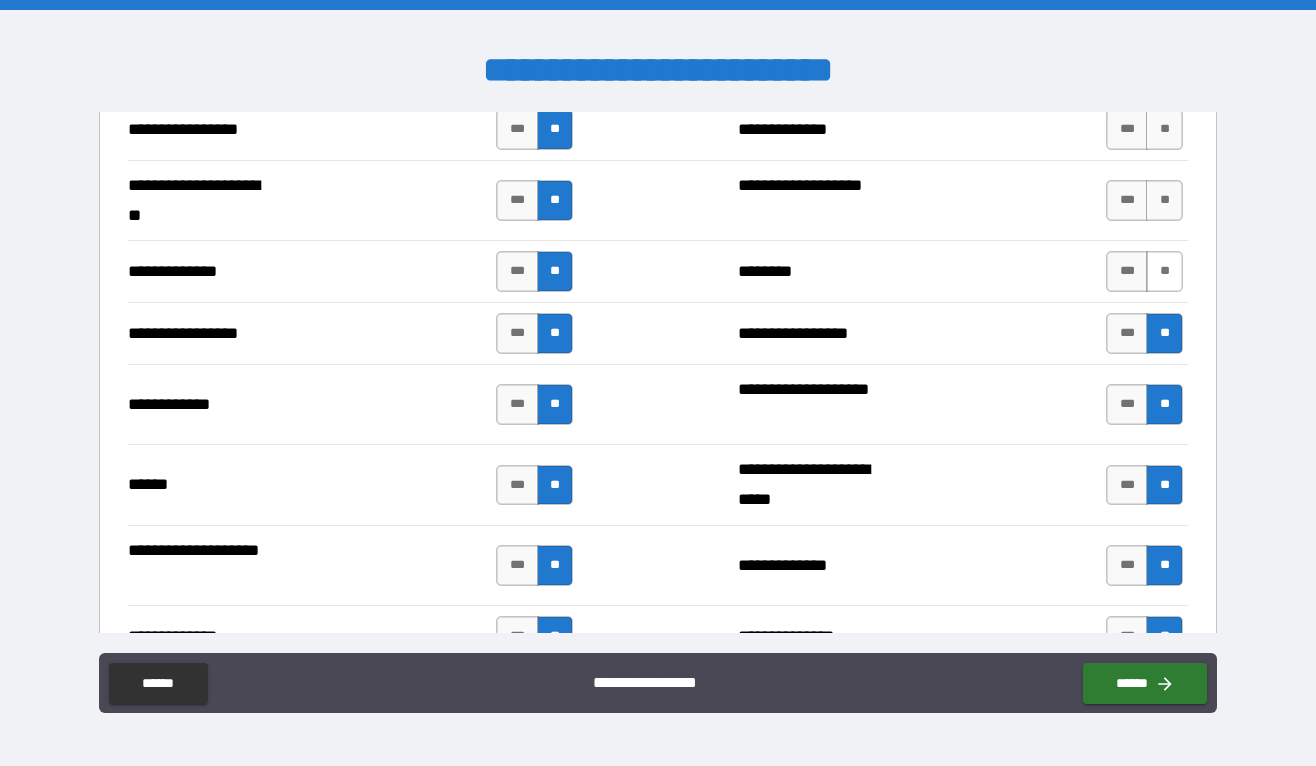 click on "**" at bounding box center (1164, 271) 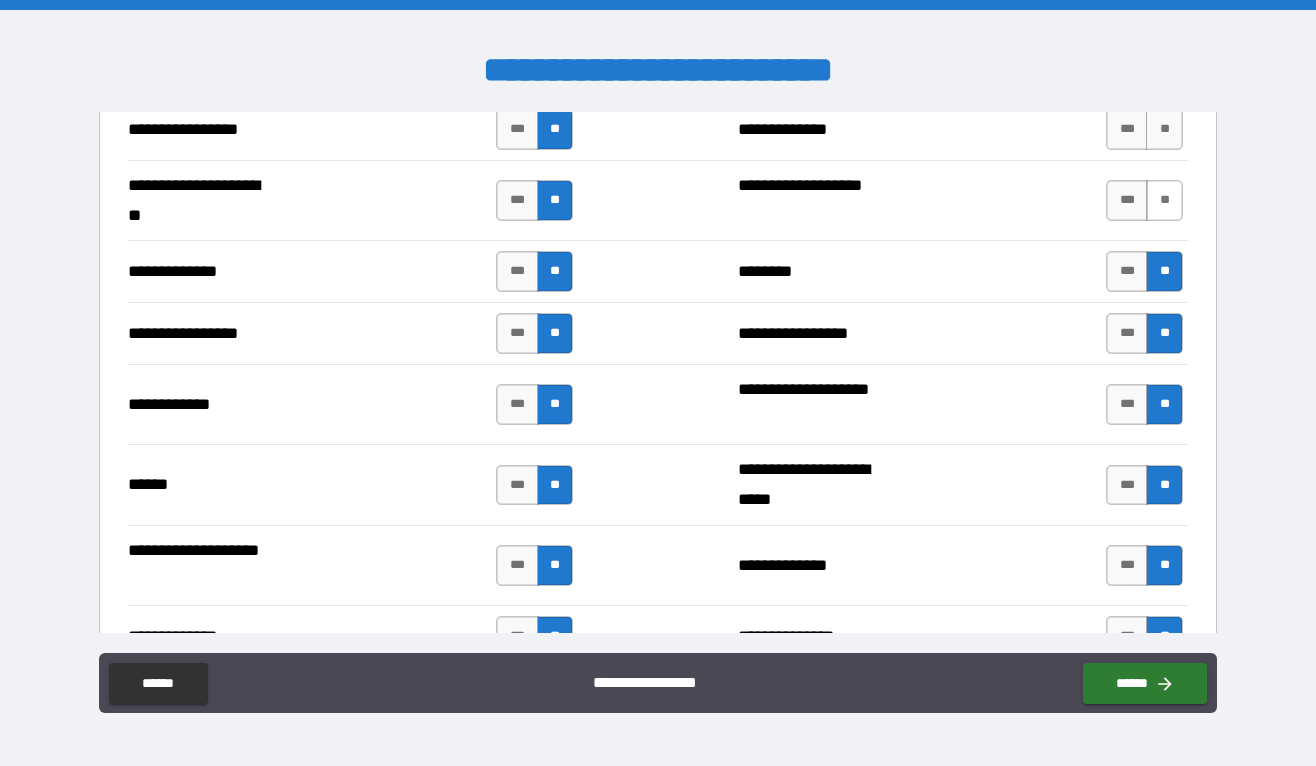 click on "**" at bounding box center [1164, 200] 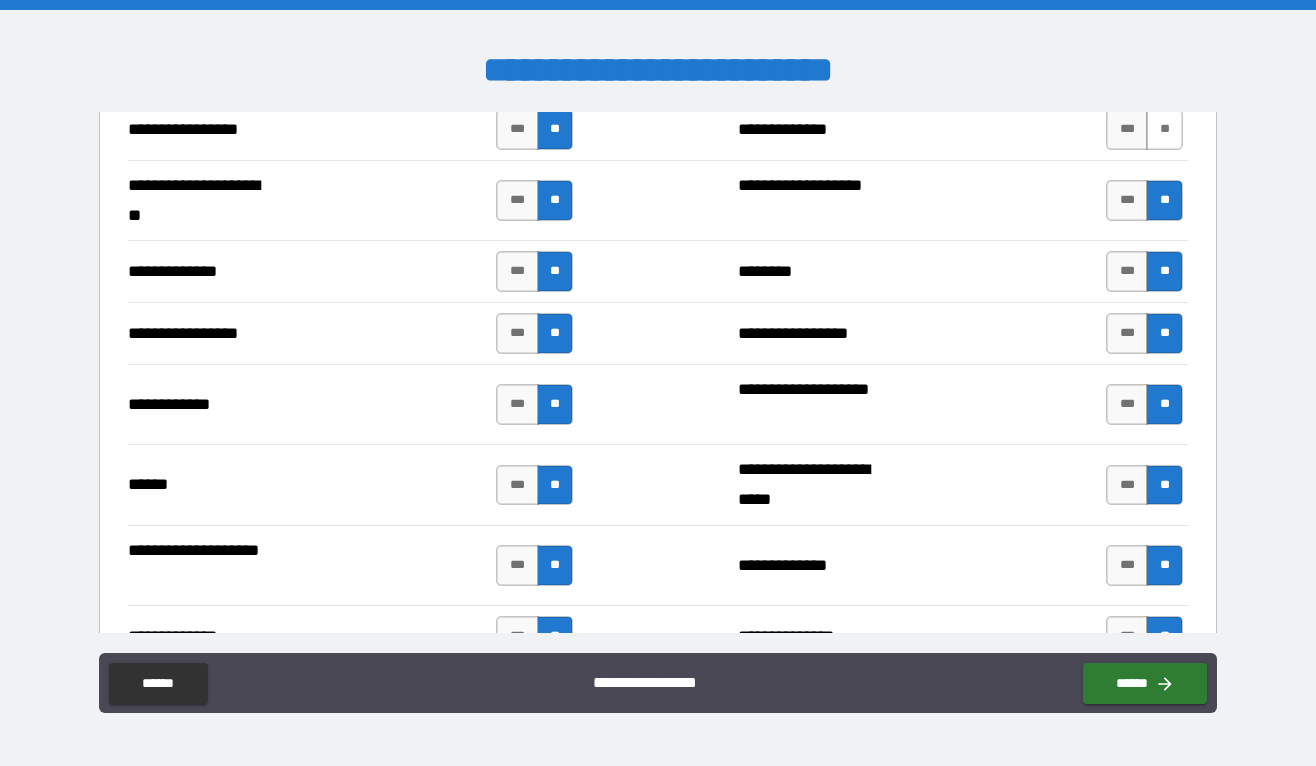 click on "**" at bounding box center [1164, 129] 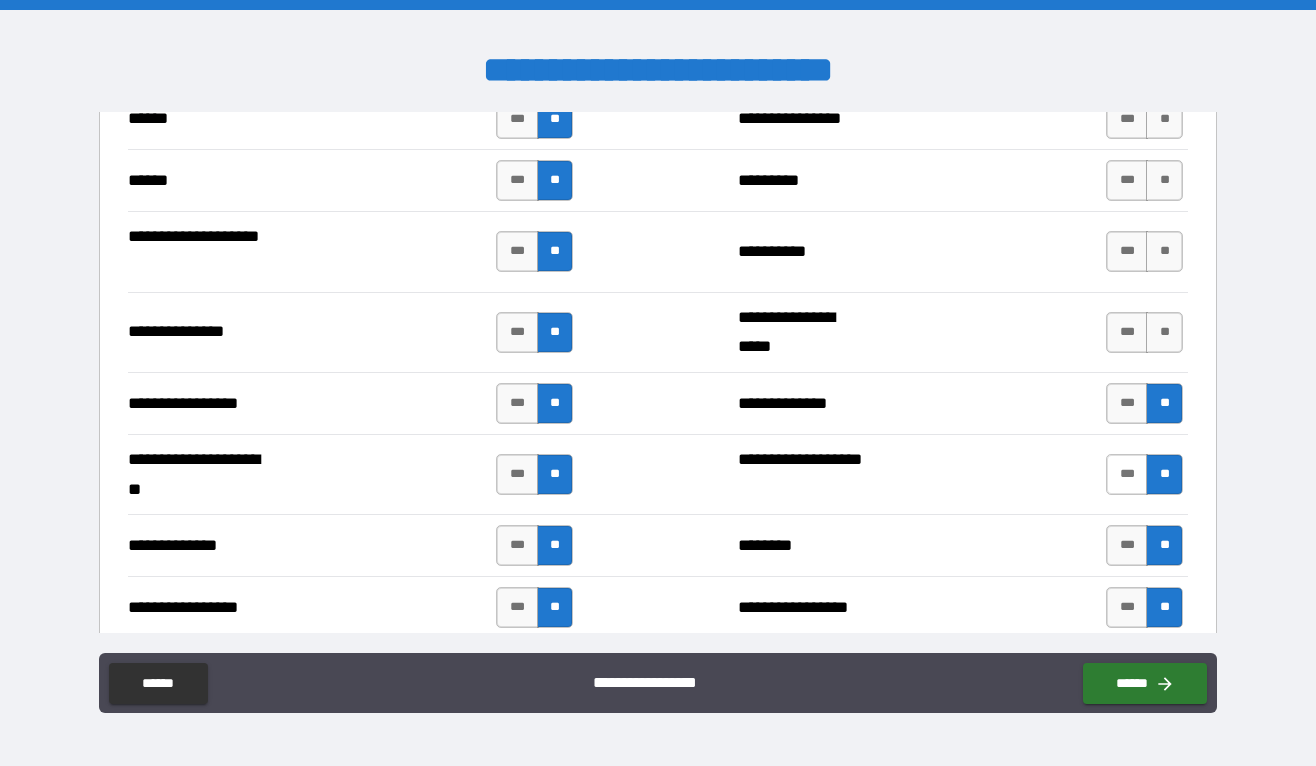 scroll, scrollTop: 2516, scrollLeft: 0, axis: vertical 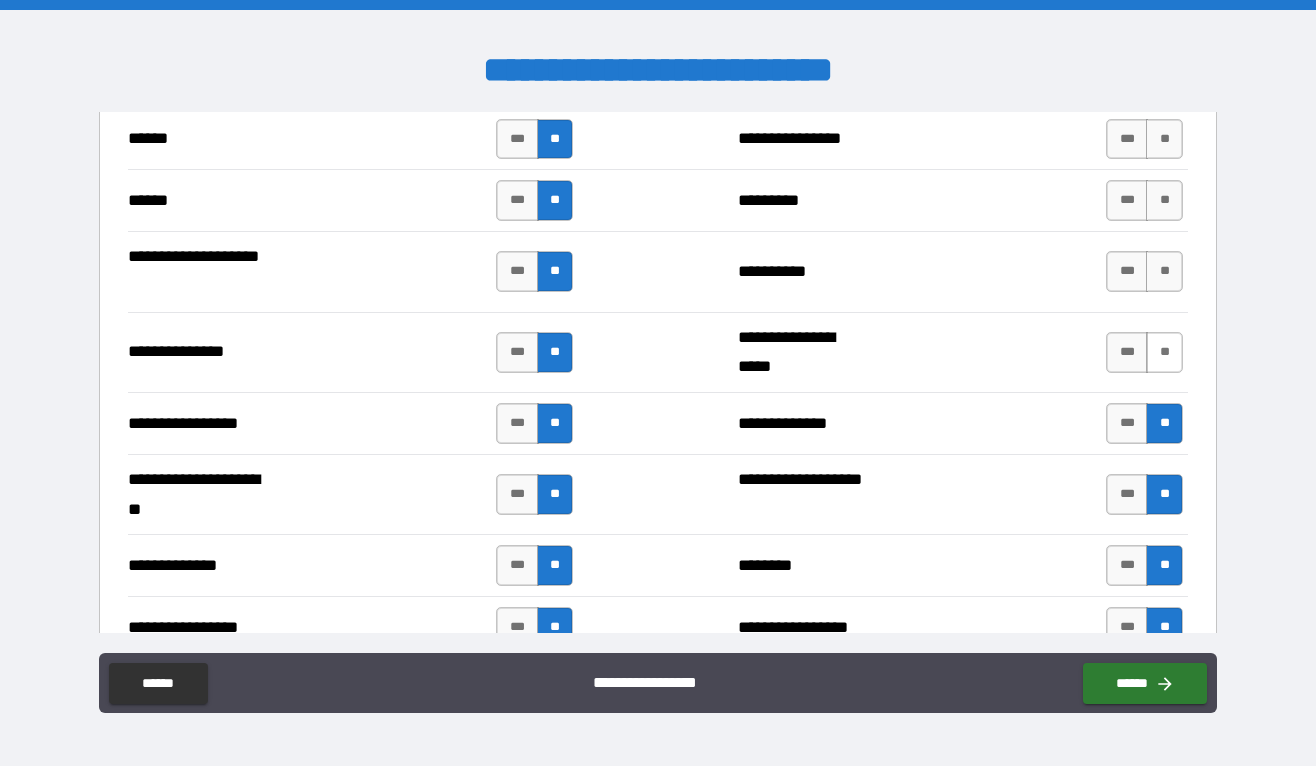 click on "**" at bounding box center (1164, 352) 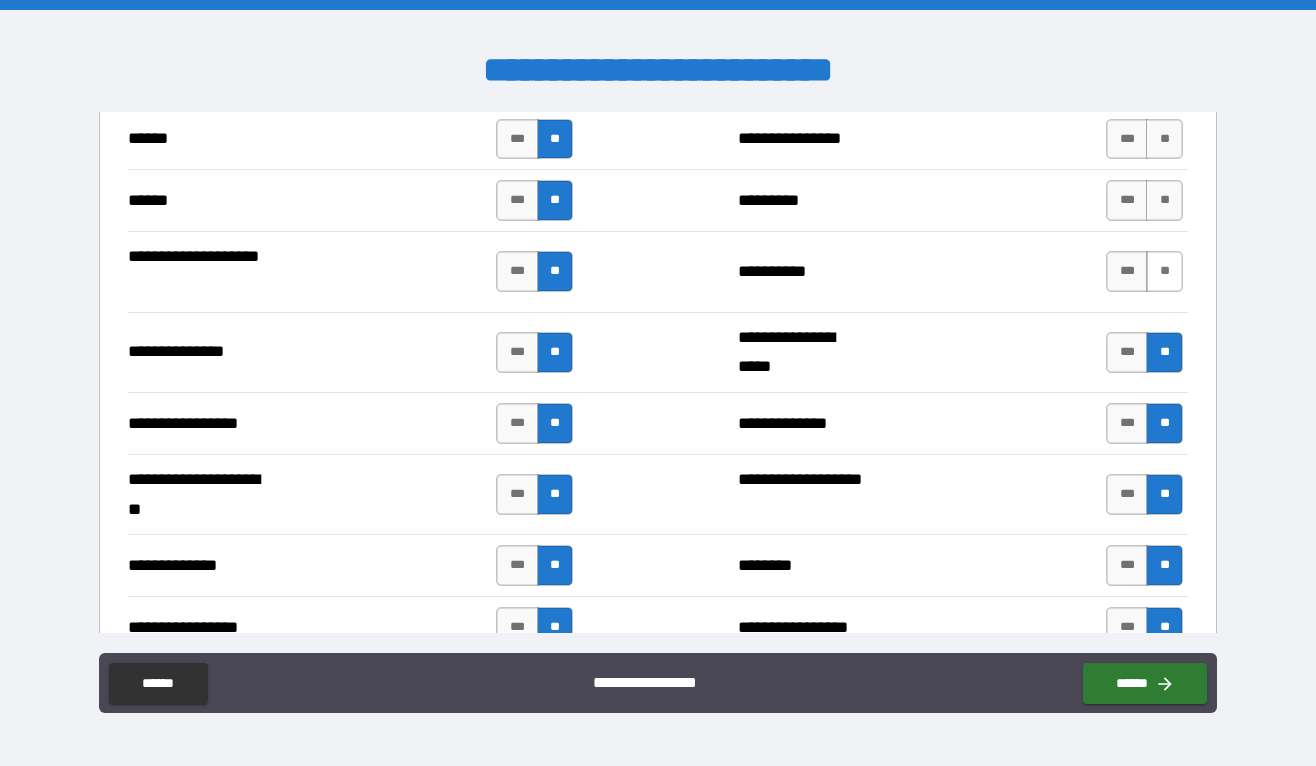 click on "**" at bounding box center (1164, 271) 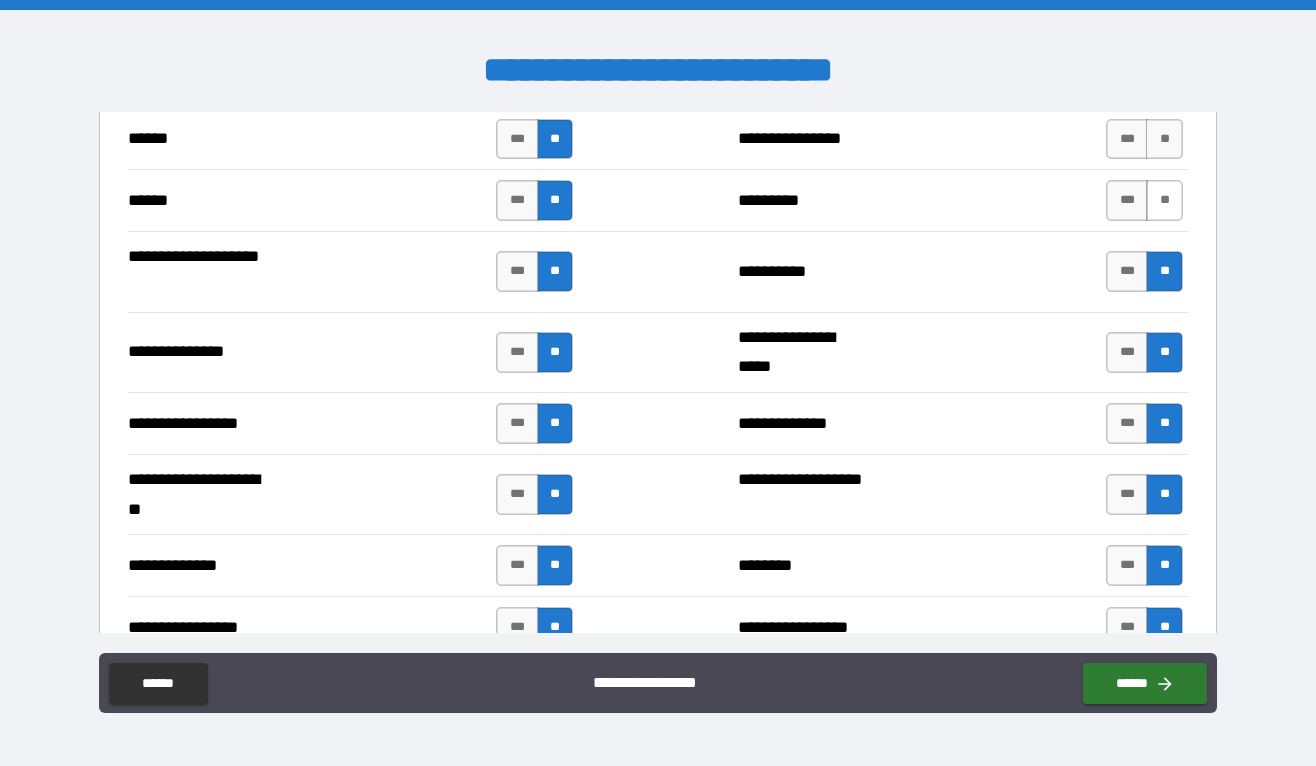 click on "**" at bounding box center (1164, 200) 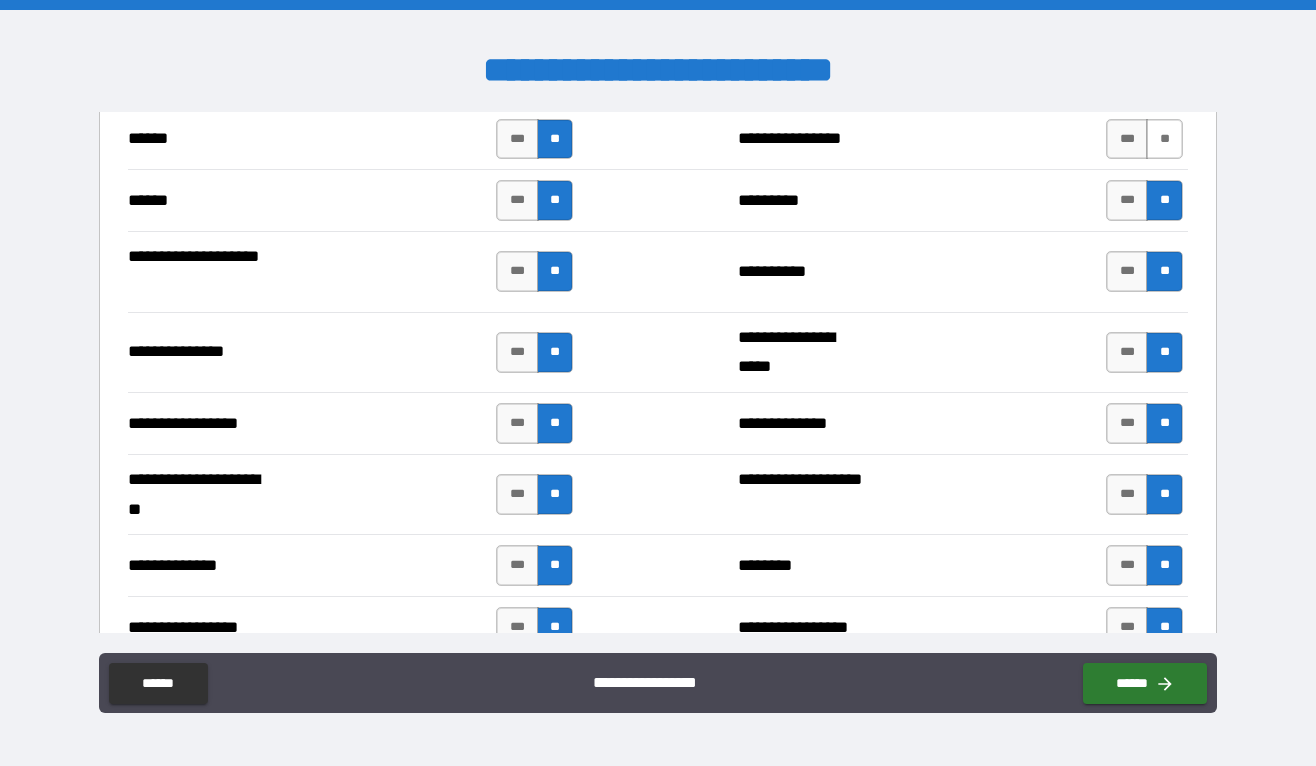 click on "**" at bounding box center (1164, 139) 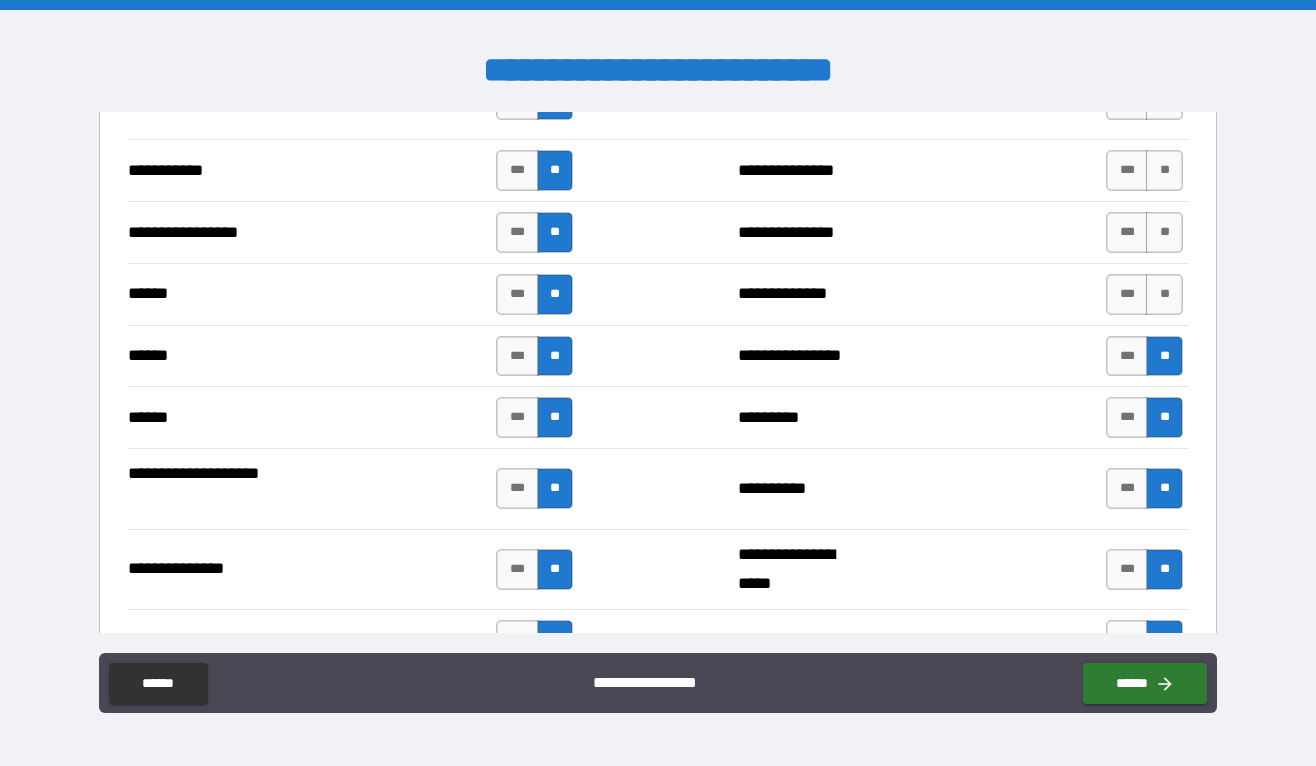 scroll, scrollTop: 2296, scrollLeft: 0, axis: vertical 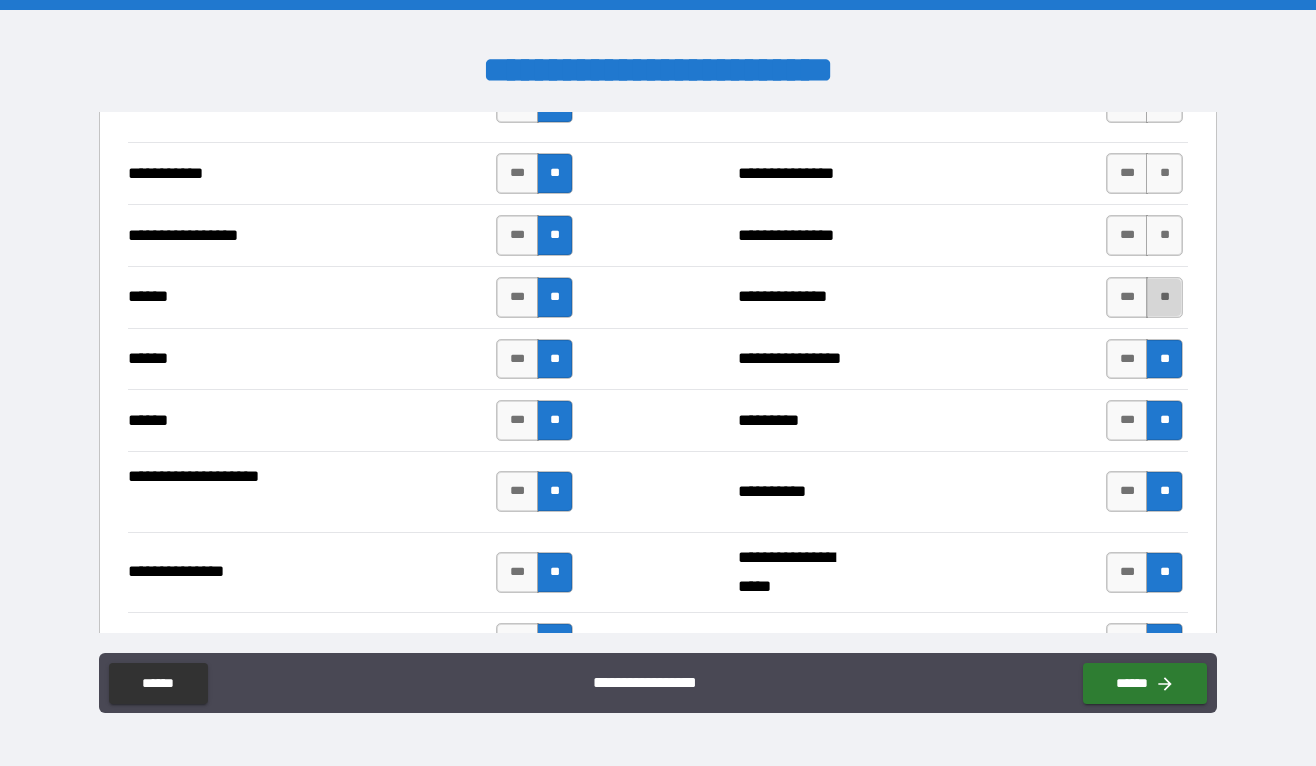 click on "**" at bounding box center [1164, 297] 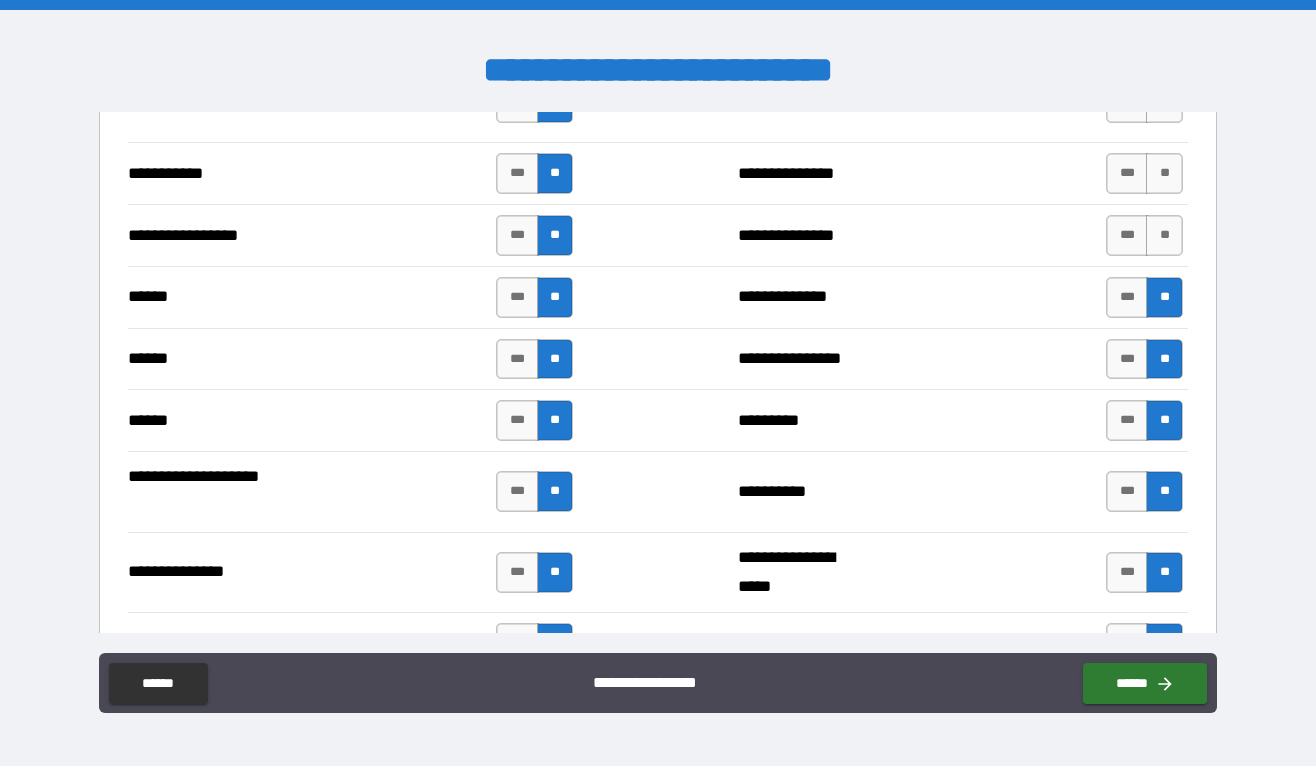 click on "**********" at bounding box center (658, 235) 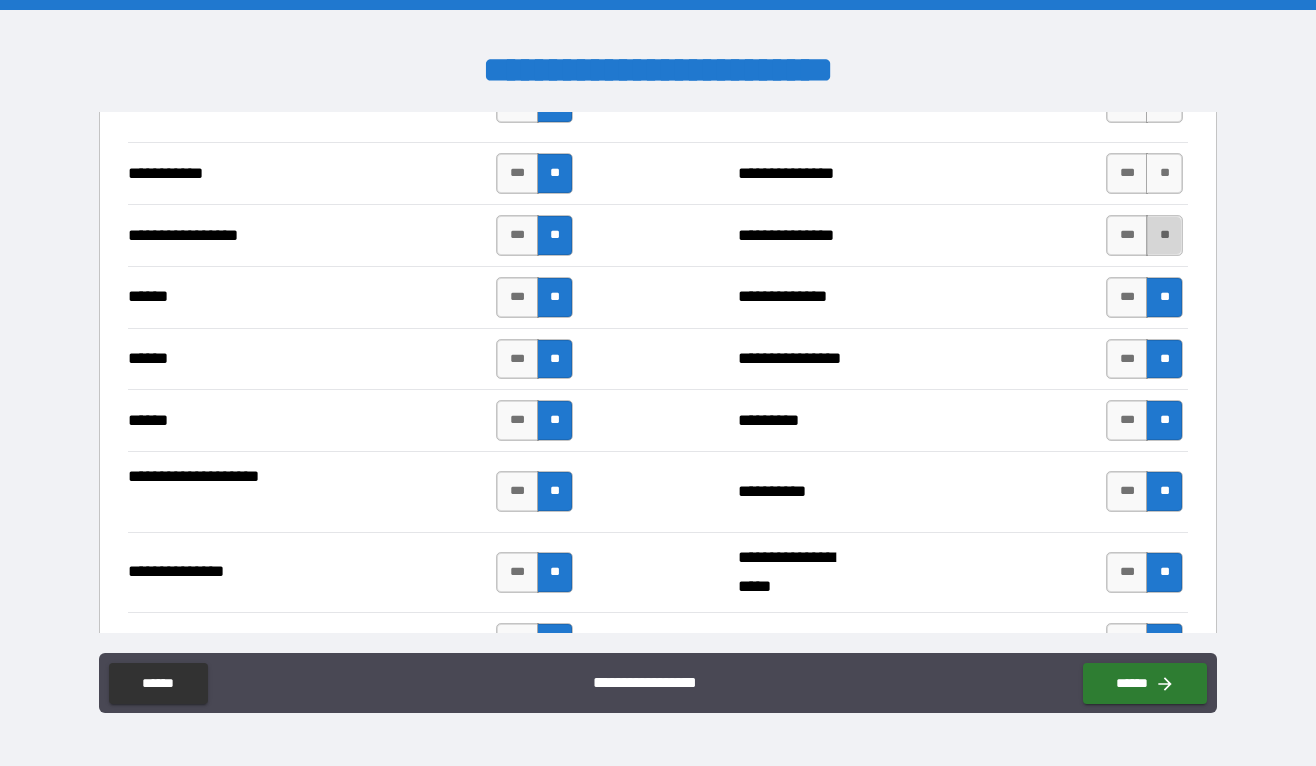 click on "**" at bounding box center [1164, 235] 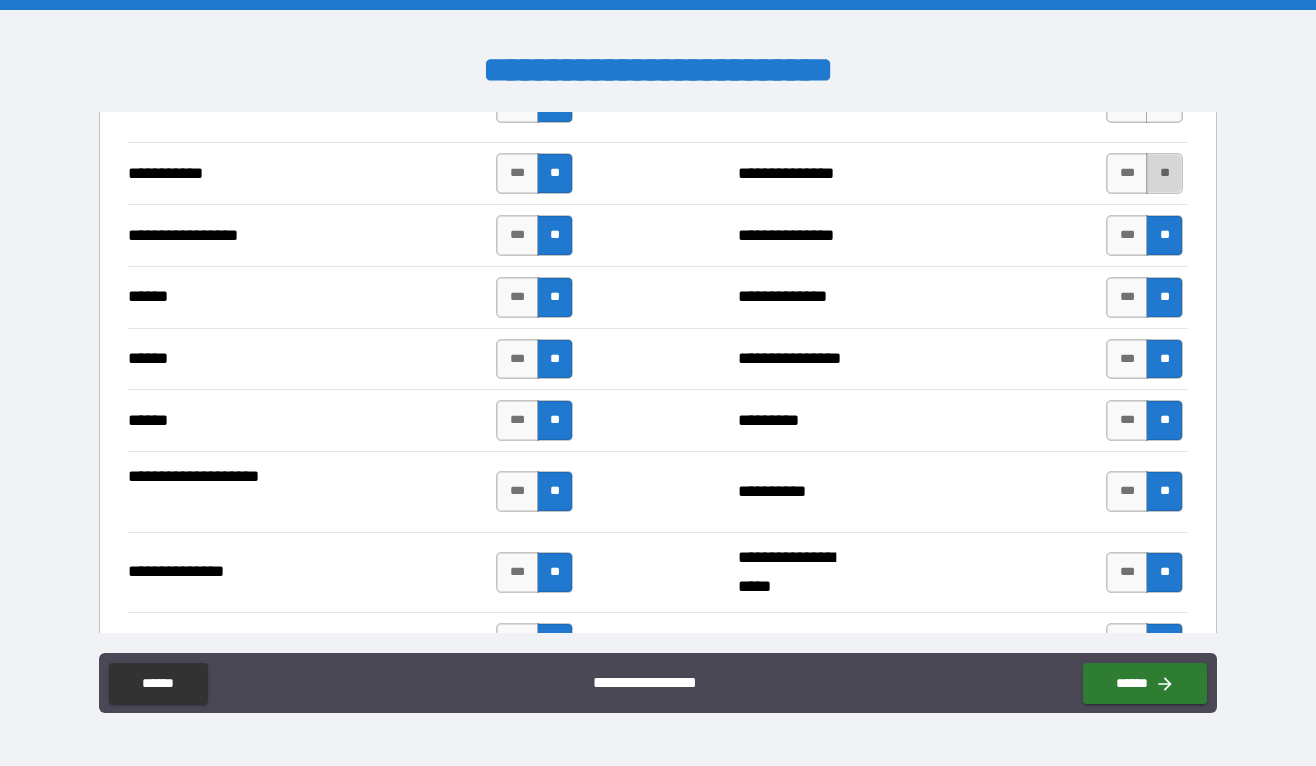 click on "**" at bounding box center [1164, 173] 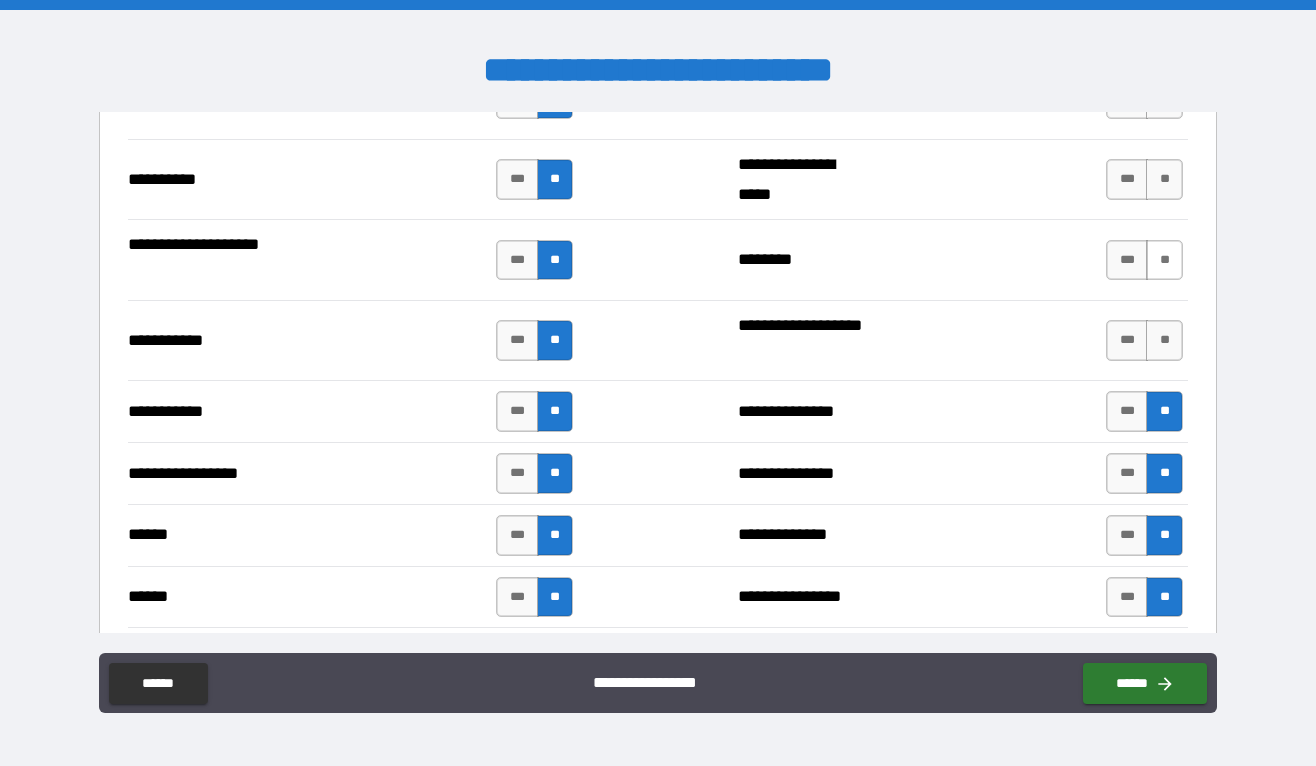 scroll, scrollTop: 2053, scrollLeft: 0, axis: vertical 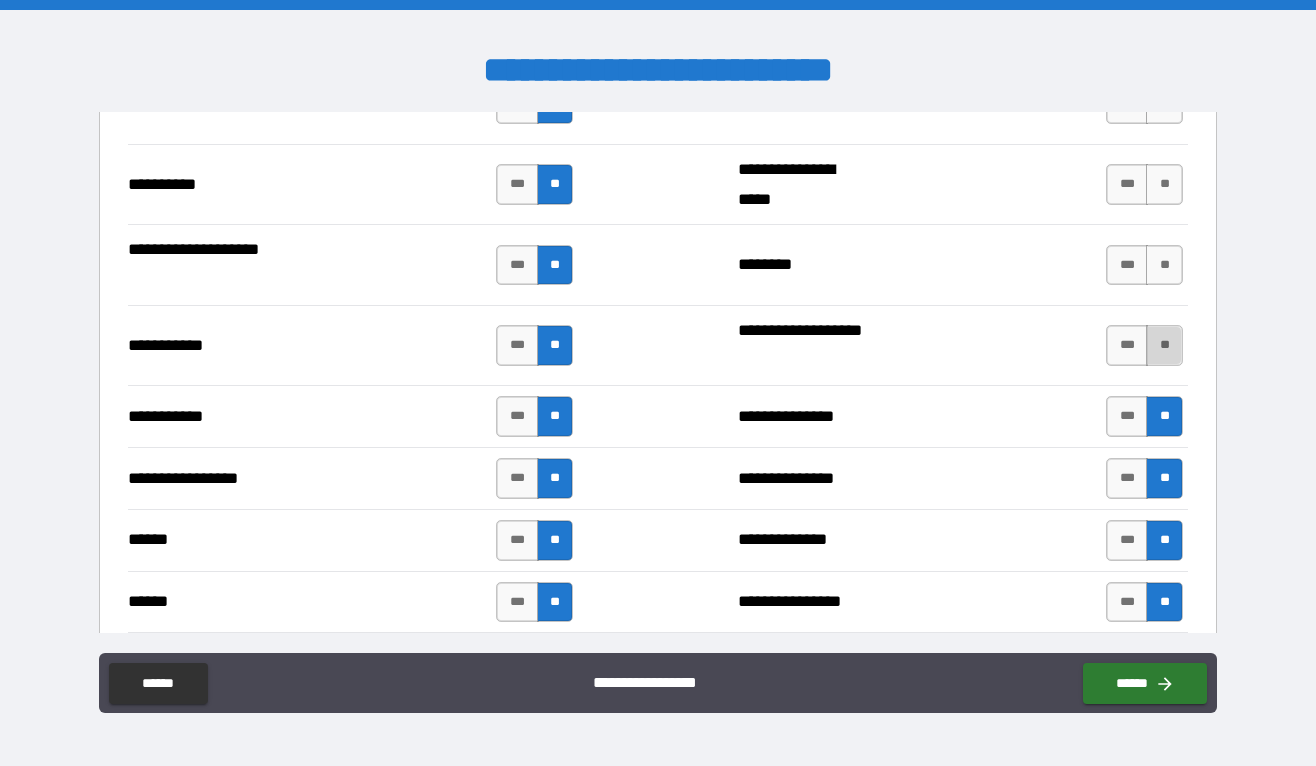 click on "**" at bounding box center (1164, 345) 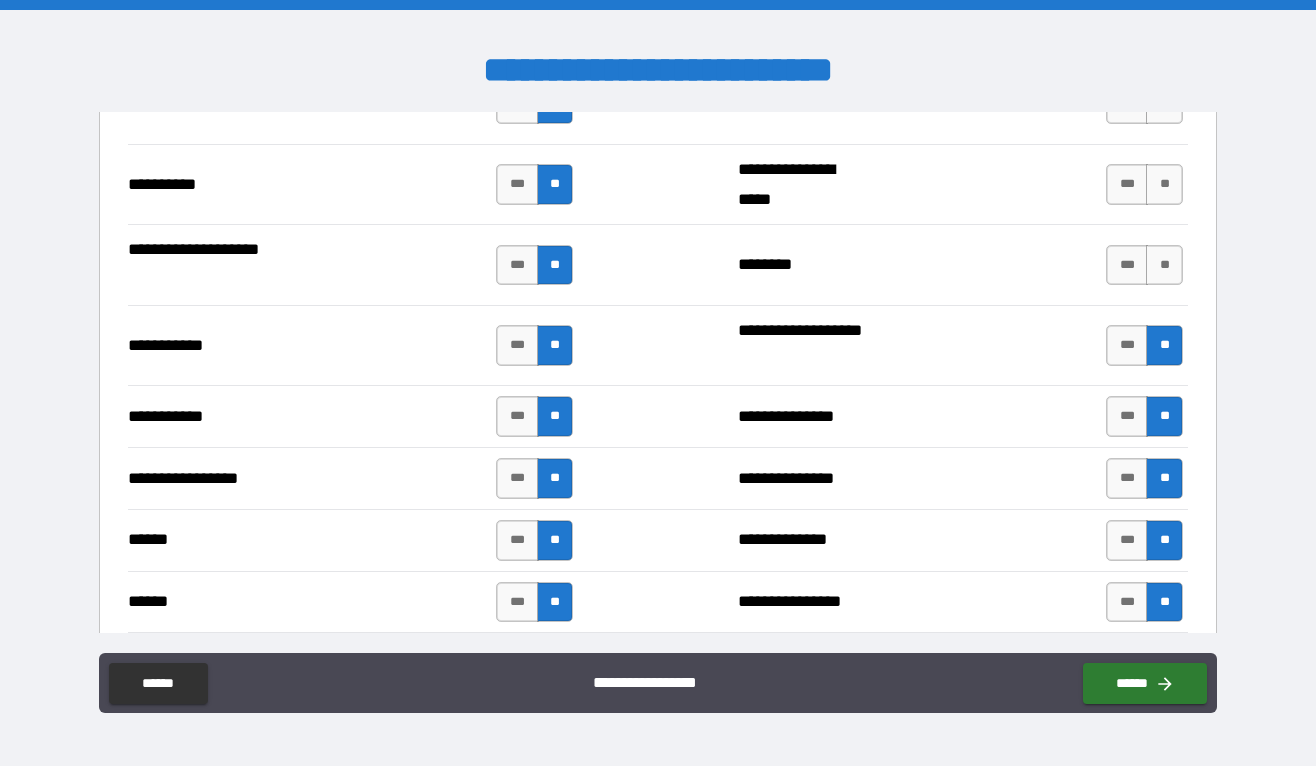 click on "*** **" at bounding box center (1144, 265) 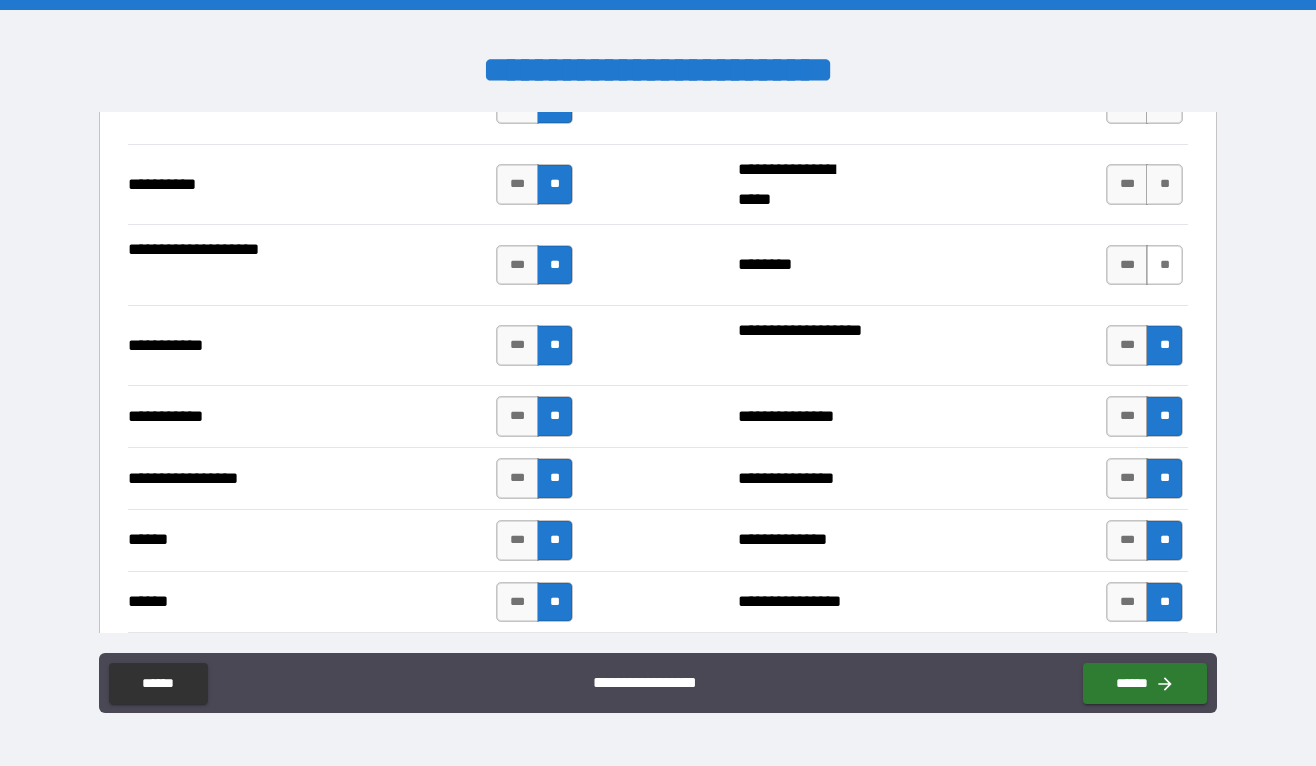 click on "**" at bounding box center [1164, 265] 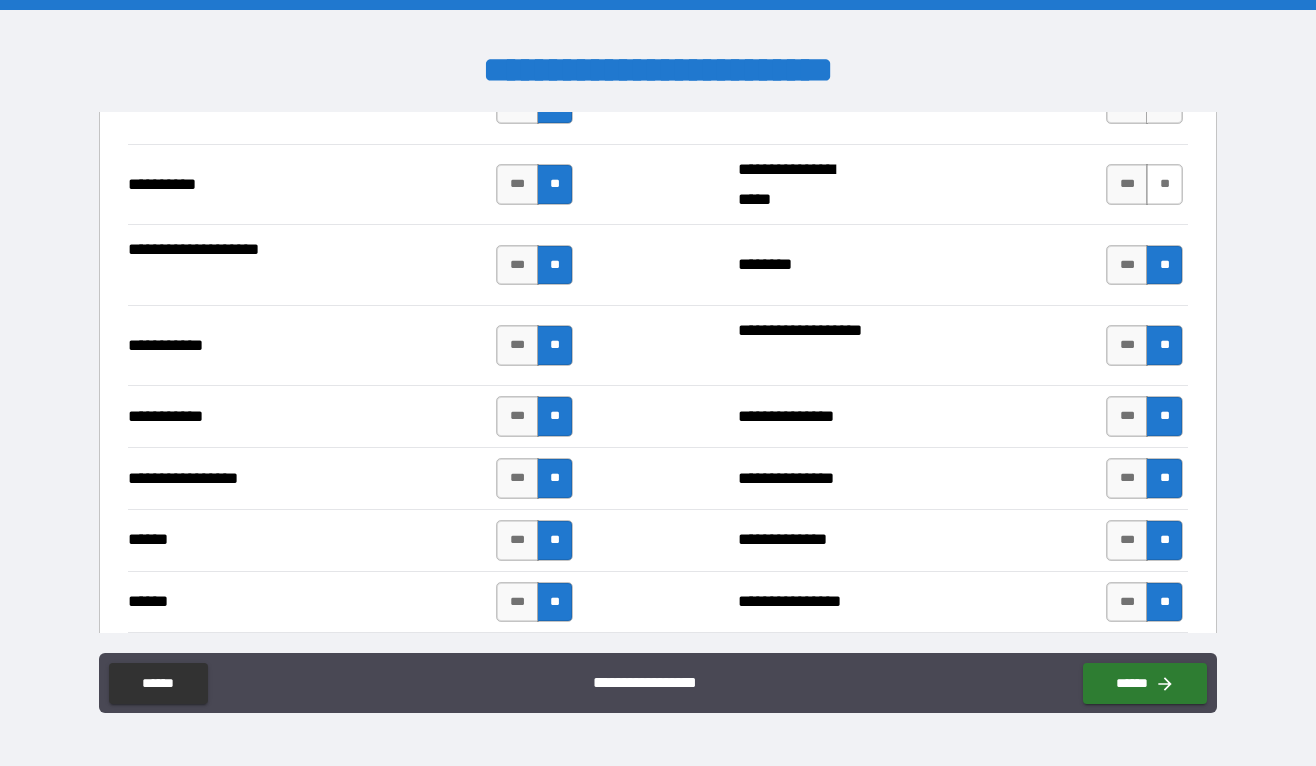 click on "**" at bounding box center (1164, 184) 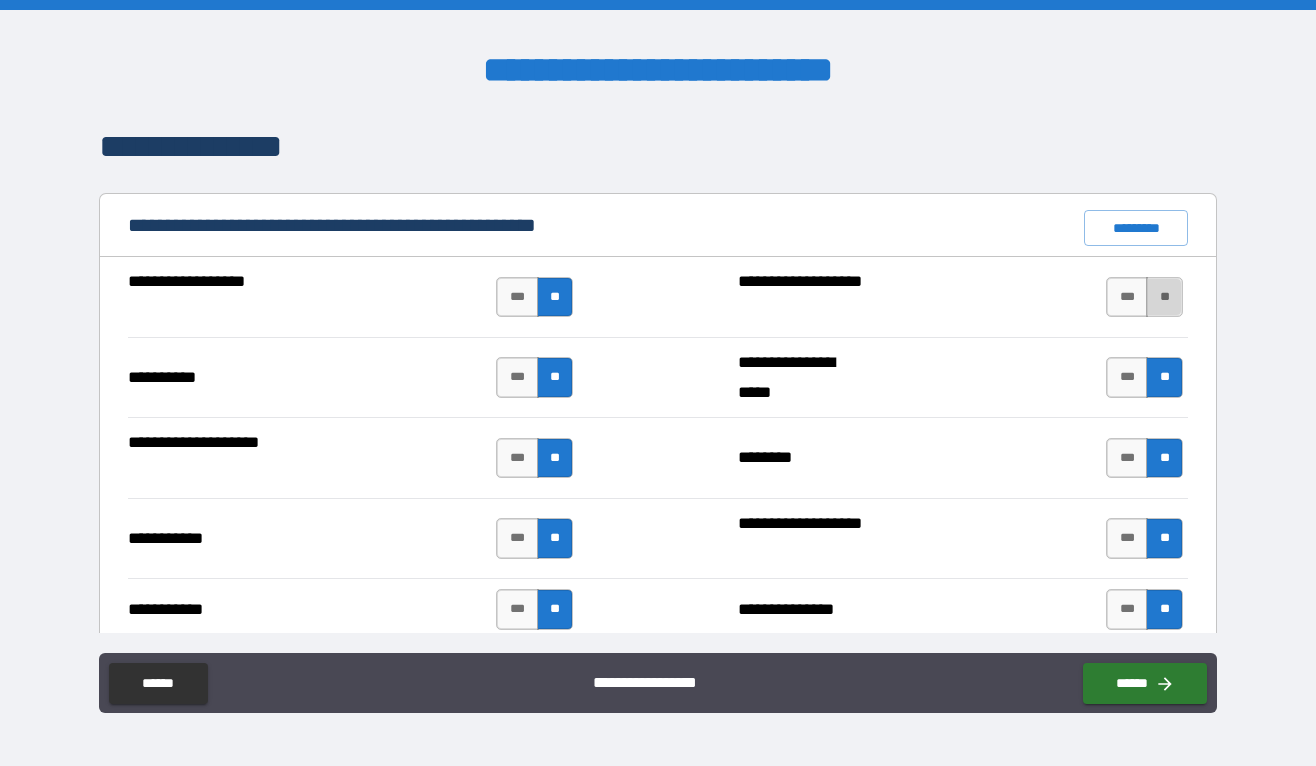 click on "**" at bounding box center (1164, 297) 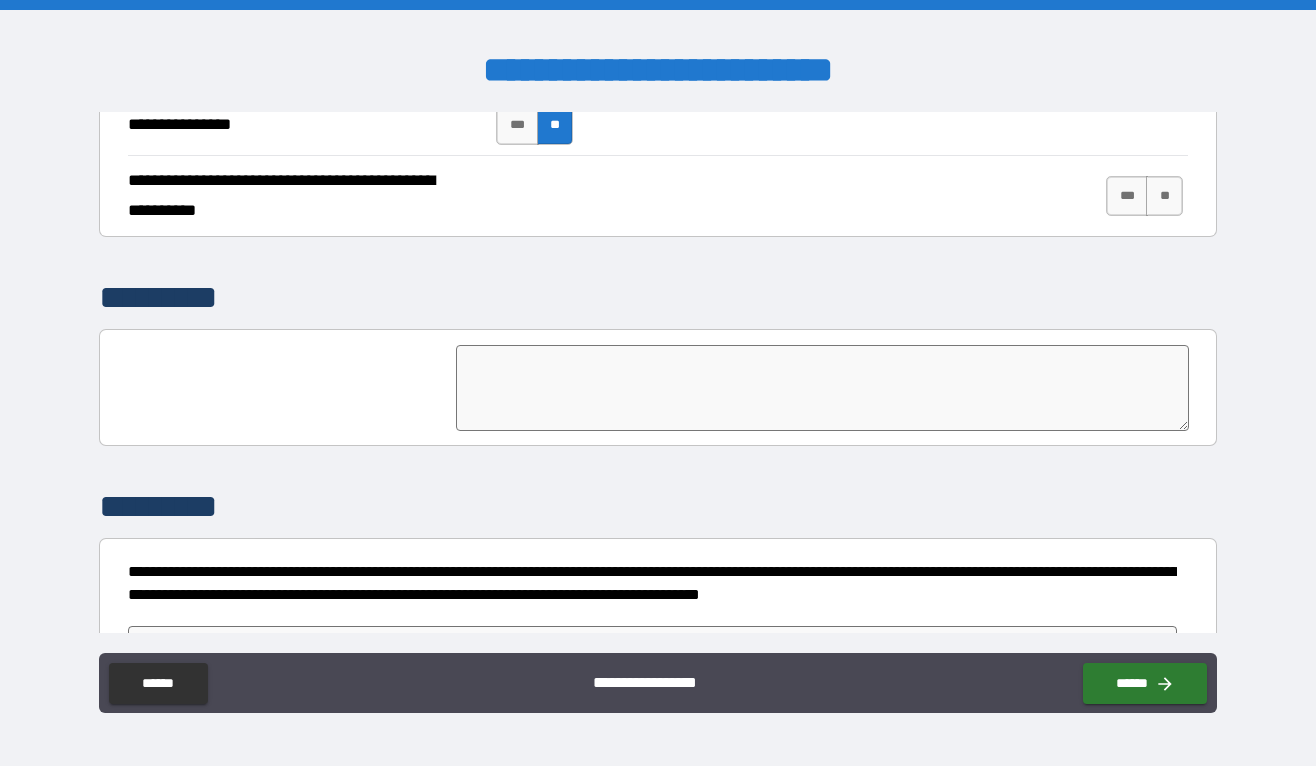 scroll, scrollTop: 4827, scrollLeft: 0, axis: vertical 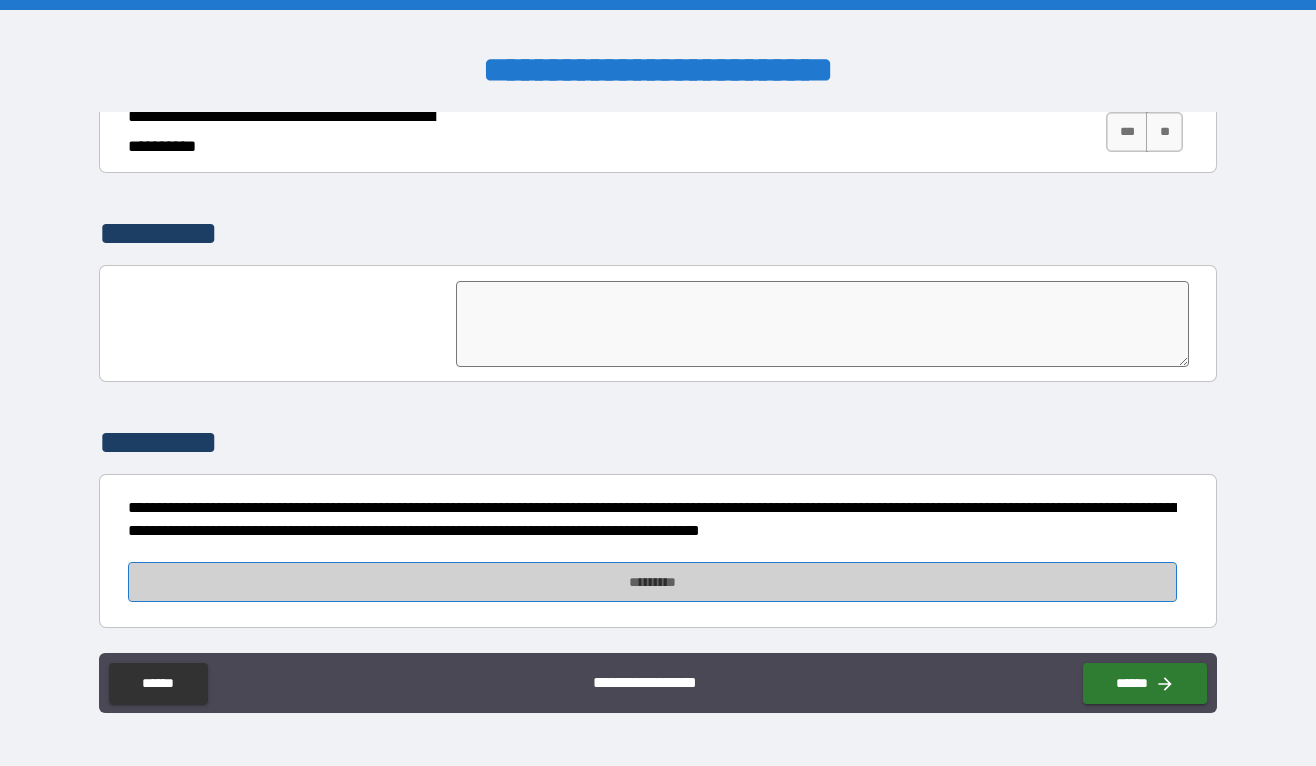 click on "*********" at bounding box center (652, 582) 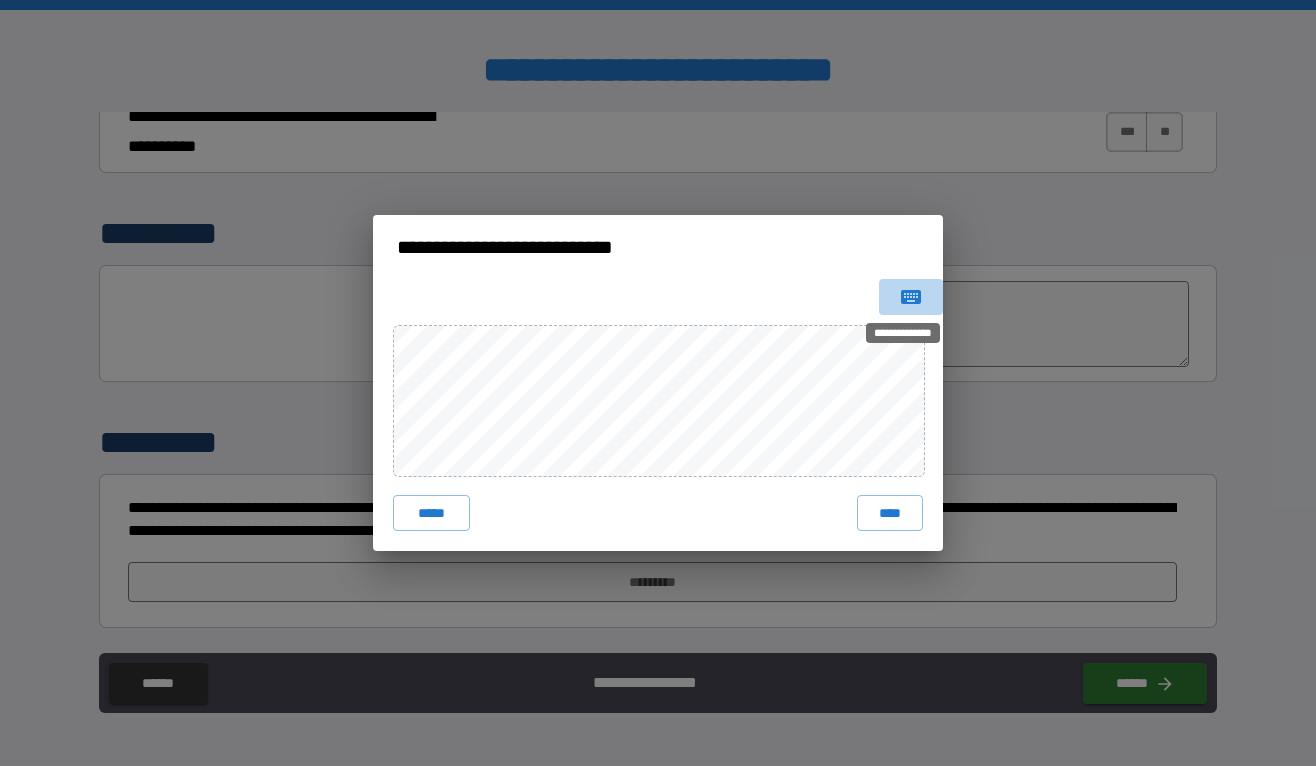 click 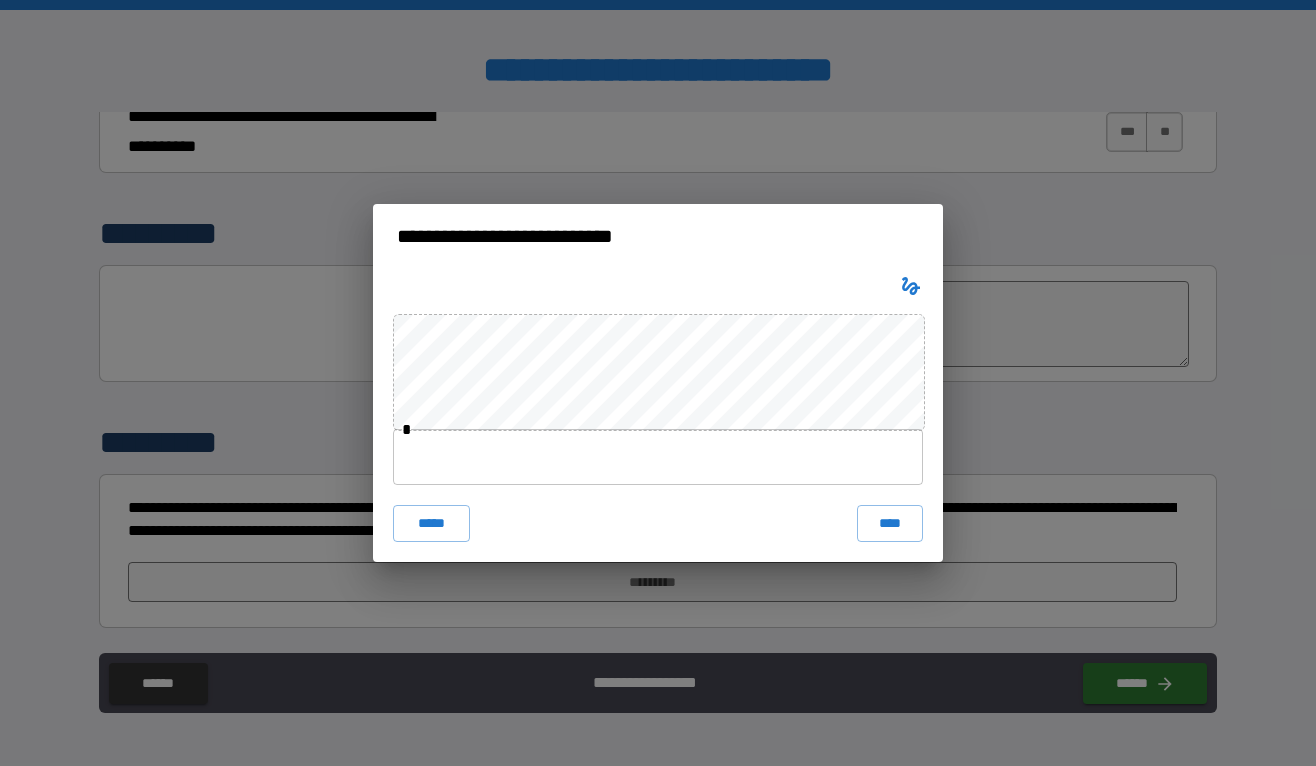 click at bounding box center [658, 457] 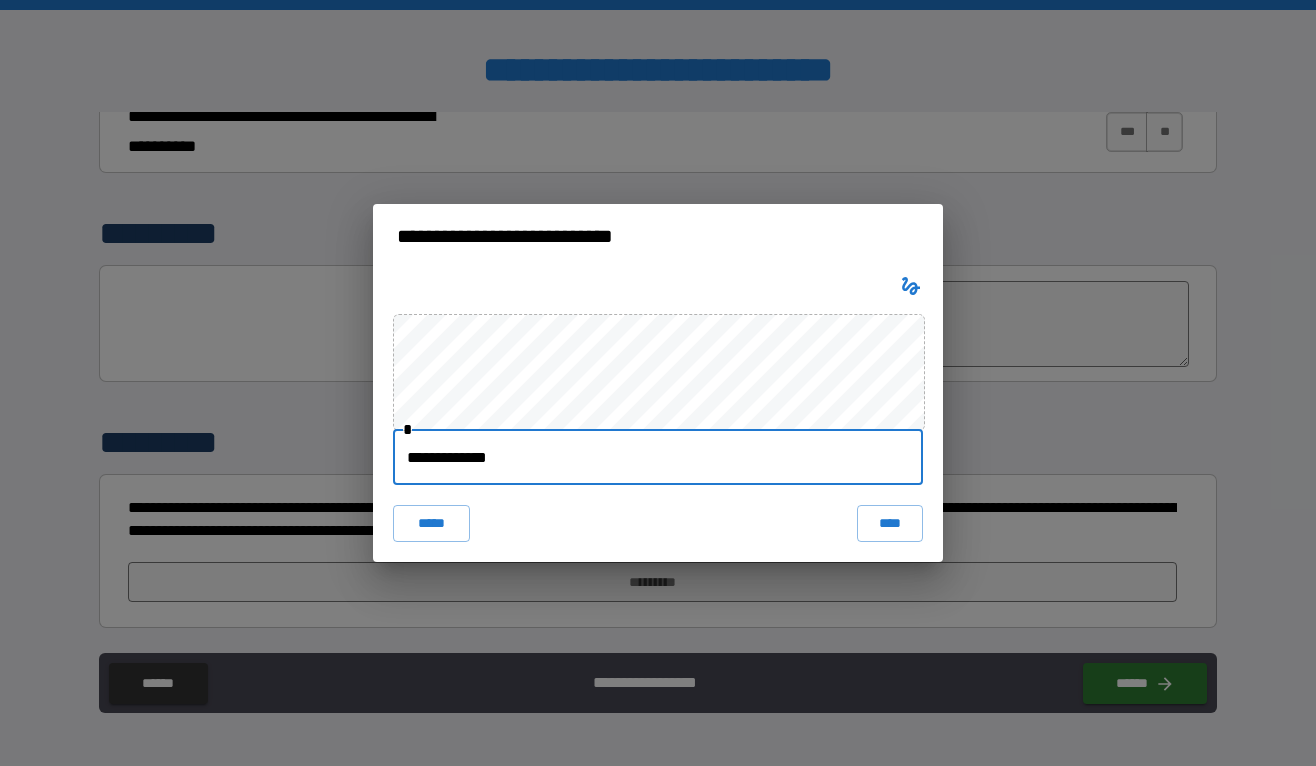 type on "**********" 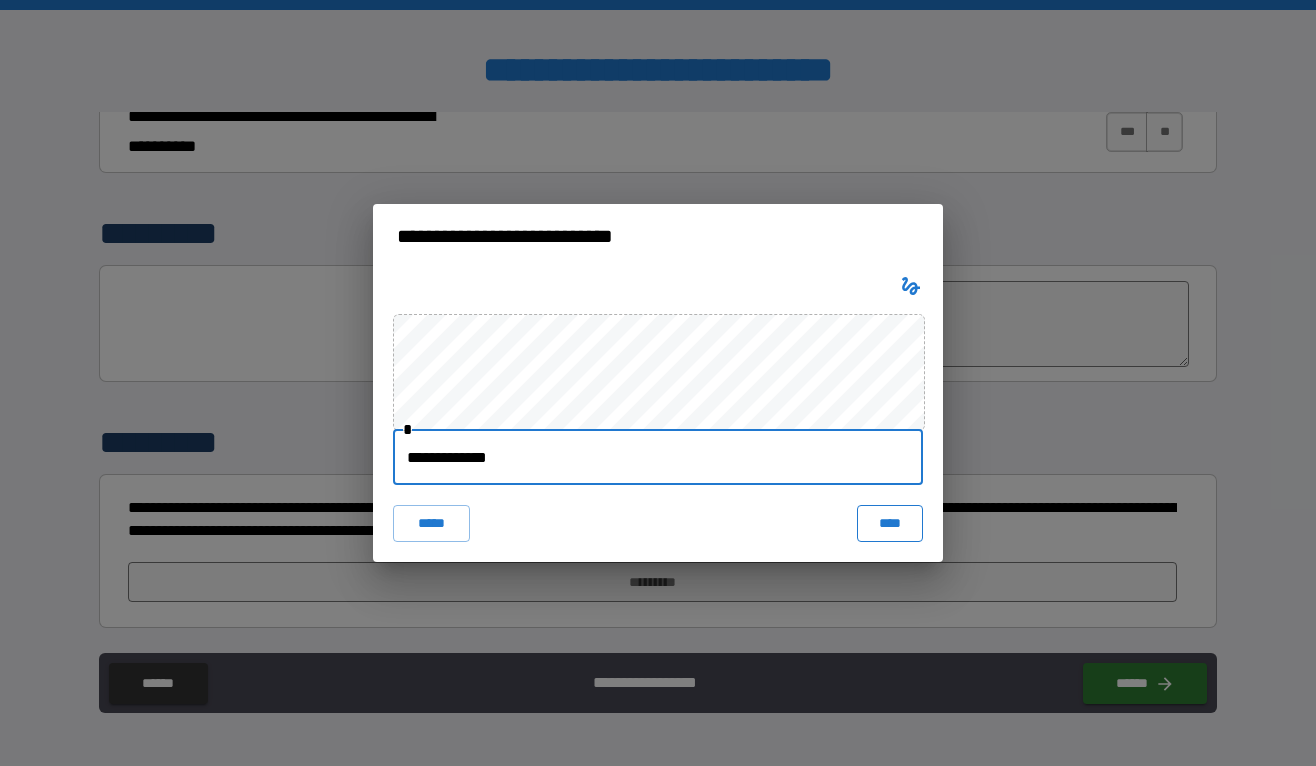 click on "****" at bounding box center [890, 523] 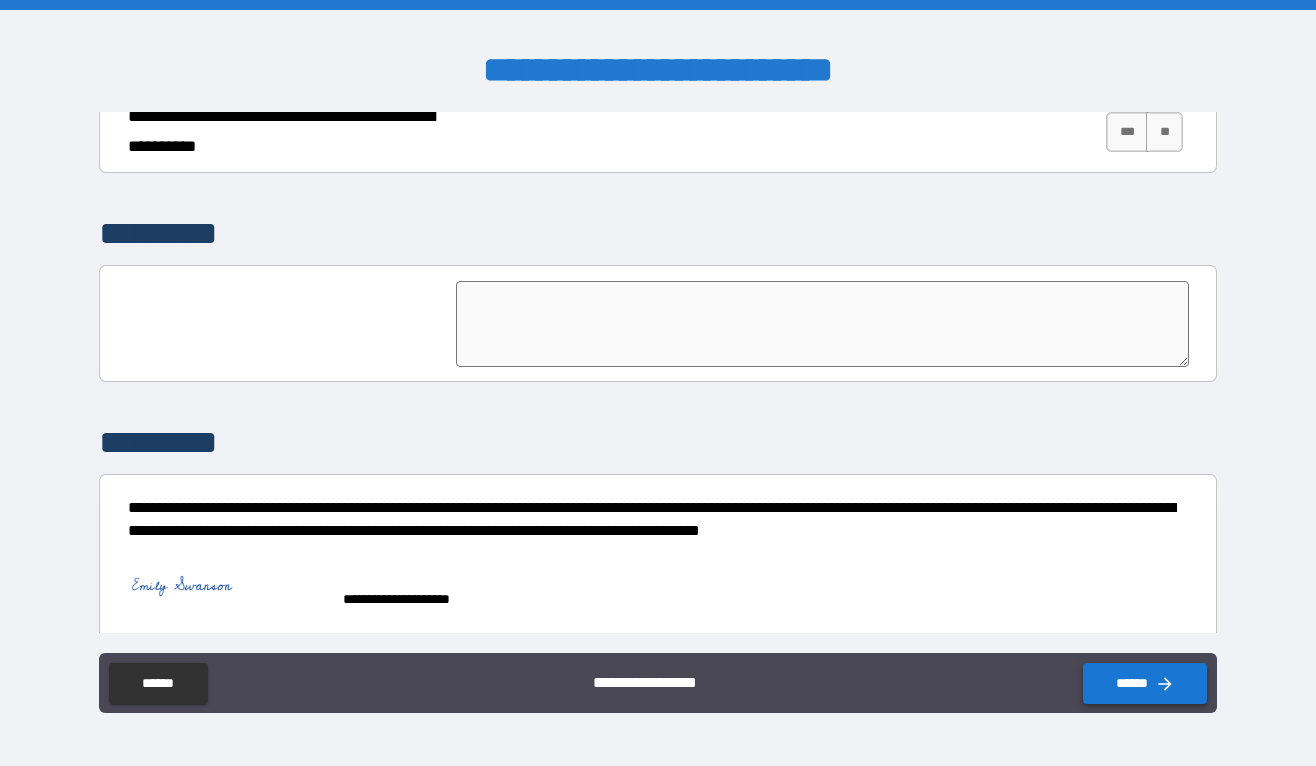 click on "******" at bounding box center (1145, 683) 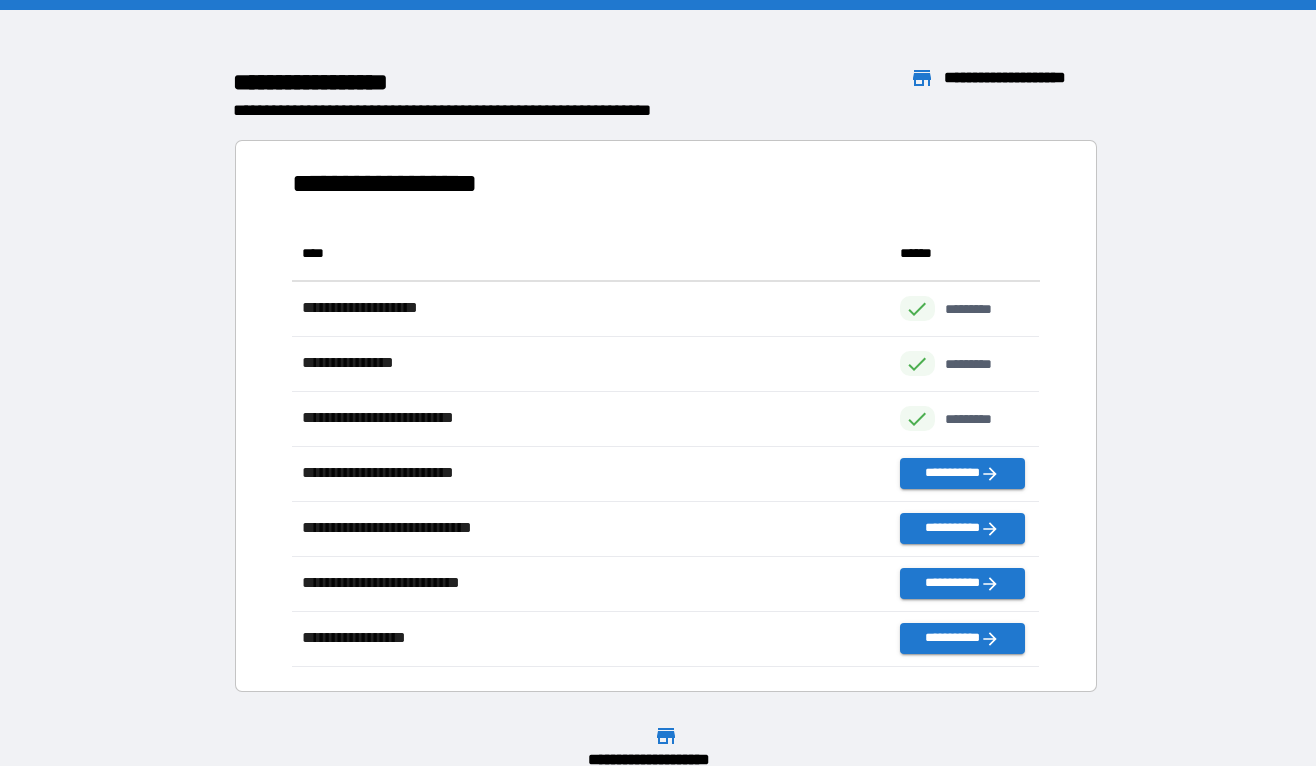 scroll, scrollTop: 1, scrollLeft: 0, axis: vertical 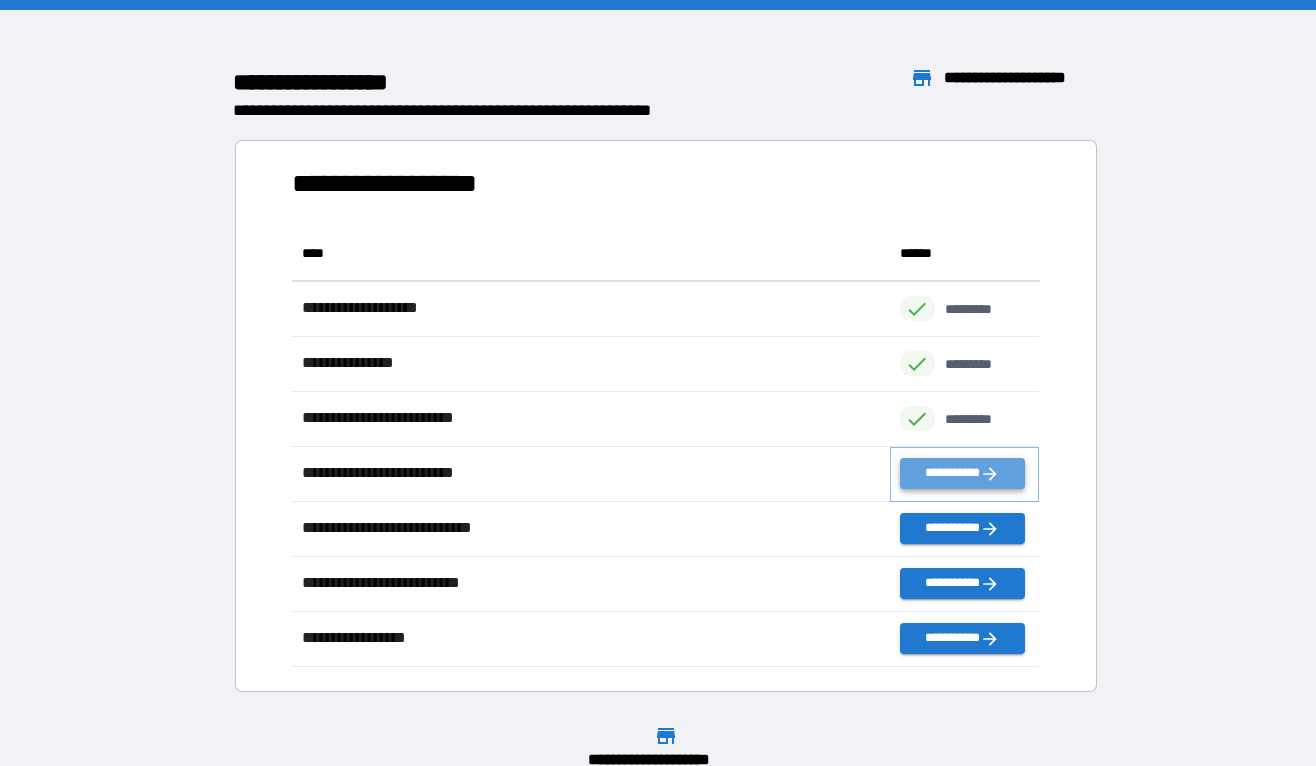 click on "**********" at bounding box center [962, 473] 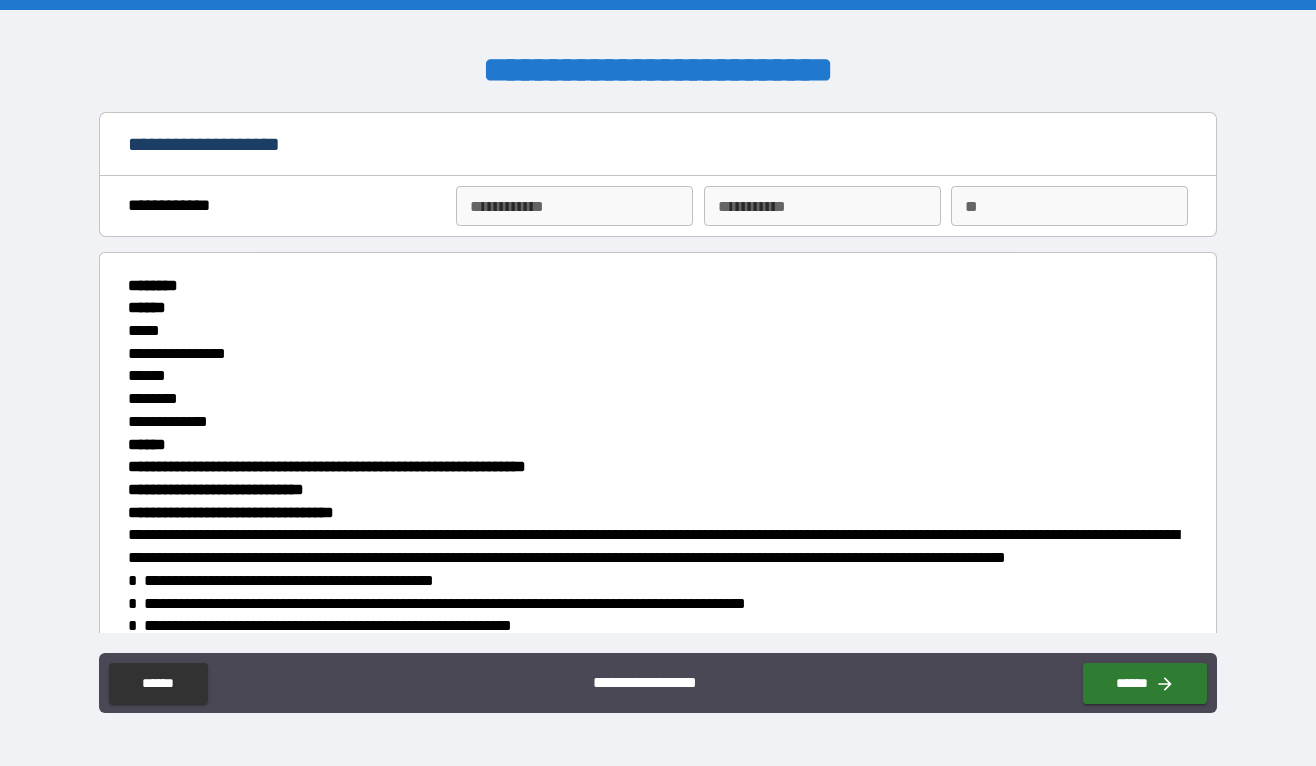 click on "**********" at bounding box center (574, 206) 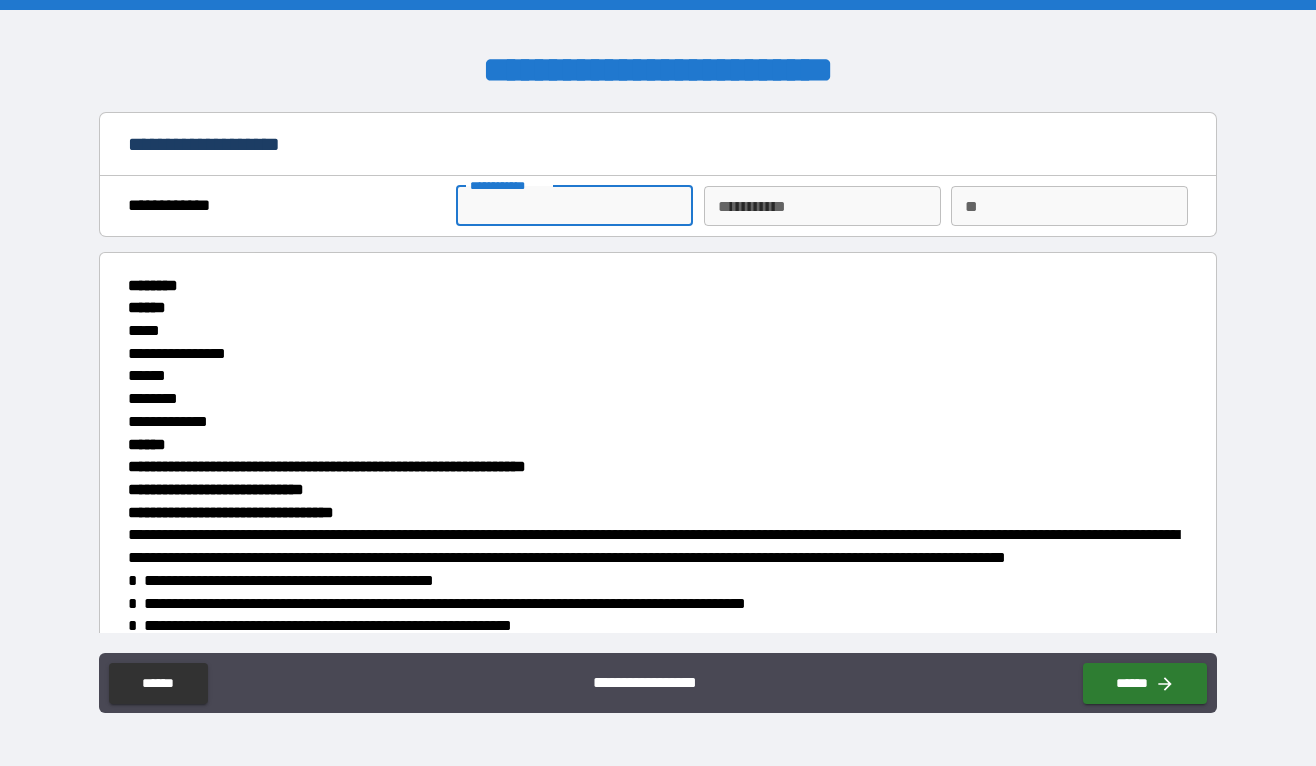 type on "*****" 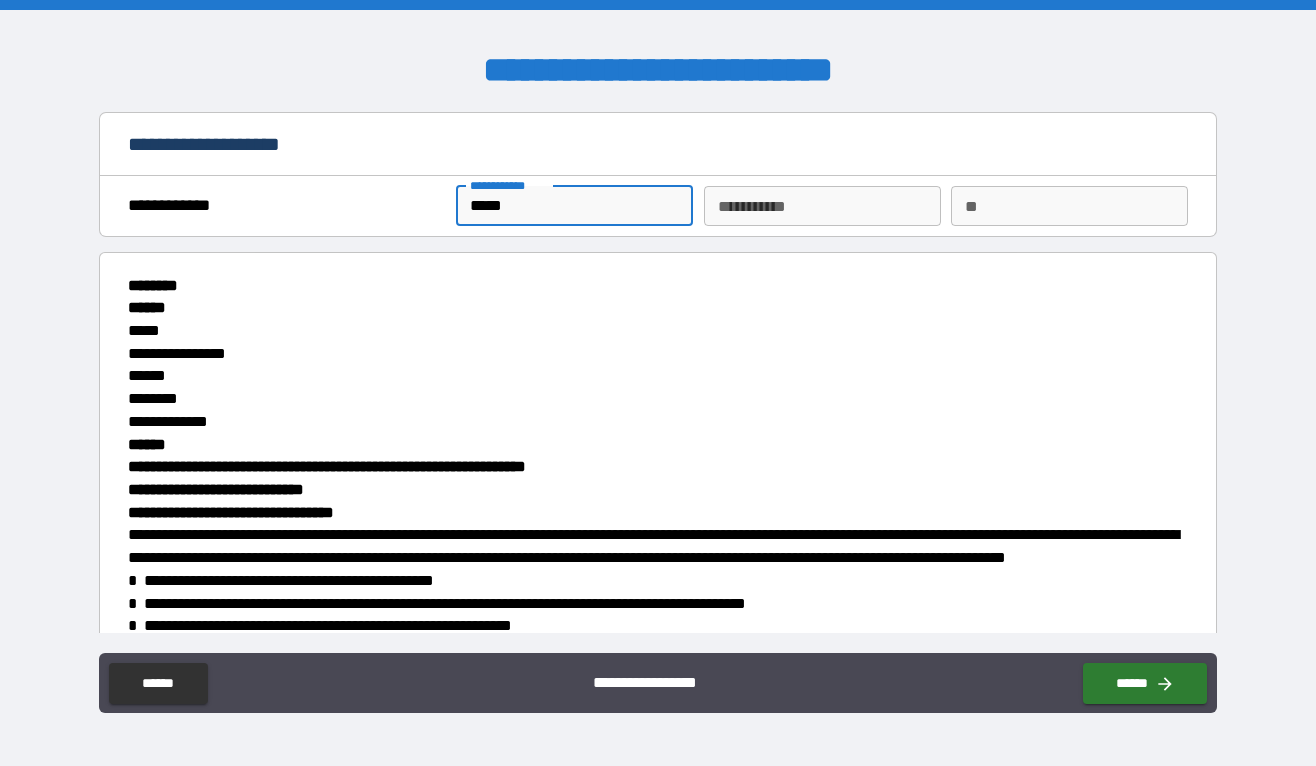 type on "*******" 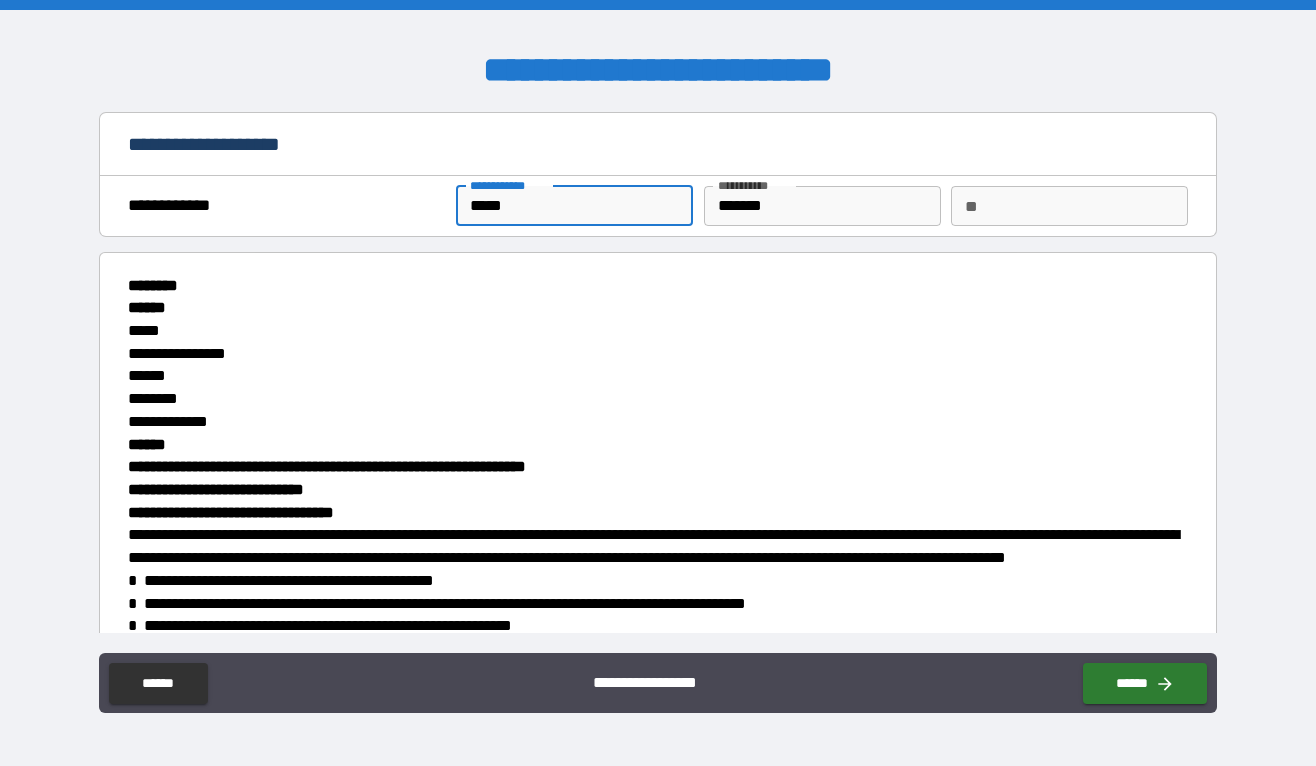 click on "**" at bounding box center [1069, 206] 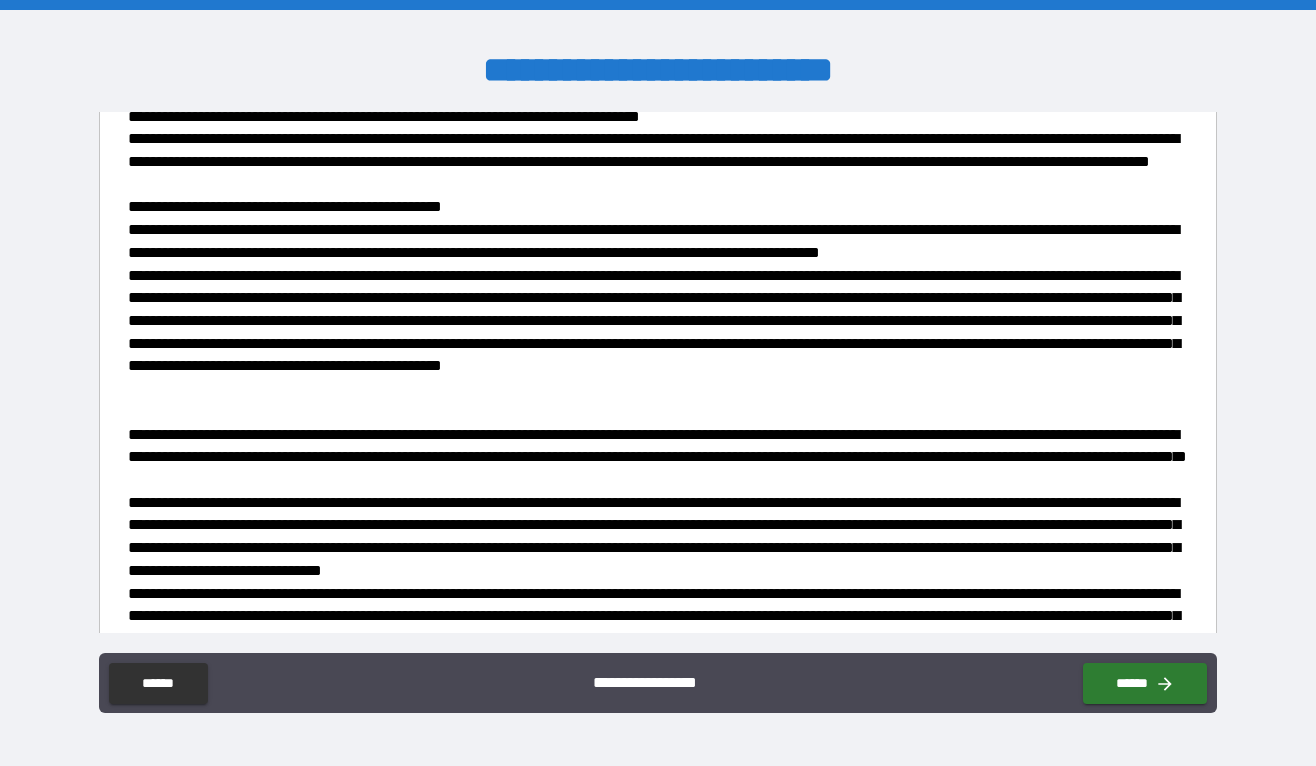 scroll, scrollTop: 2499, scrollLeft: 0, axis: vertical 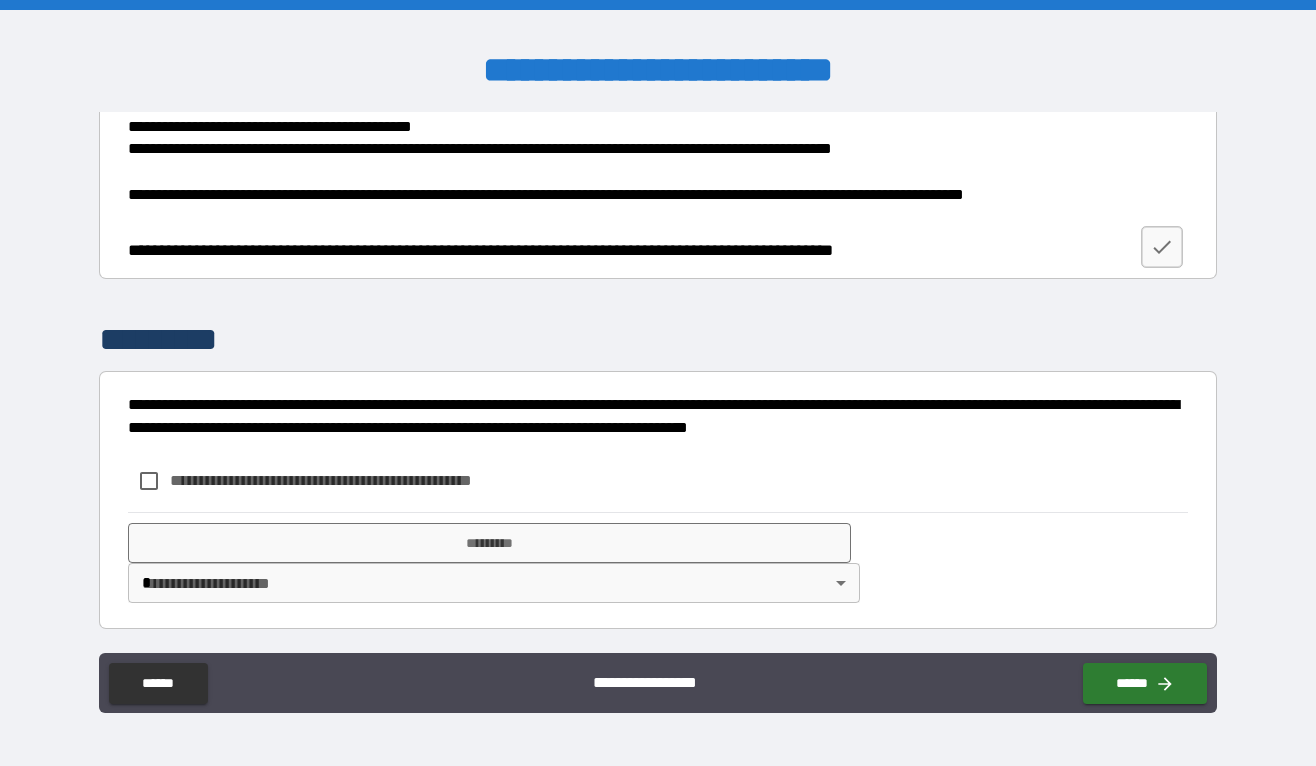 type on "*" 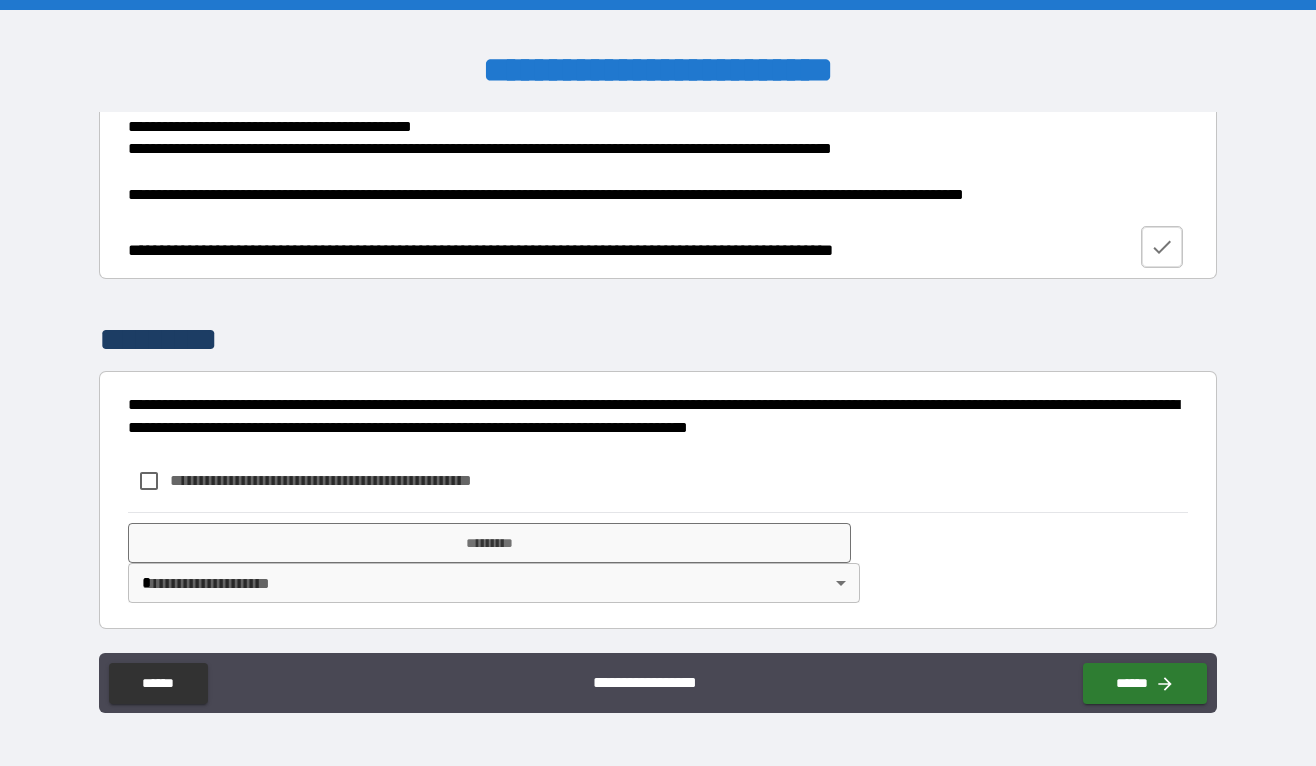 click at bounding box center [1162, 247] 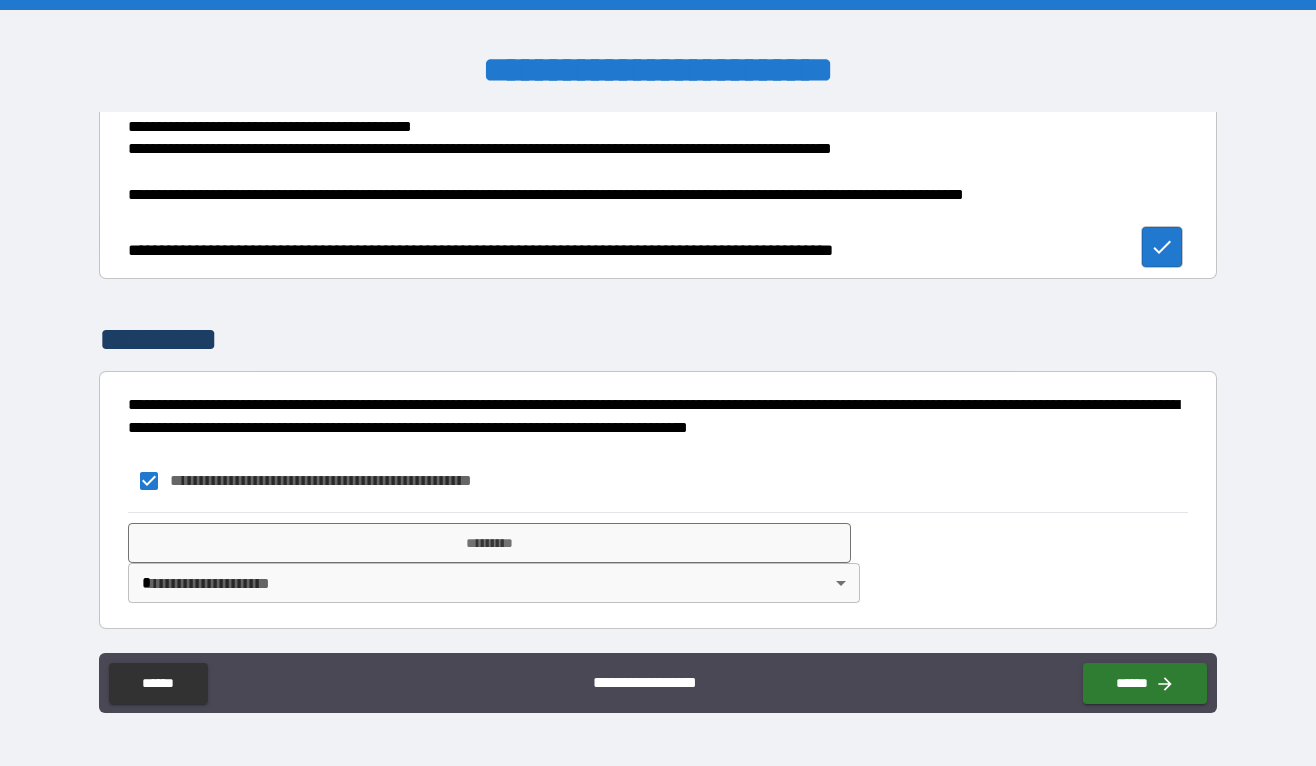 click on "**********" at bounding box center [658, 383] 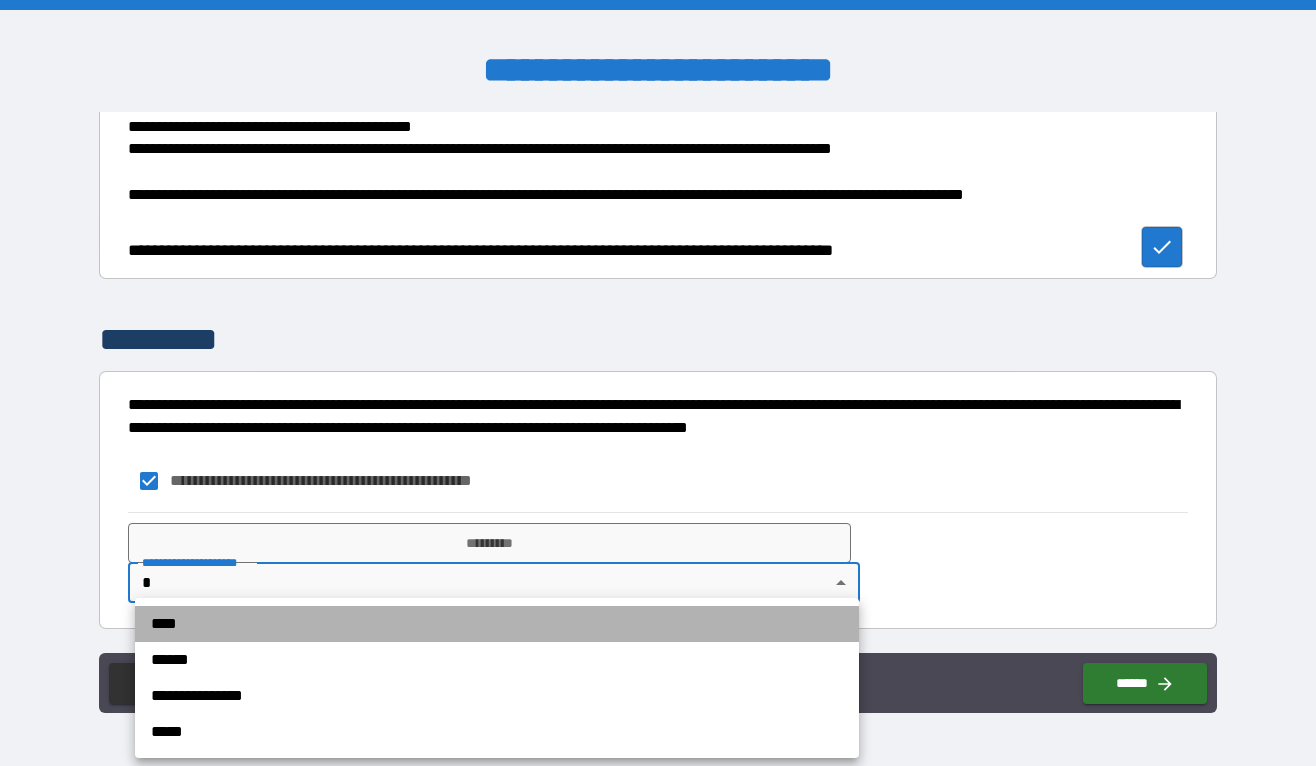 click on "****" at bounding box center [497, 624] 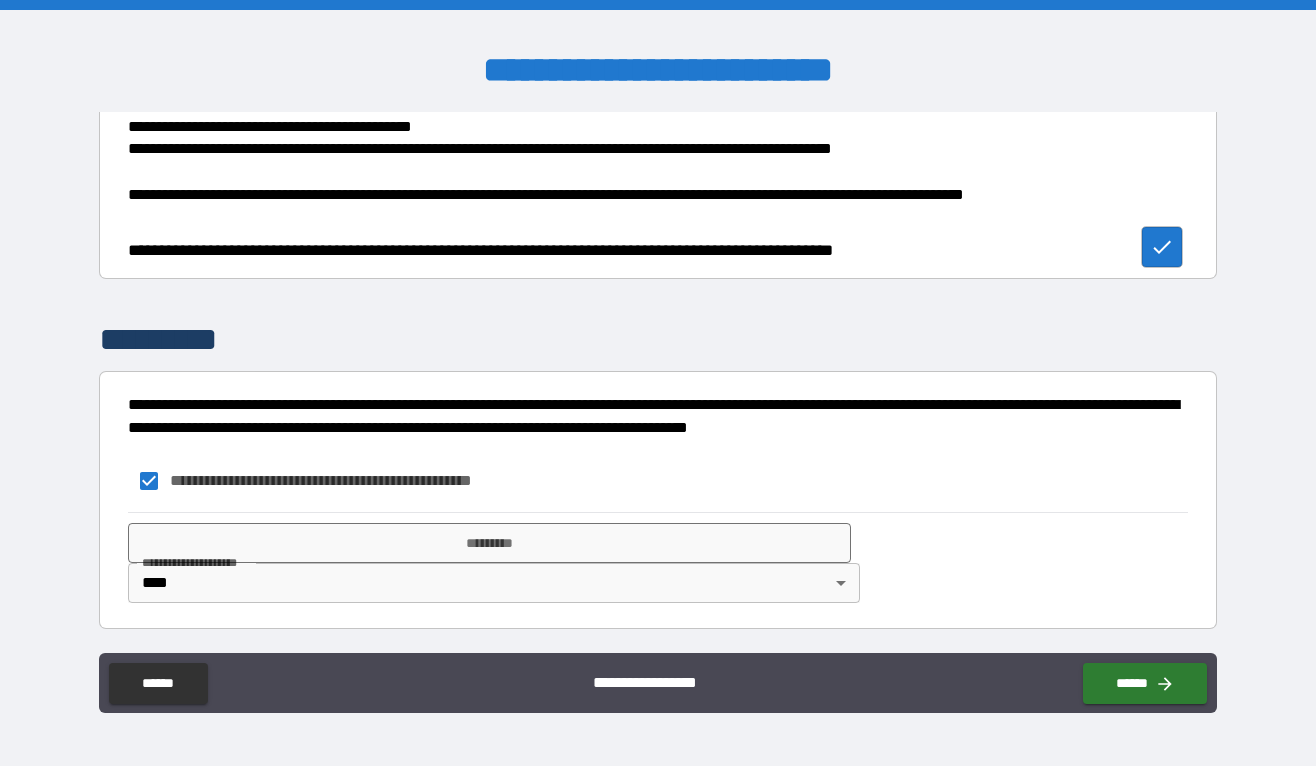 click on "**********" at bounding box center [658, 685] 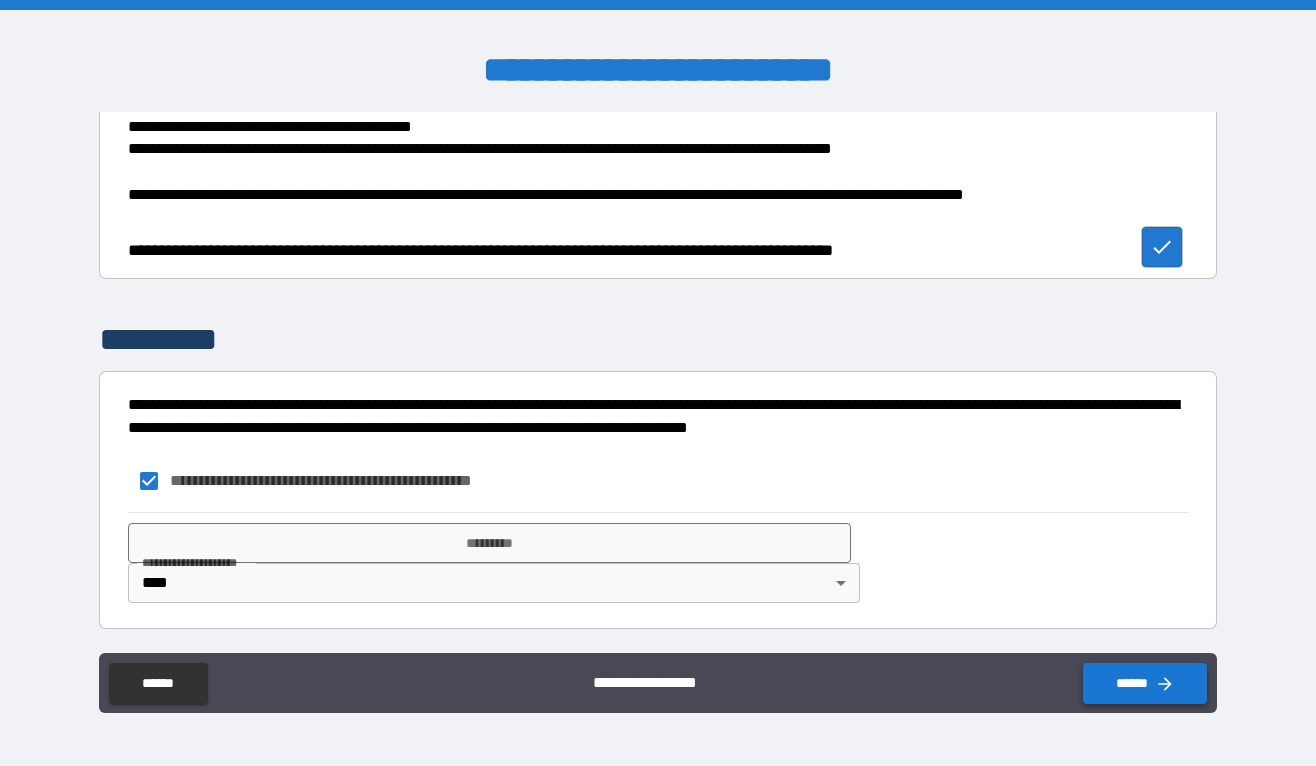 click 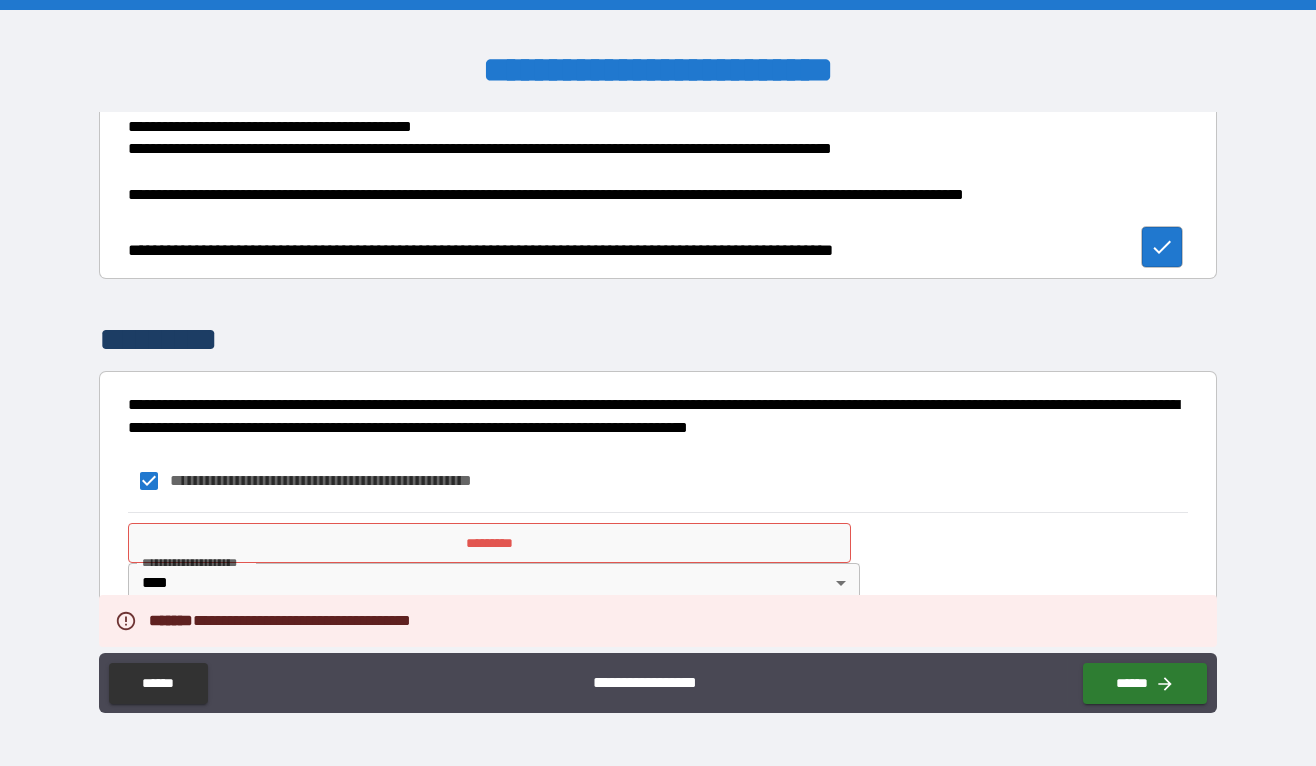 click on "*********" at bounding box center (490, 543) 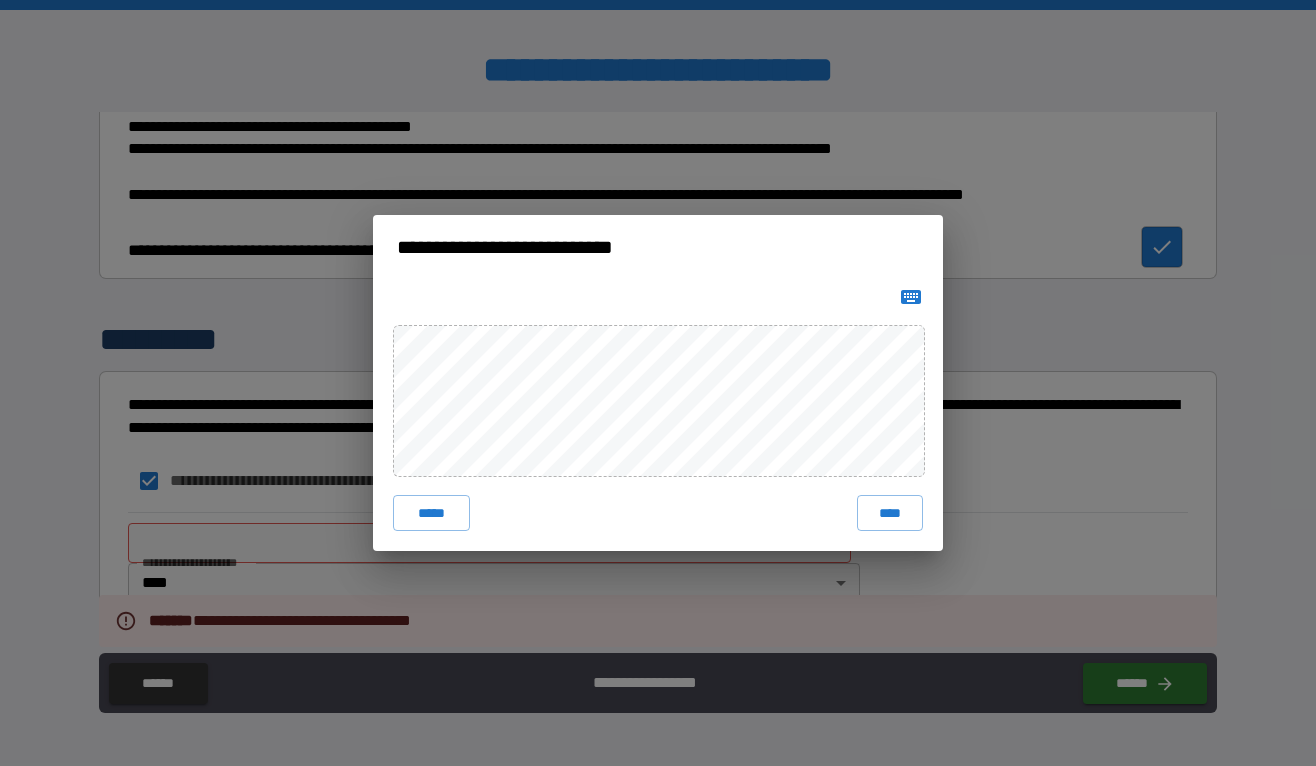 click 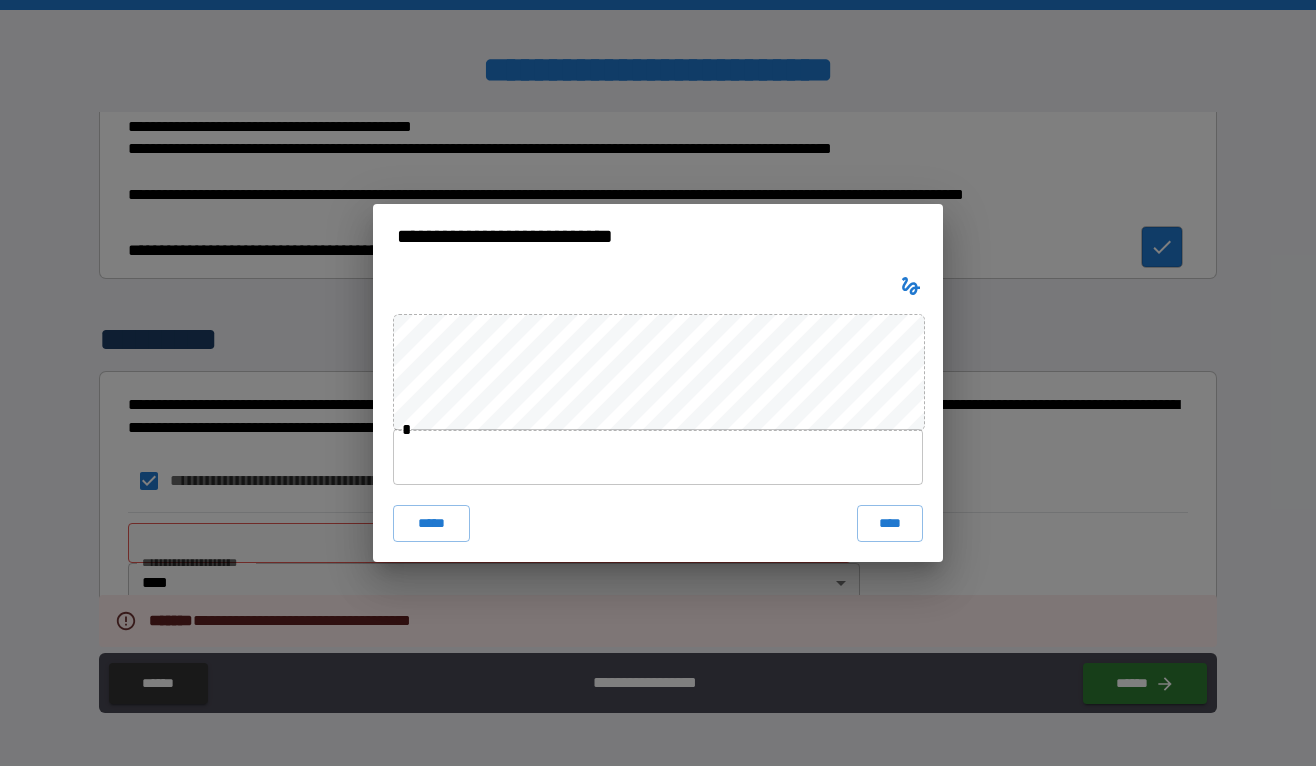 click at bounding box center (658, 457) 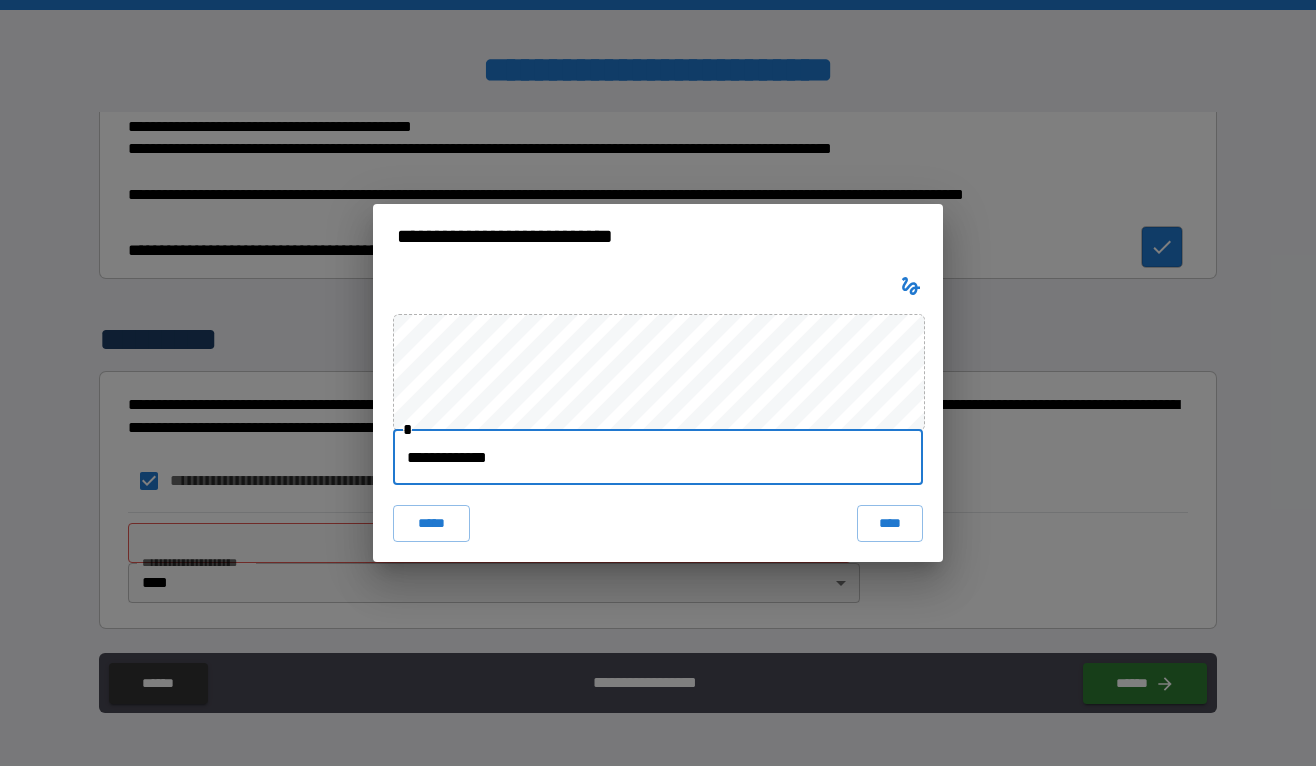 type on "**********" 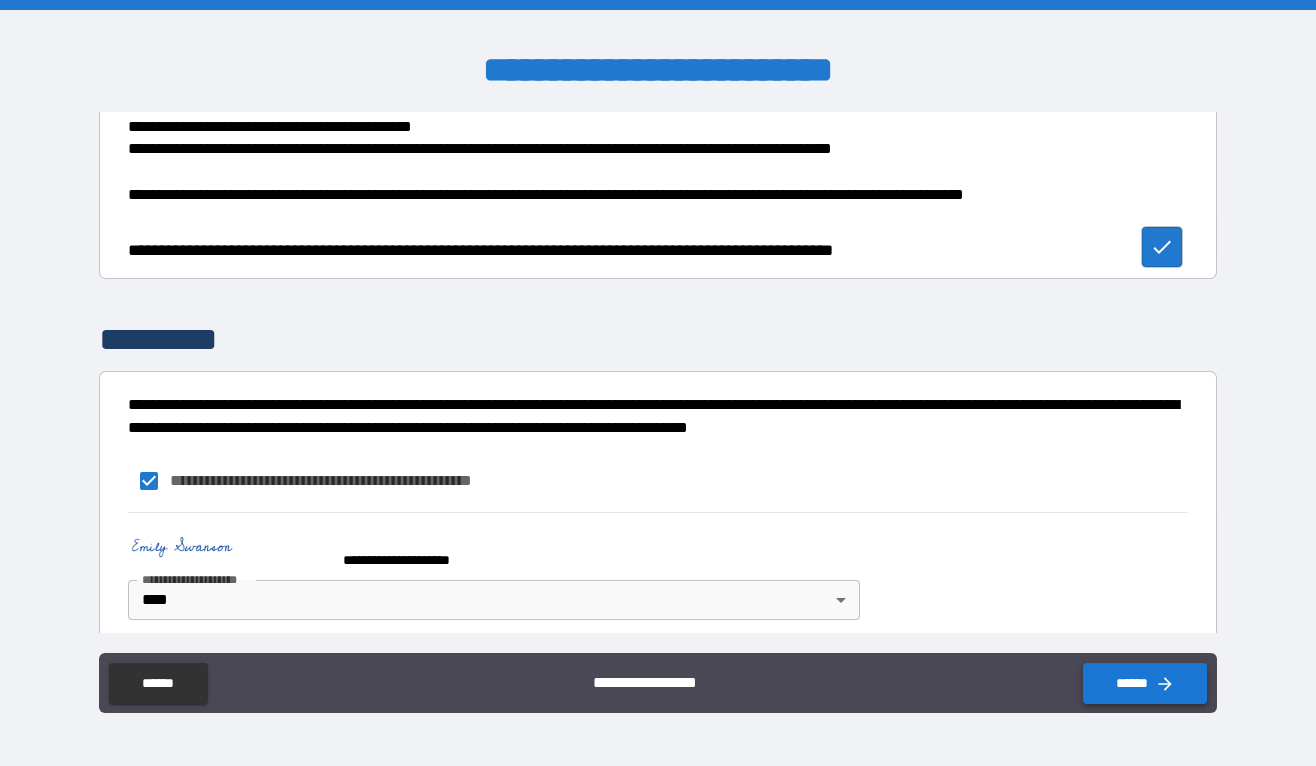 click on "******" at bounding box center [1145, 683] 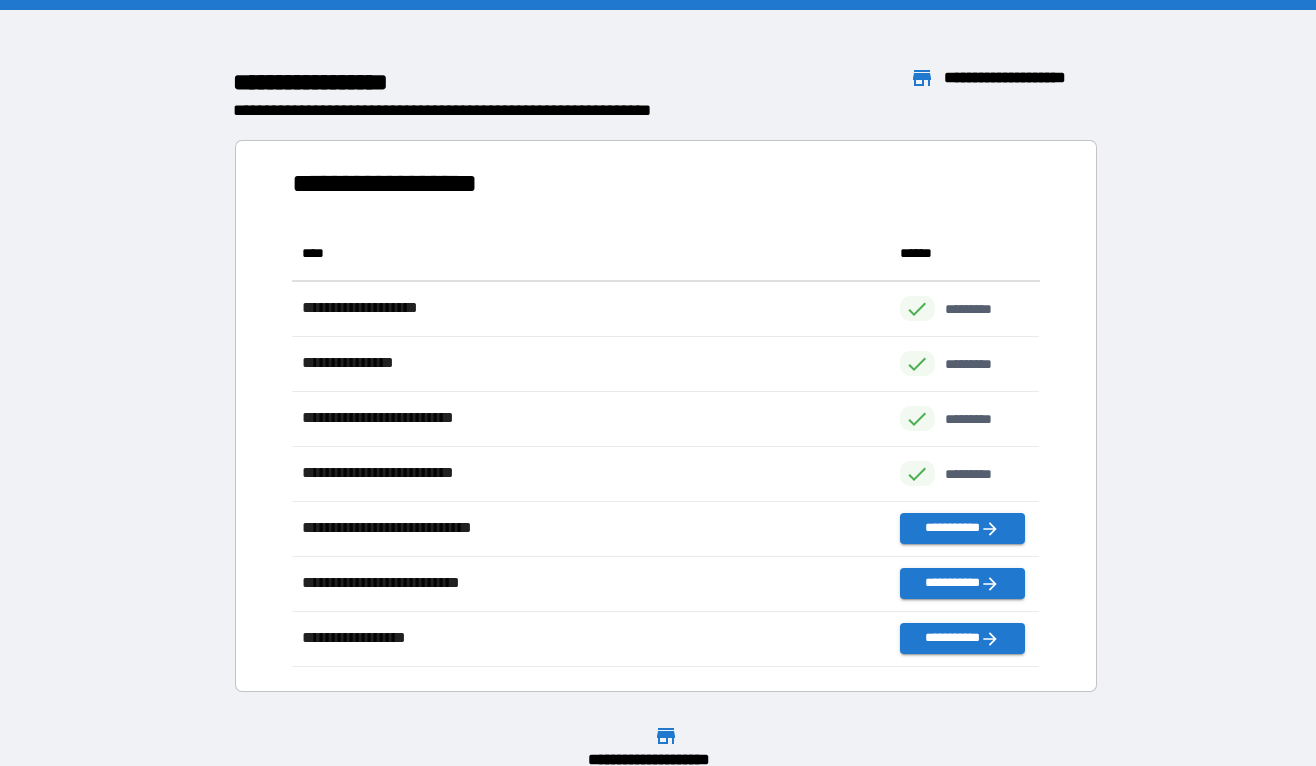 scroll, scrollTop: 1, scrollLeft: 0, axis: vertical 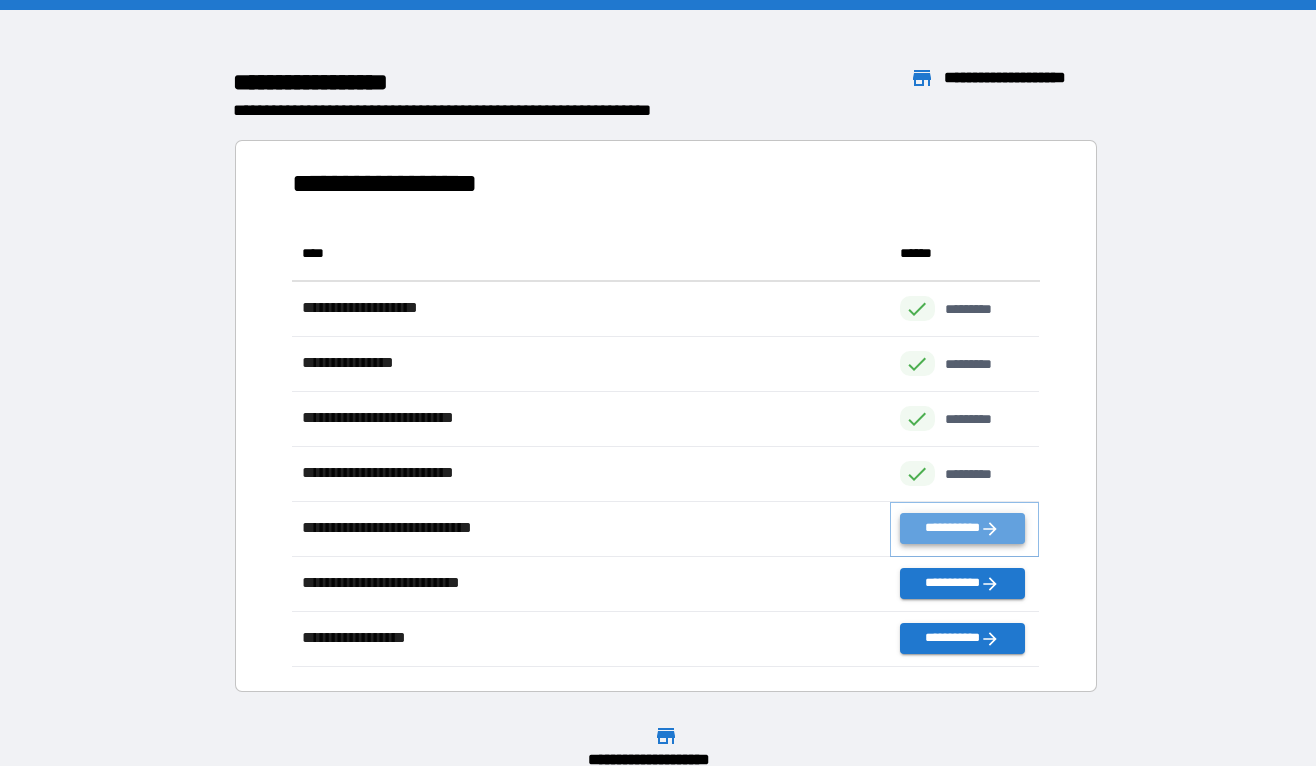 click on "**********" at bounding box center (962, 528) 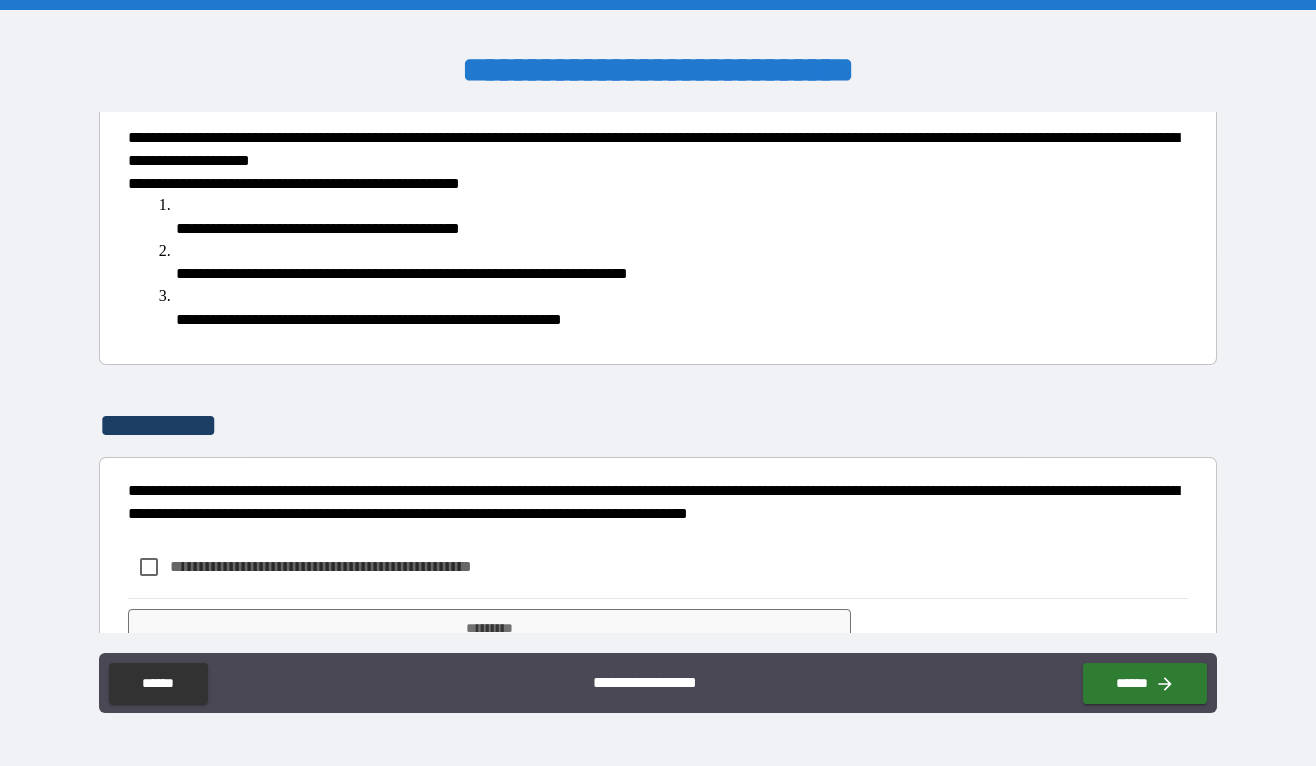 scroll, scrollTop: 529, scrollLeft: 0, axis: vertical 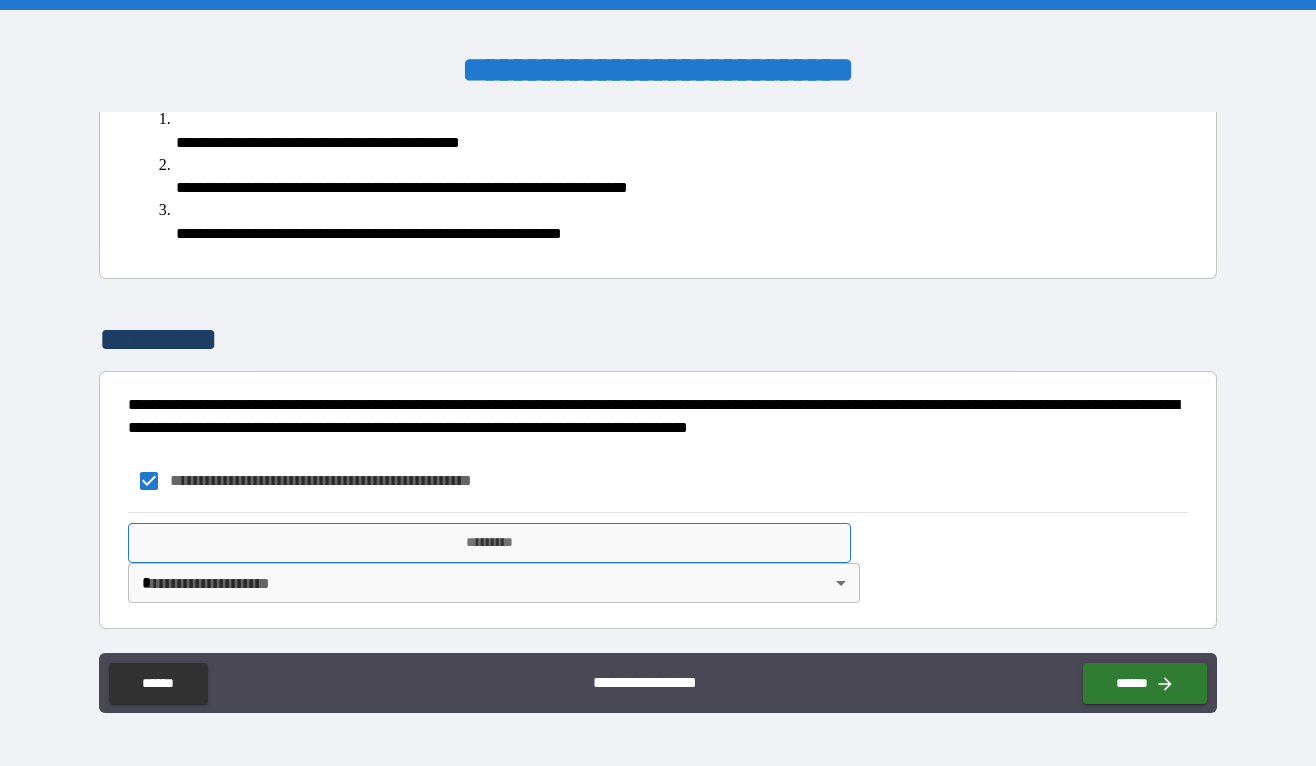 click on "*********" at bounding box center [490, 543] 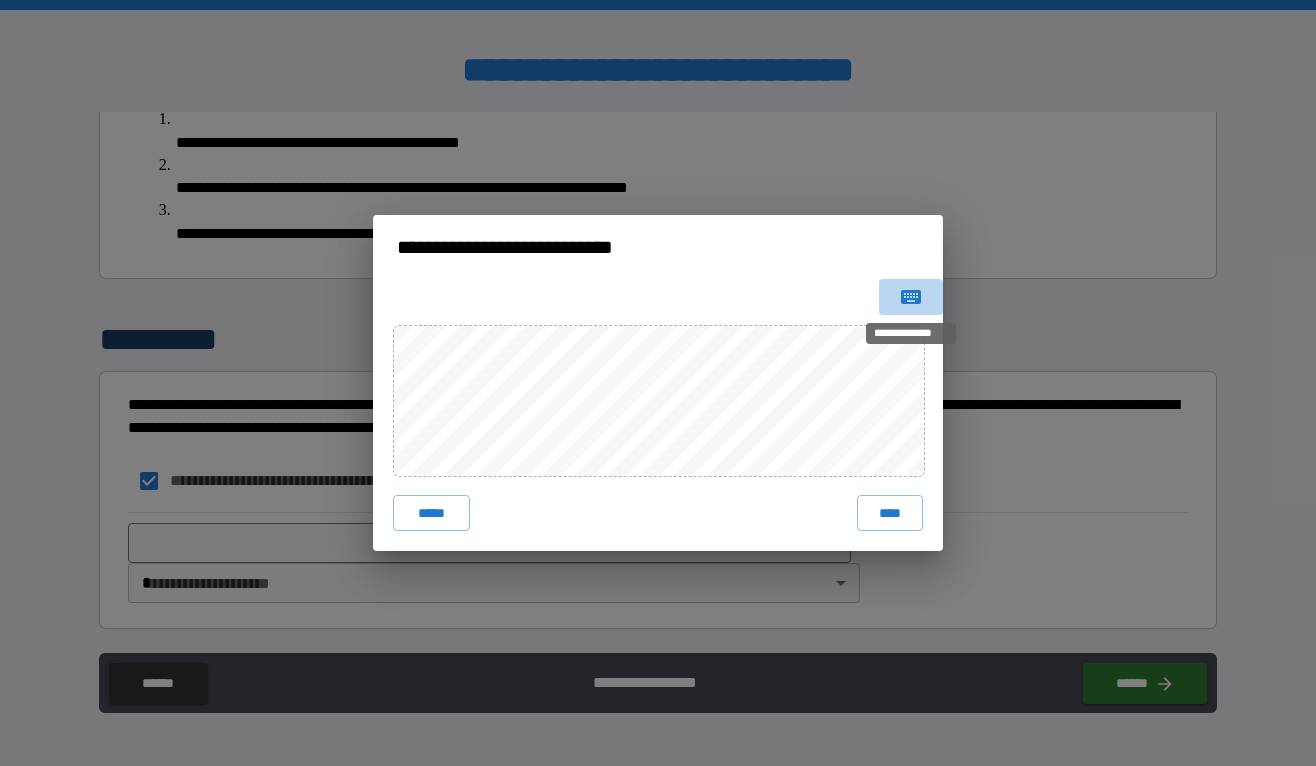 click 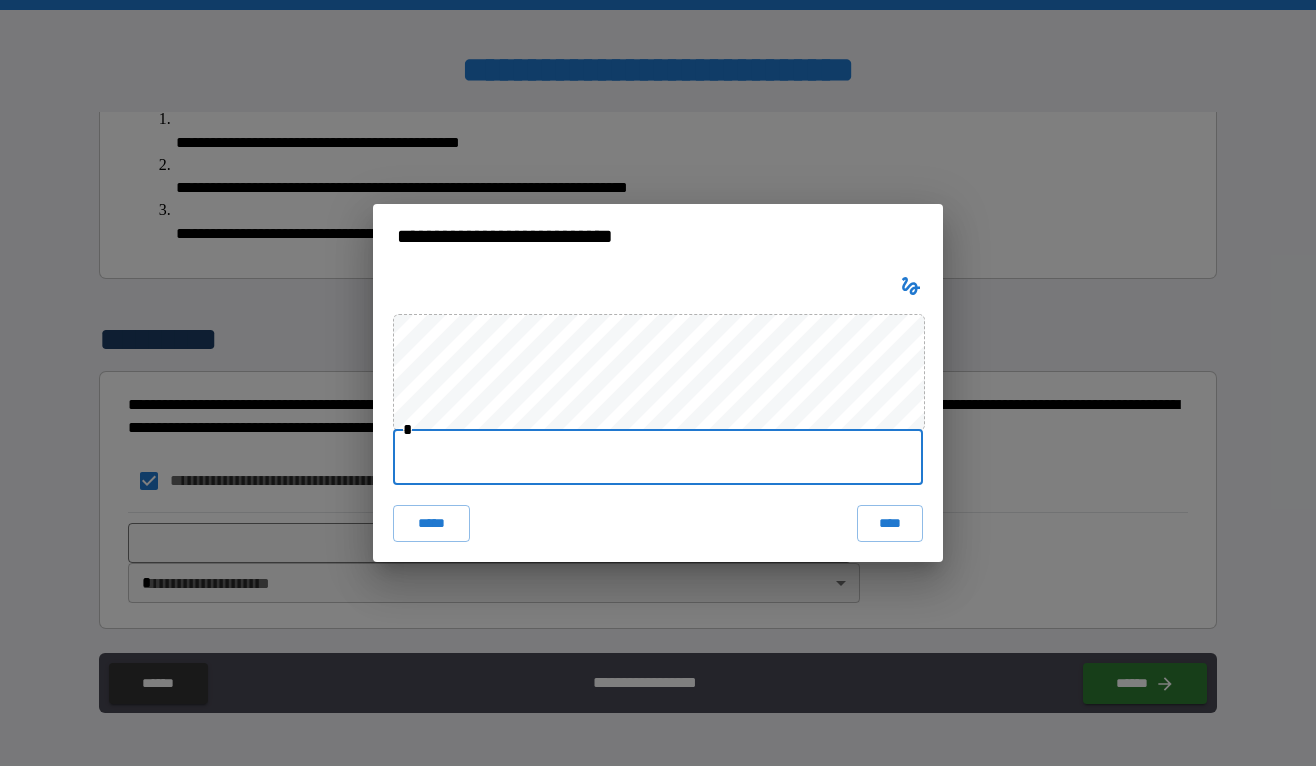click at bounding box center [658, 457] 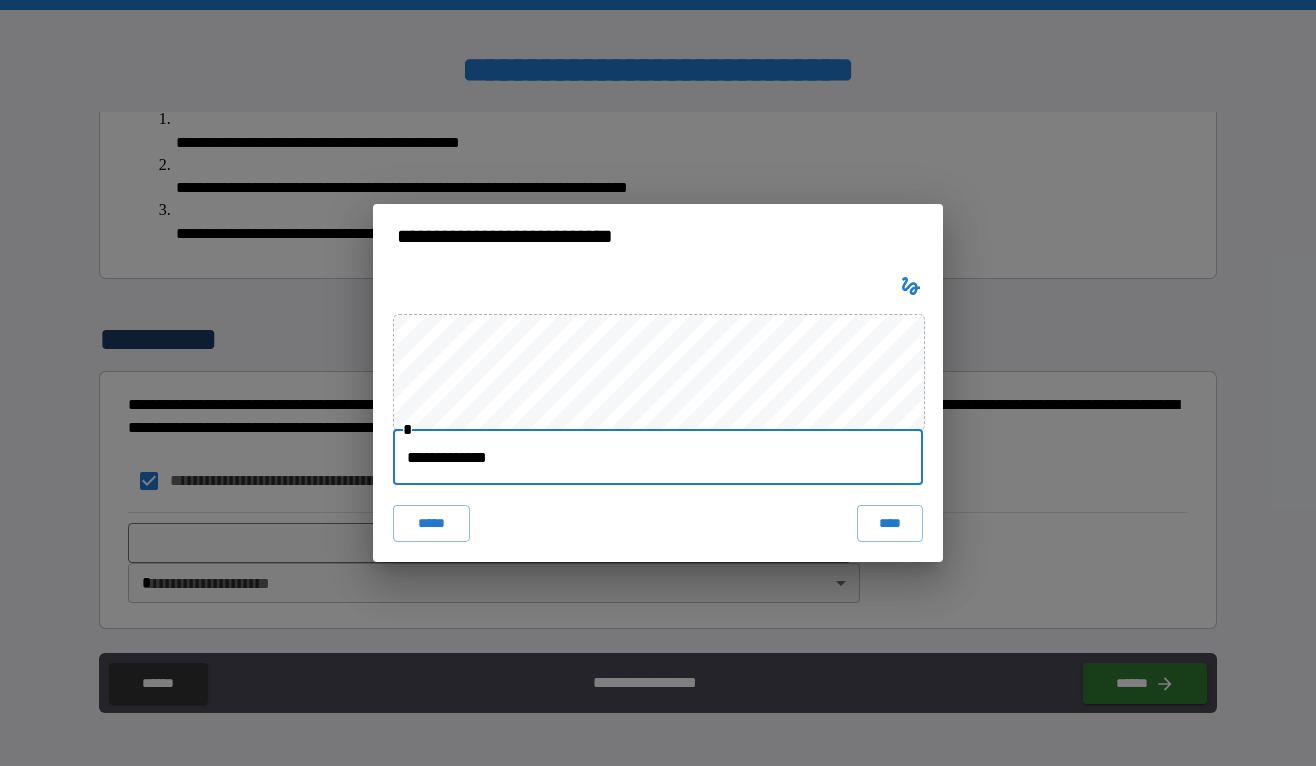 type on "**********" 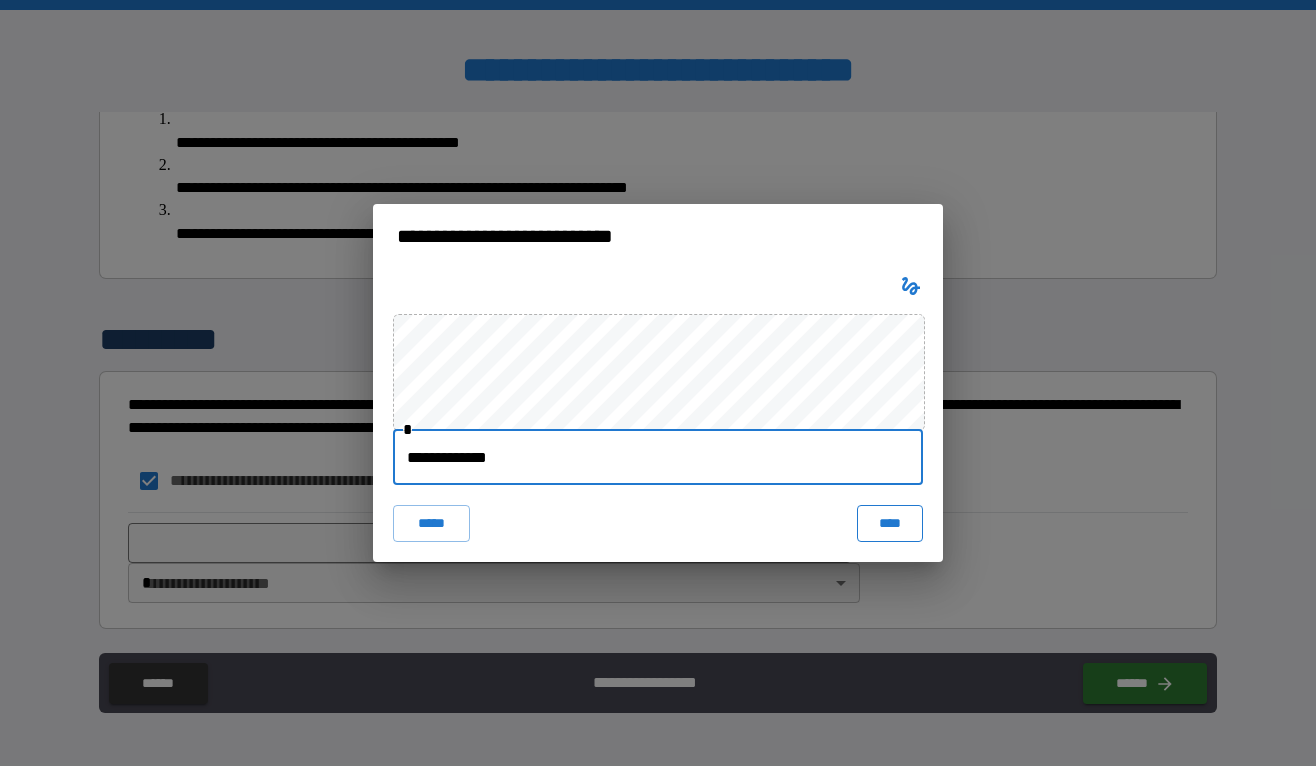 click on "****" at bounding box center (890, 523) 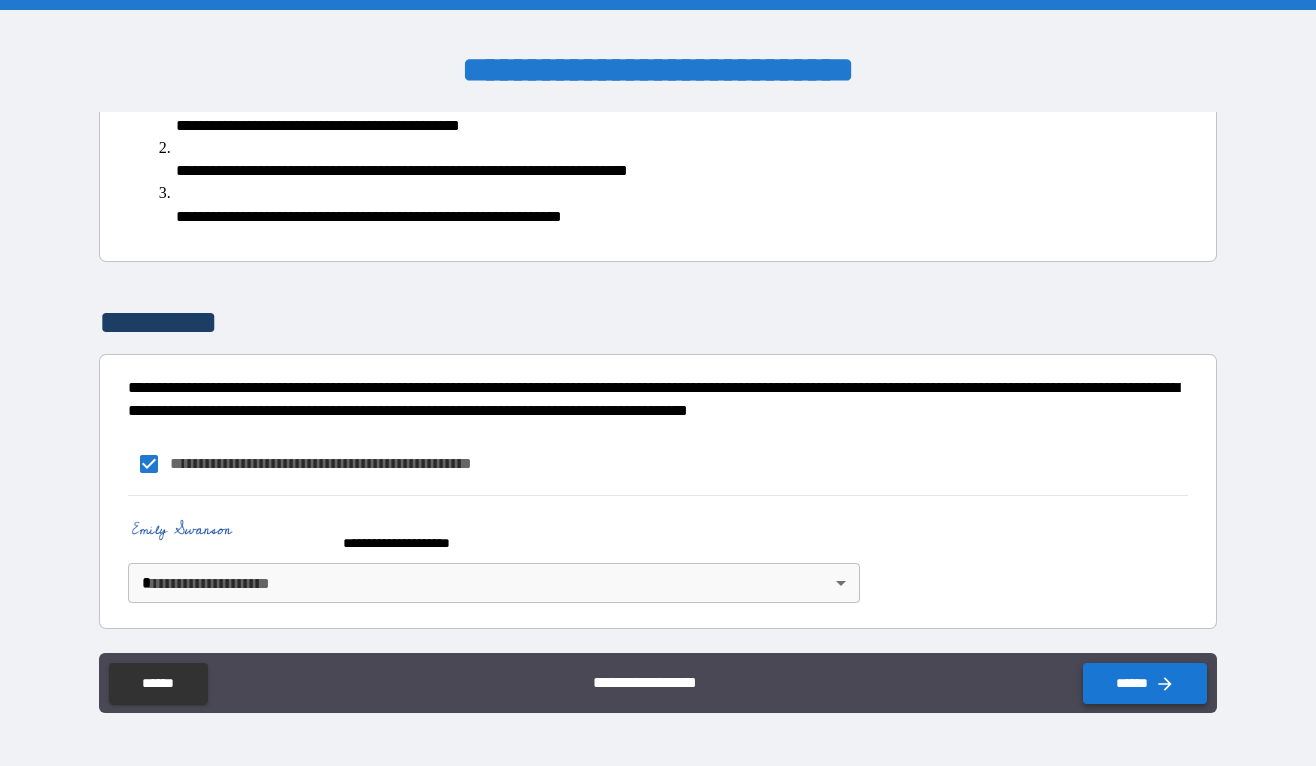 click on "******" at bounding box center [1145, 683] 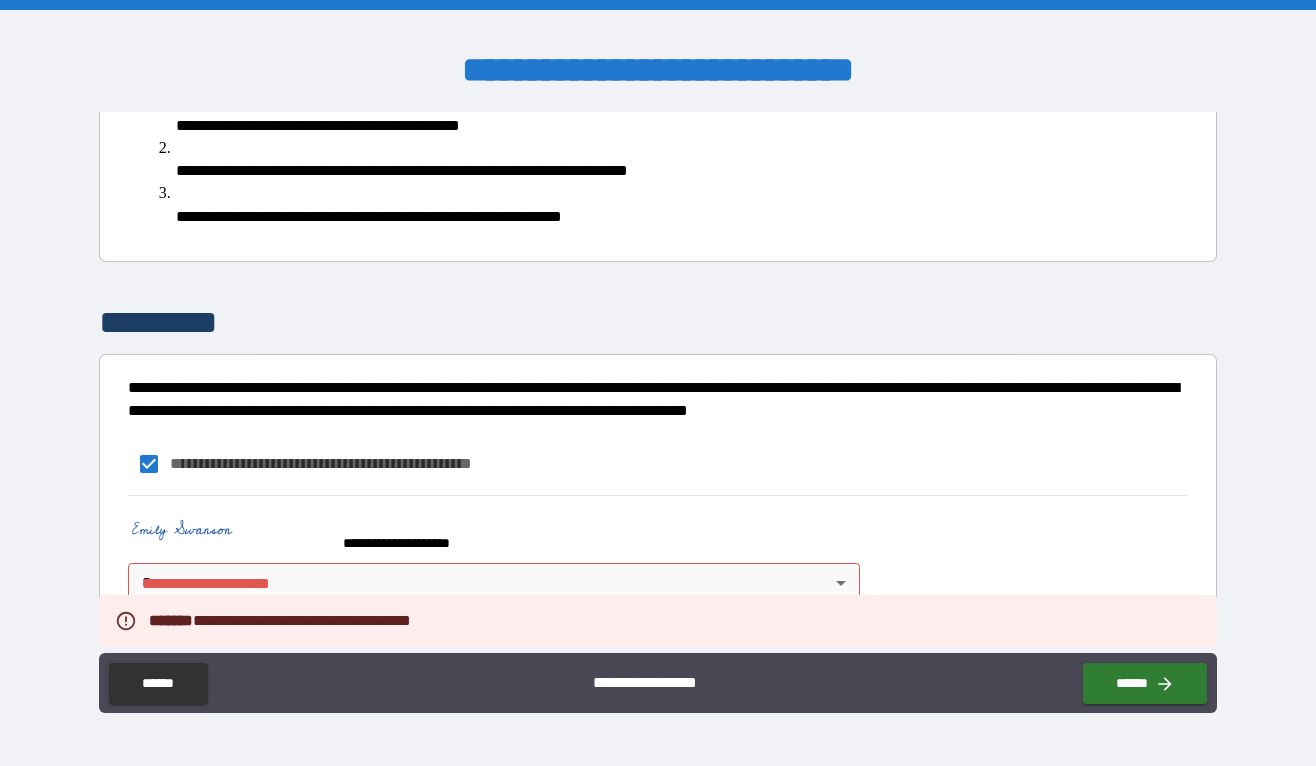 scroll, scrollTop: 546, scrollLeft: 0, axis: vertical 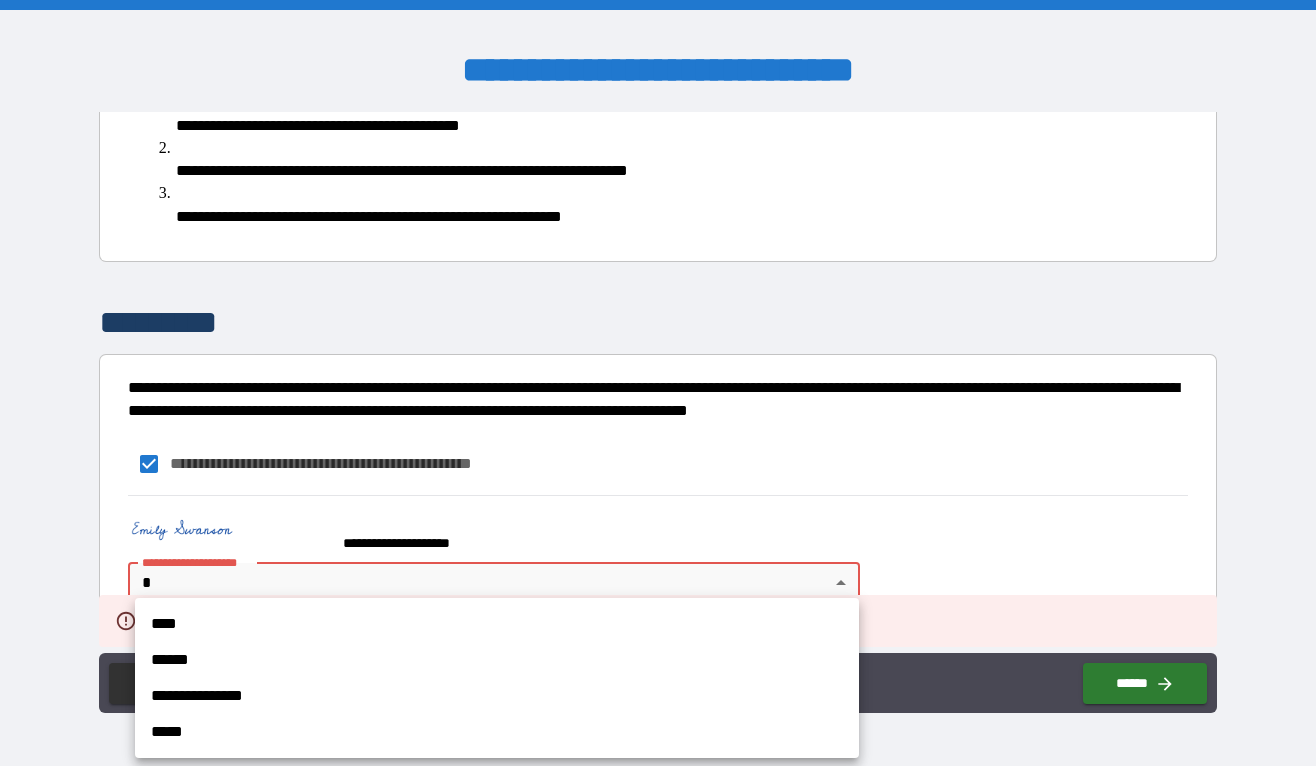 click on "****" at bounding box center (497, 624) 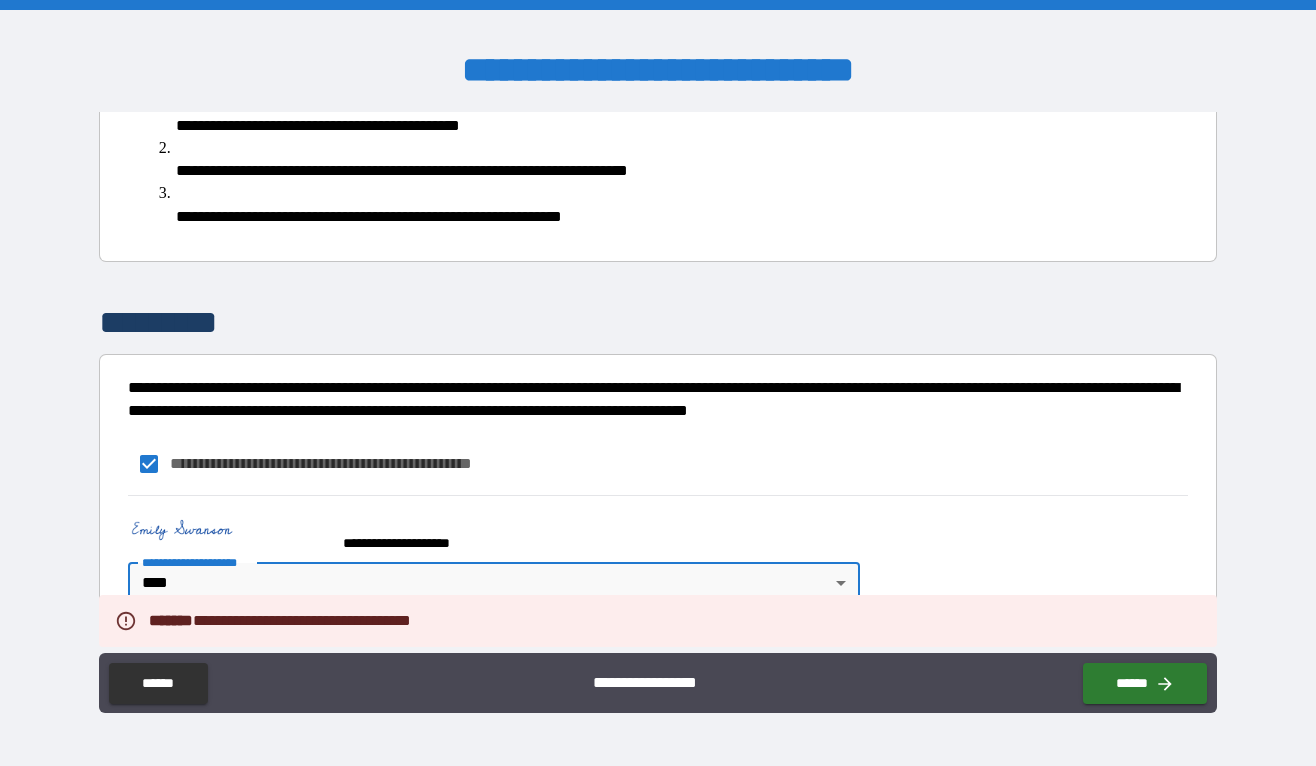 click on "******" at bounding box center [1141, 679] 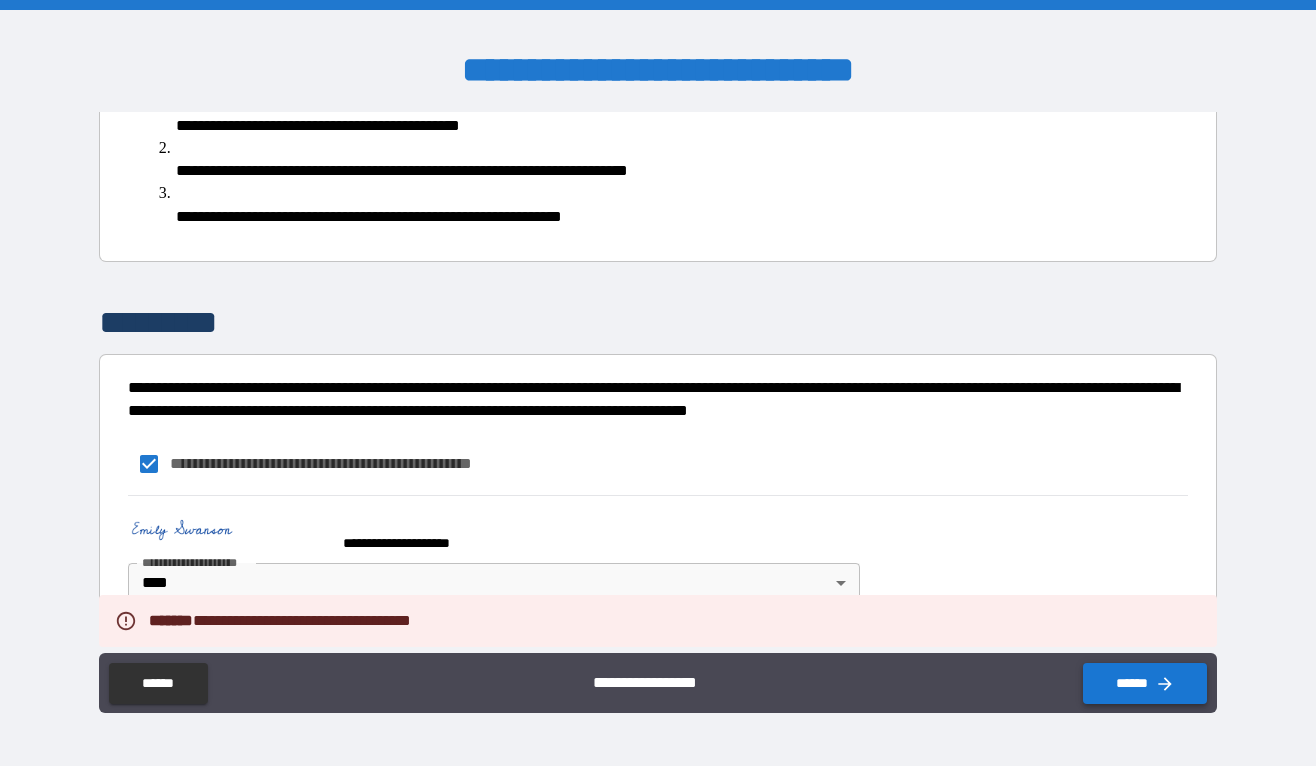 click on "******" at bounding box center [1145, 683] 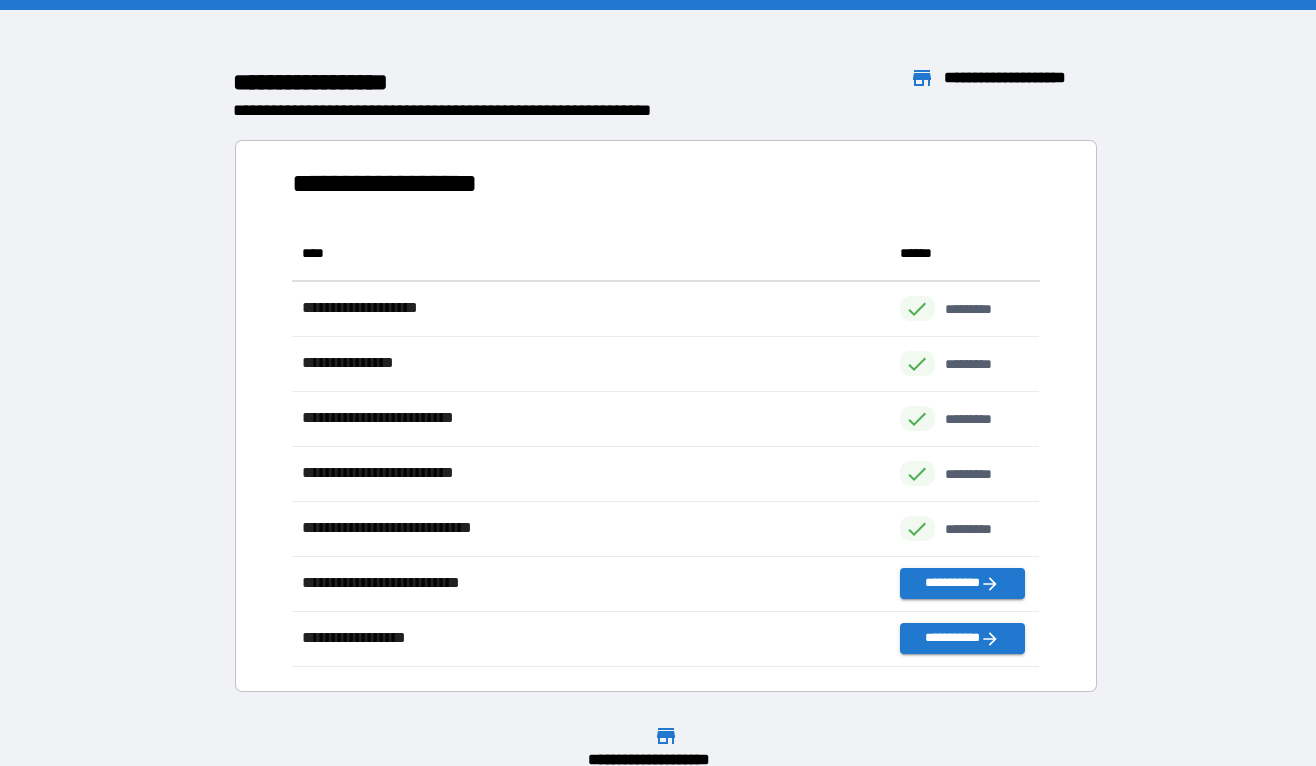 scroll, scrollTop: 1, scrollLeft: 0, axis: vertical 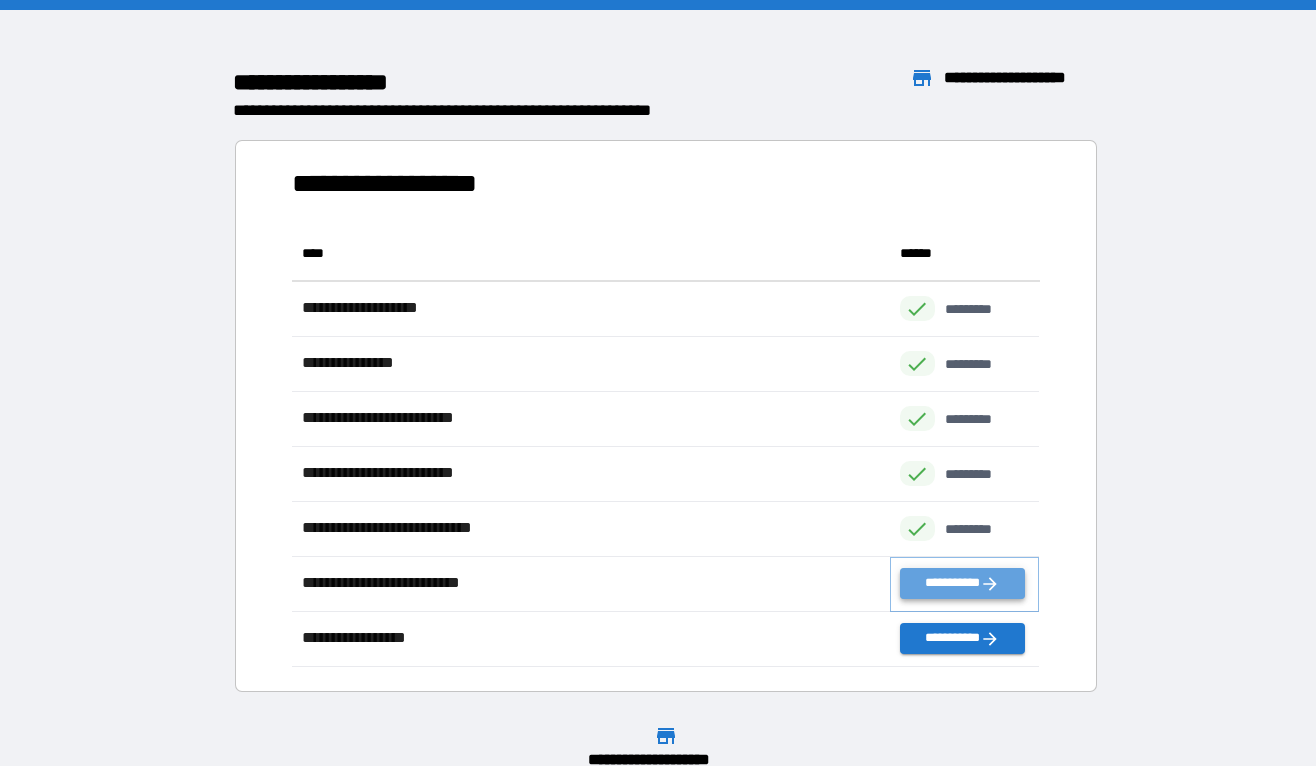 click on "**********" at bounding box center (962, 583) 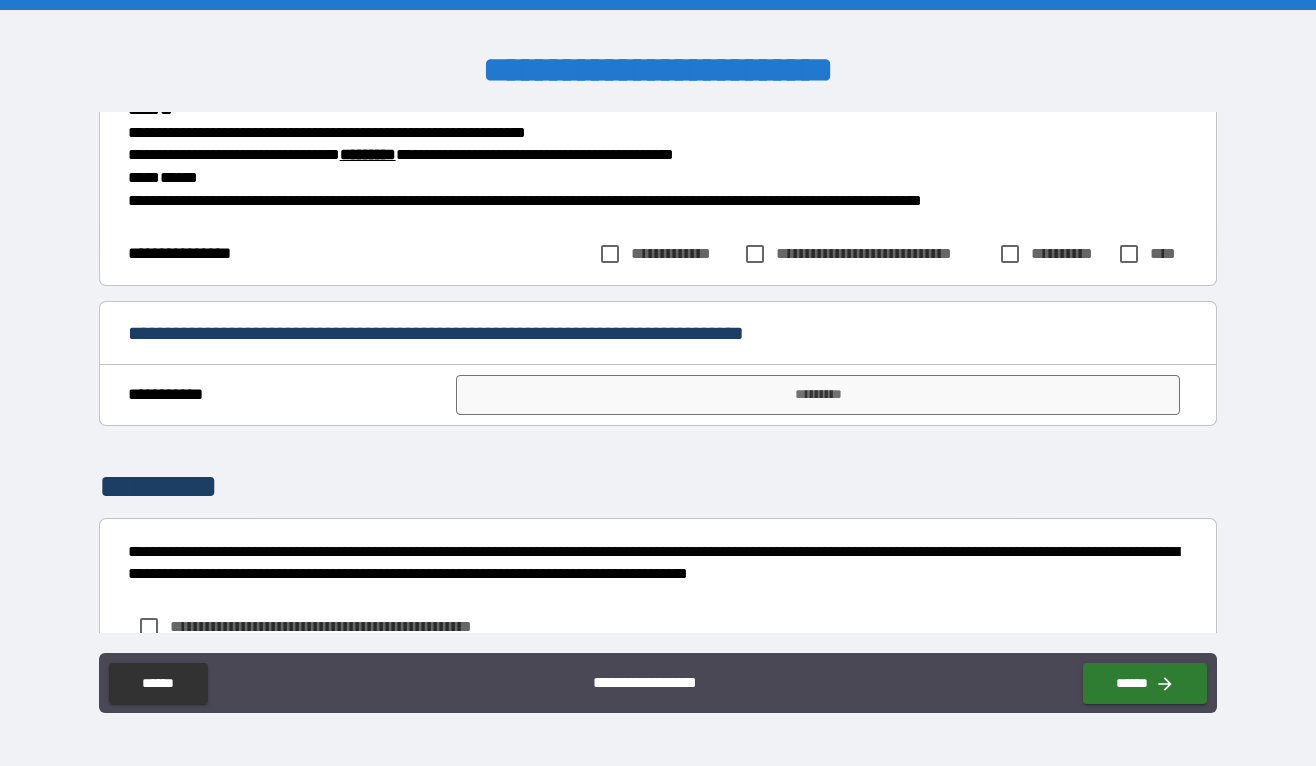 scroll, scrollTop: 231, scrollLeft: 0, axis: vertical 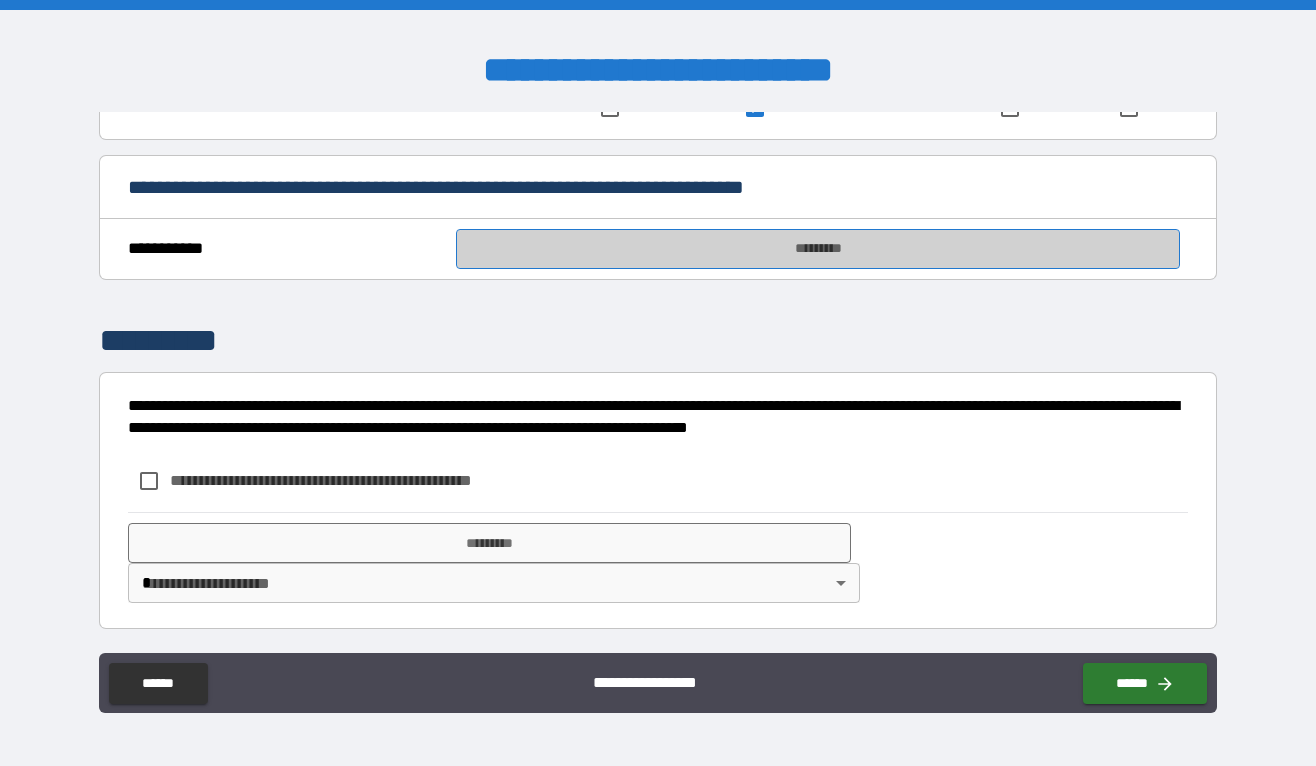 click on "*********" at bounding box center (818, 249) 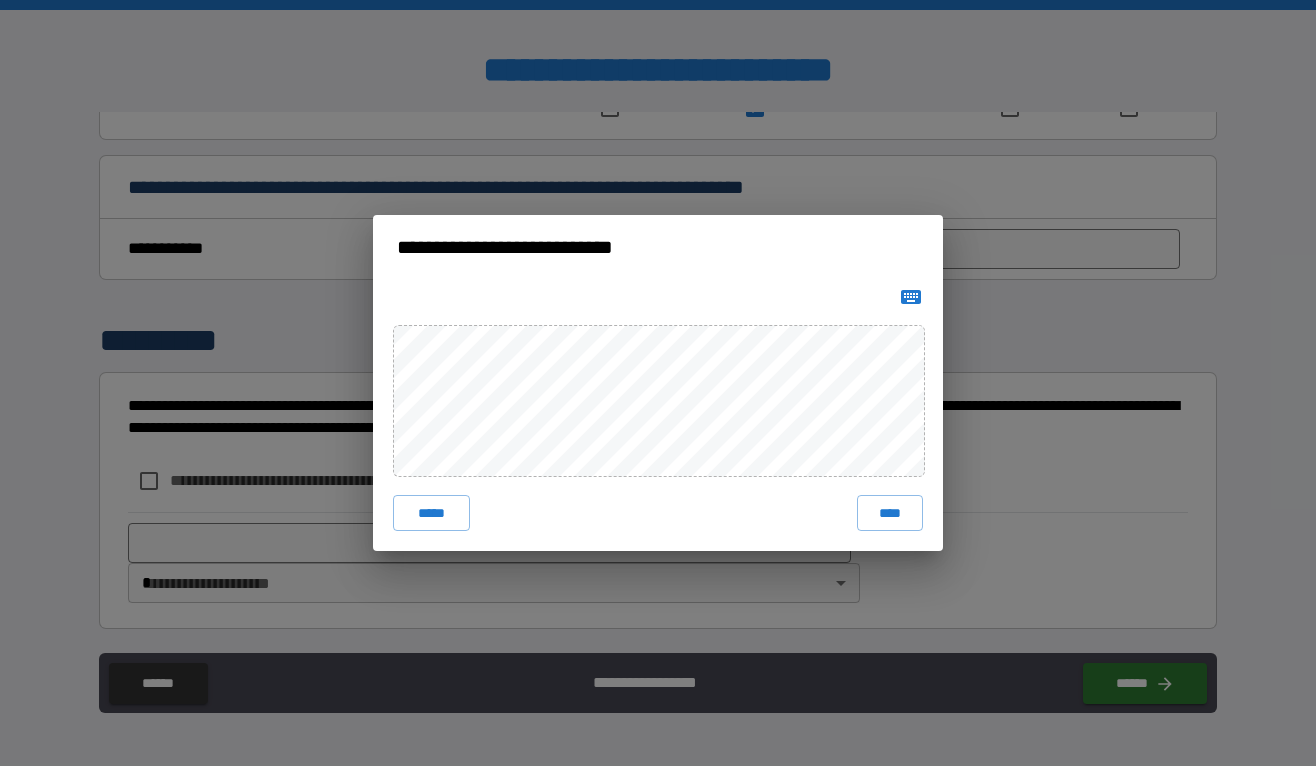 click 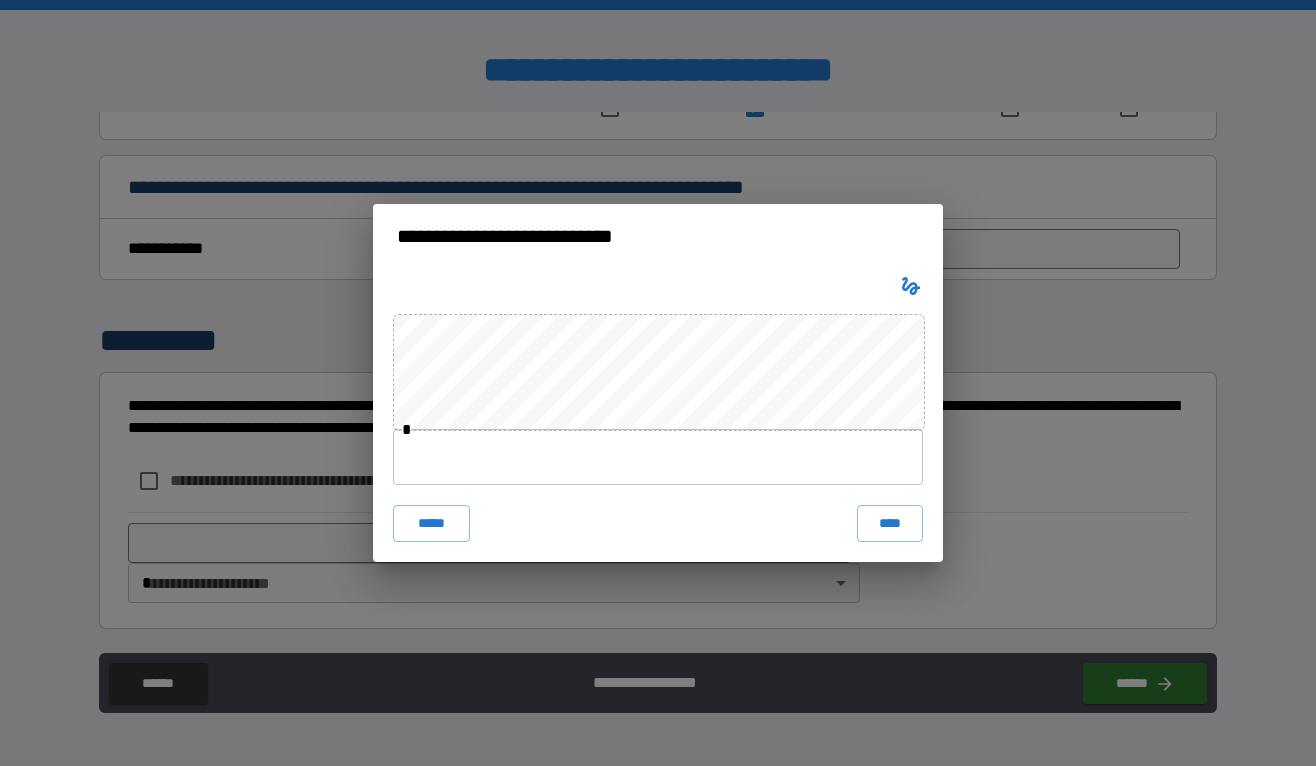 click at bounding box center (658, 457) 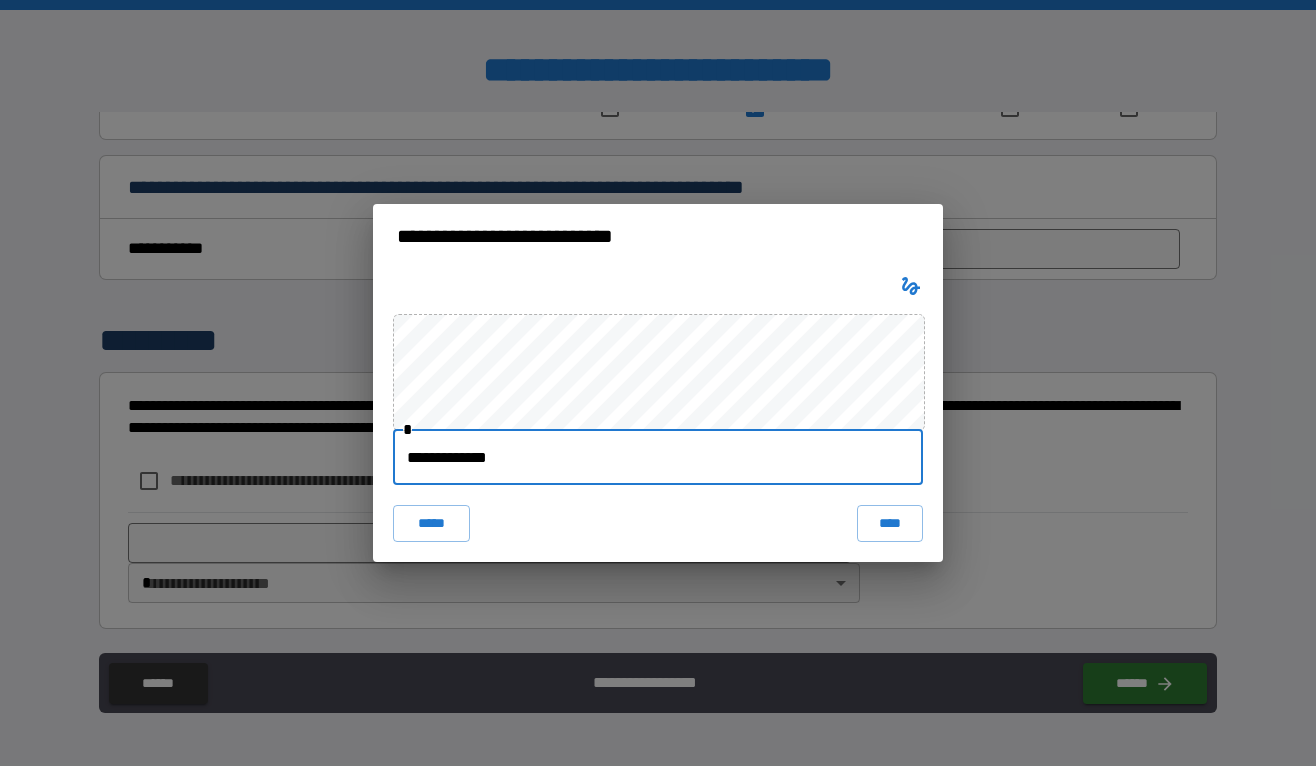 type on "**********" 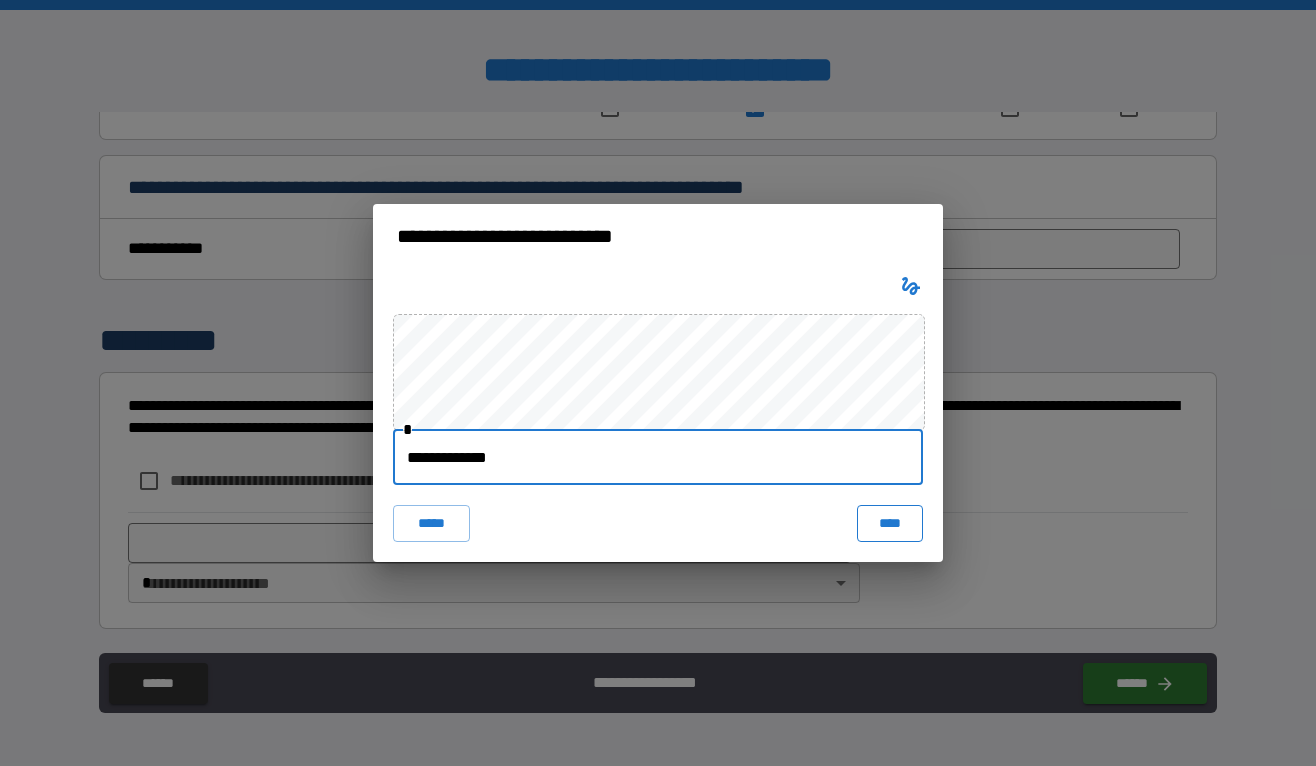 click on "****" at bounding box center (890, 523) 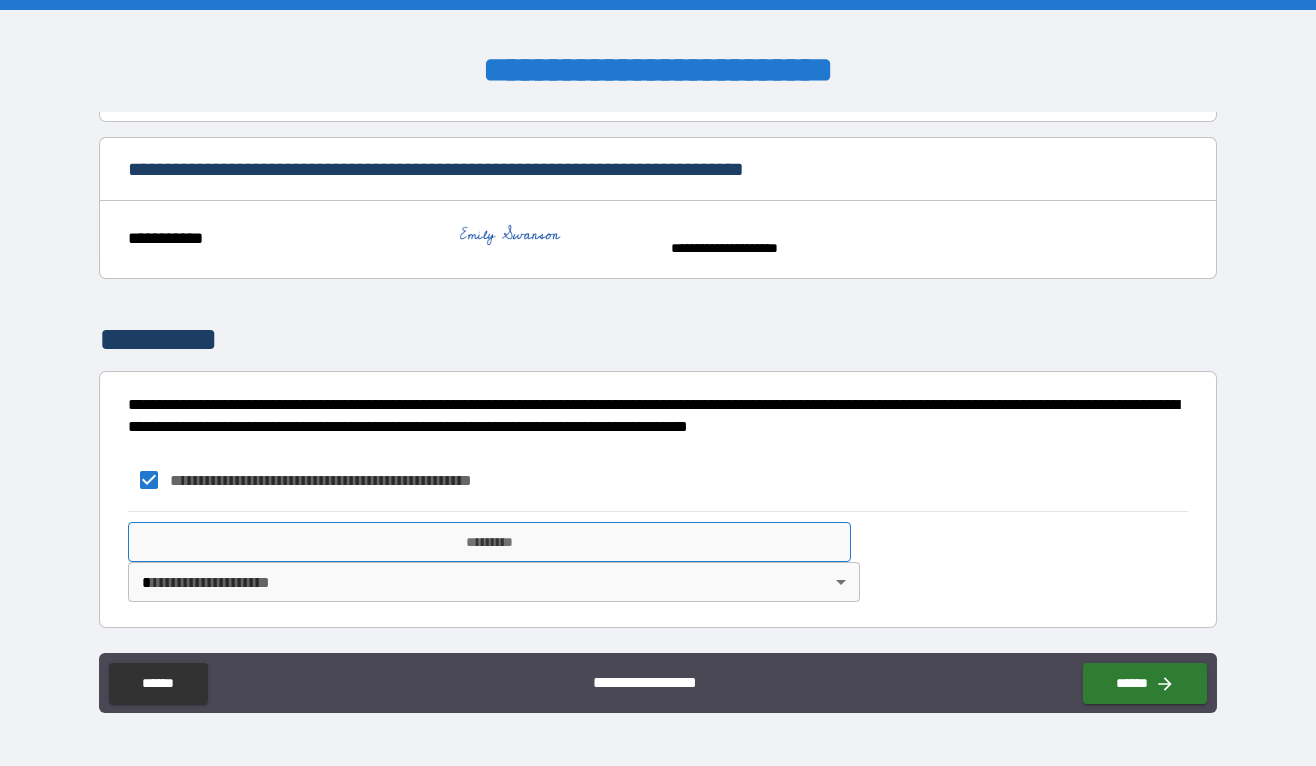 click on "*********" at bounding box center [490, 542] 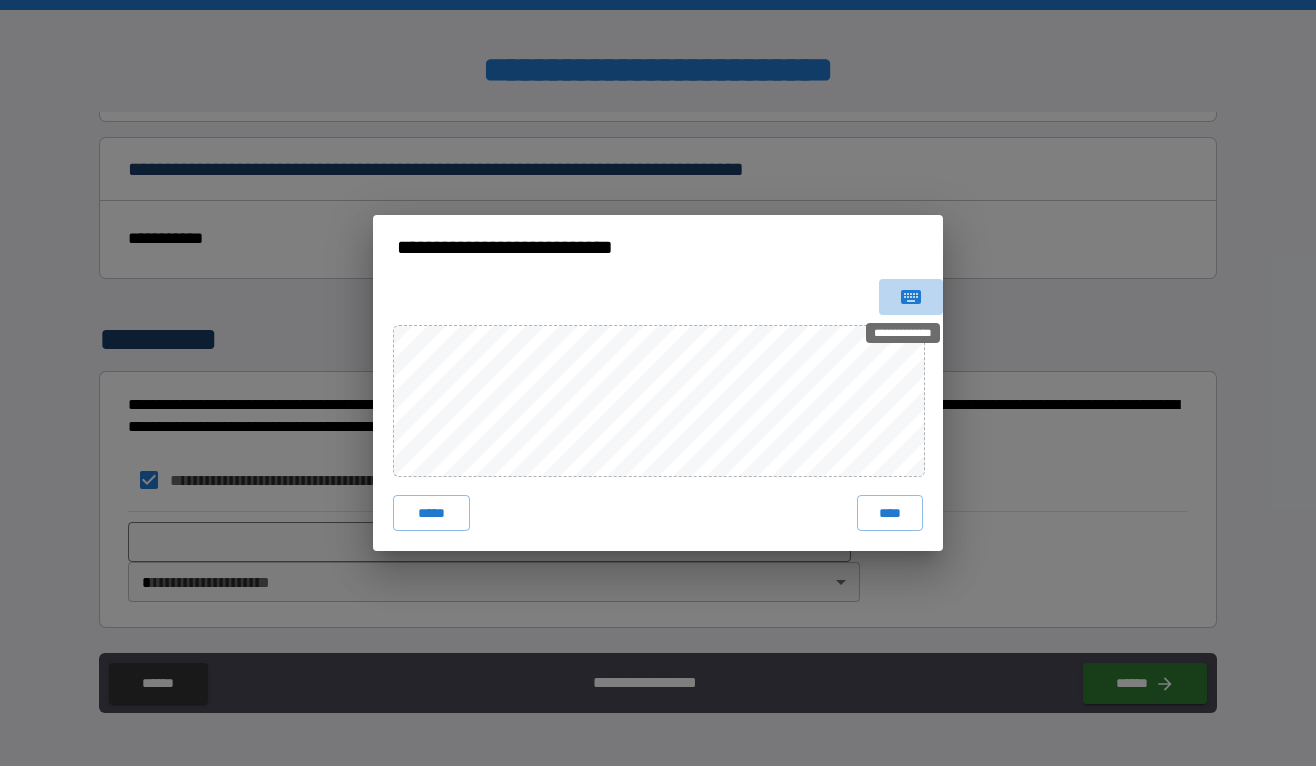 click 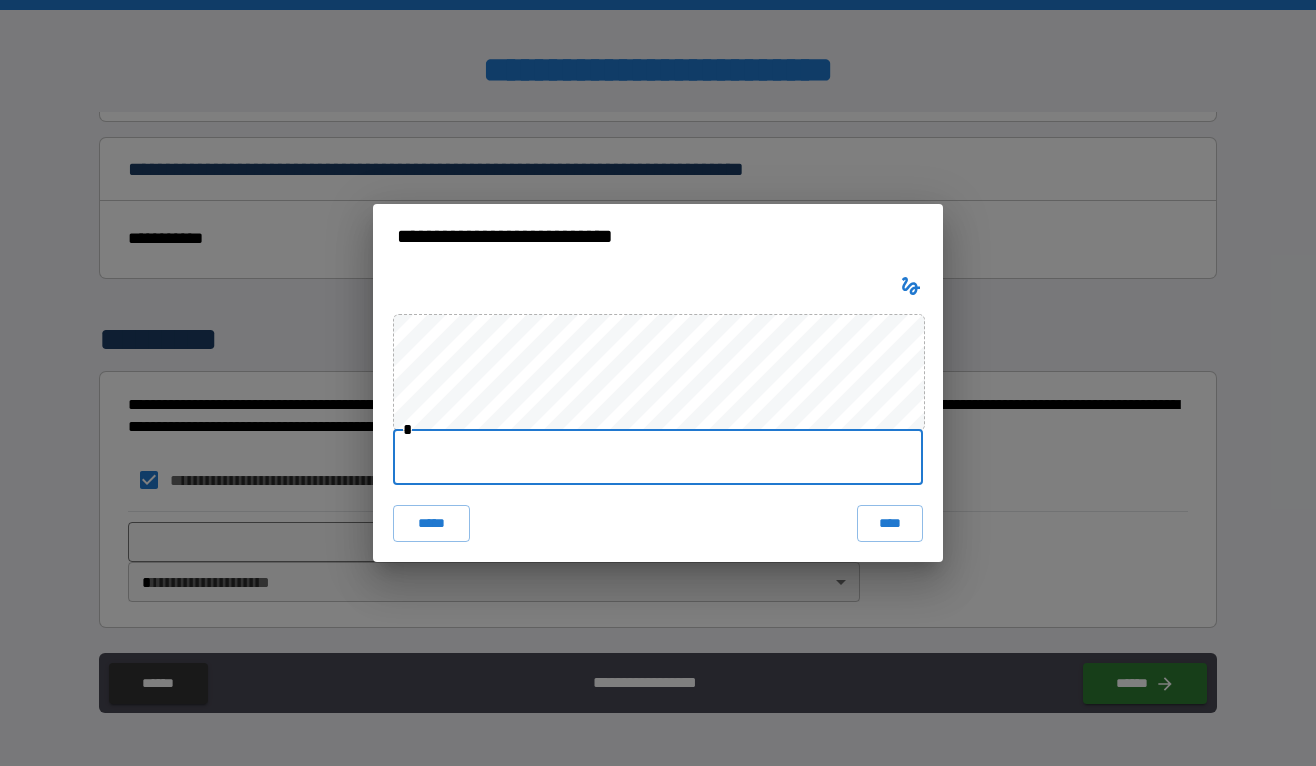 click at bounding box center [658, 457] 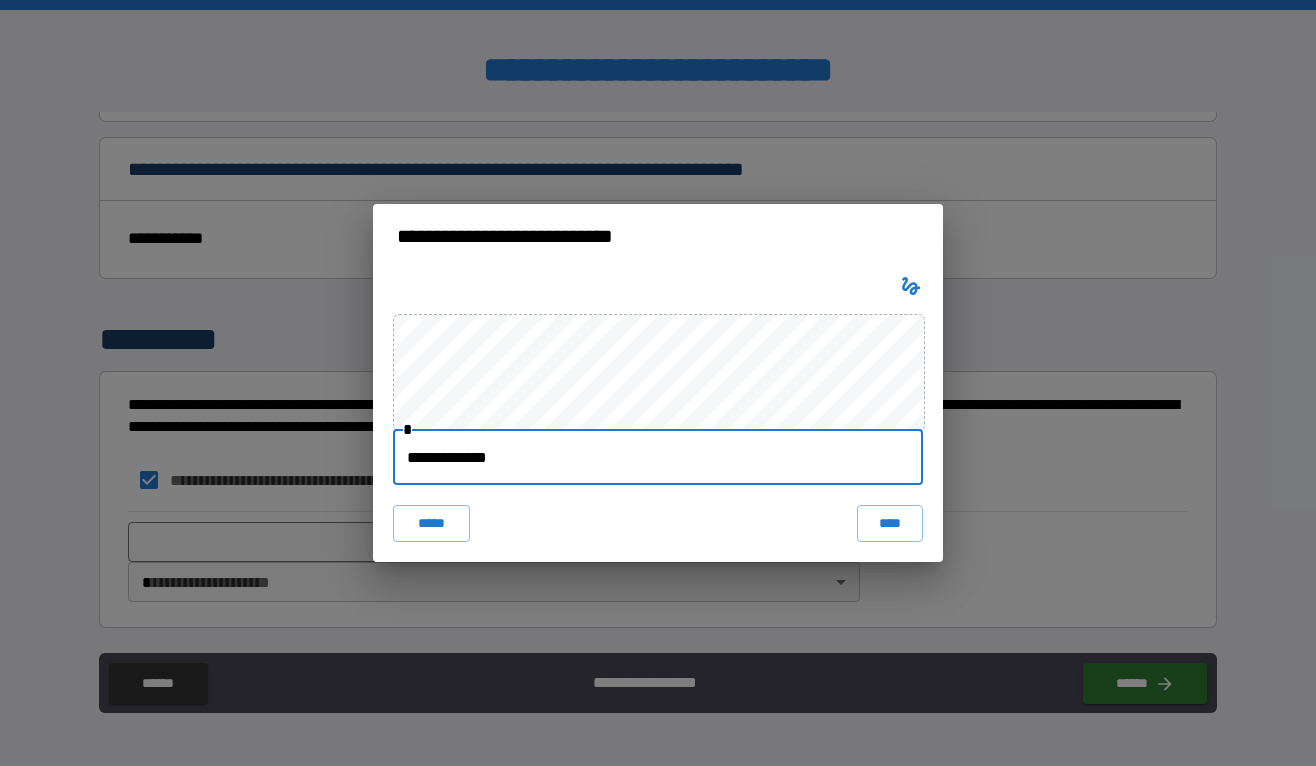 type on "**********" 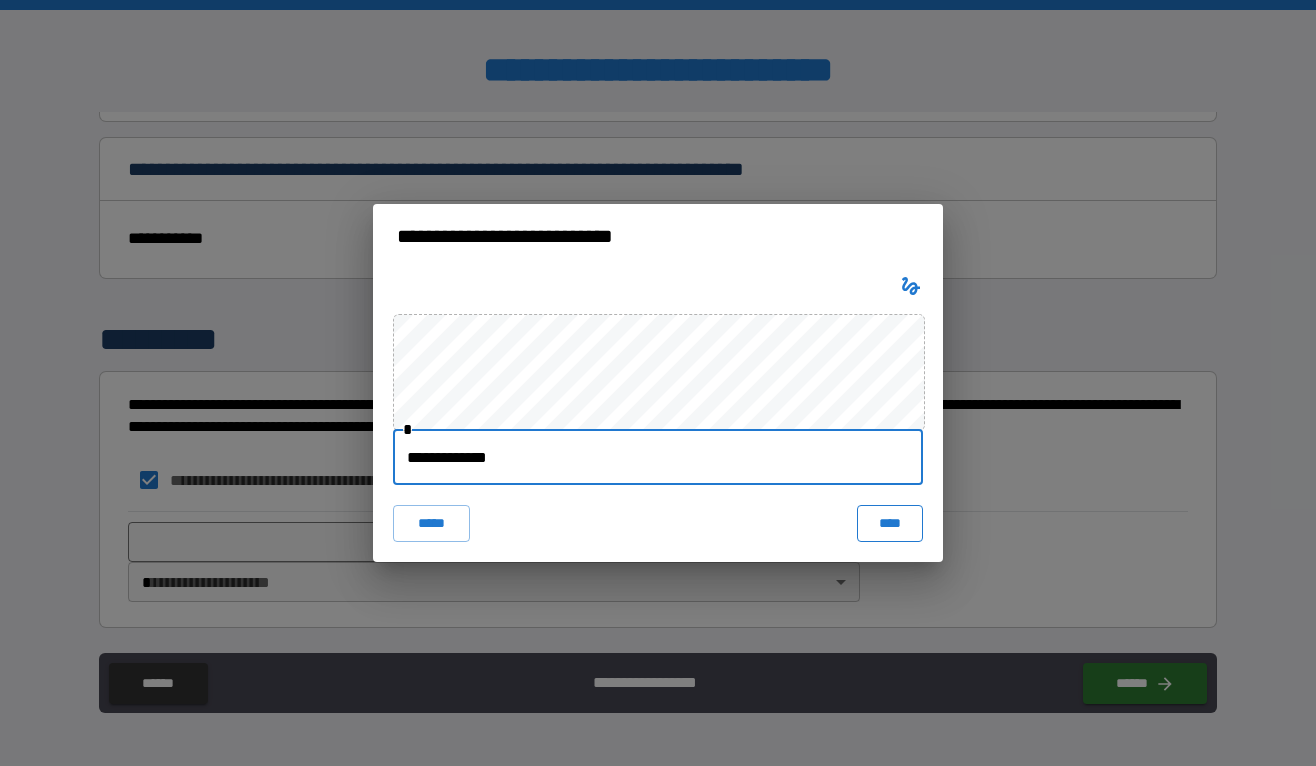 click on "****" at bounding box center [890, 523] 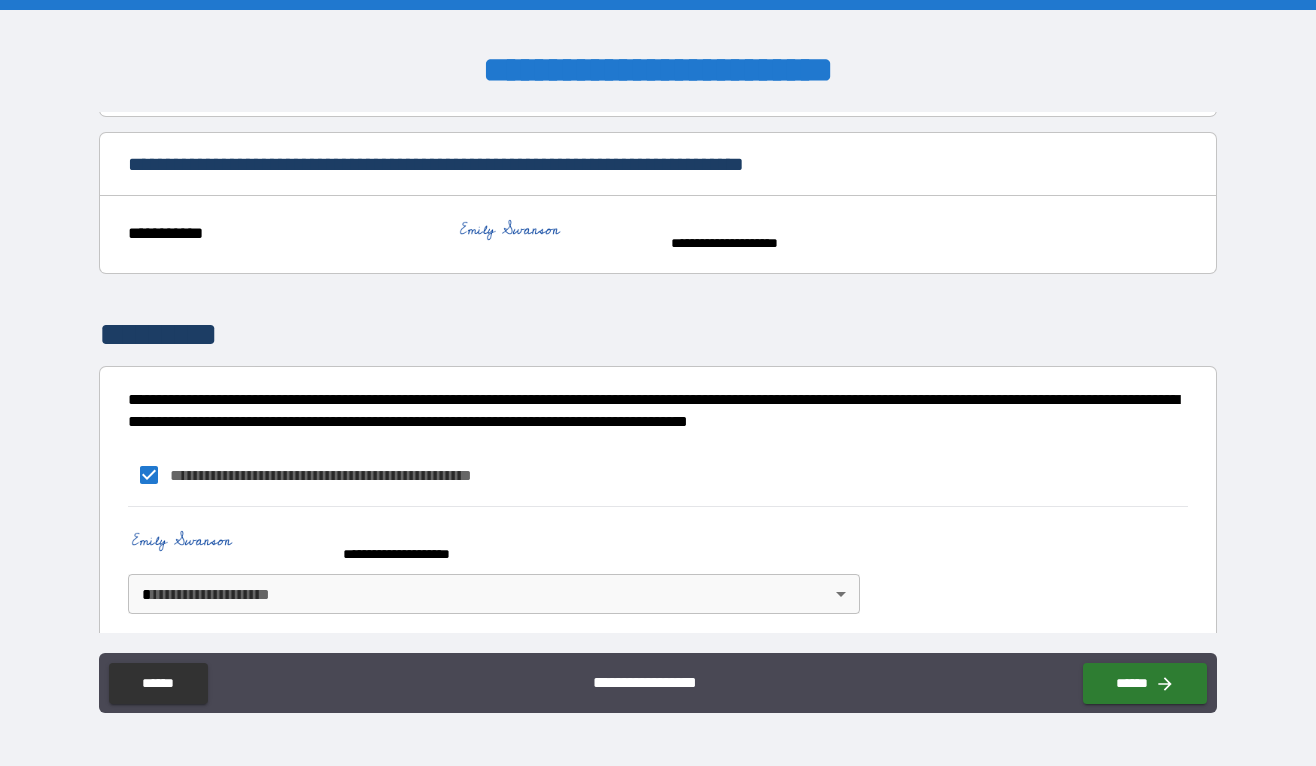 scroll, scrollTop: 424, scrollLeft: 0, axis: vertical 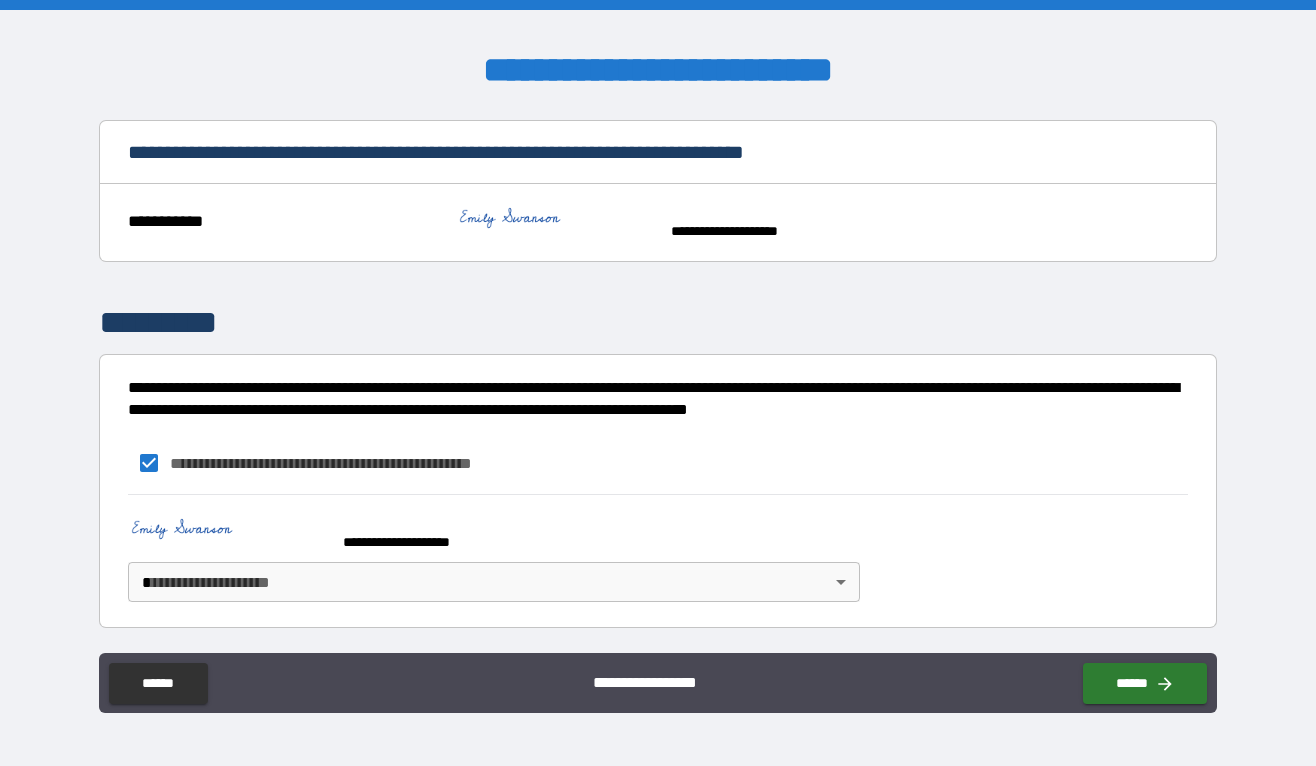 click on "**********" at bounding box center [658, 383] 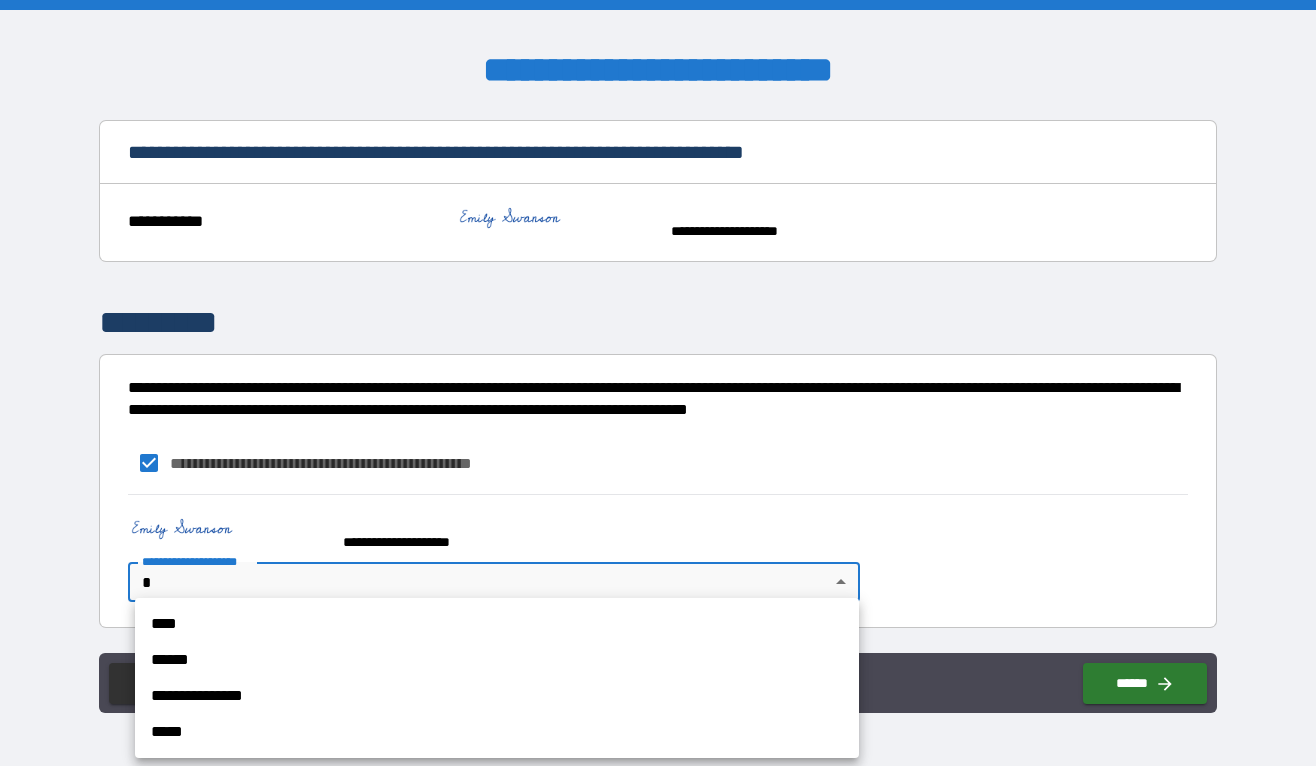 click on "****" at bounding box center (497, 624) 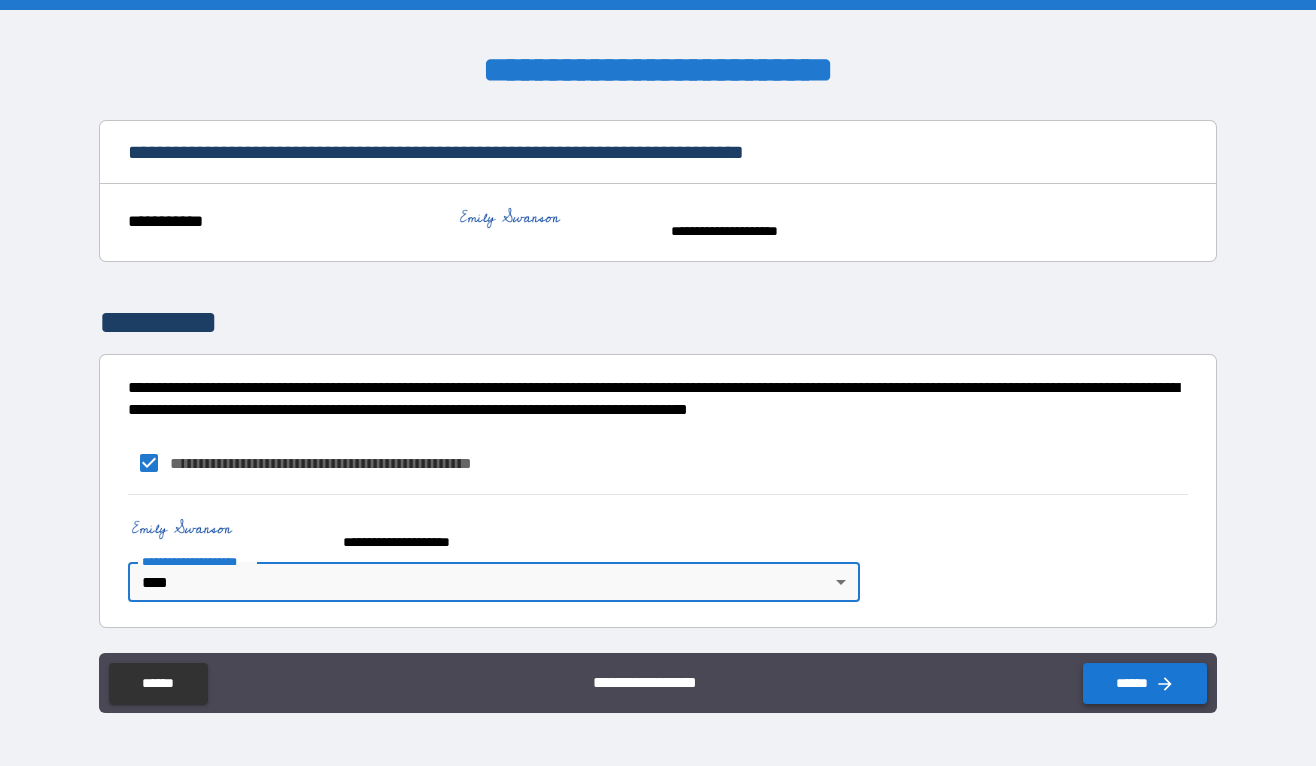 click 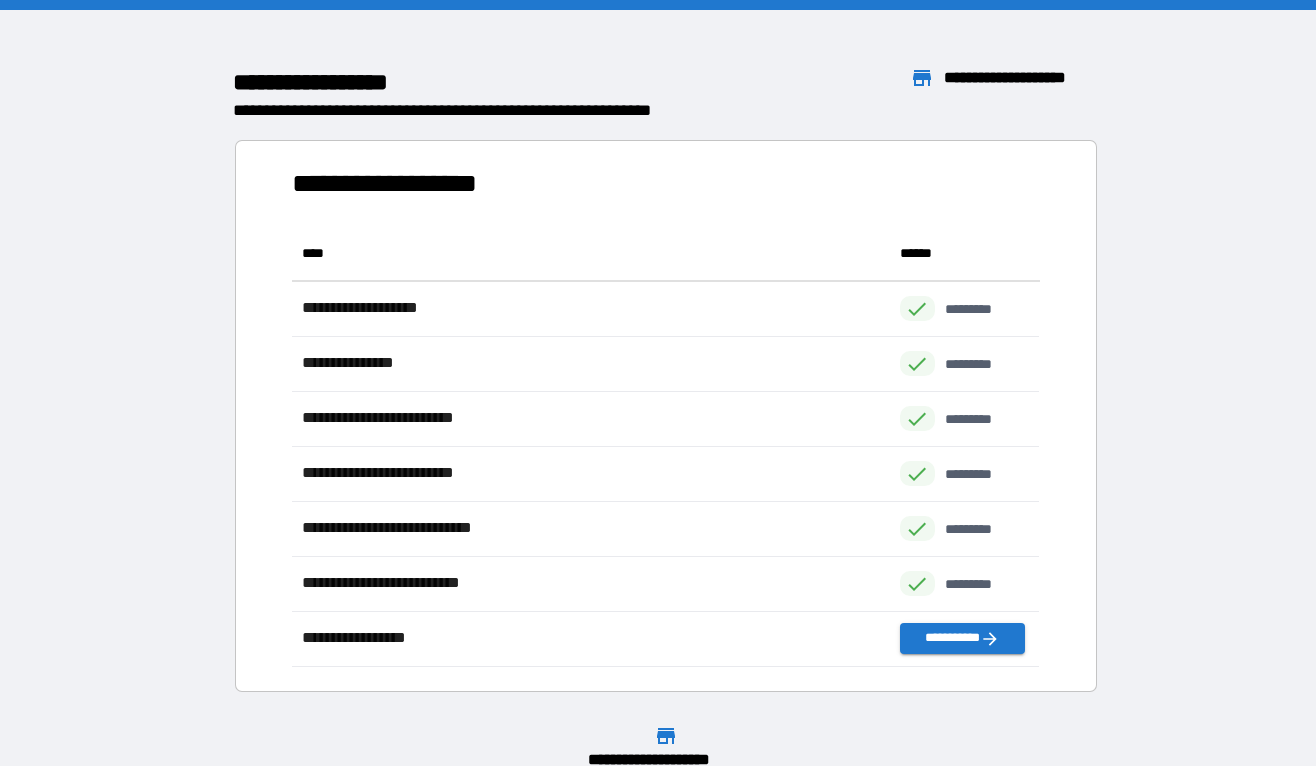 scroll, scrollTop: 1, scrollLeft: 0, axis: vertical 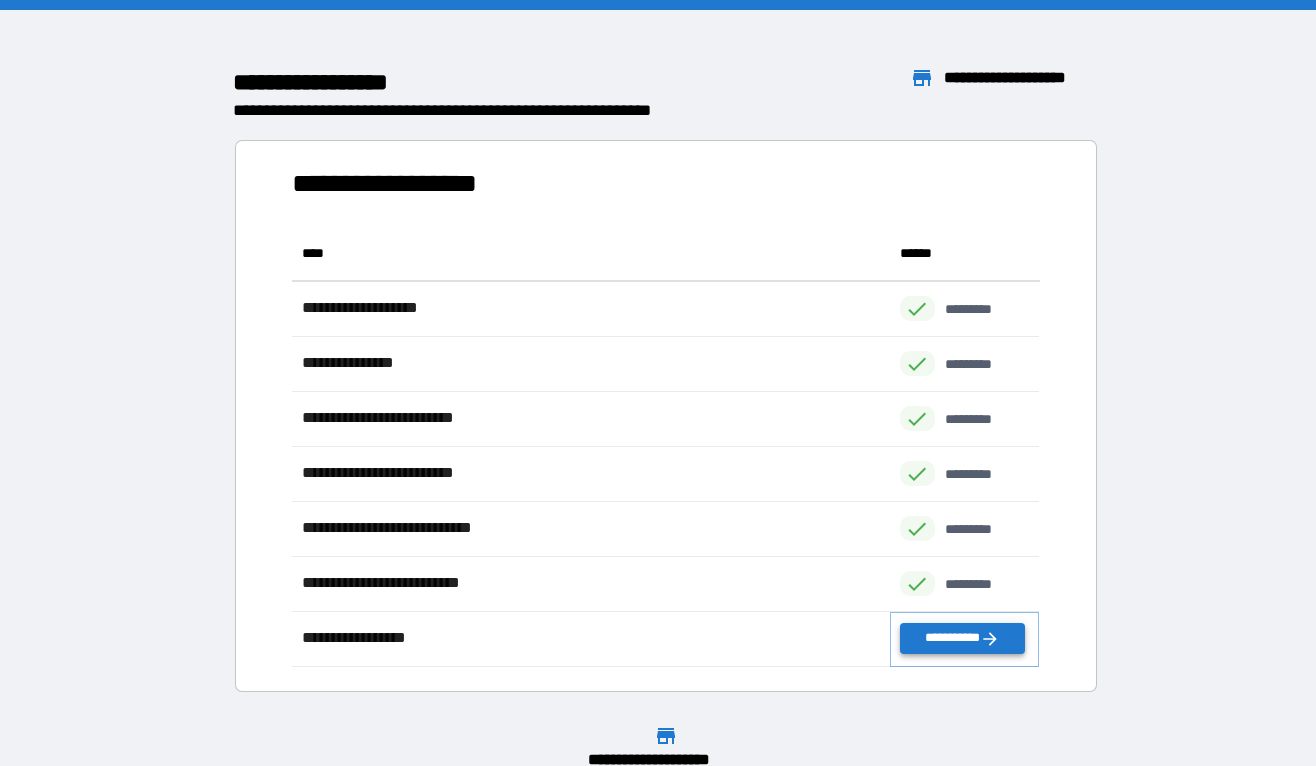 click on "**********" at bounding box center (962, 638) 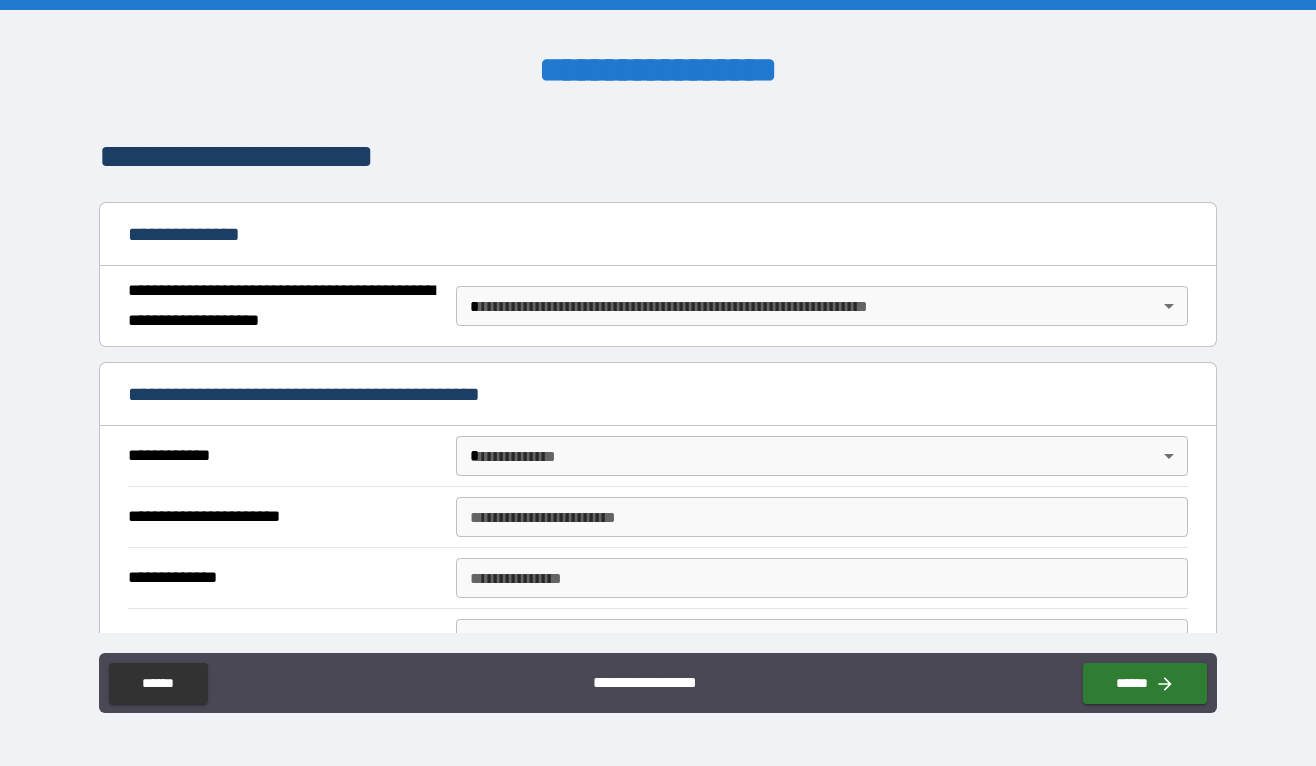 scroll, scrollTop: 143, scrollLeft: 0, axis: vertical 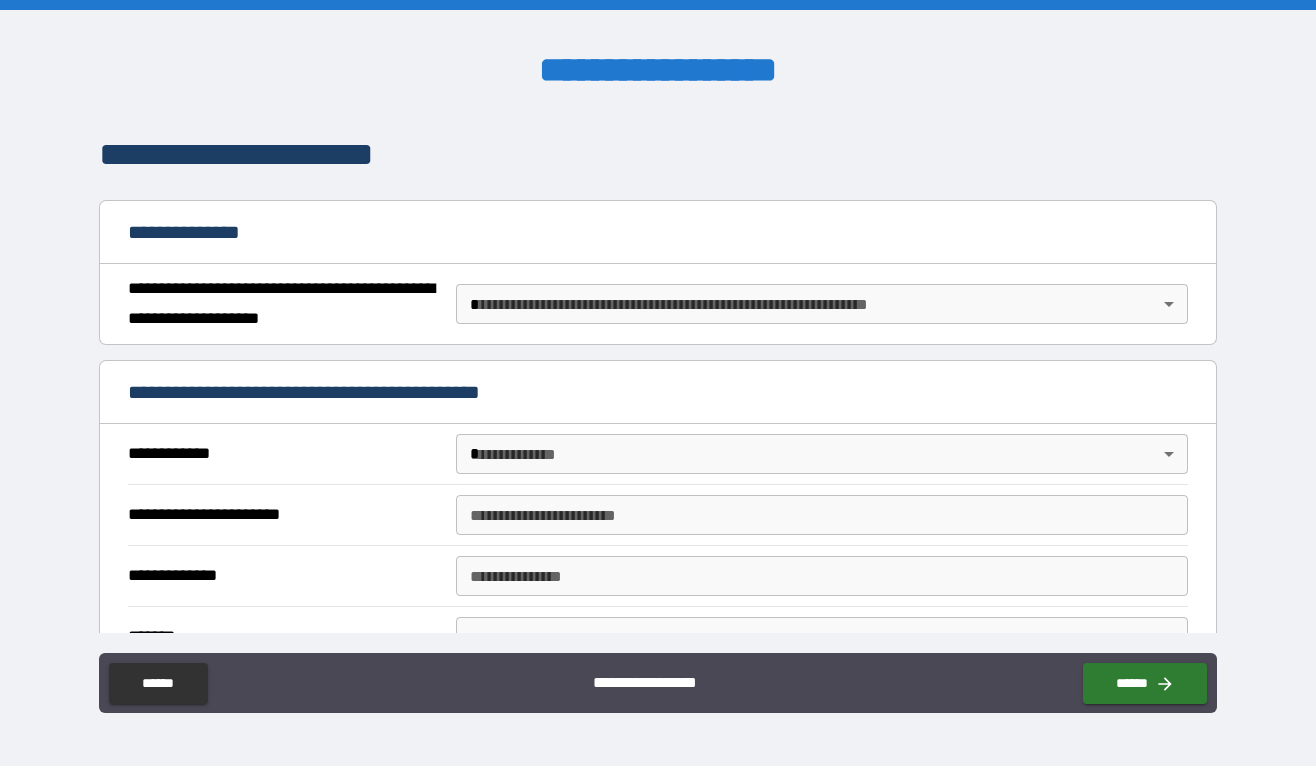 click on "**********" at bounding box center (658, 383) 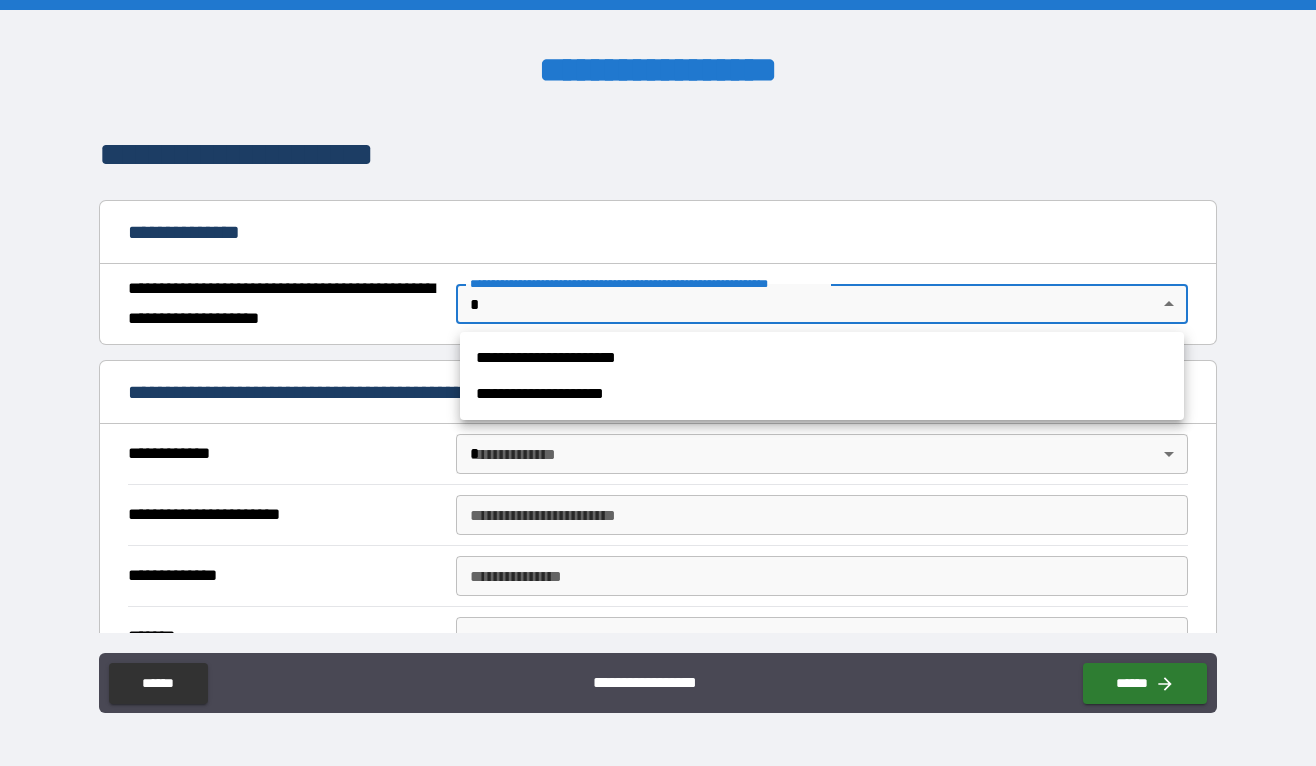 click on "**********" at bounding box center [822, 358] 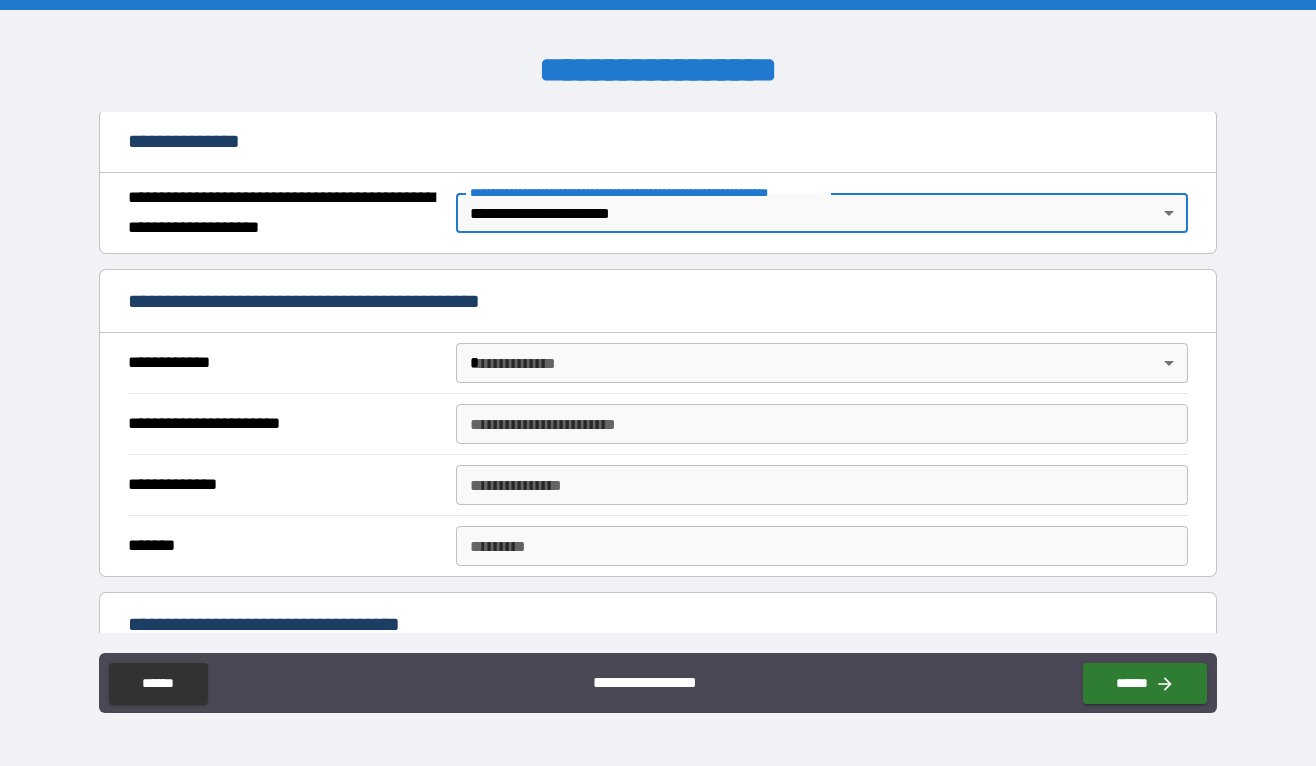scroll, scrollTop: 286, scrollLeft: 0, axis: vertical 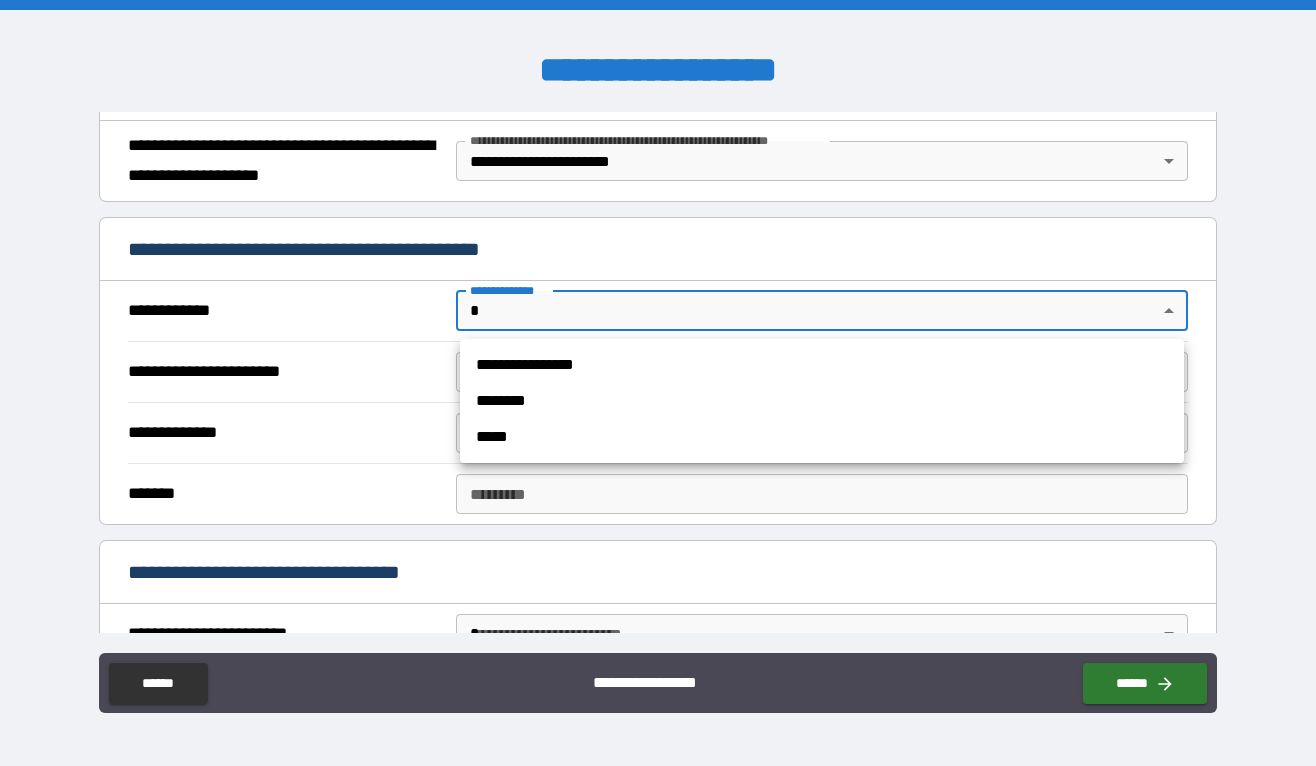 click on "**********" at bounding box center [658, 383] 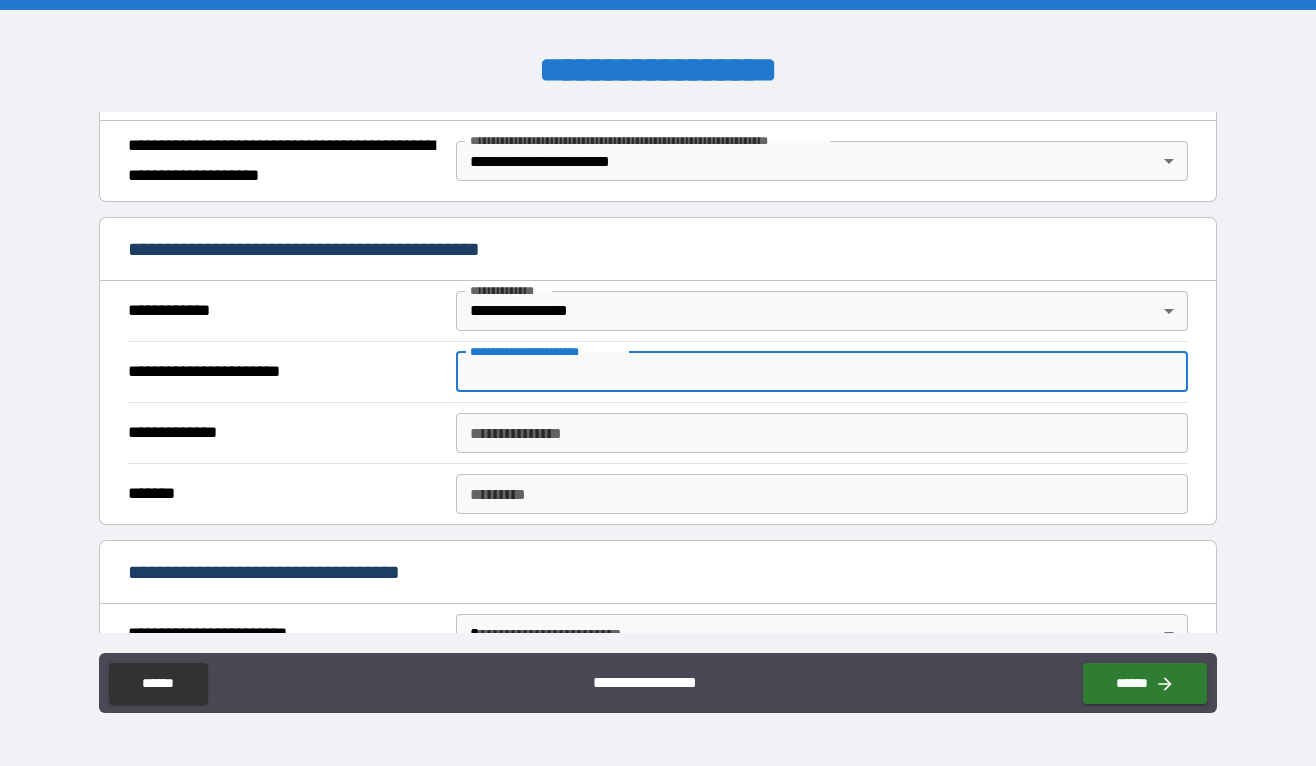 click on "**********" at bounding box center [822, 372] 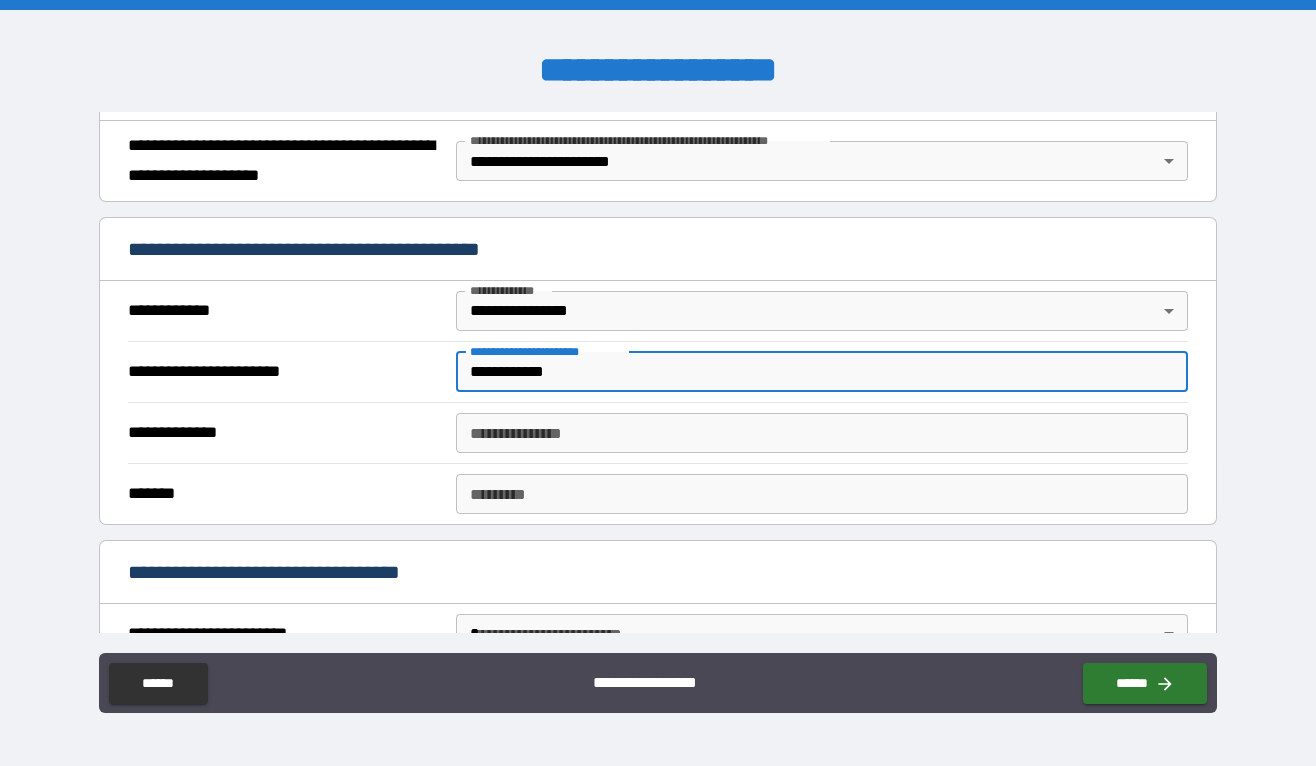 type on "**********" 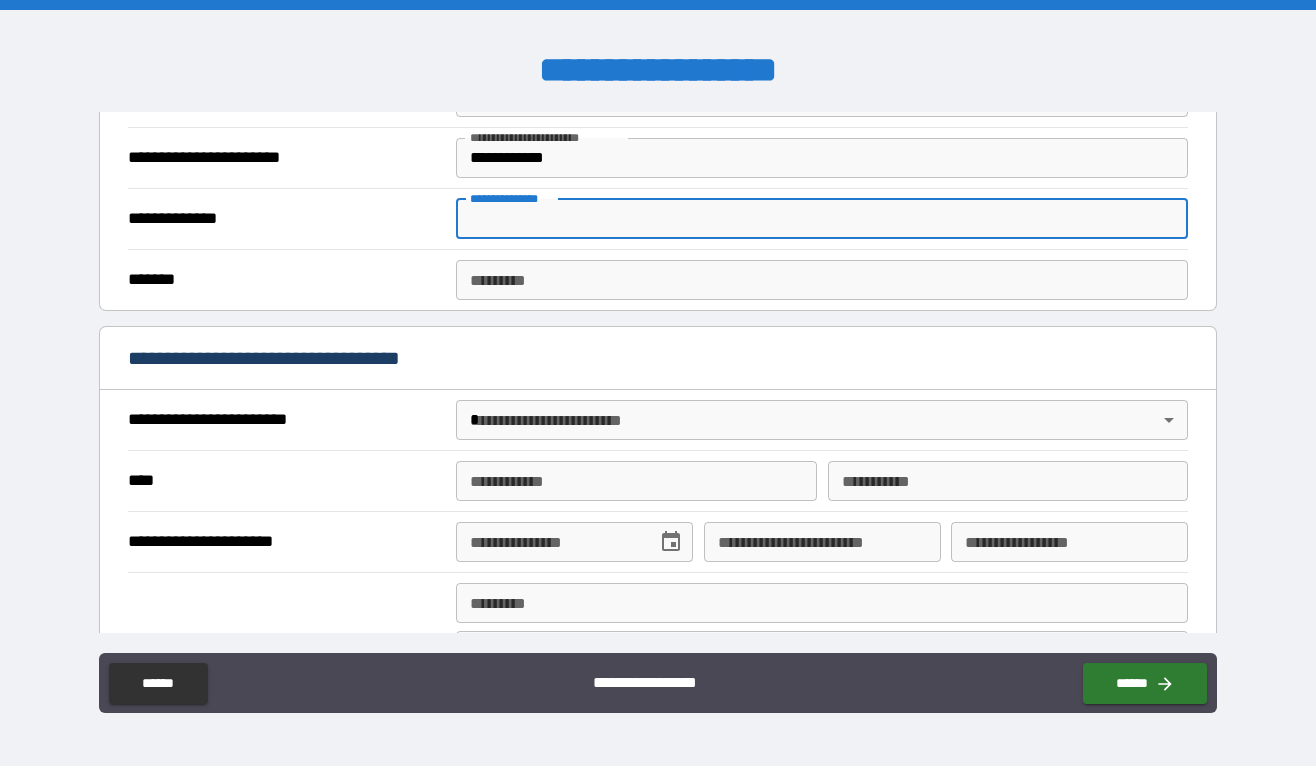 scroll, scrollTop: 498, scrollLeft: 0, axis: vertical 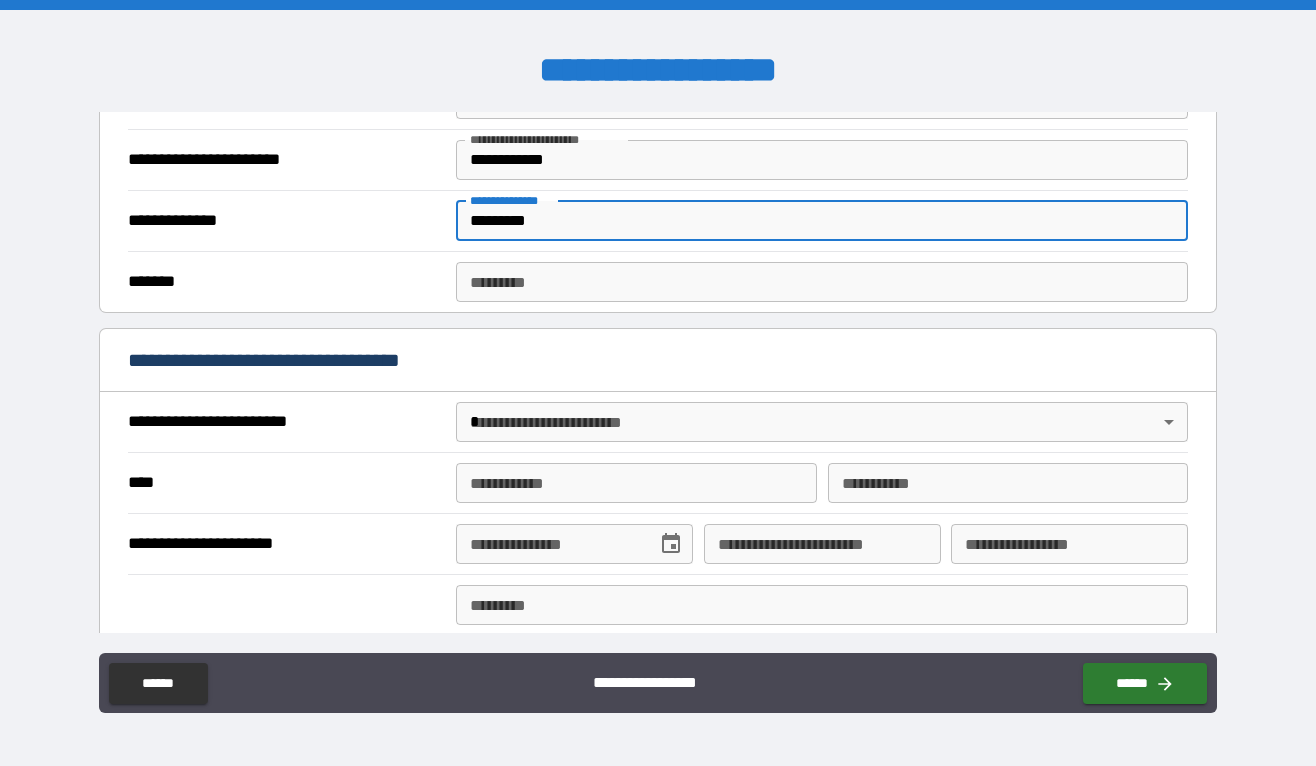 type on "*********" 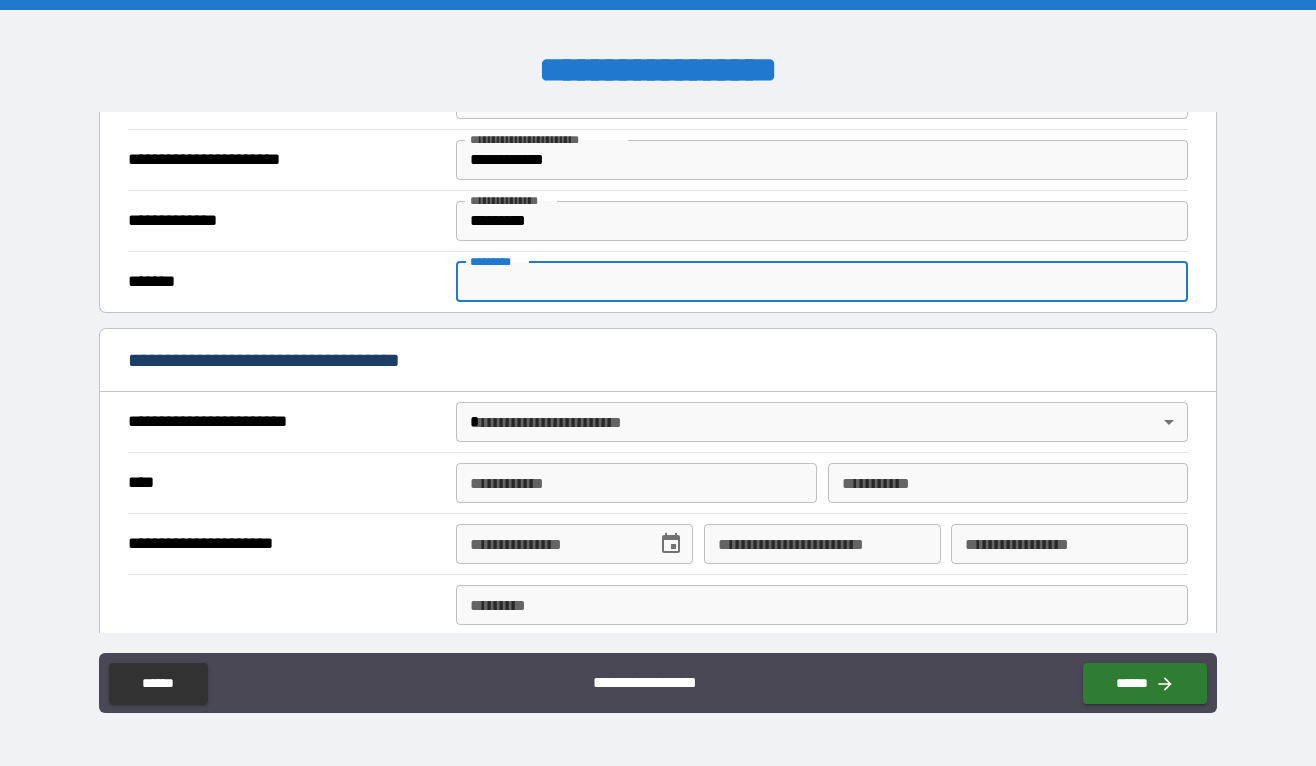 click on "*******   *" at bounding box center [822, 282] 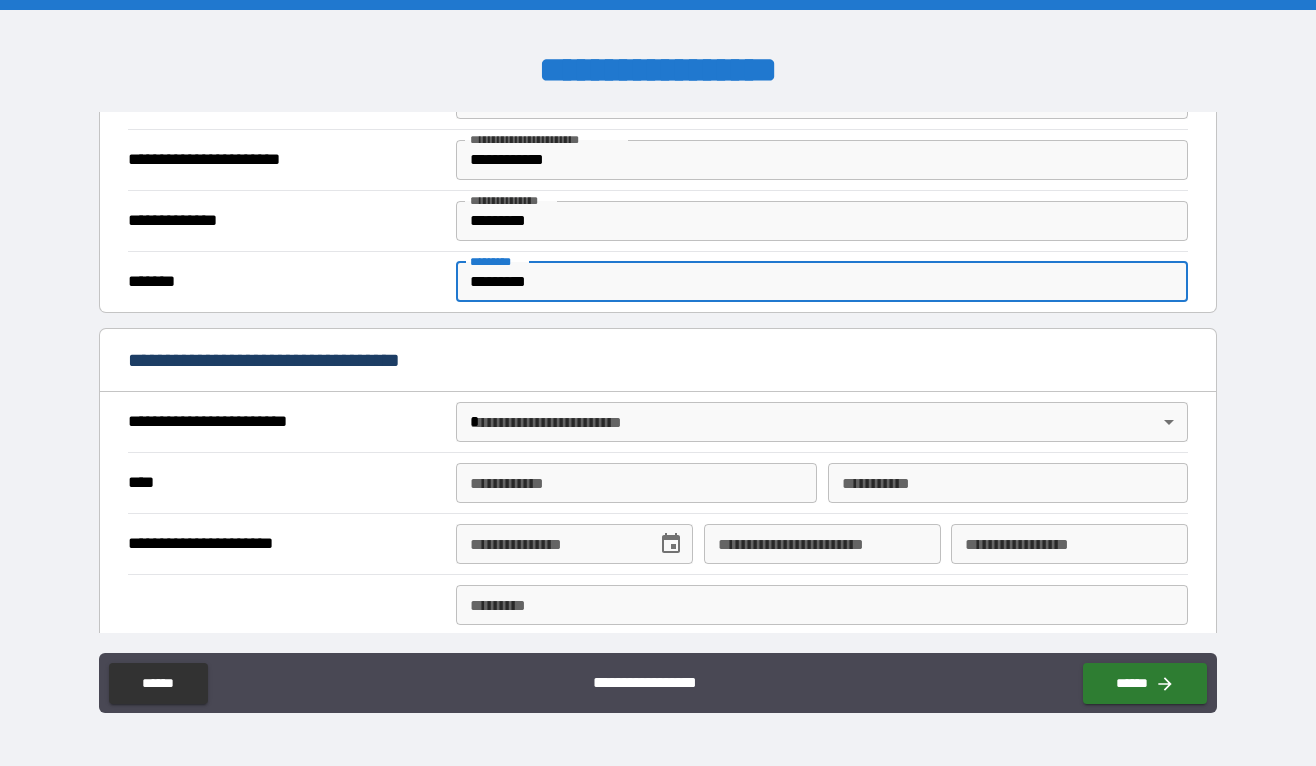 type on "*********" 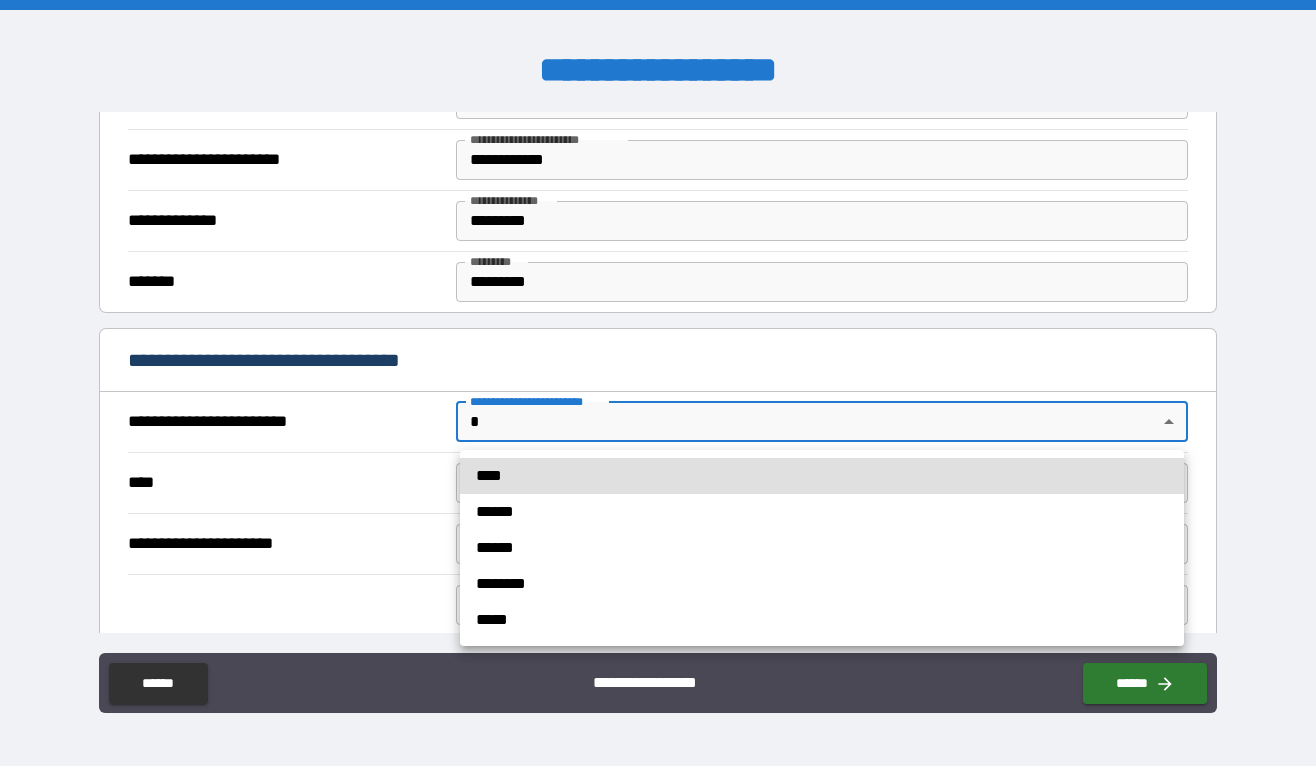 click on "******" at bounding box center (822, 512) 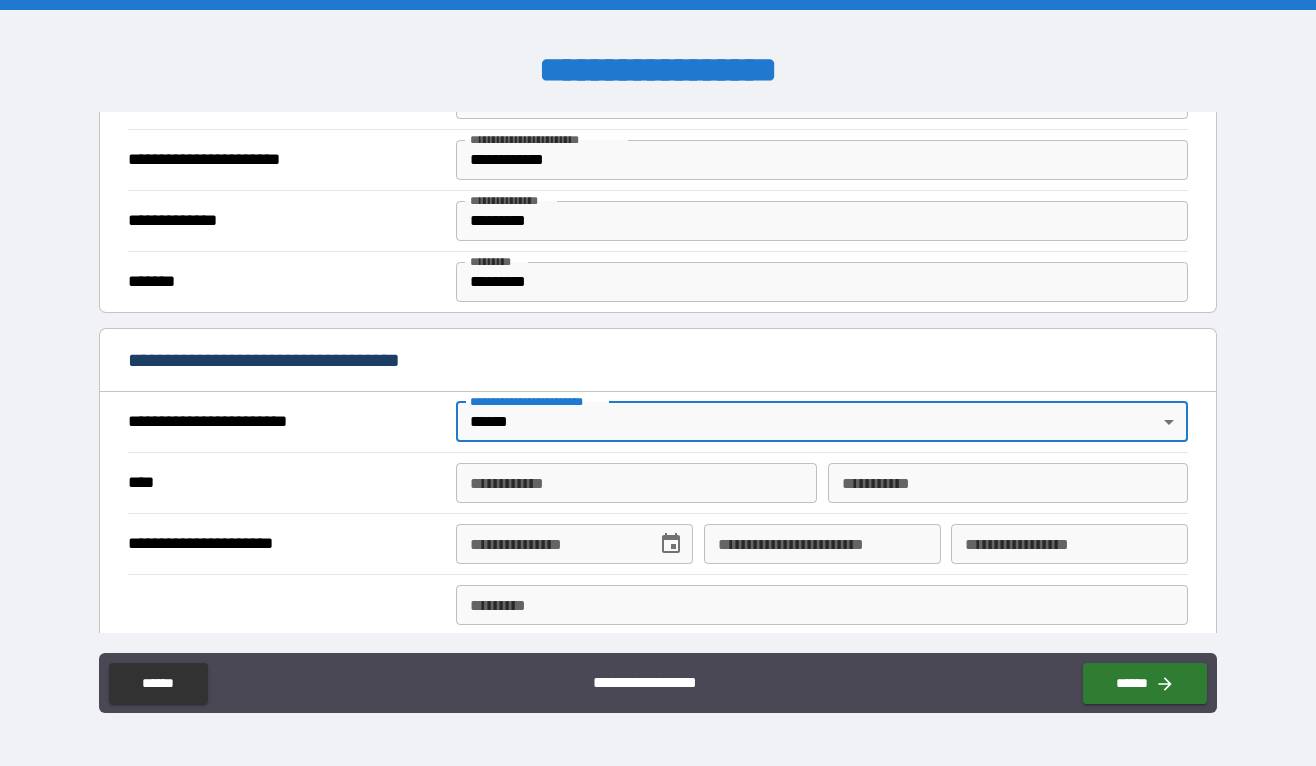 click on "**********" at bounding box center [636, 483] 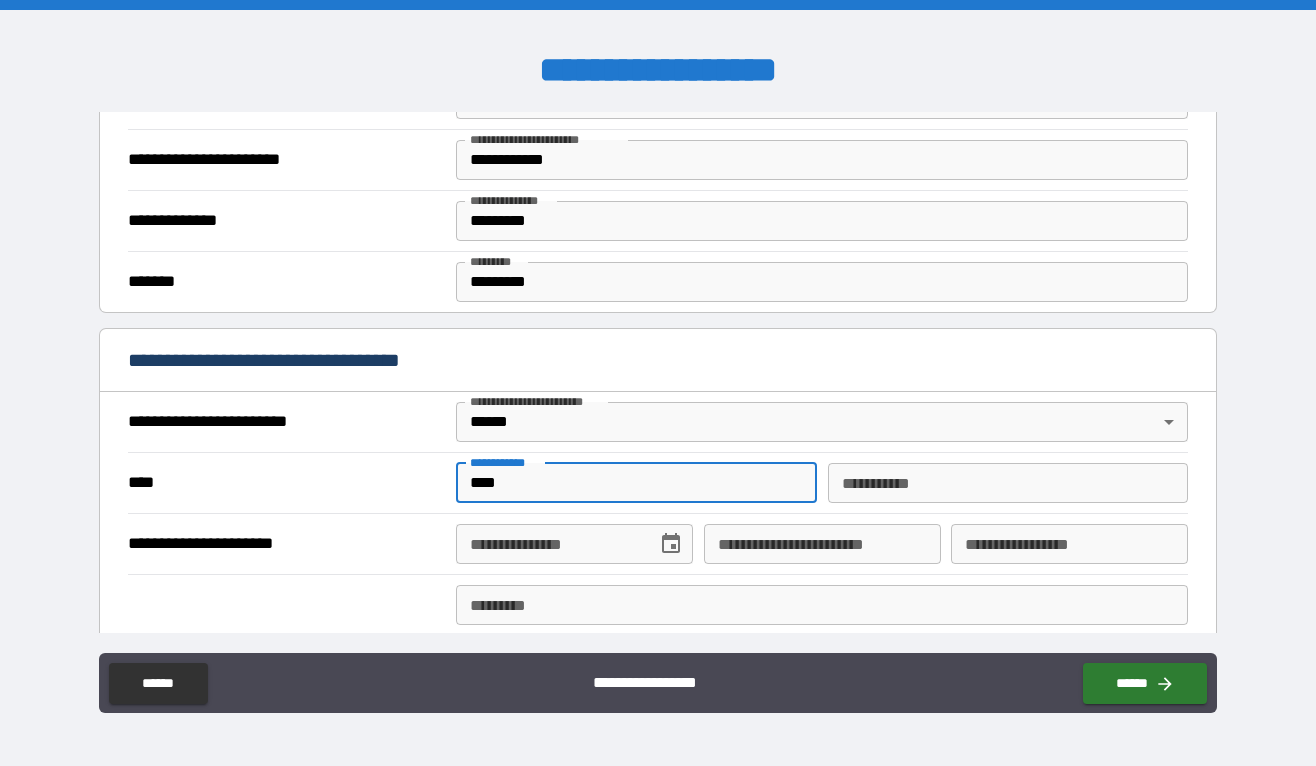 type on "****" 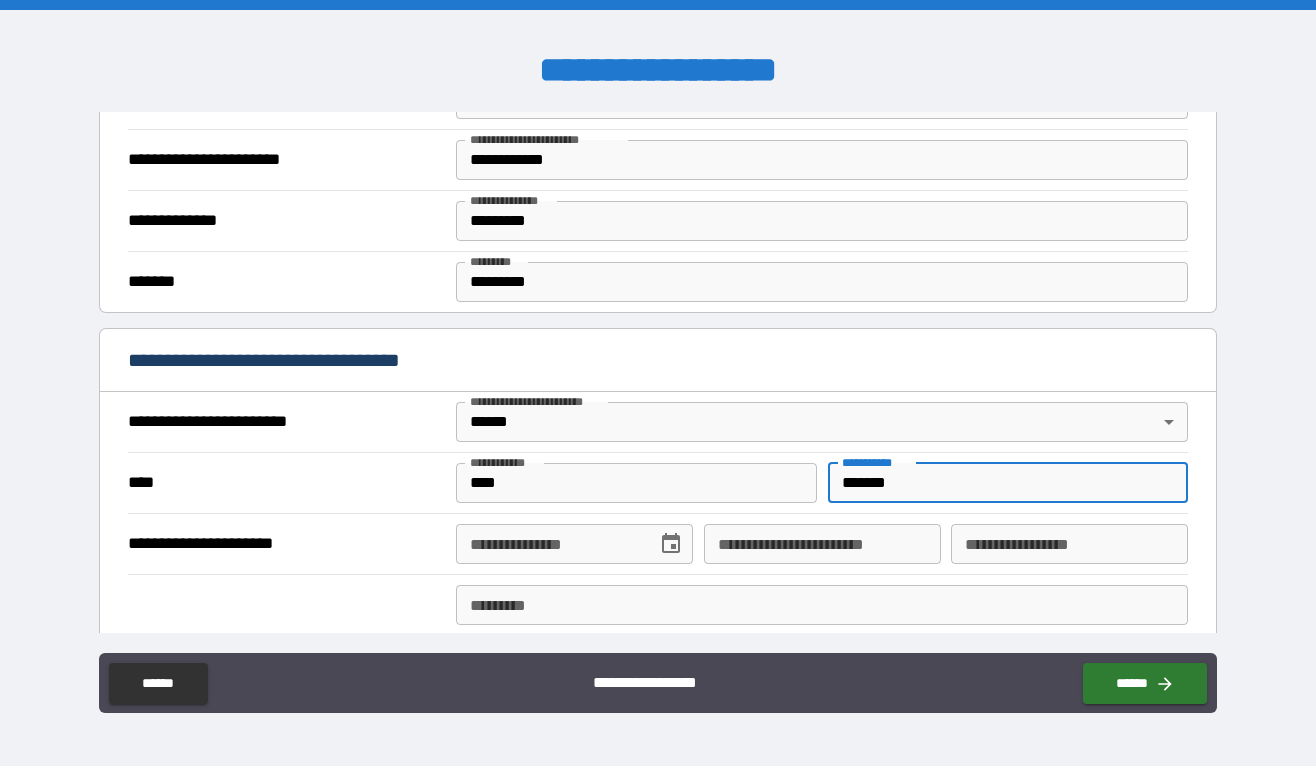type on "*******" 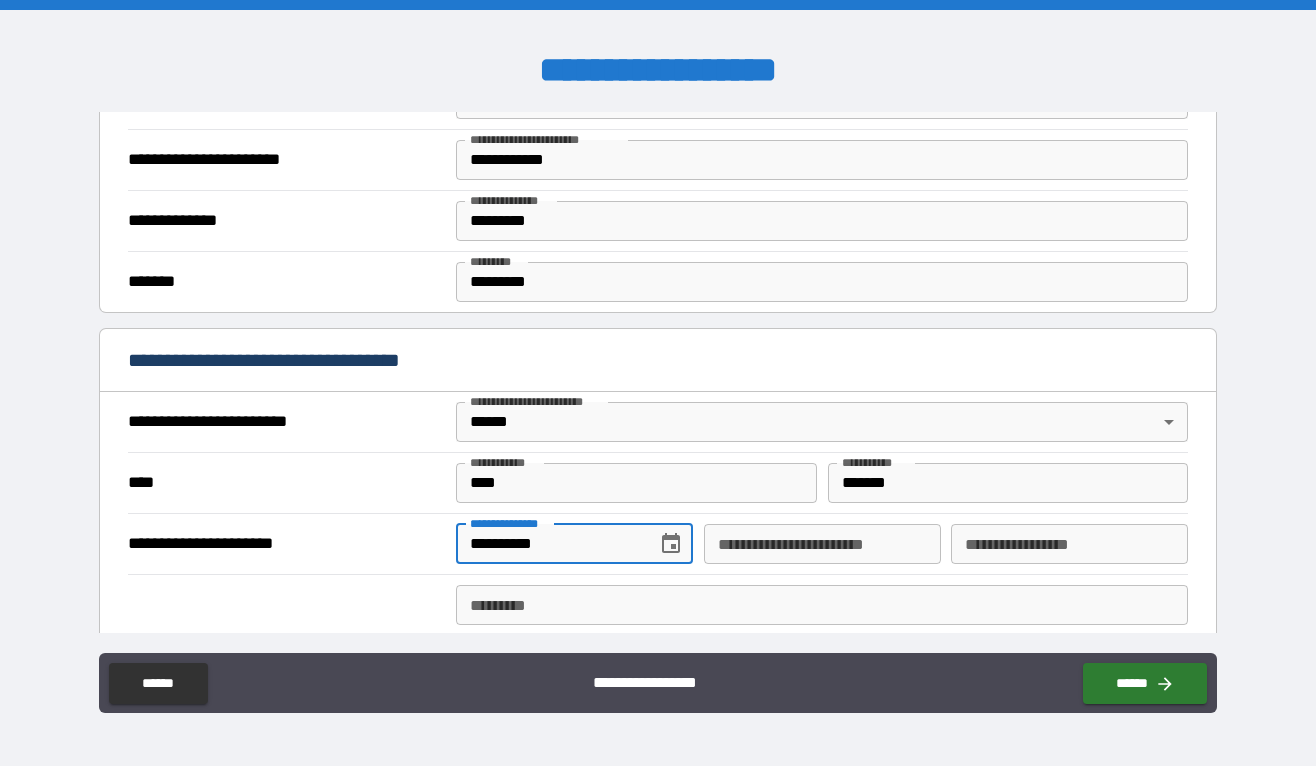 type on "**********" 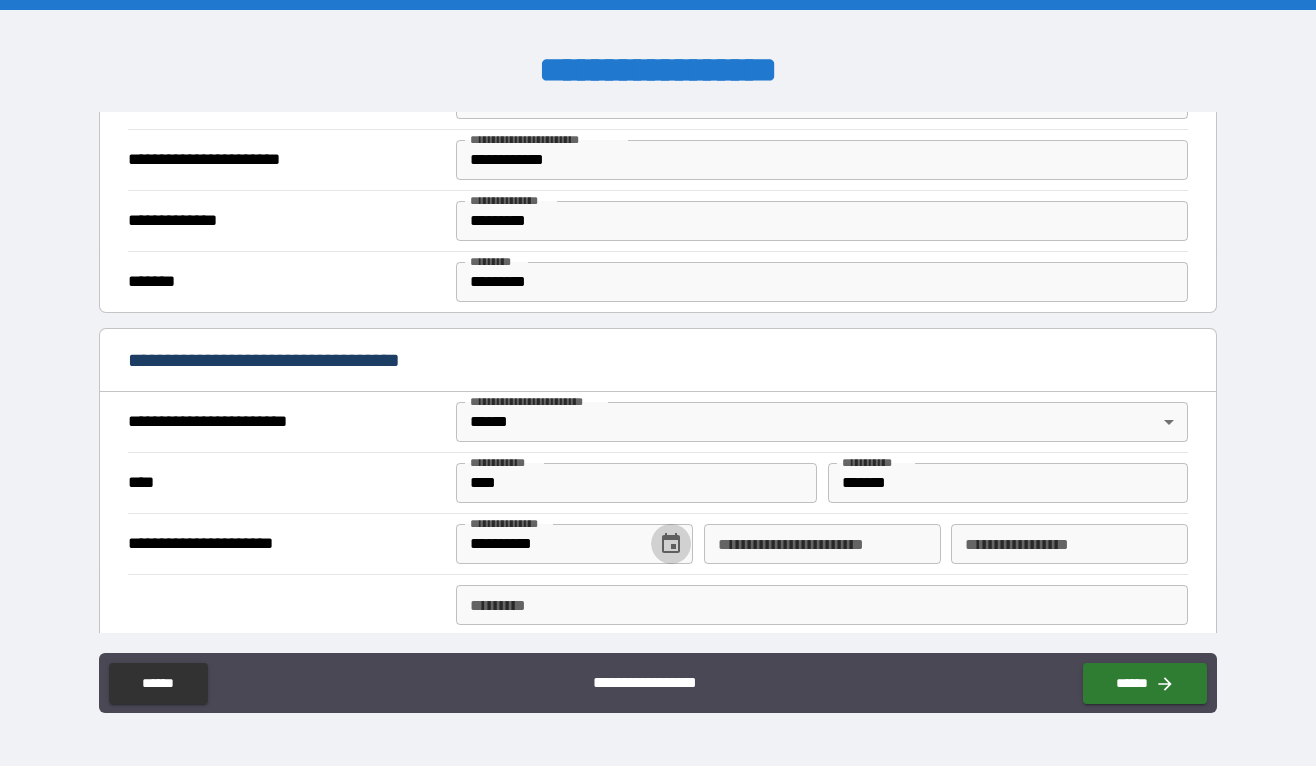 type 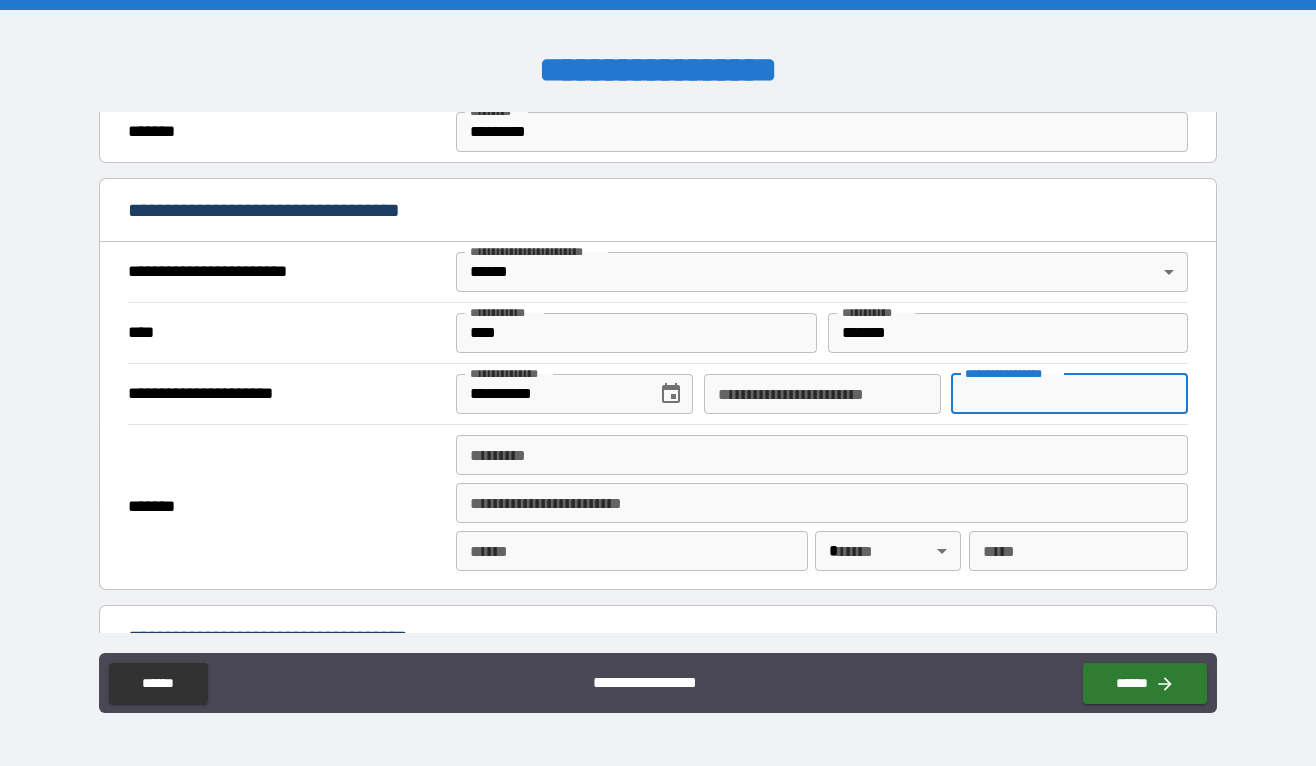 scroll, scrollTop: 687, scrollLeft: 0, axis: vertical 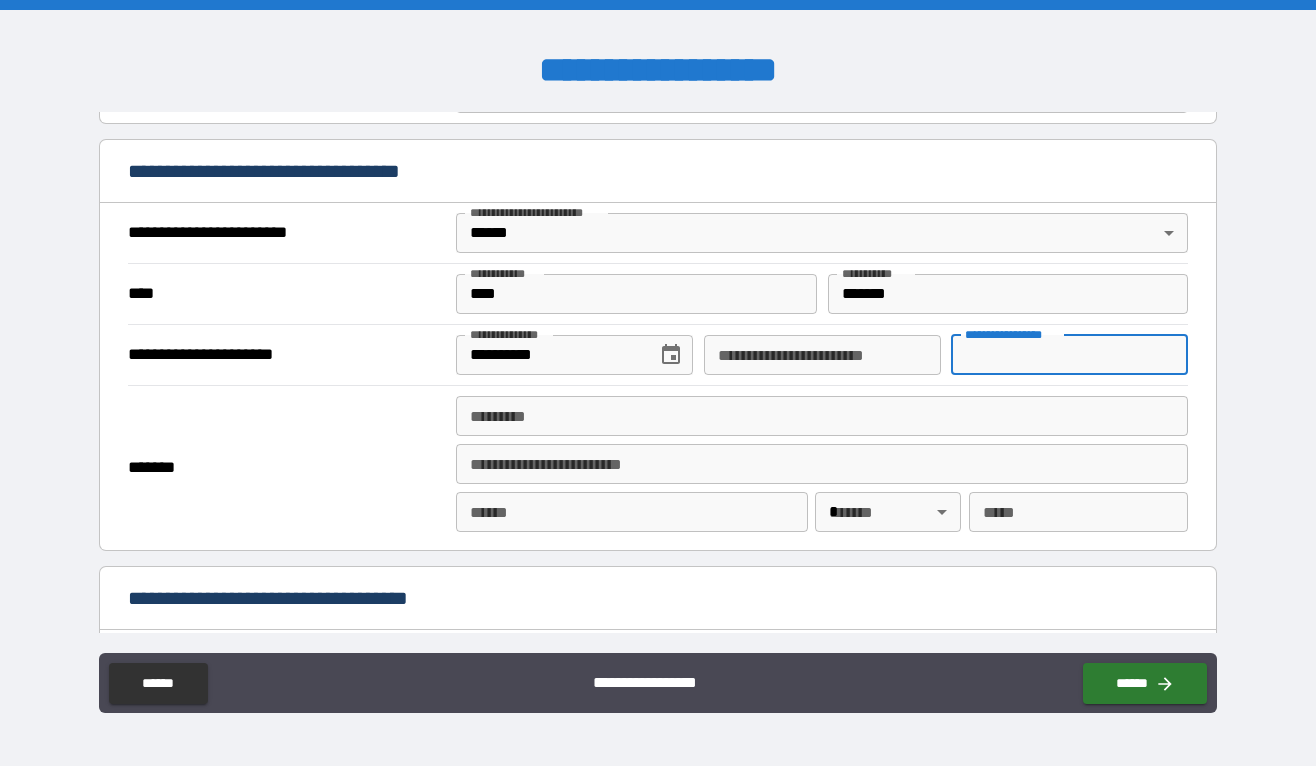 click on "*******   *" at bounding box center (822, 416) 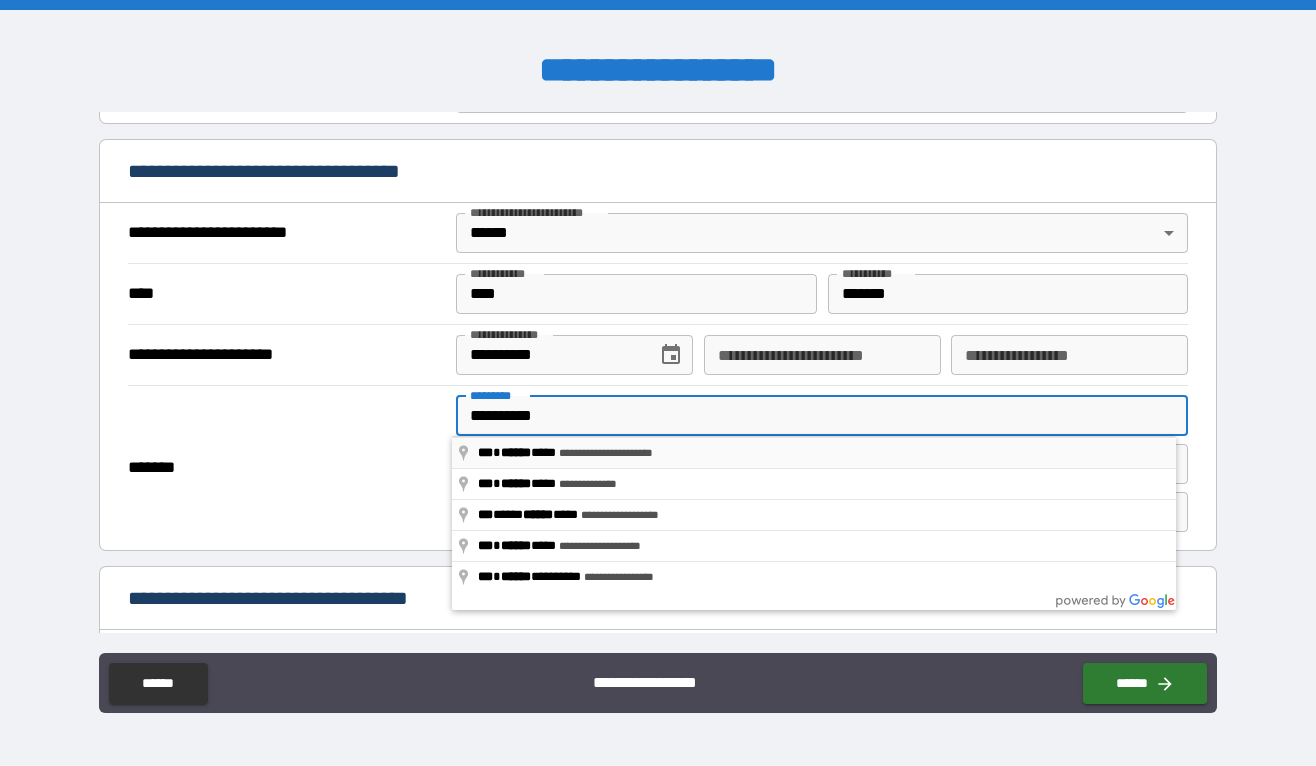 type on "**********" 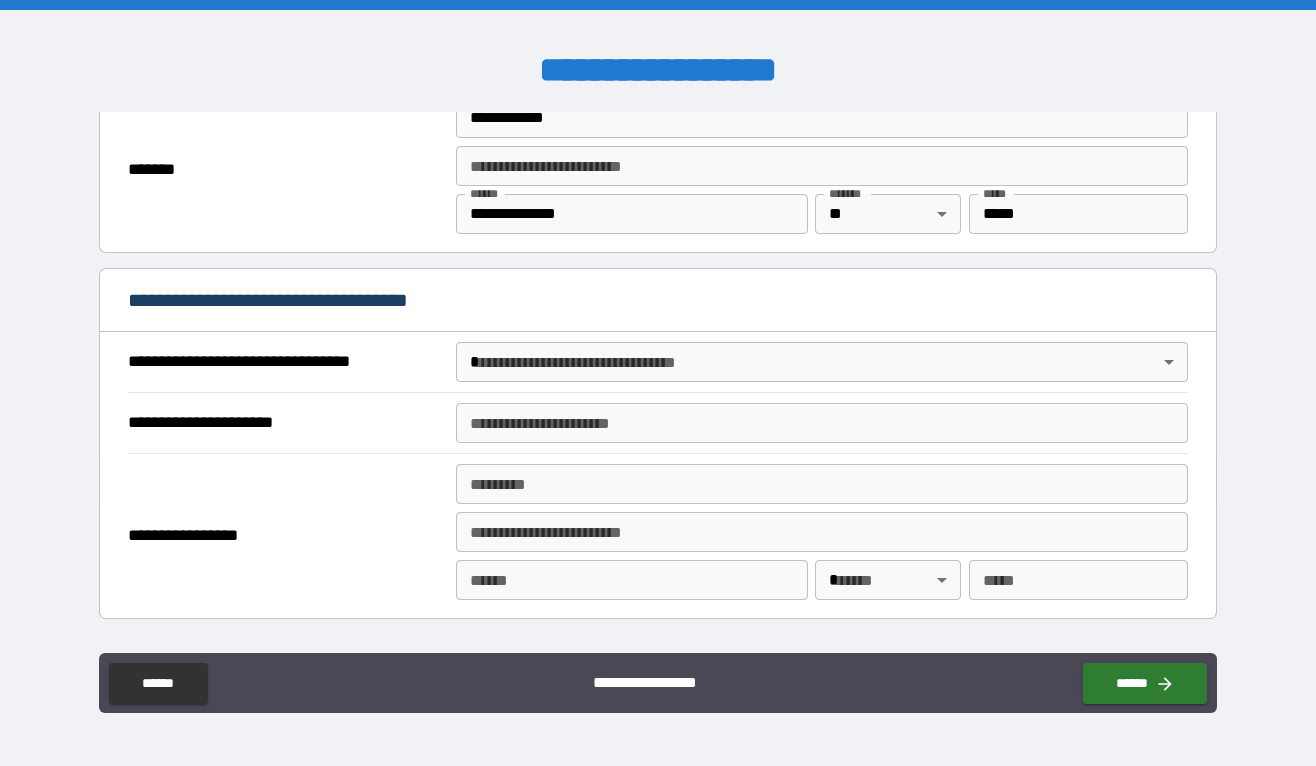 scroll, scrollTop: 988, scrollLeft: 0, axis: vertical 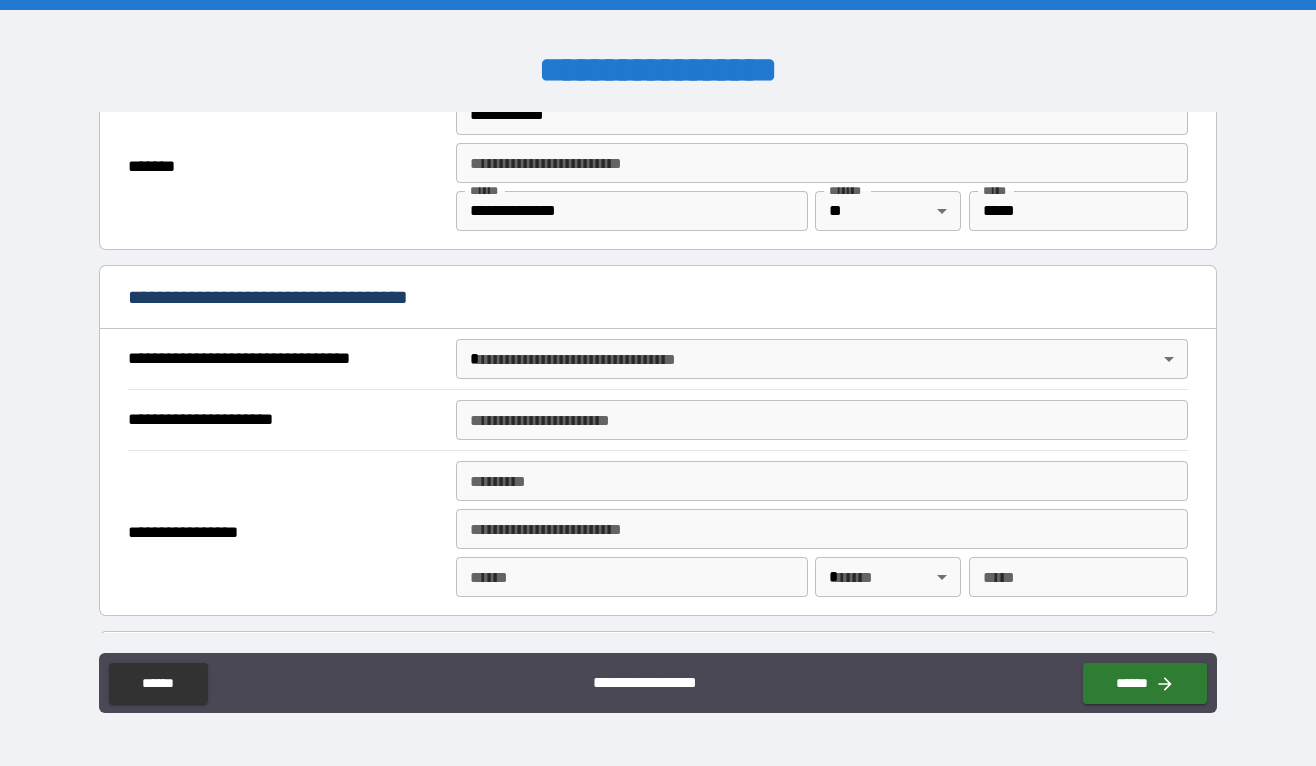 click on "**********" at bounding box center [658, 383] 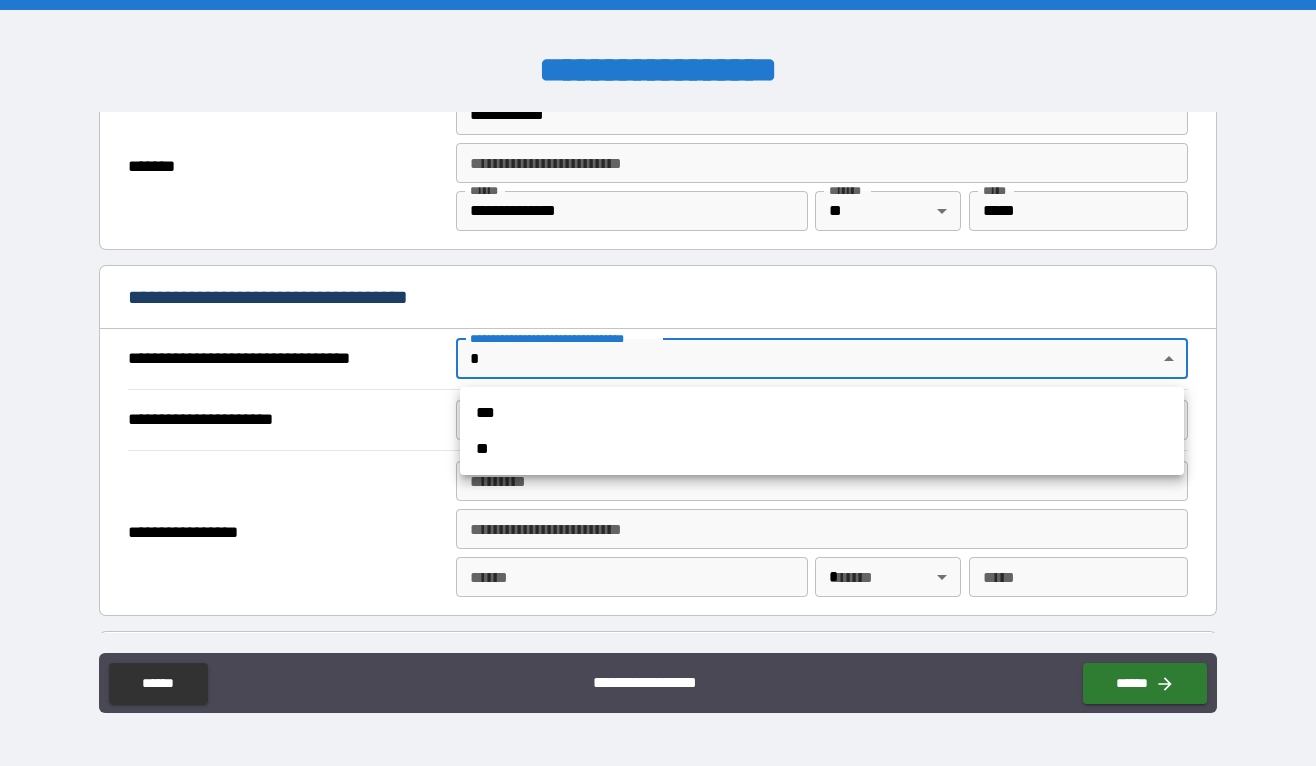 click on "***" at bounding box center [822, 413] 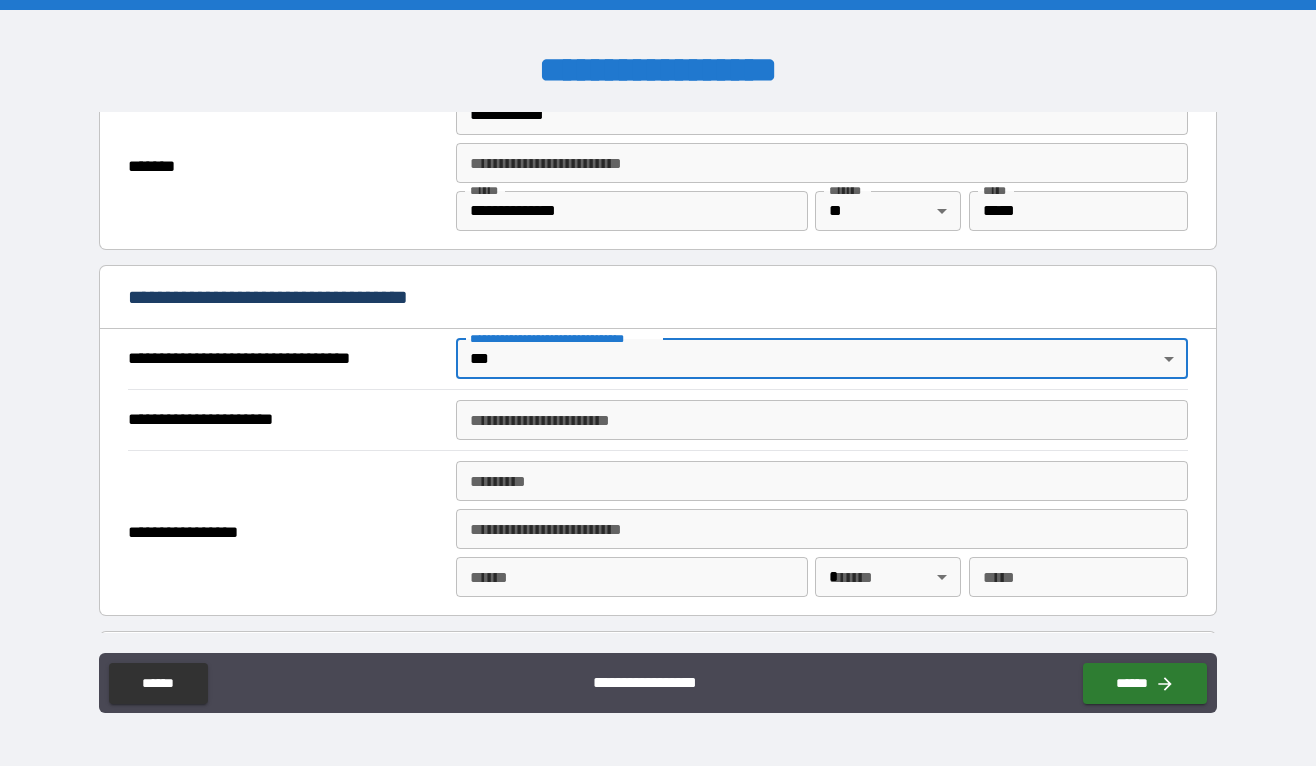 click on "**********" at bounding box center [822, 420] 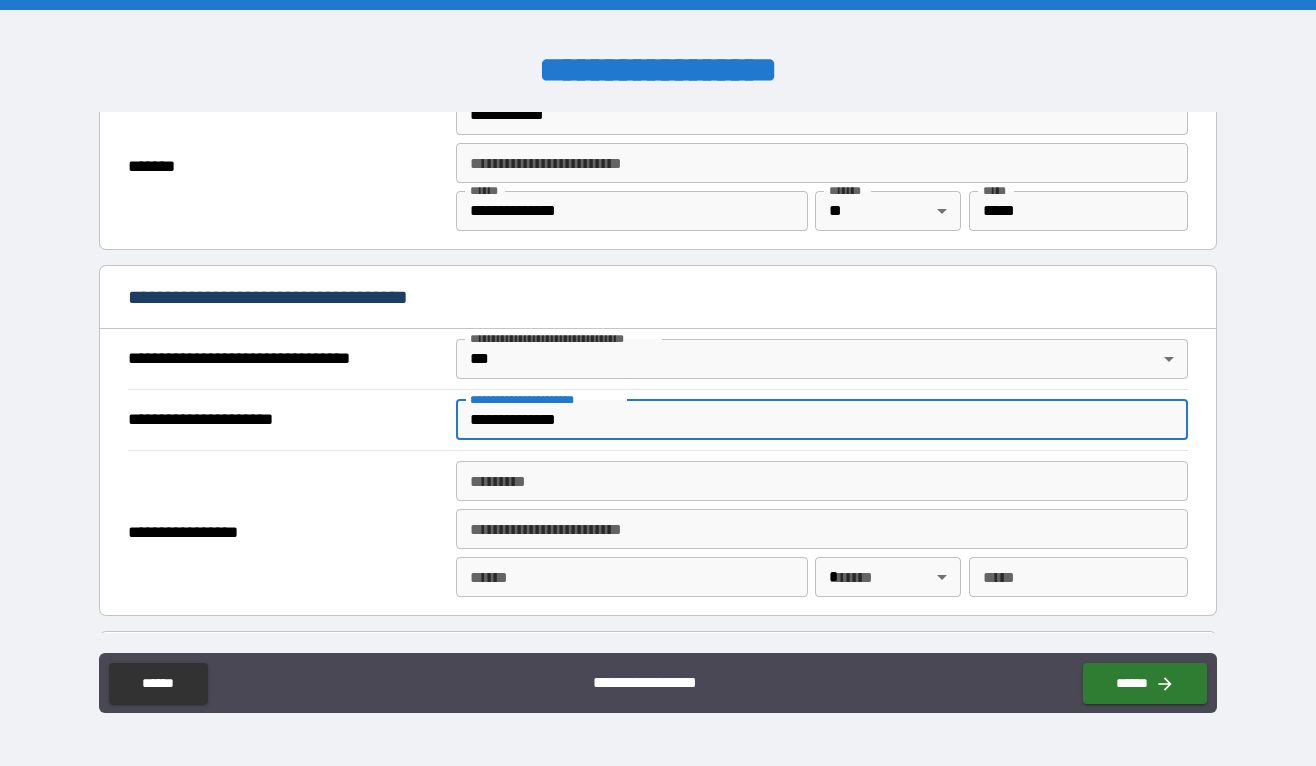 type on "**********" 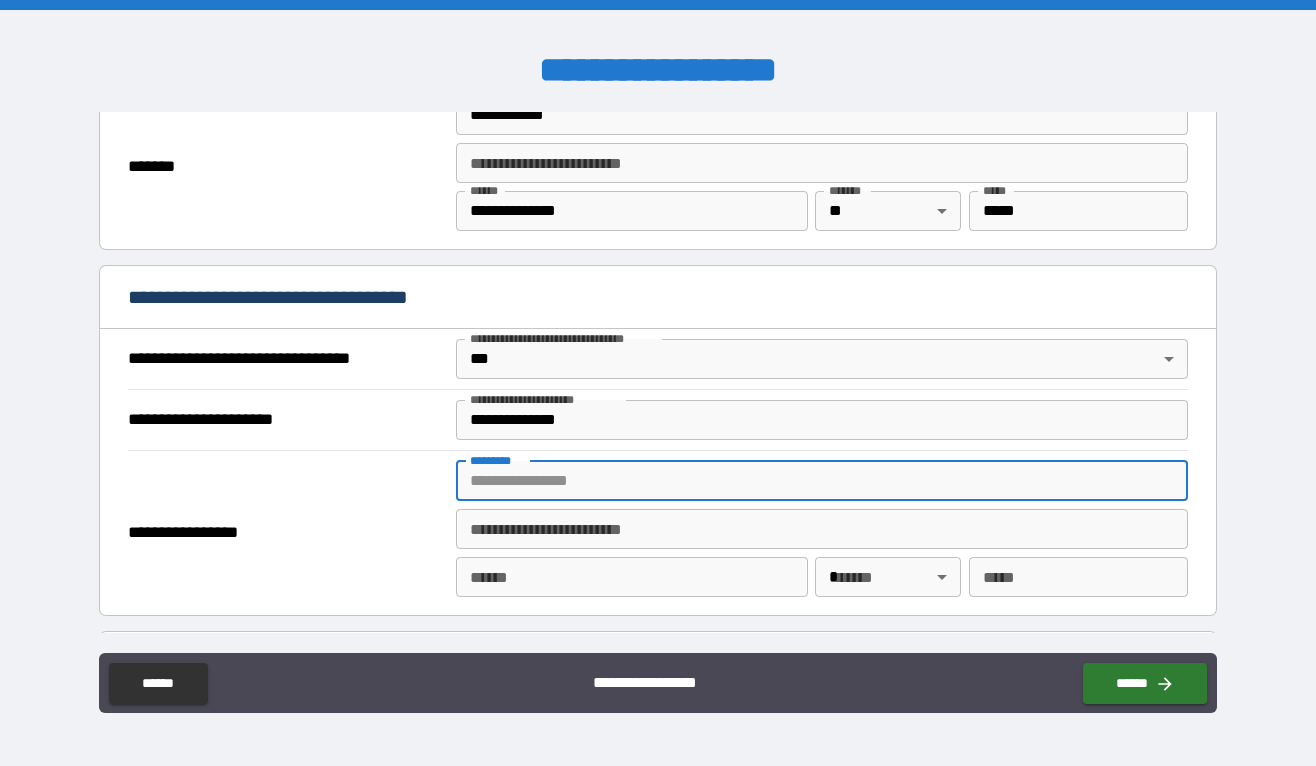 click on "*******   *" at bounding box center [822, 481] 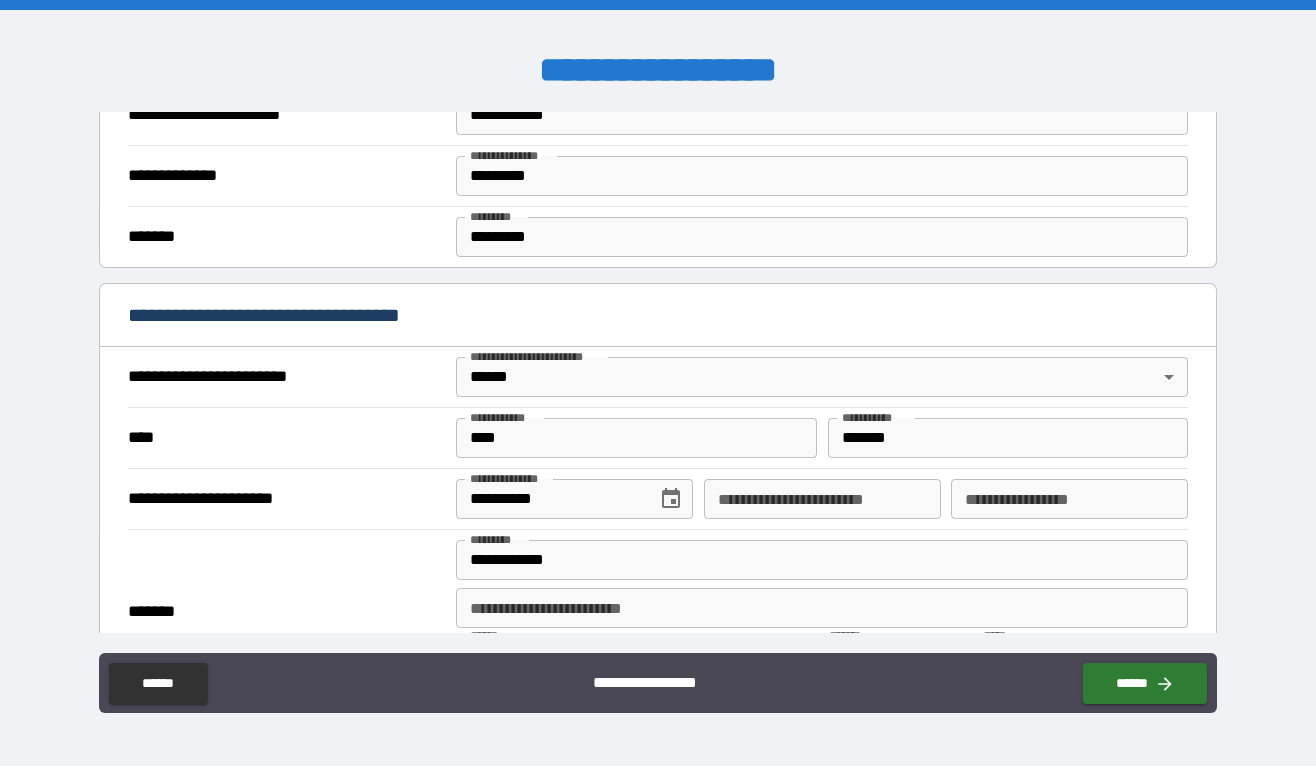 scroll, scrollTop: 610, scrollLeft: 0, axis: vertical 